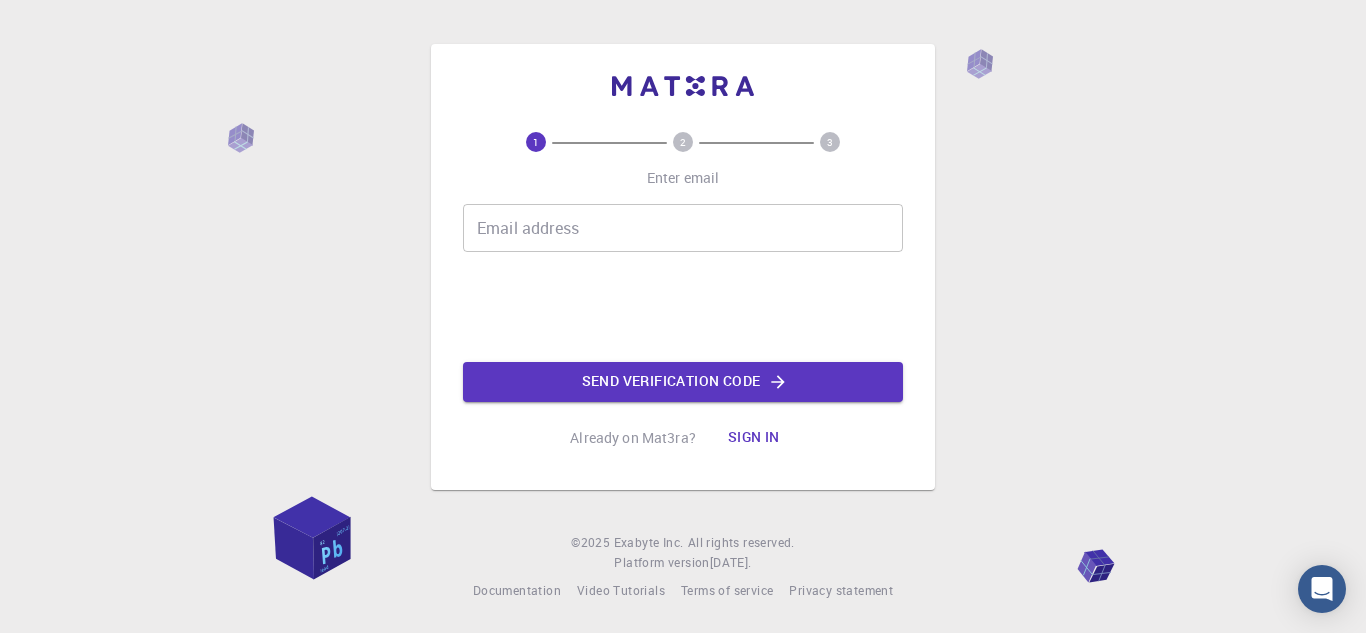 scroll, scrollTop: 0, scrollLeft: 0, axis: both 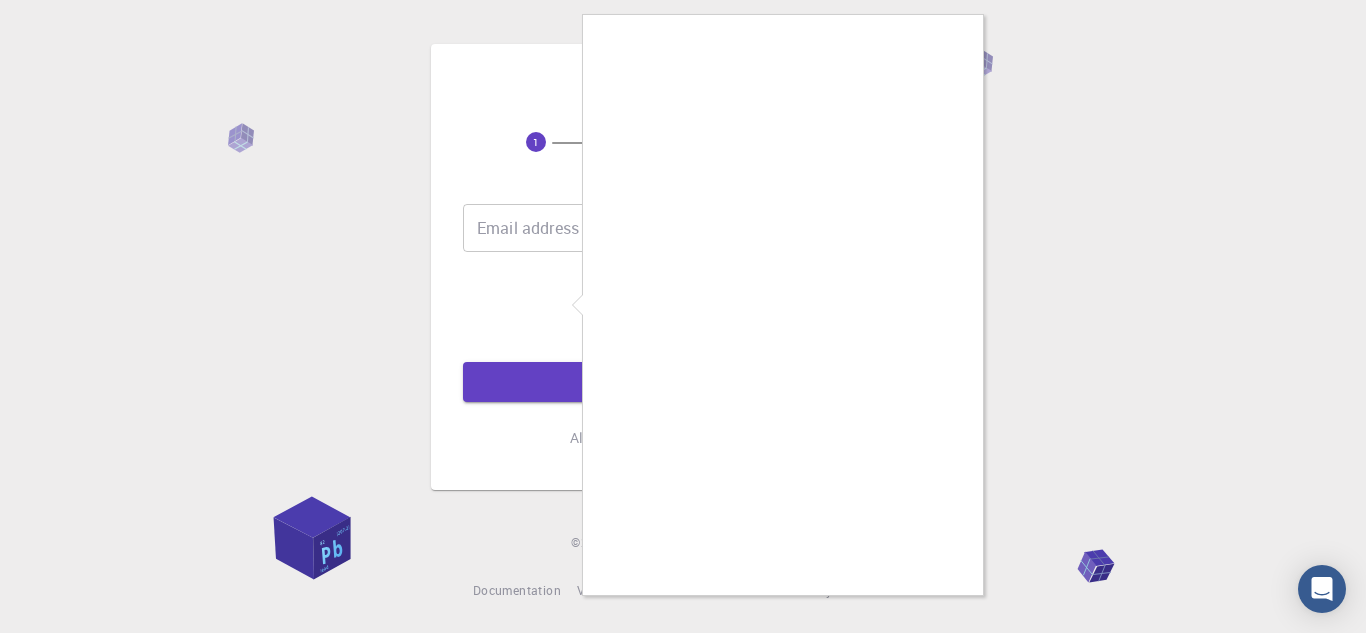 click at bounding box center (683, 316) 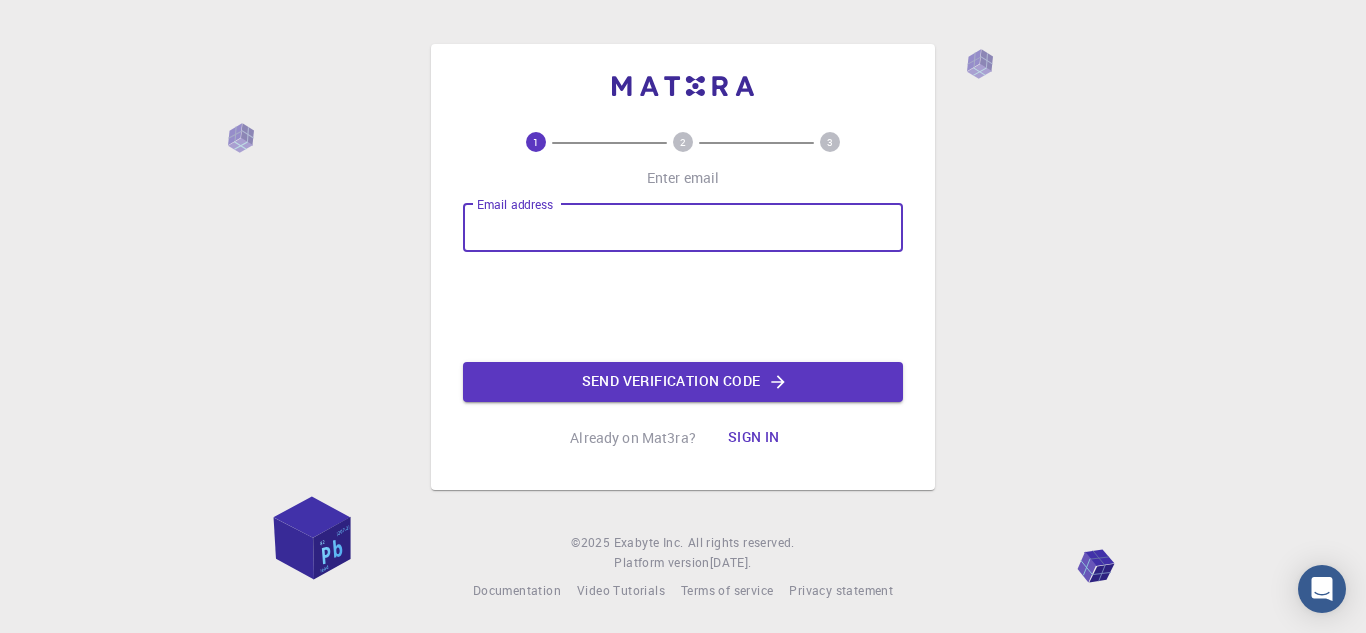 click on "Email address" at bounding box center (683, 228) 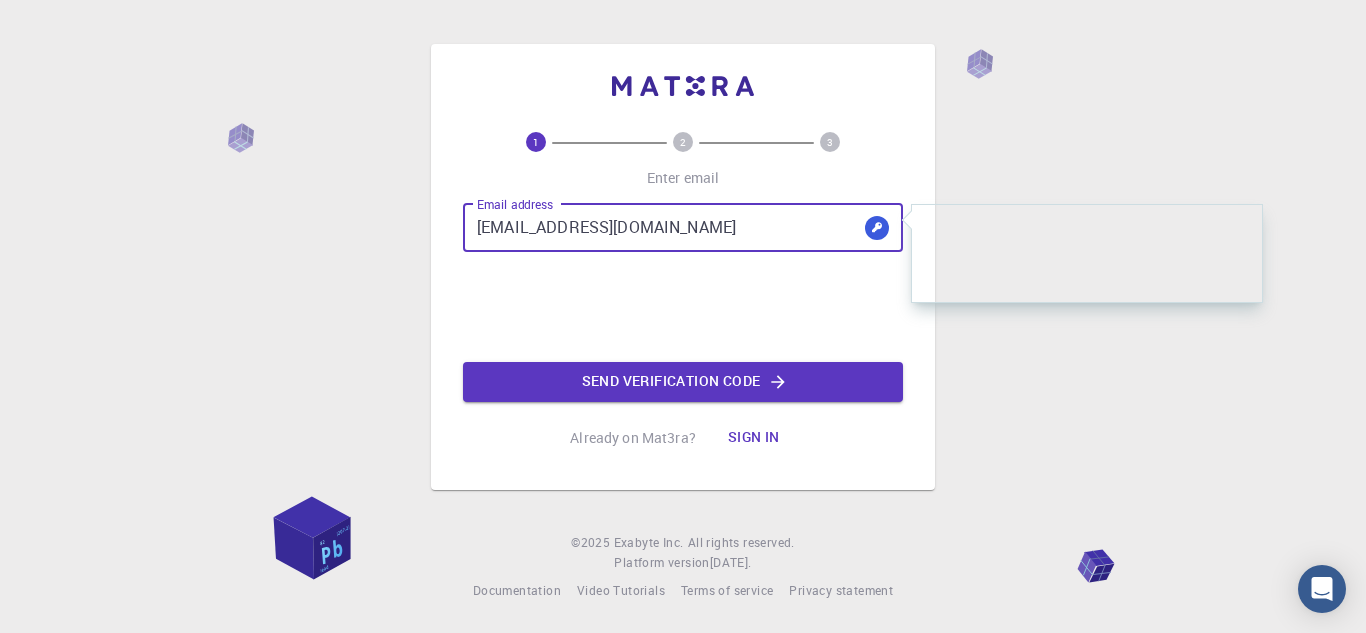 type on "[EMAIL_ADDRESS][DOMAIN_NAME]" 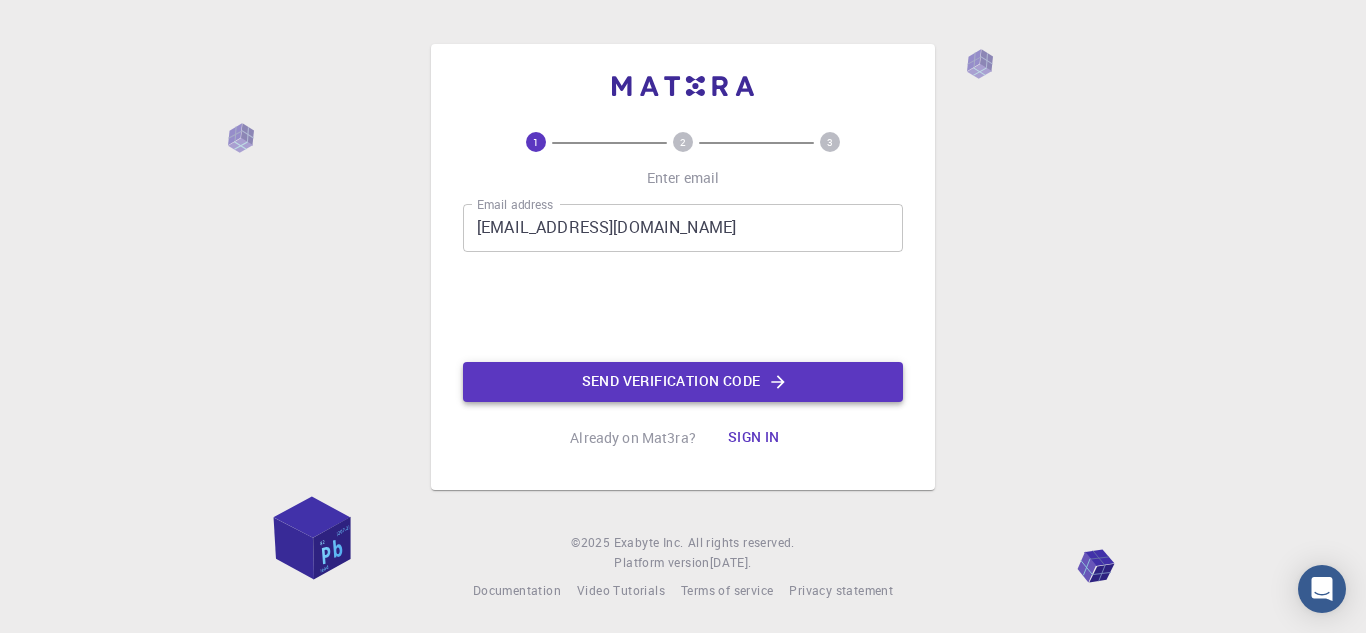 click on "Send verification code" 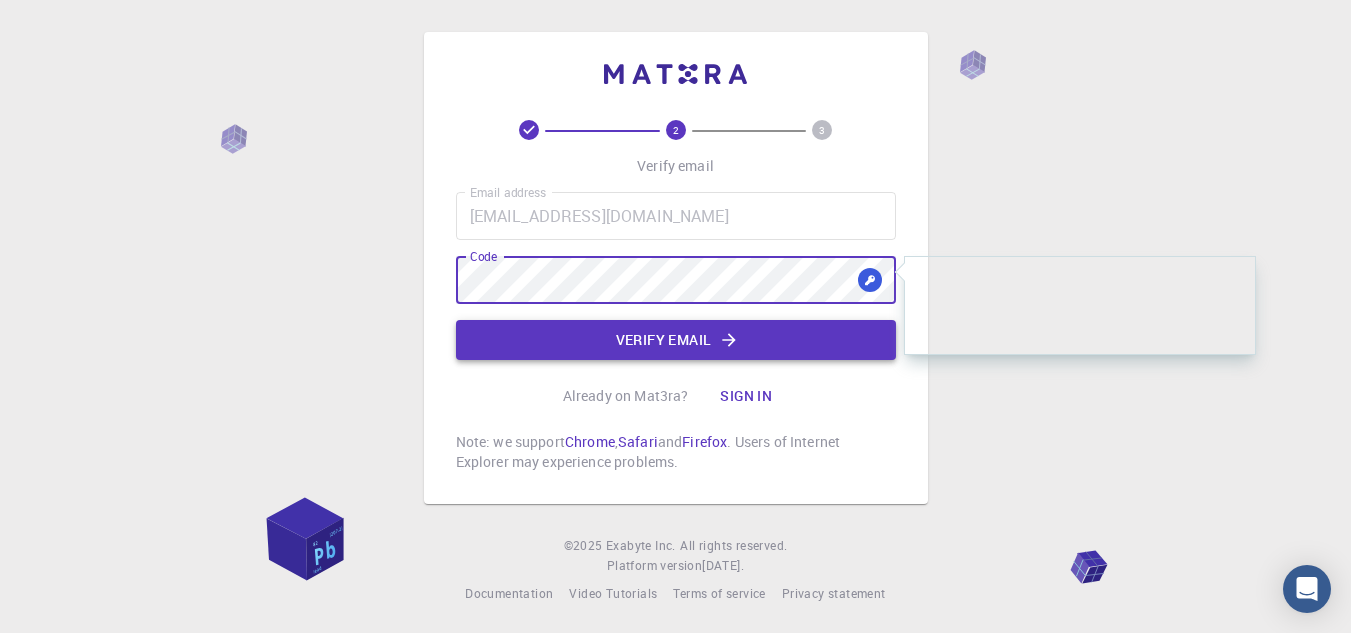 click on "Verify email" 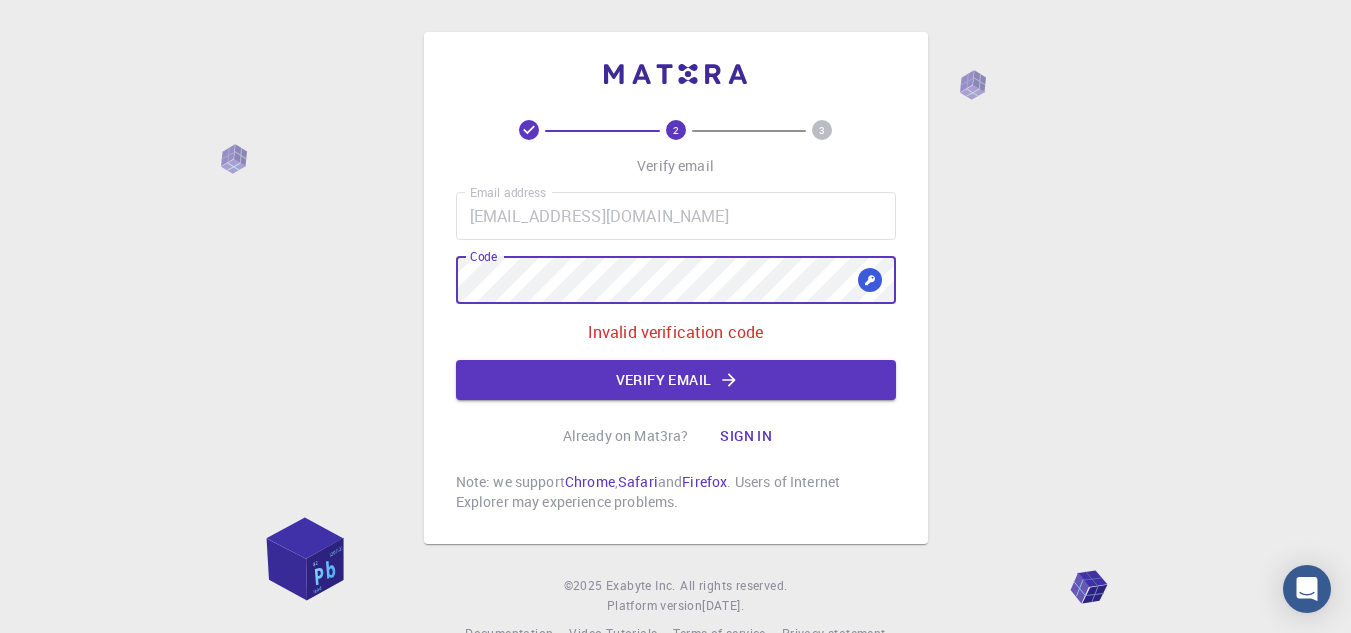 click on "2 3 Verify email Email address ashraf.rubd@gmail.com Email address Code Code Invalid verification code Verify email Already on Mat3ra? Sign in Note: we support  Chrome ,  Safari  and  Firefox . Users of Internet Explorer may experience problems. ©  2025   Exabyte Inc.   All rights reserved. Platform version  2025.7.24 . Documentation Video Tutorials Terms of service Privacy statement" at bounding box center (675, 338) 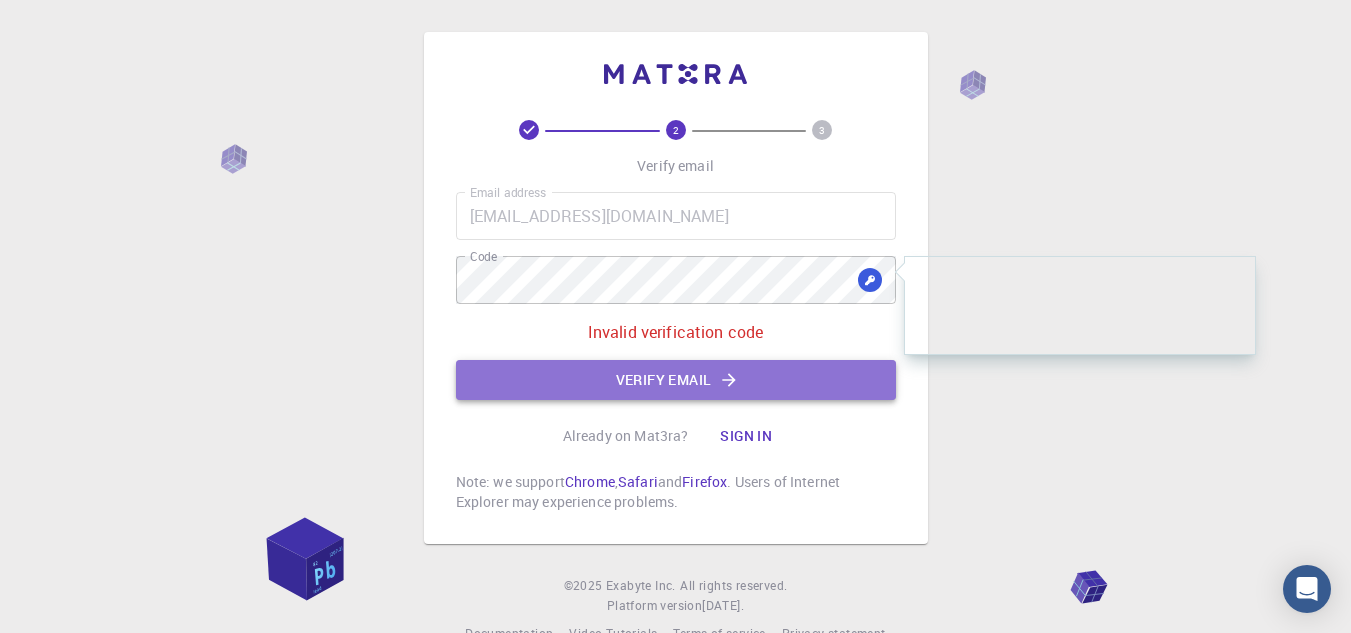 click on "Verify email" at bounding box center [676, 380] 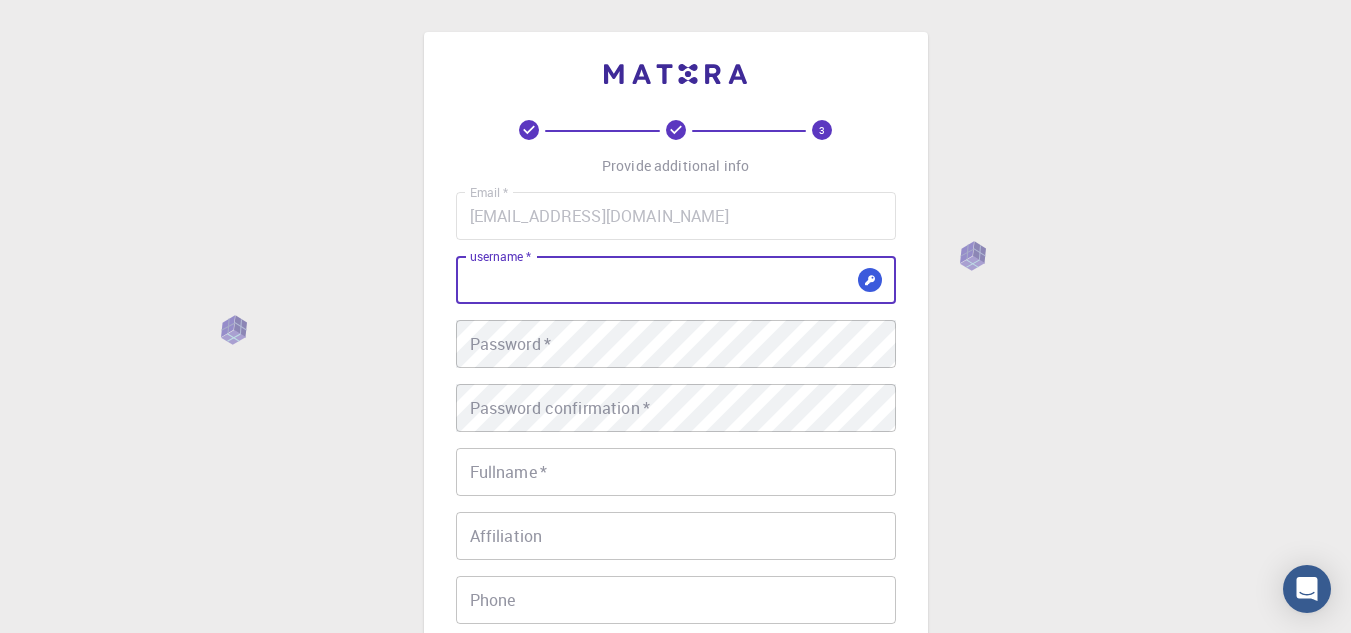 click on "username   *" at bounding box center (676, 280) 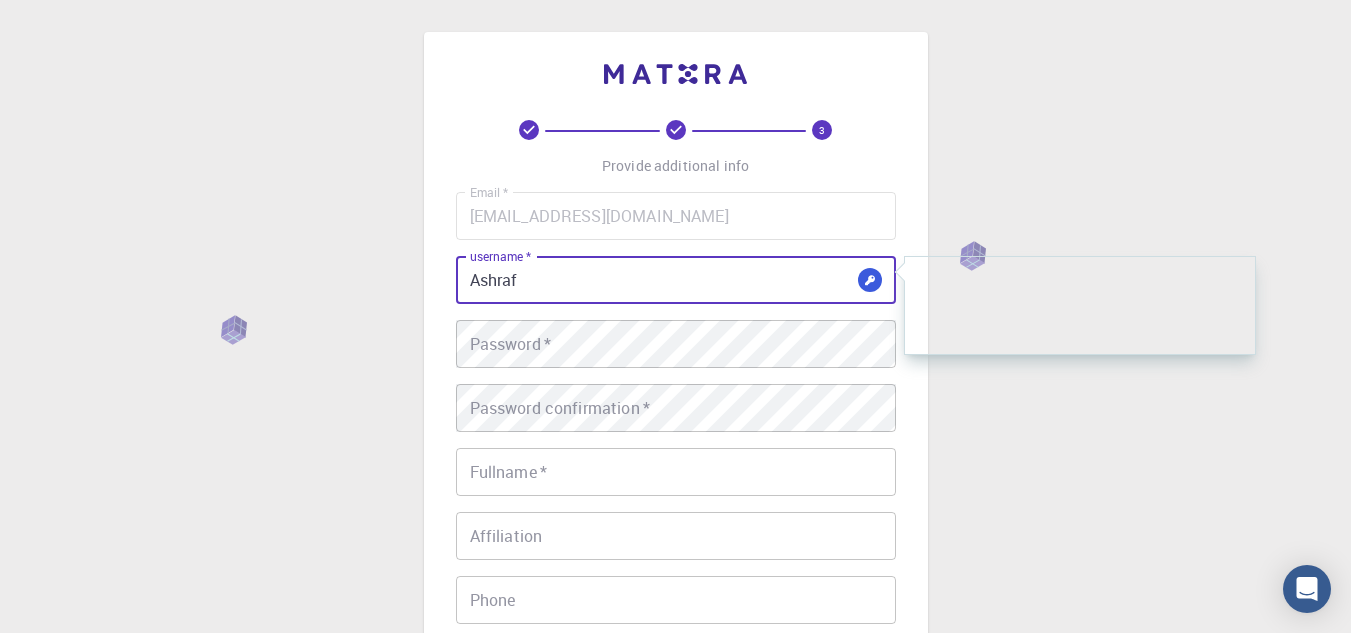 type on "Ashraf" 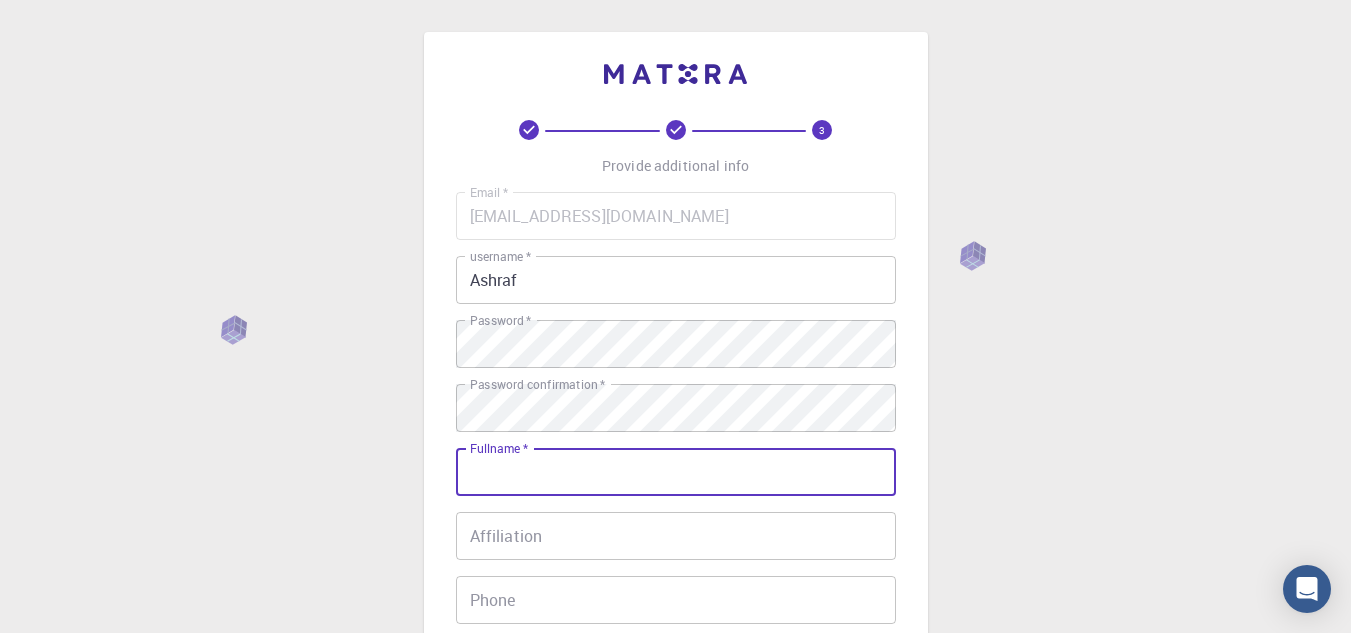 click on "Fullname   *" at bounding box center [676, 472] 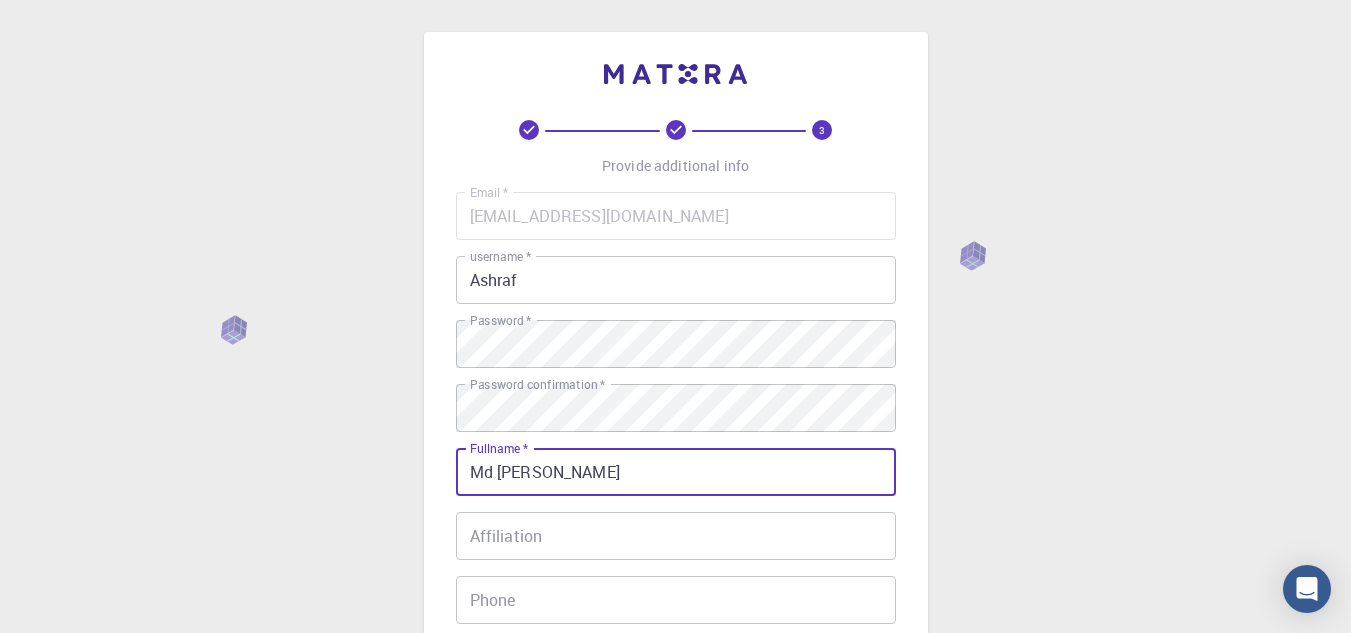 type on "Md [PERSON_NAME]" 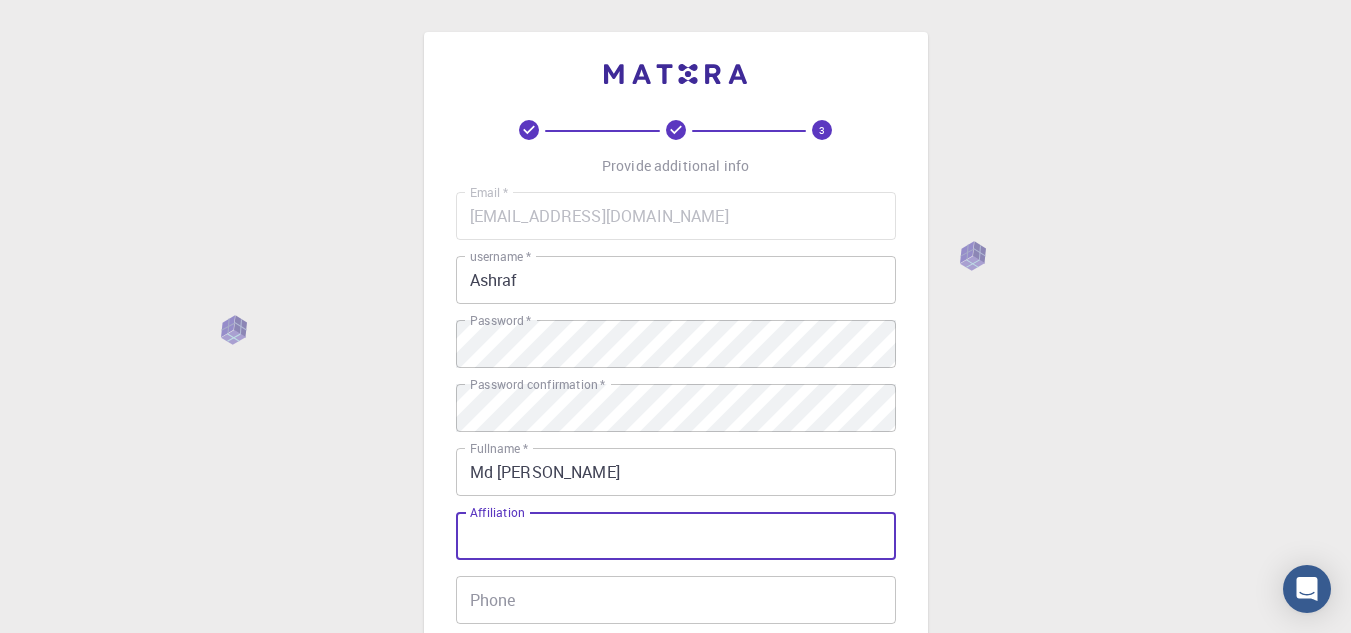 click on "Affiliation" at bounding box center [676, 536] 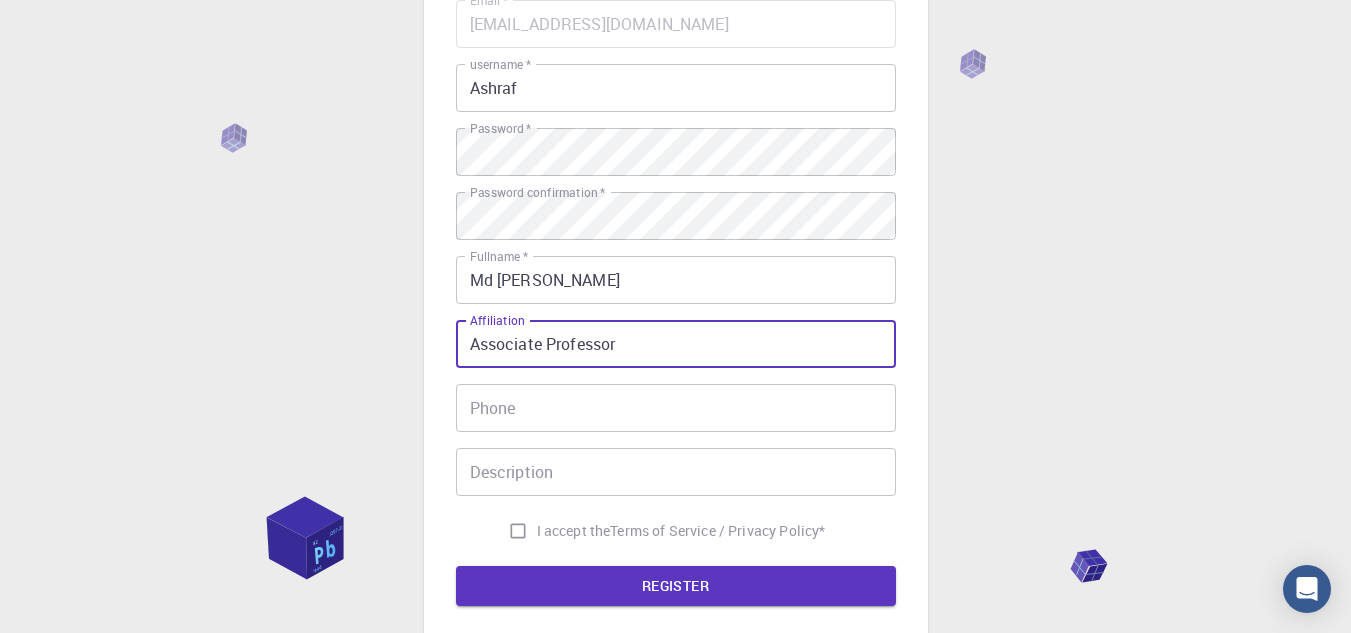 scroll, scrollTop: 200, scrollLeft: 0, axis: vertical 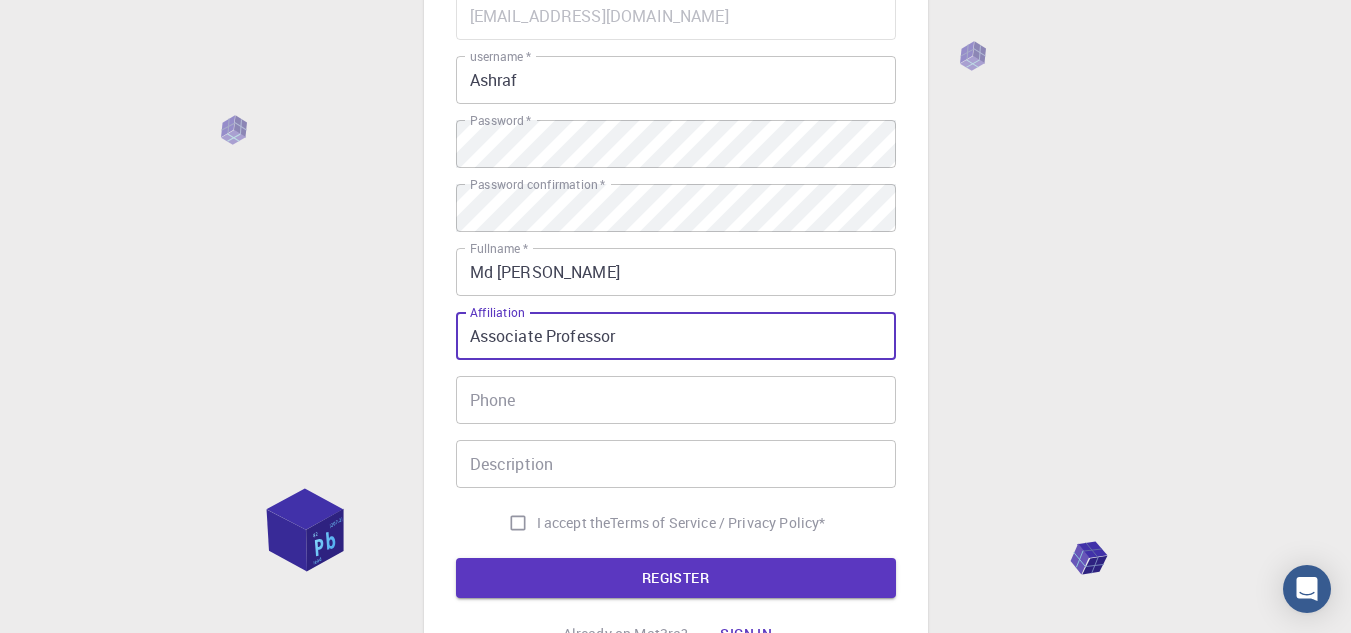 type on "Associate Professor" 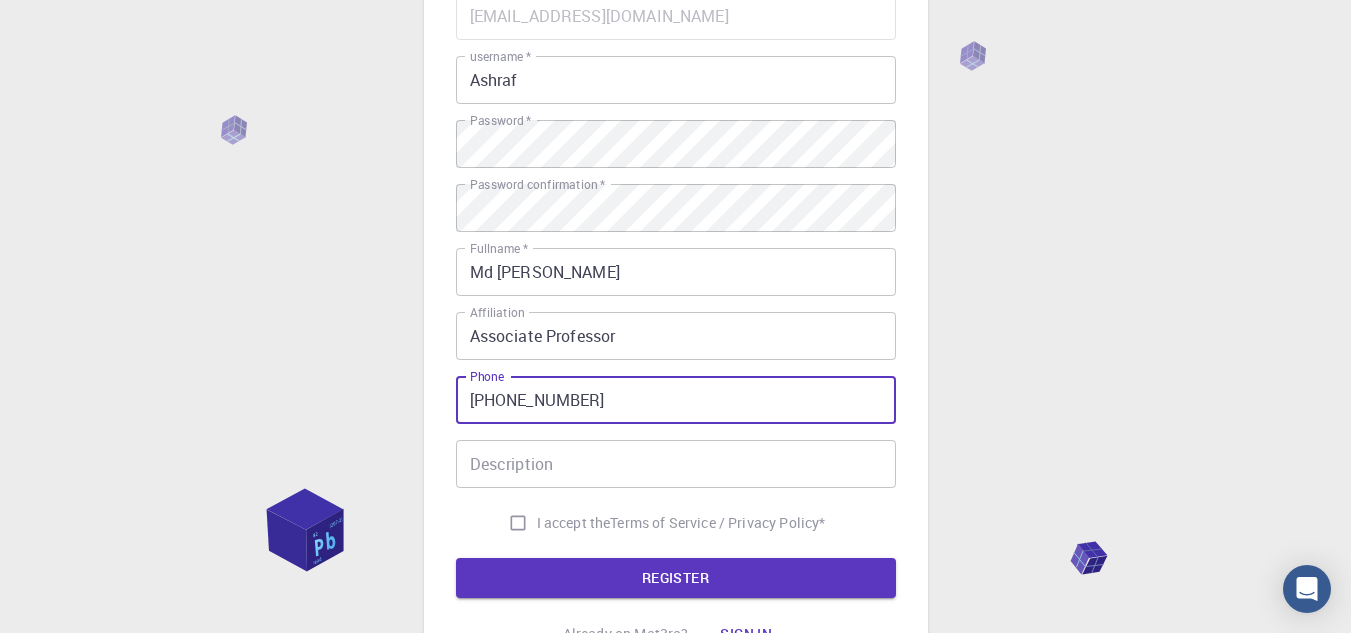 type on "+8801884774326" 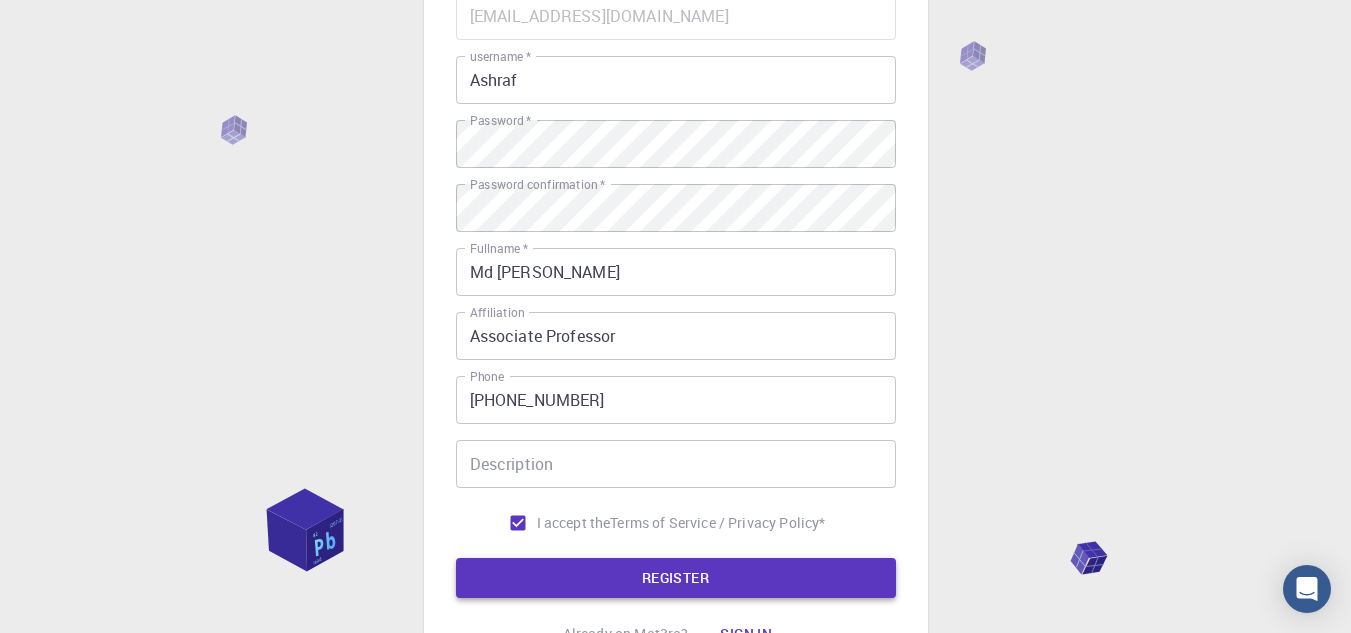 click on "REGISTER" at bounding box center [676, 578] 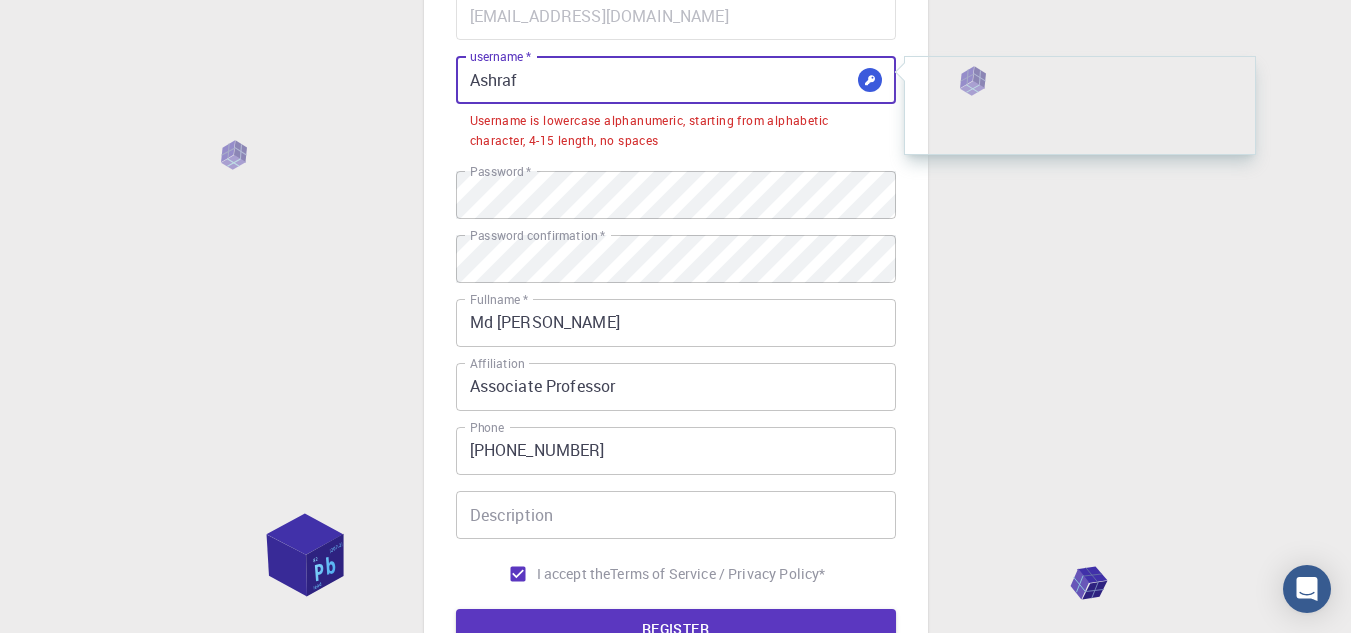 drag, startPoint x: 475, startPoint y: 79, endPoint x: 446, endPoint y: 79, distance: 29 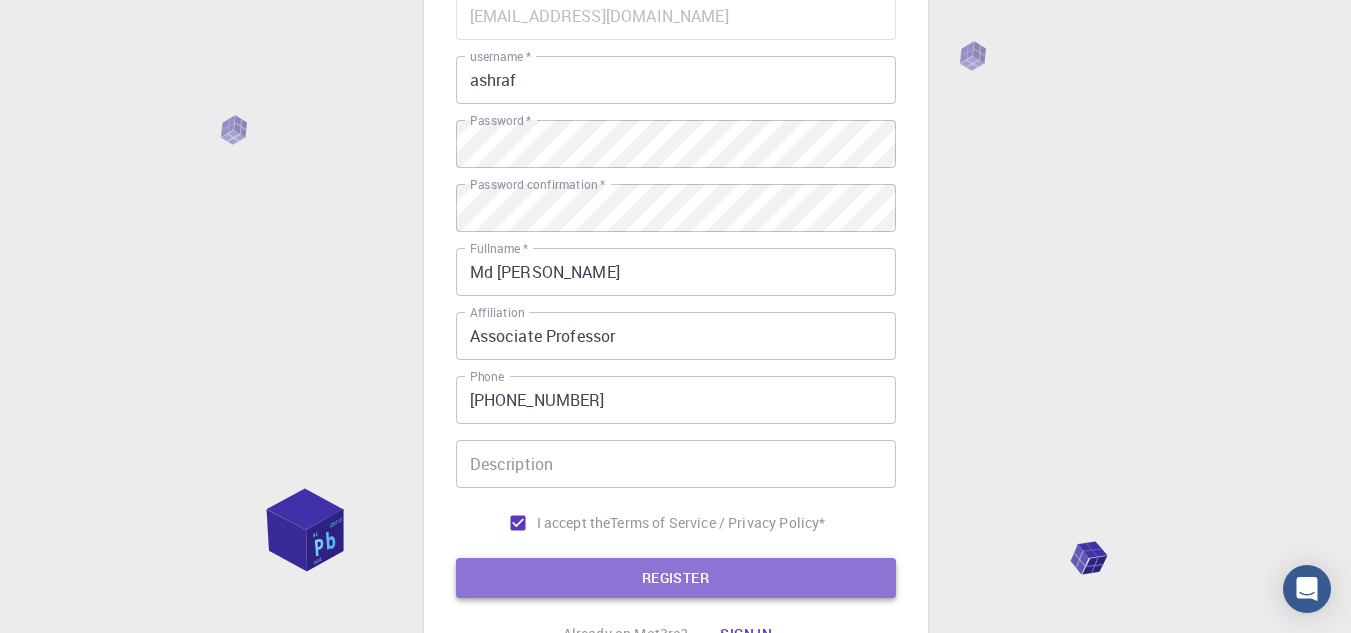 click on "REGISTER" at bounding box center [676, 578] 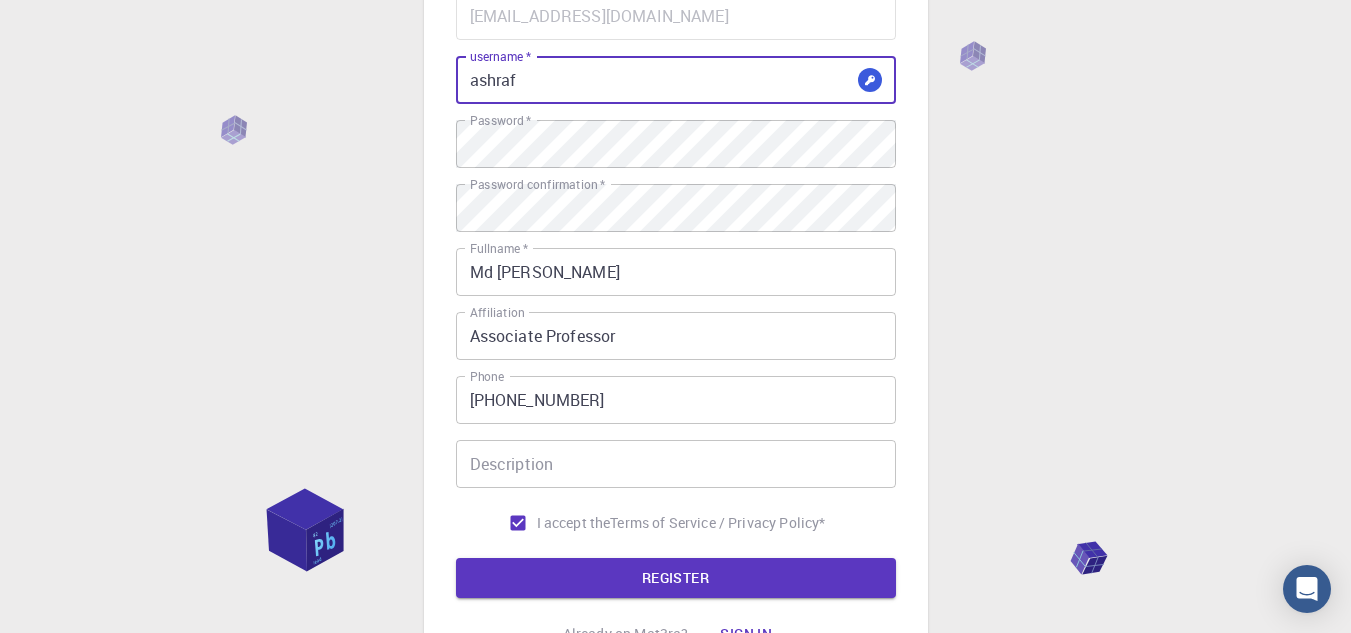 click on "ashraf" at bounding box center (676, 80) 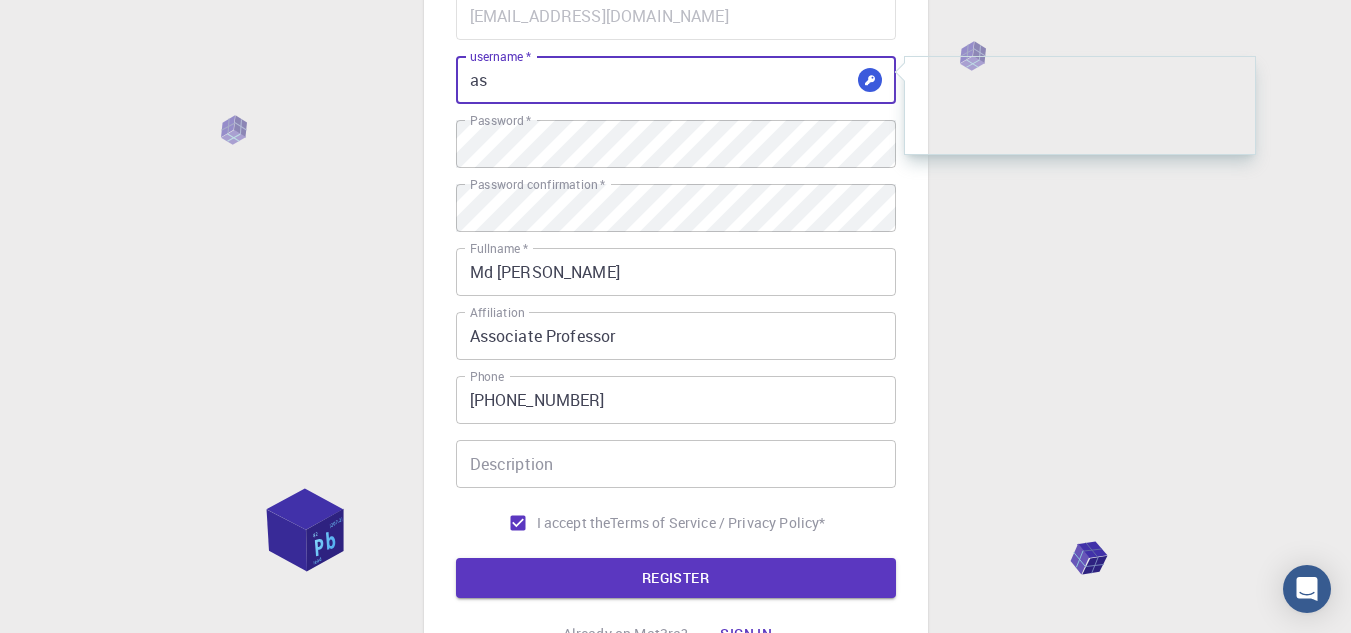 type on "a" 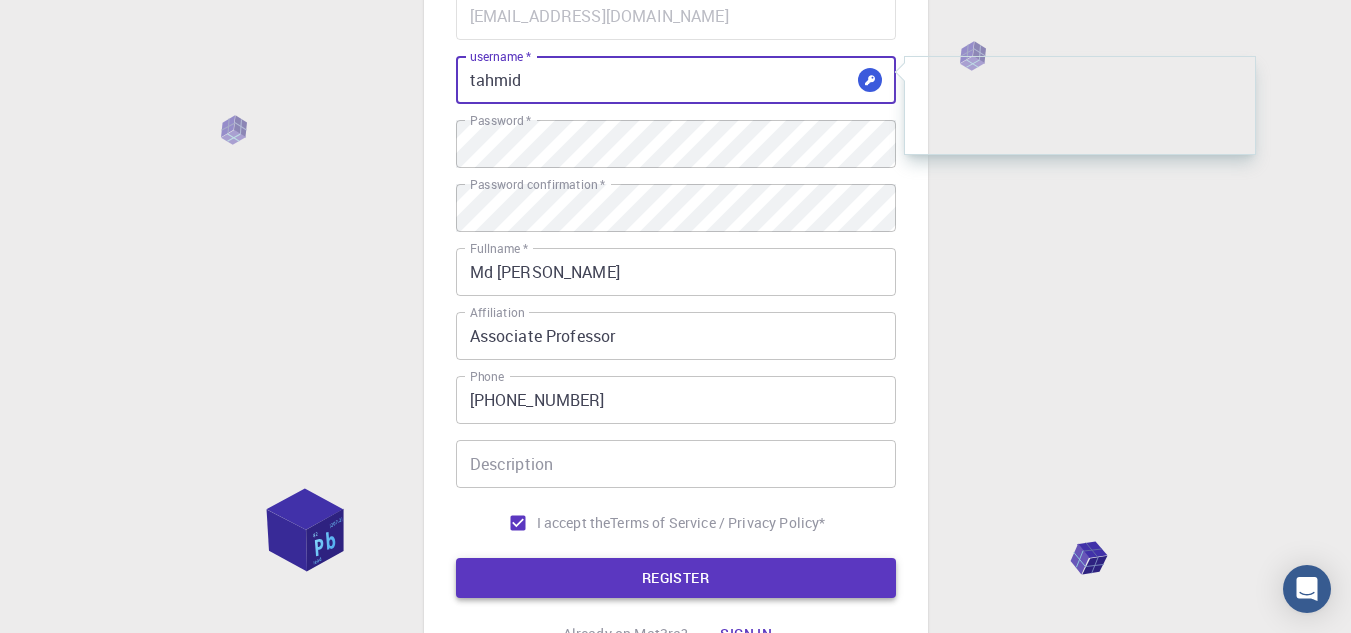 type on "tahmid" 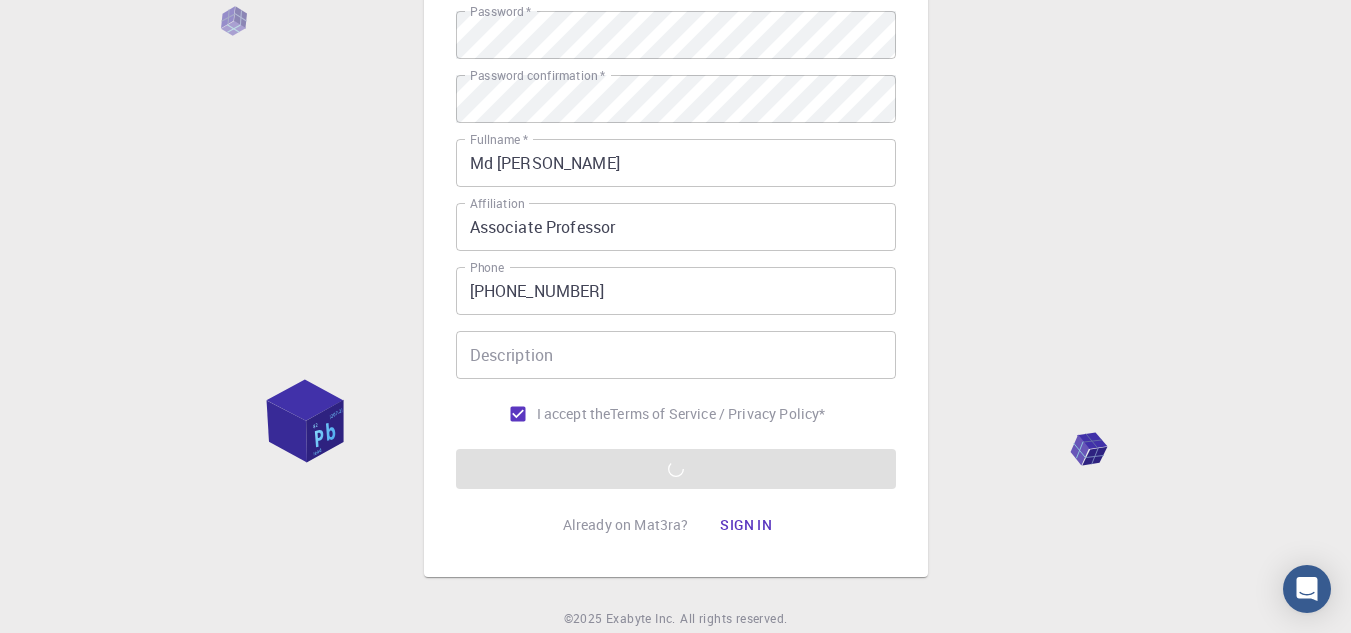 scroll, scrollTop: 385, scrollLeft: 0, axis: vertical 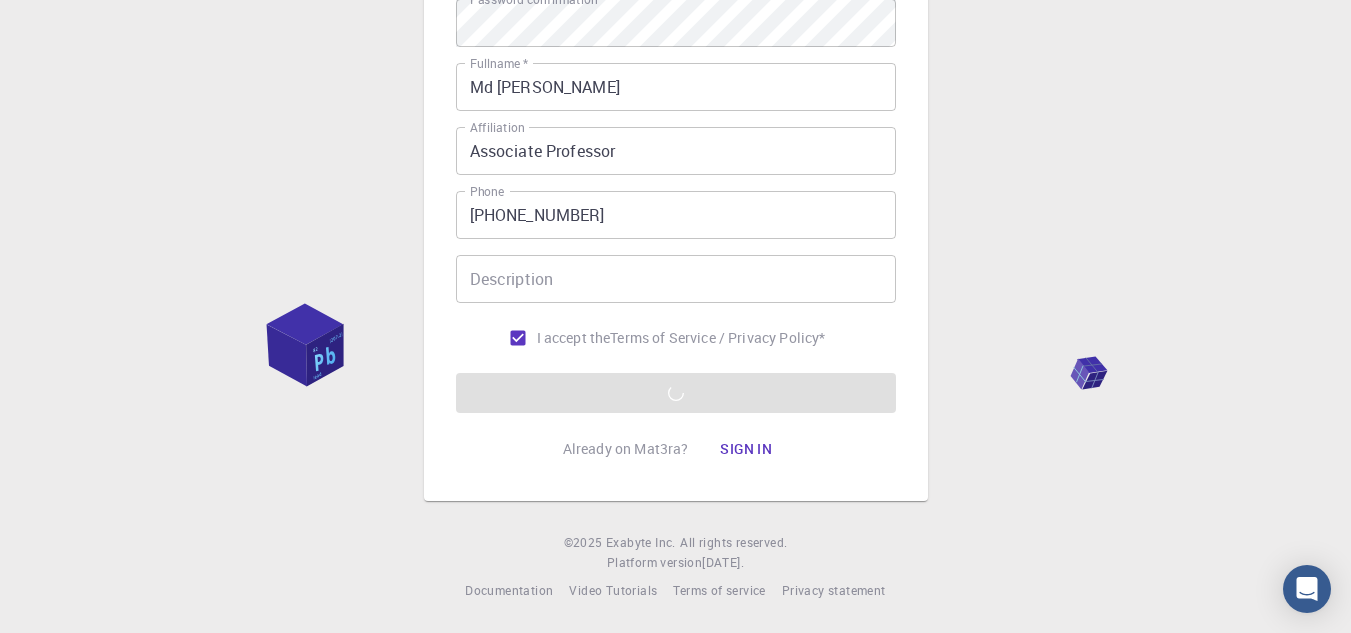 click on "Sign in" at bounding box center [746, 449] 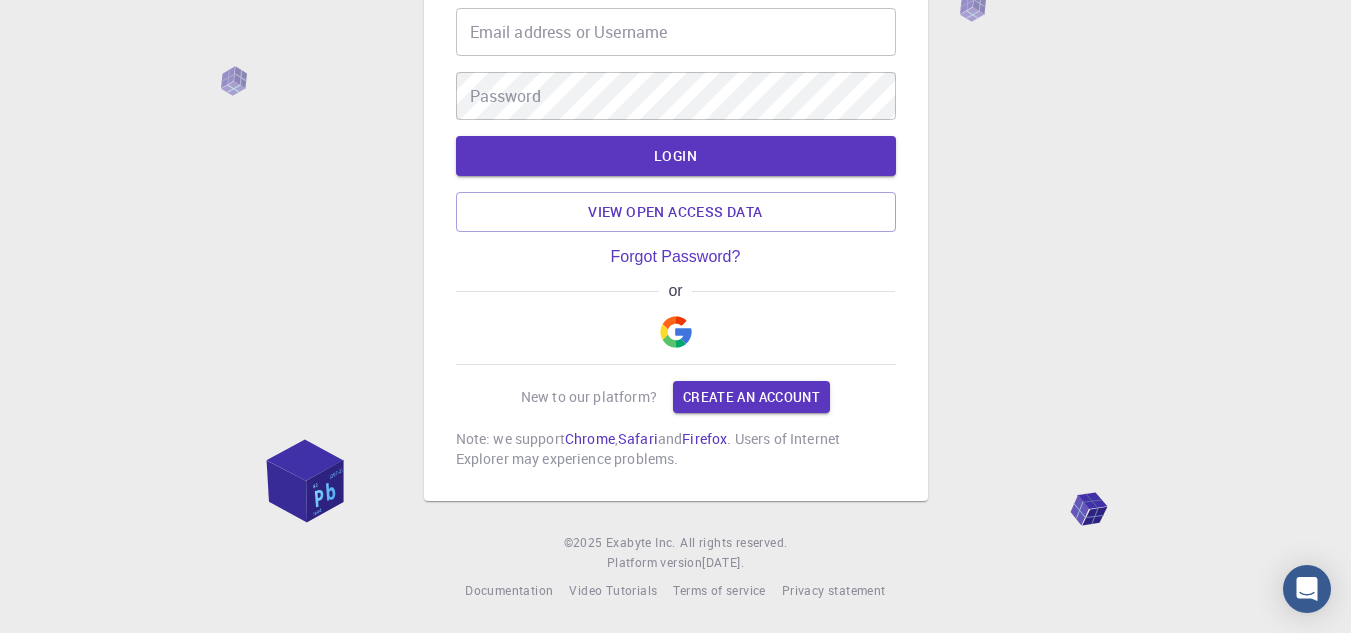 scroll, scrollTop: 80, scrollLeft: 0, axis: vertical 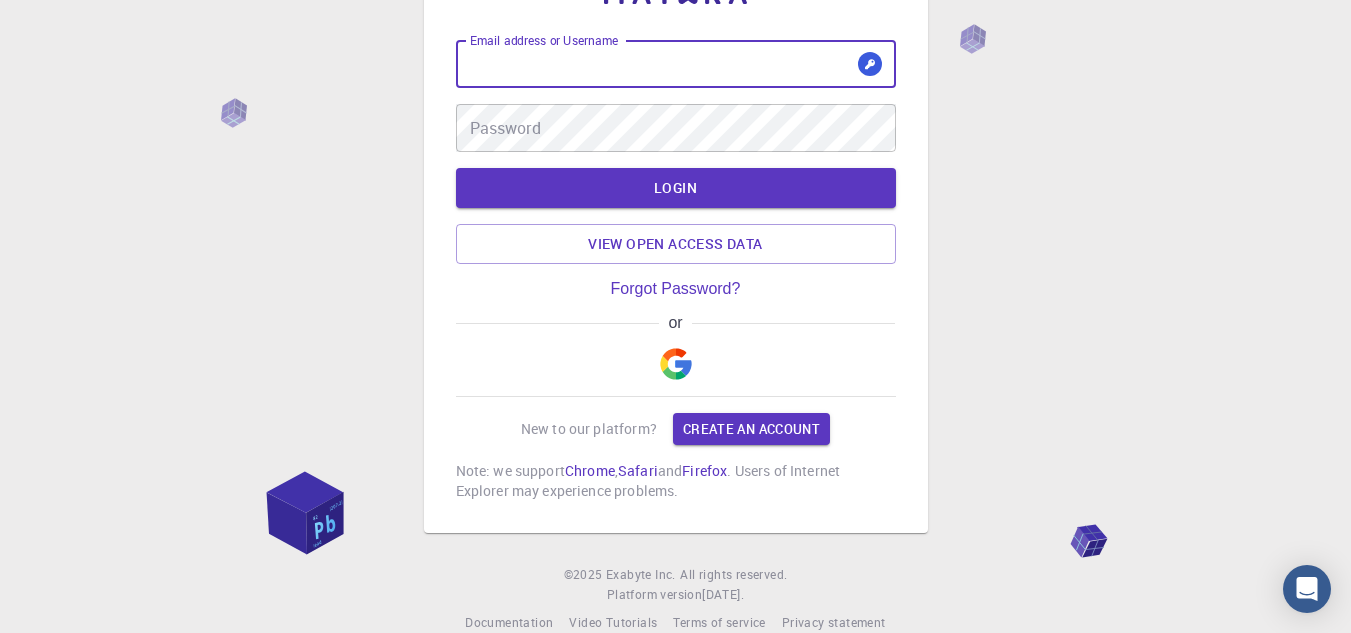 click on "Email address or Username" at bounding box center [676, 64] 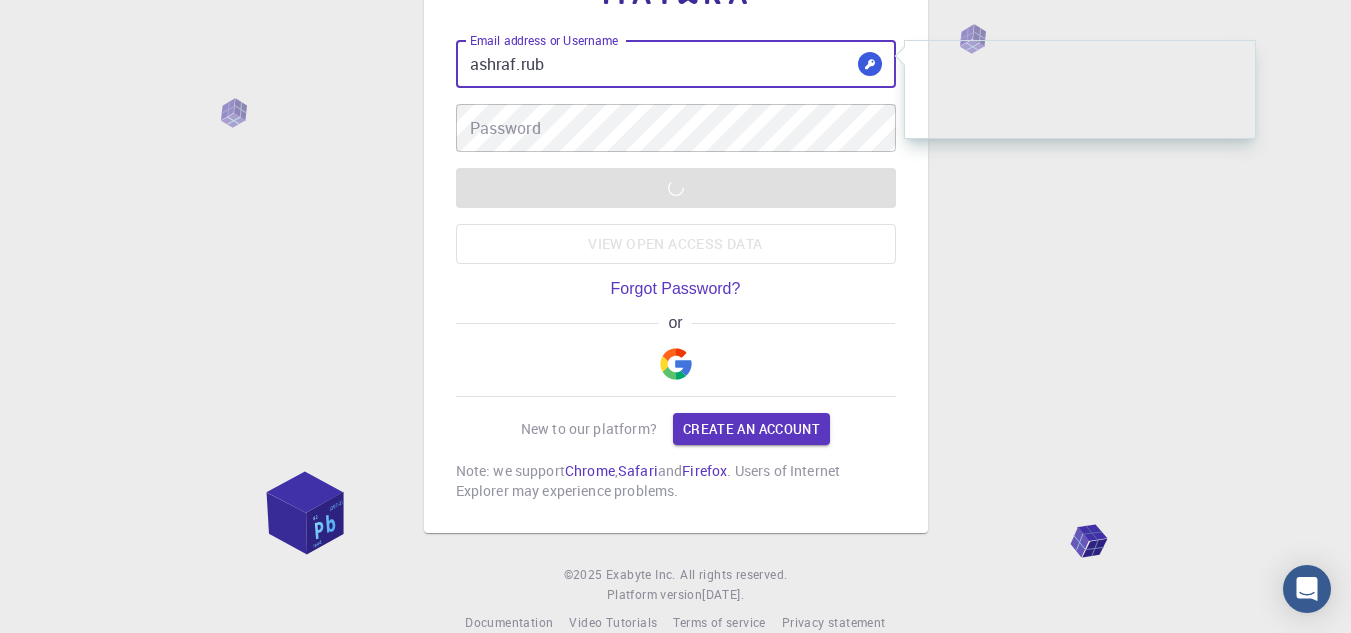 type on "ashraf.rubd" 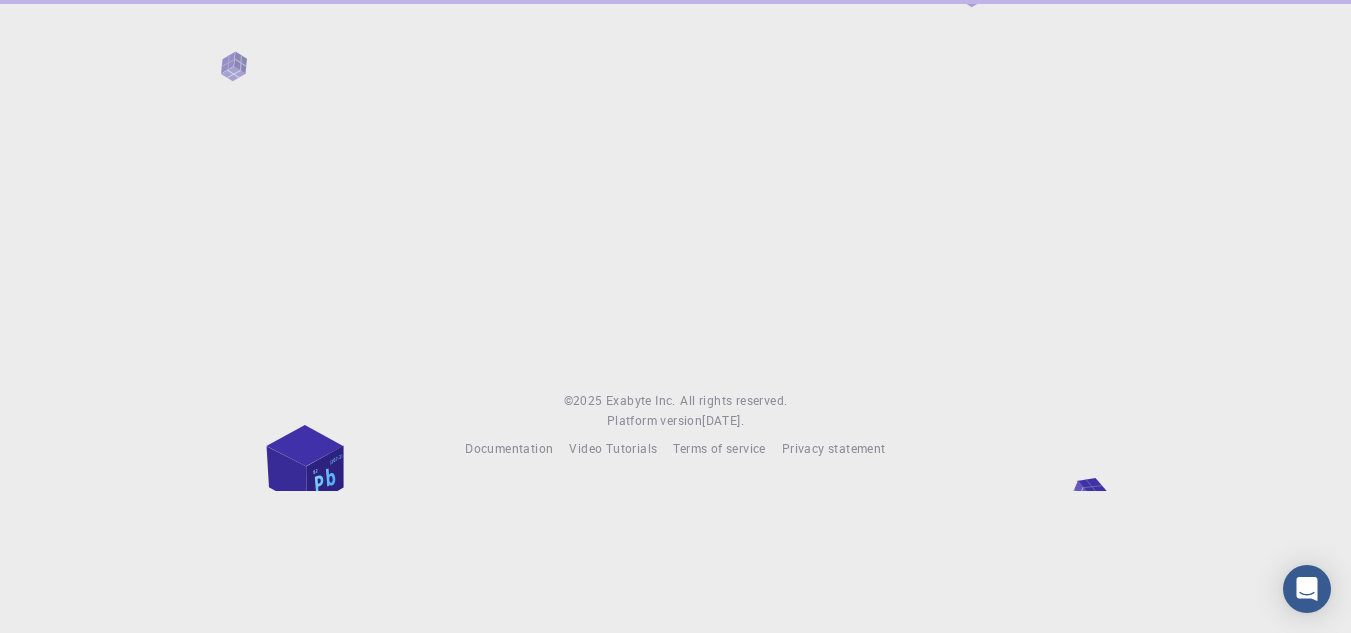 scroll, scrollTop: 0, scrollLeft: 0, axis: both 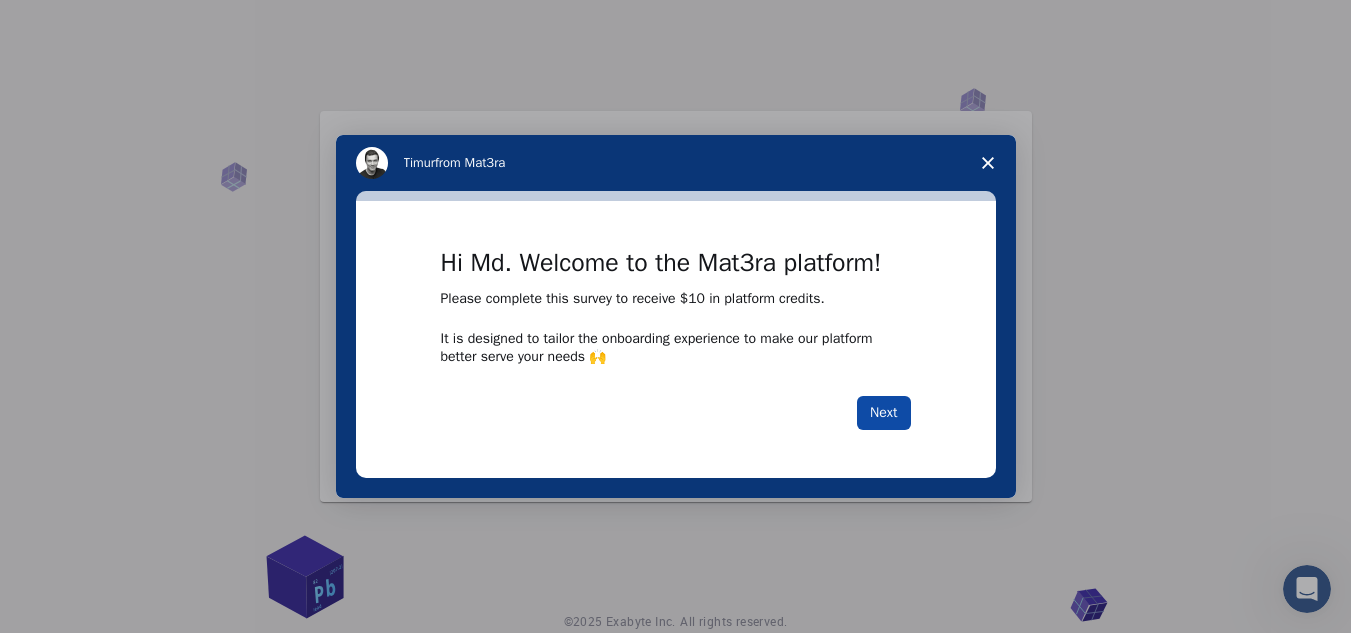 click on "Next" at bounding box center (883, 413) 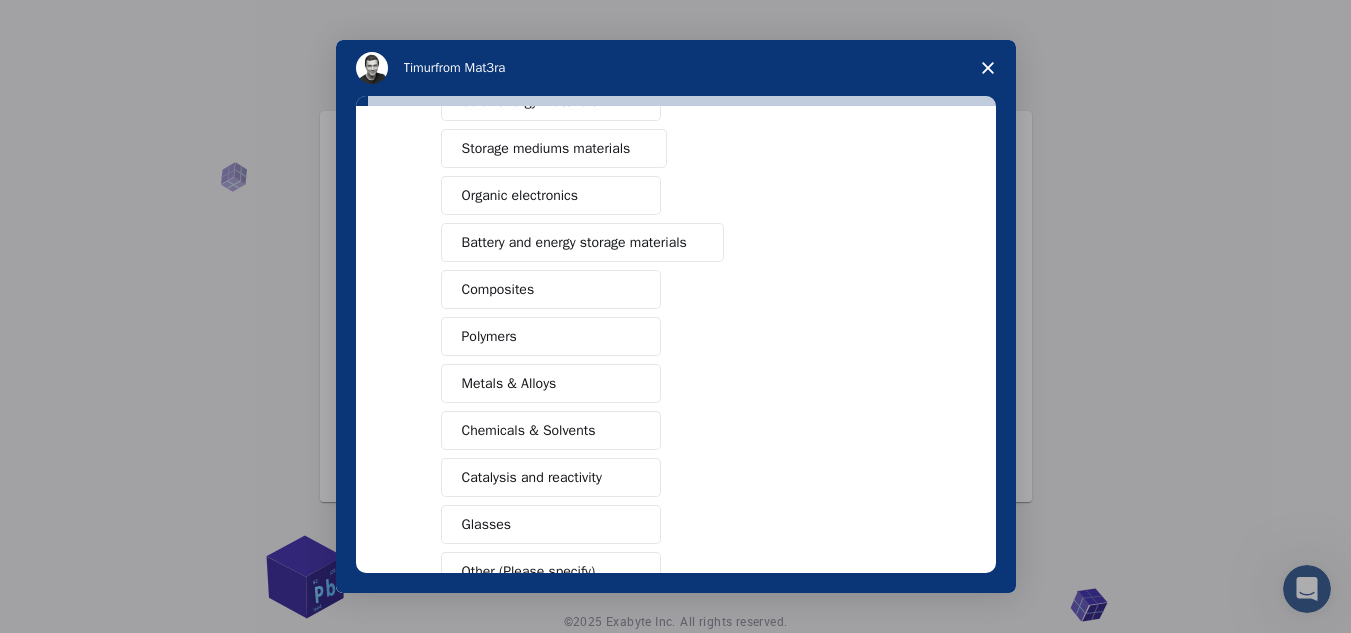 scroll, scrollTop: 232, scrollLeft: 0, axis: vertical 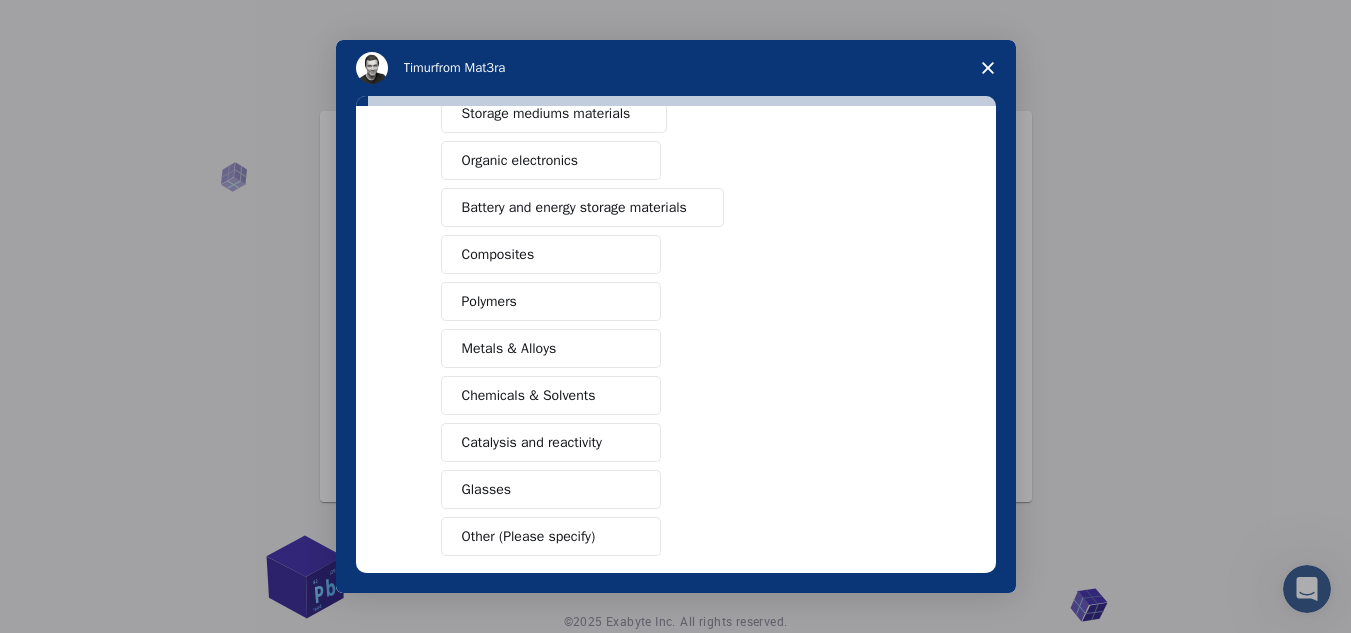 click on "Metals & Alloys" at bounding box center (551, 348) 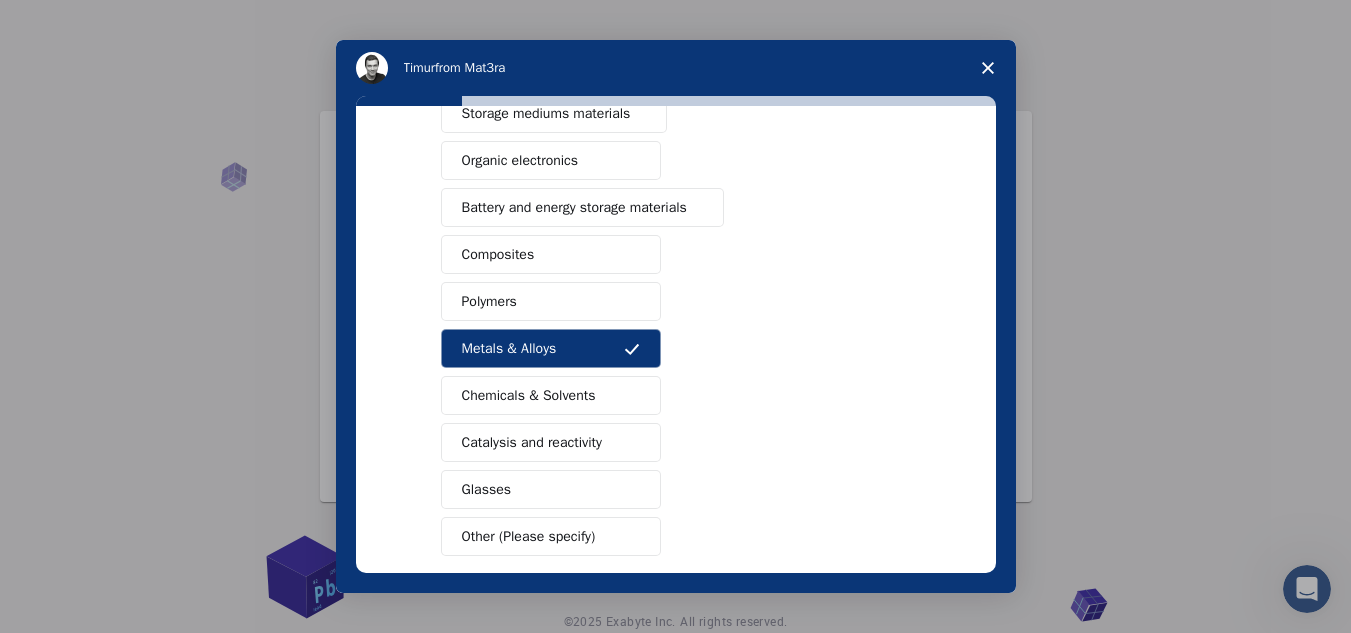 scroll, scrollTop: 332, scrollLeft: 0, axis: vertical 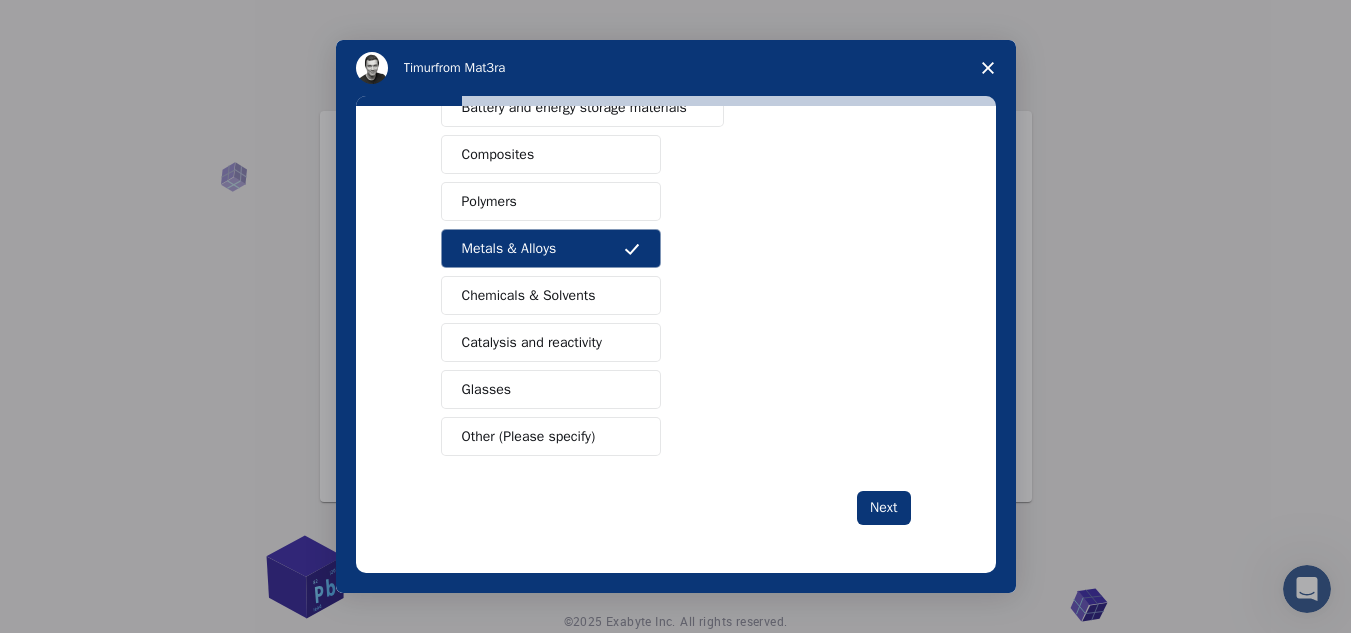 click on "Other (Please specify)" at bounding box center [529, 436] 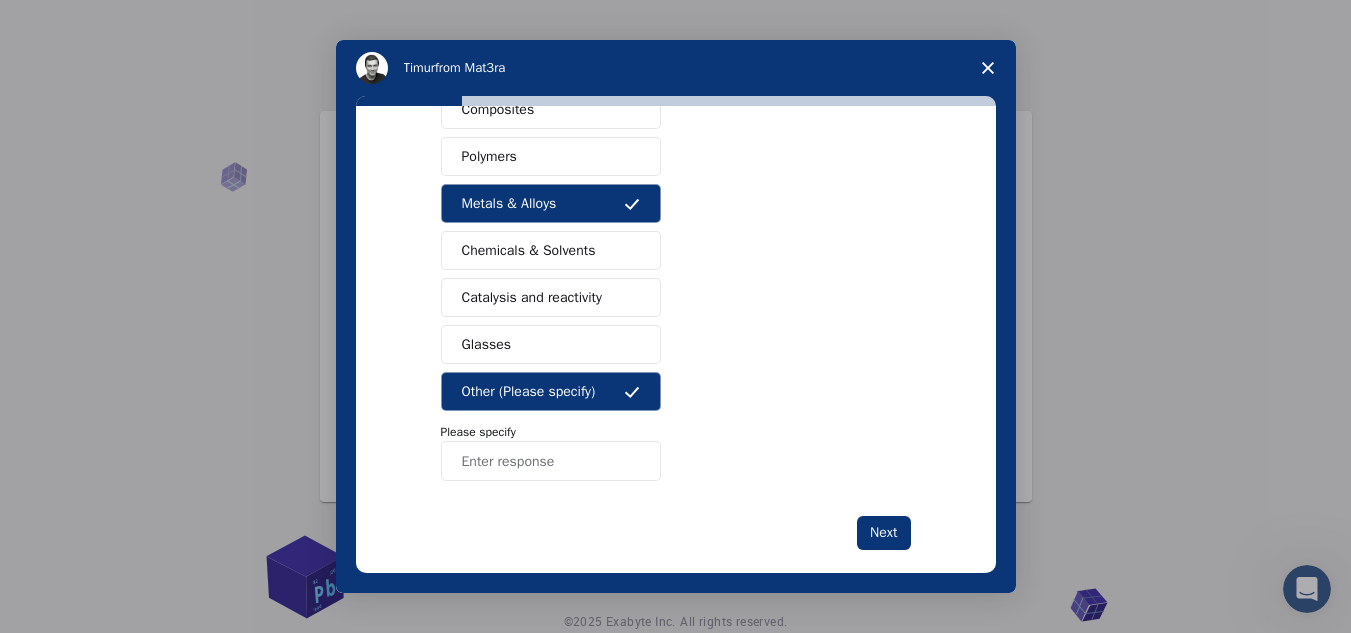 scroll, scrollTop: 402, scrollLeft: 0, axis: vertical 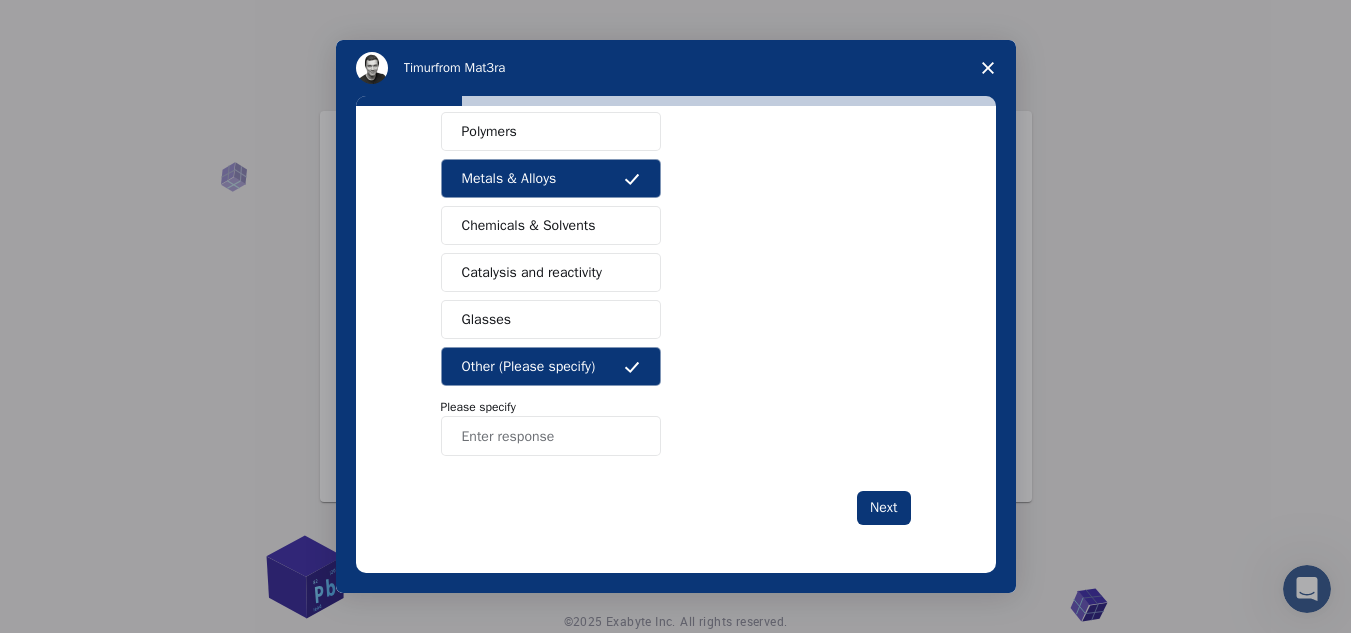 click at bounding box center [551, 436] 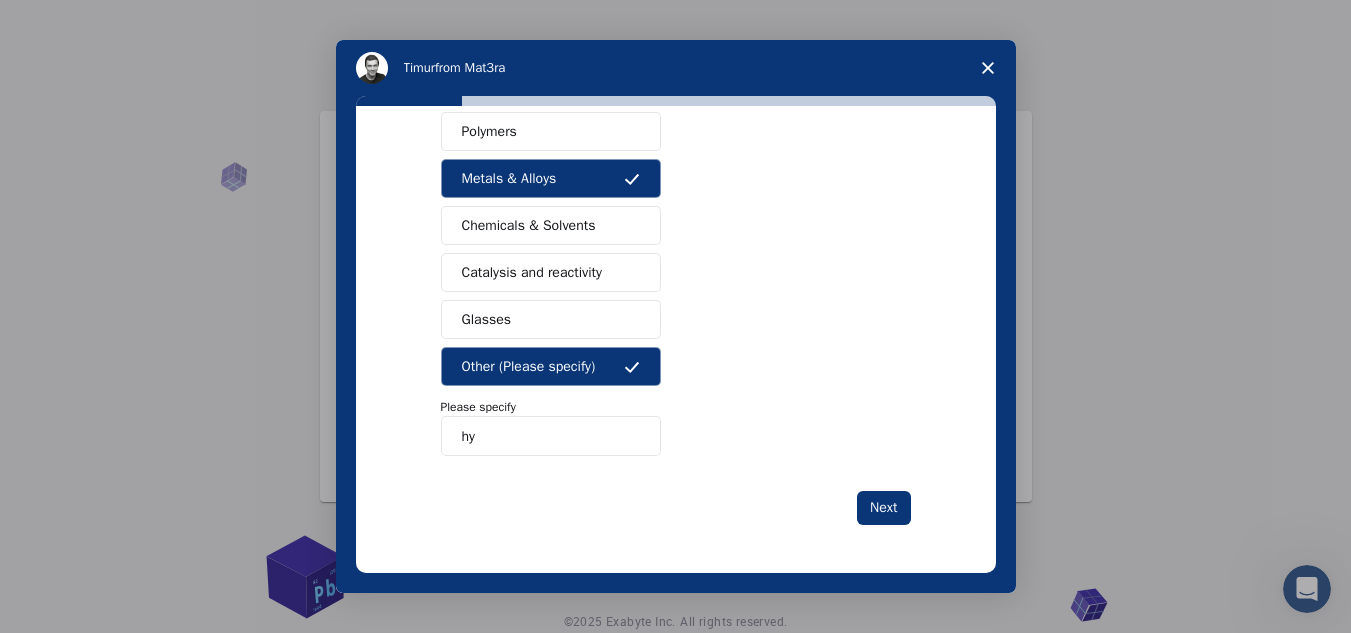 type on "h" 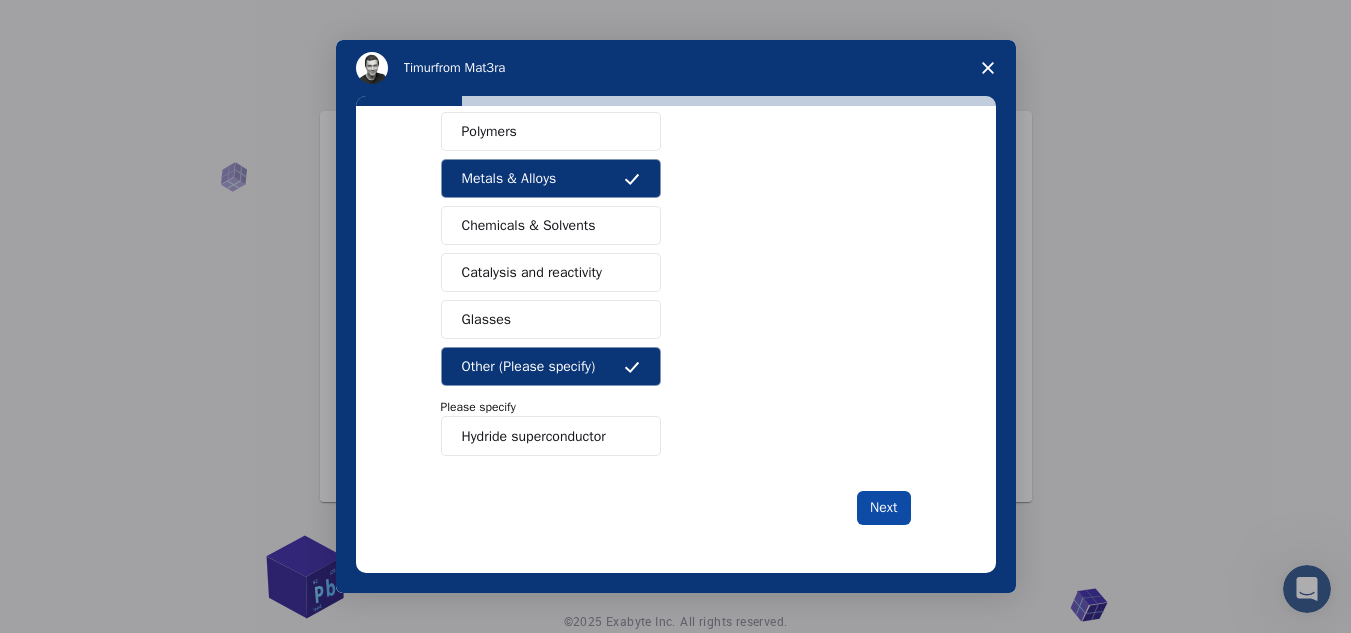 type on "Hydride superconductor" 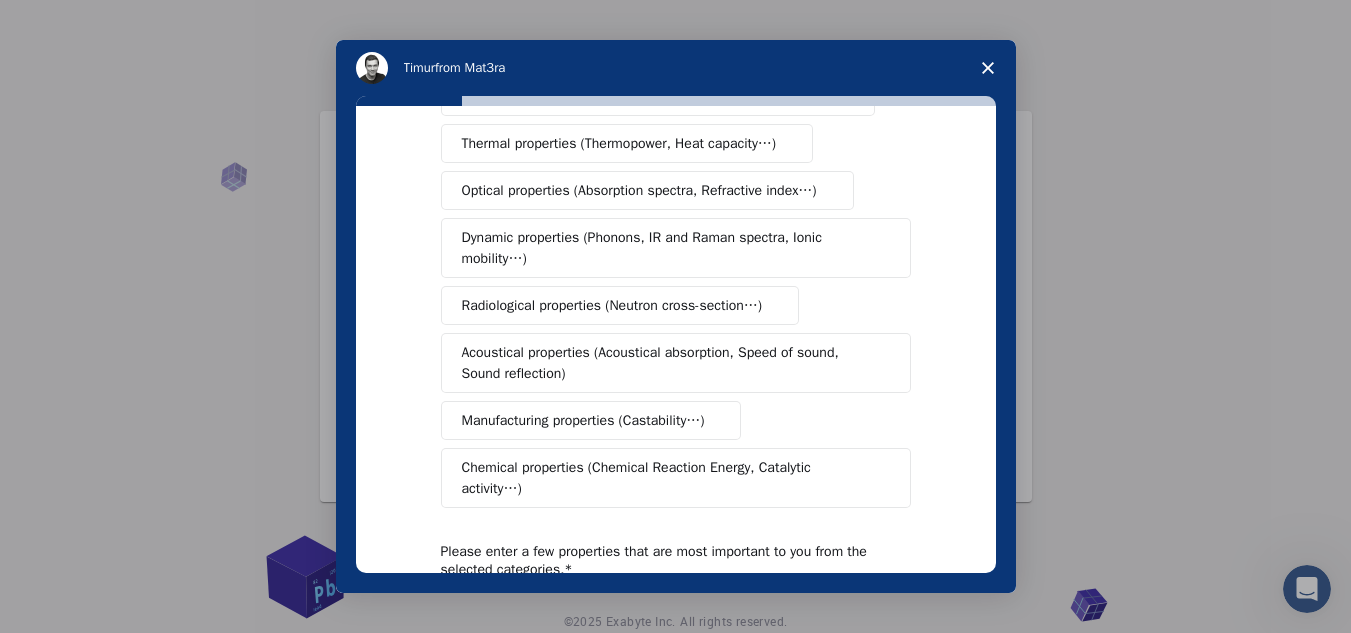 scroll, scrollTop: 436, scrollLeft: 0, axis: vertical 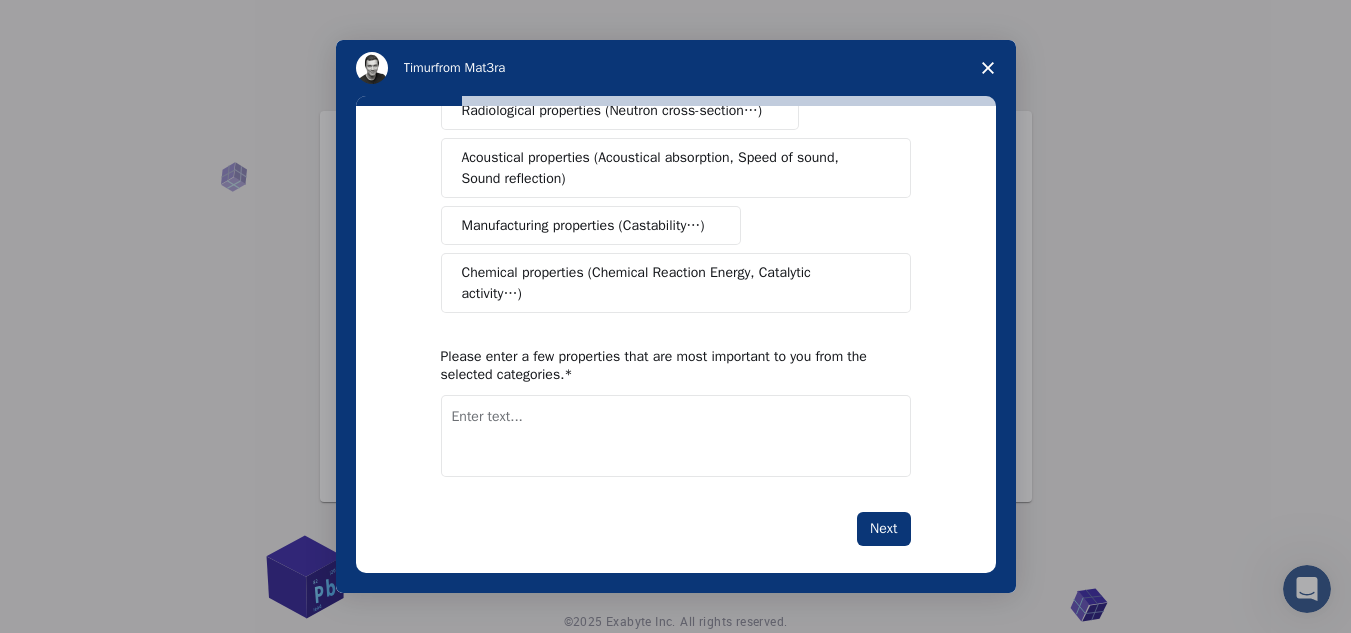 click at bounding box center [676, 436] 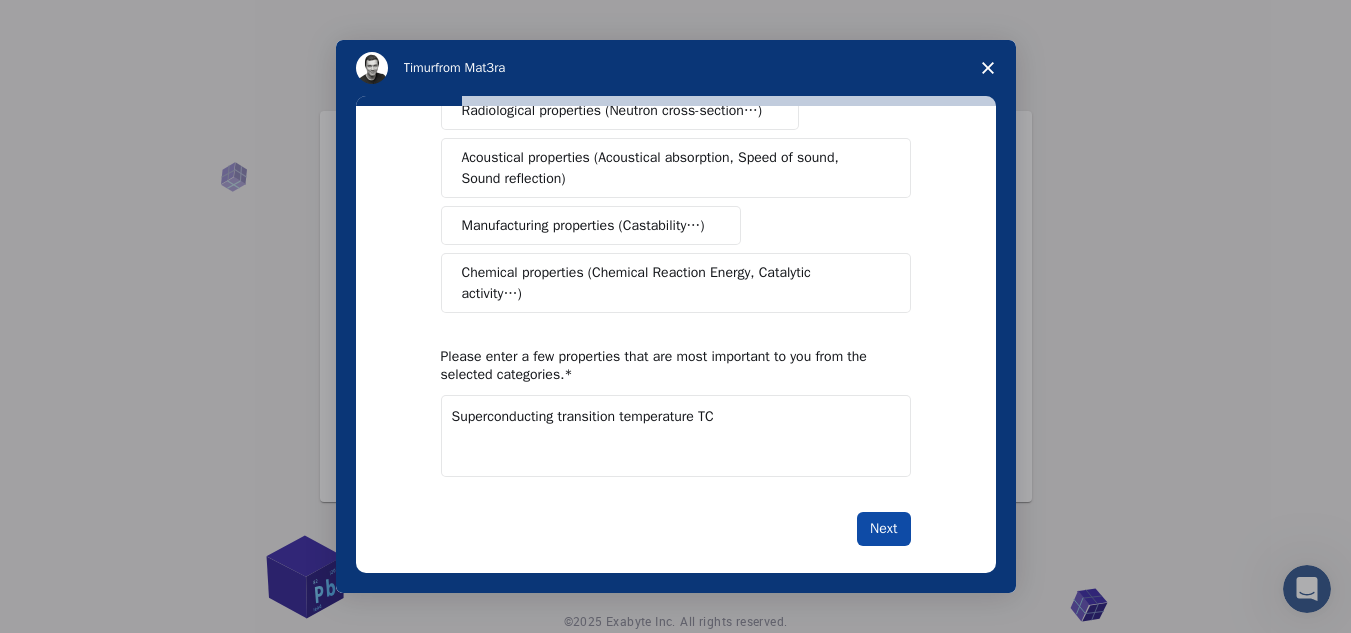 type on "Superconducting transition temperature TC" 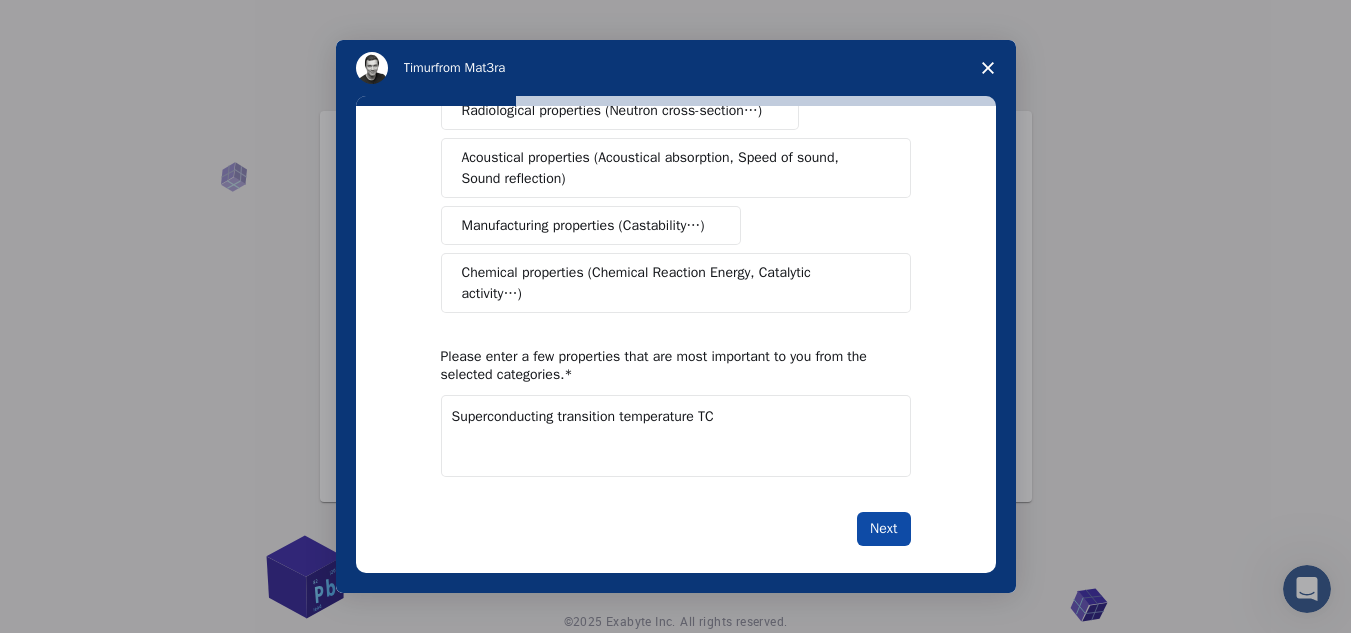 click on "Next" at bounding box center (883, 529) 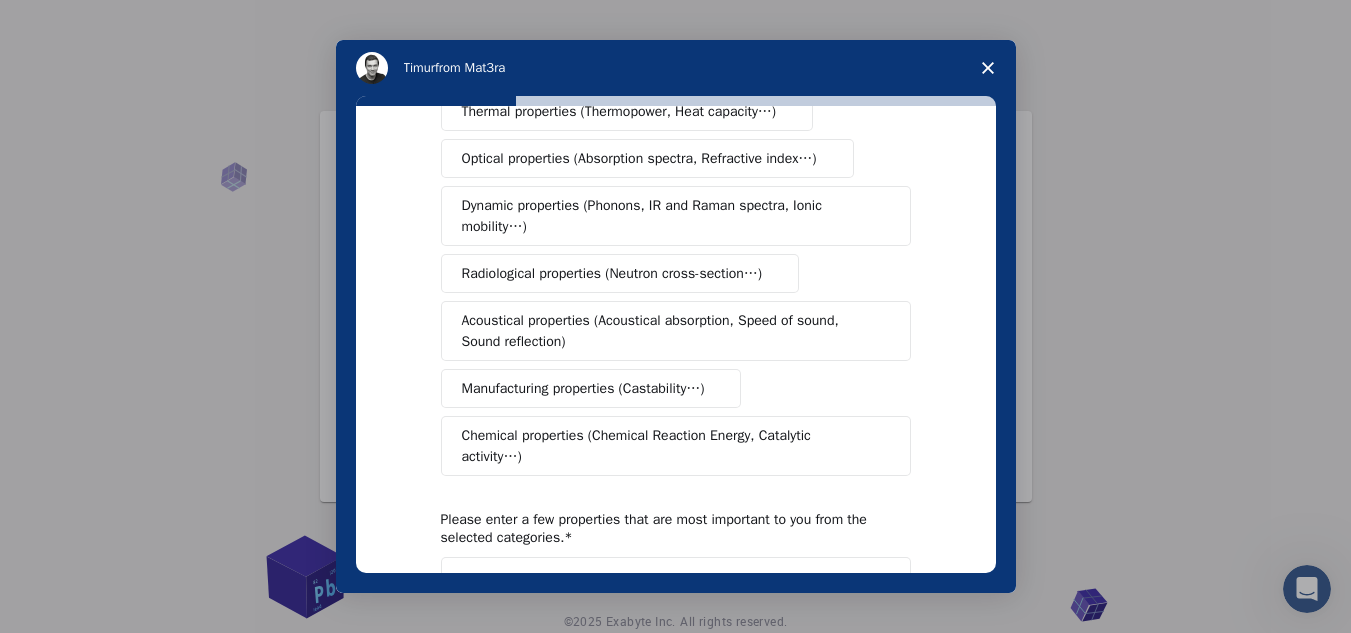 scroll, scrollTop: 459, scrollLeft: 0, axis: vertical 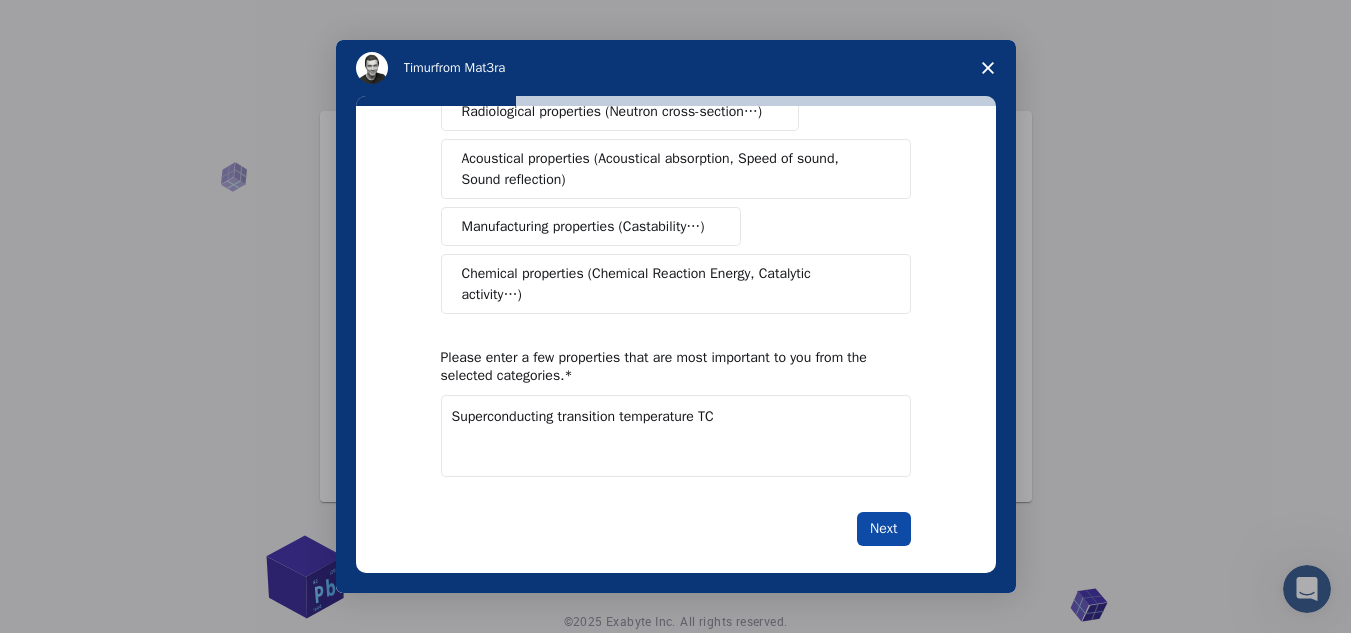 click on "Next" at bounding box center [883, 529] 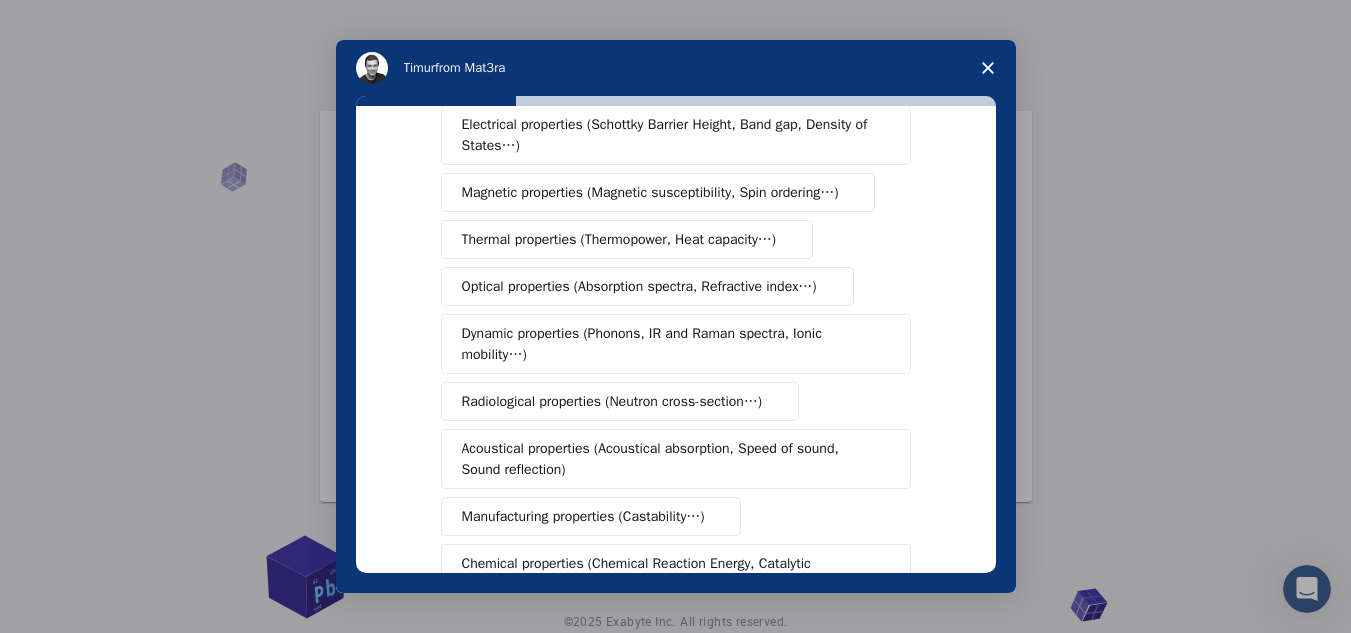 scroll, scrollTop: 300, scrollLeft: 0, axis: vertical 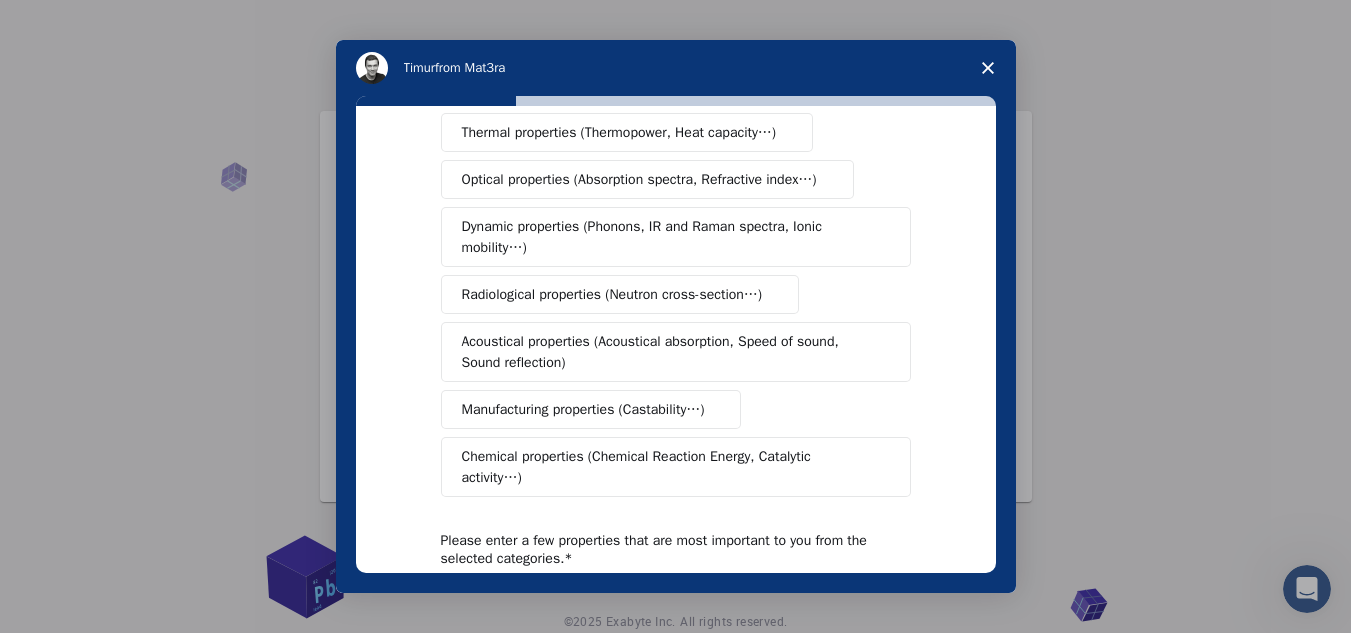 click on "Dynamic properties (Phonons, IR and Raman spectra, Ionic mobility…)" at bounding box center (668, 237) 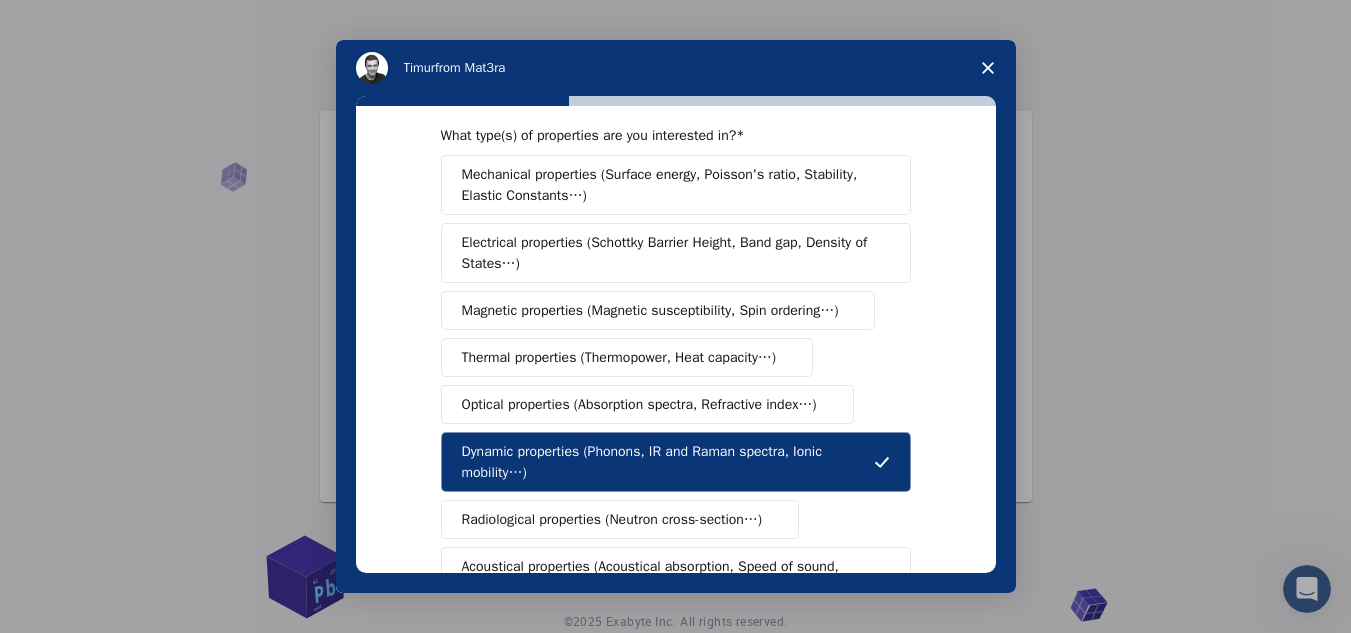 scroll, scrollTop: 0, scrollLeft: 0, axis: both 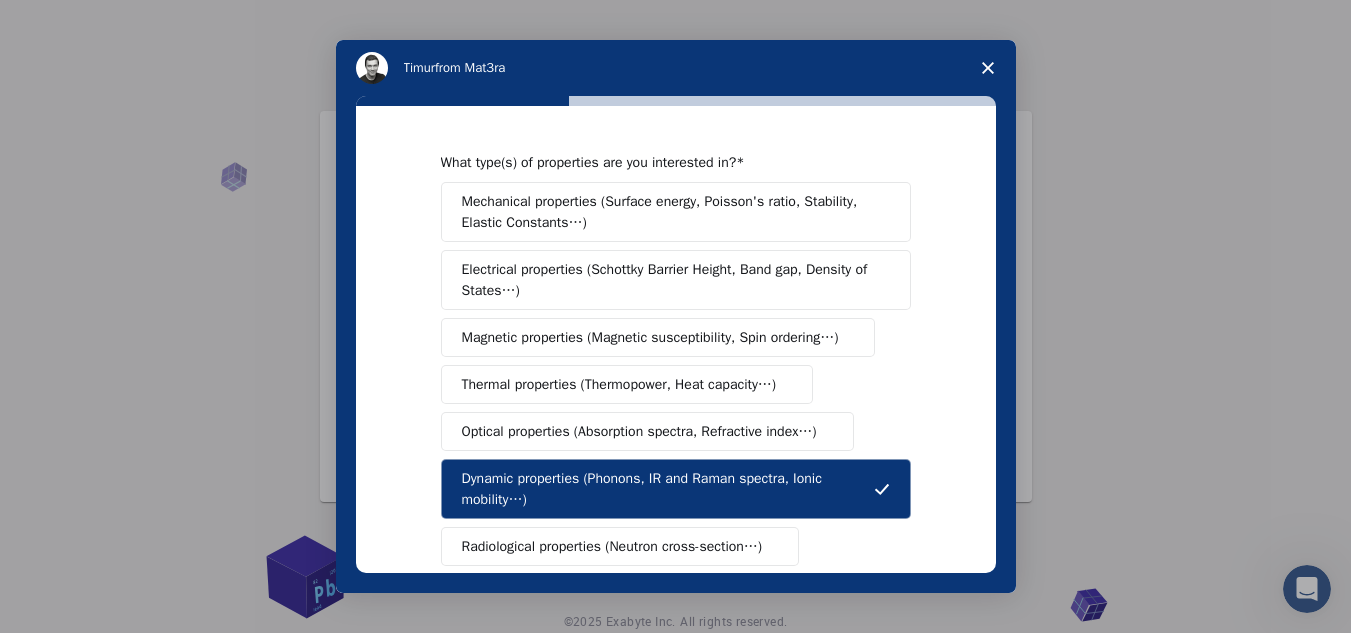 click on "Electrical properties (Schottky Barrier Height, Band gap, Density of States…)" at bounding box center [669, 280] 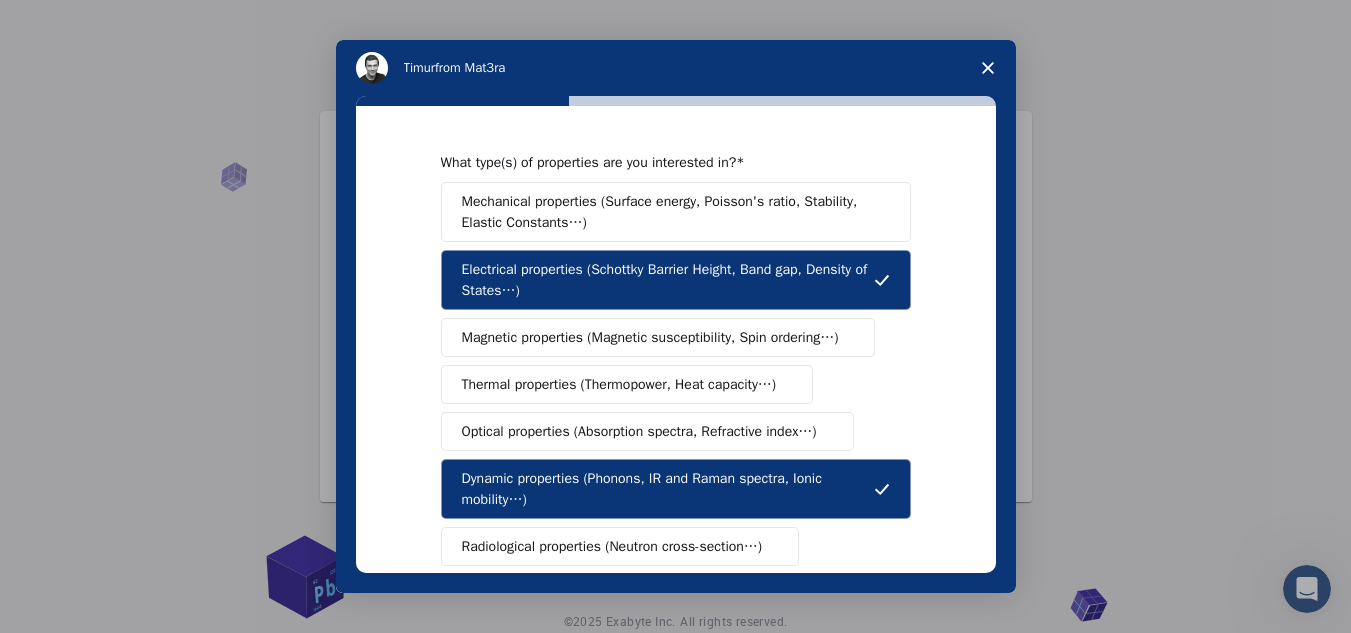 click on "Mechanical properties (Surface energy, Poisson's ratio, Stability, Elastic Constants…)" at bounding box center (669, 212) 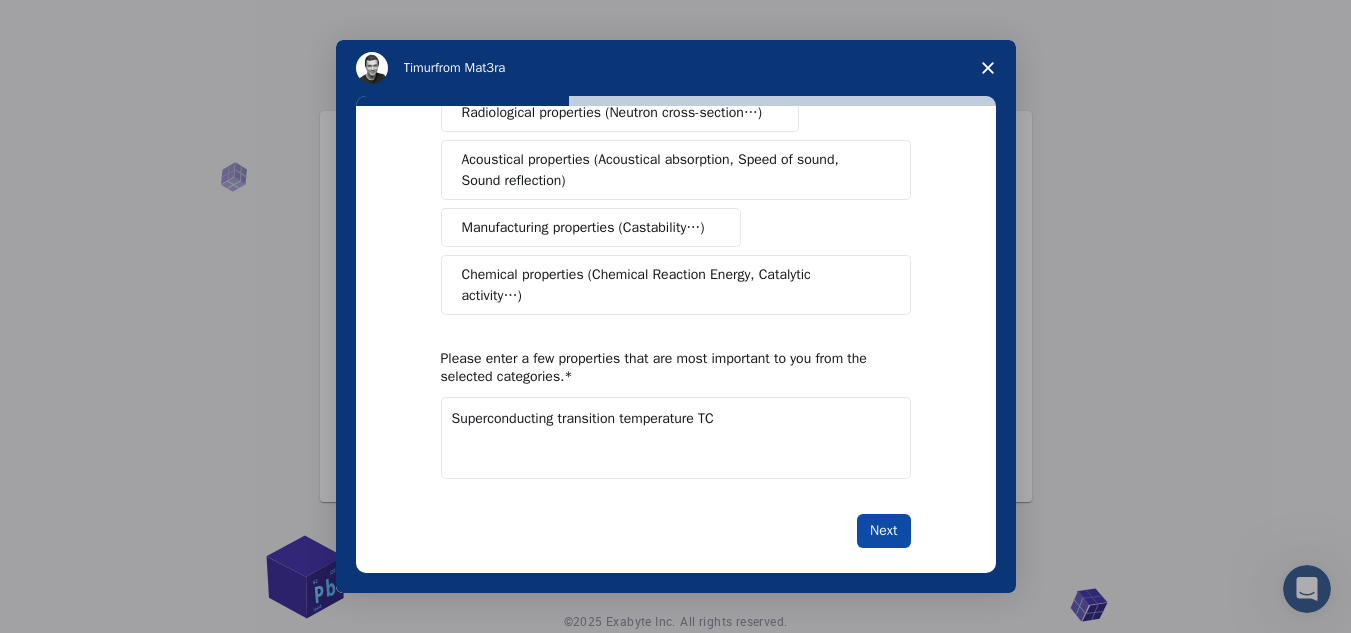 scroll, scrollTop: 436, scrollLeft: 0, axis: vertical 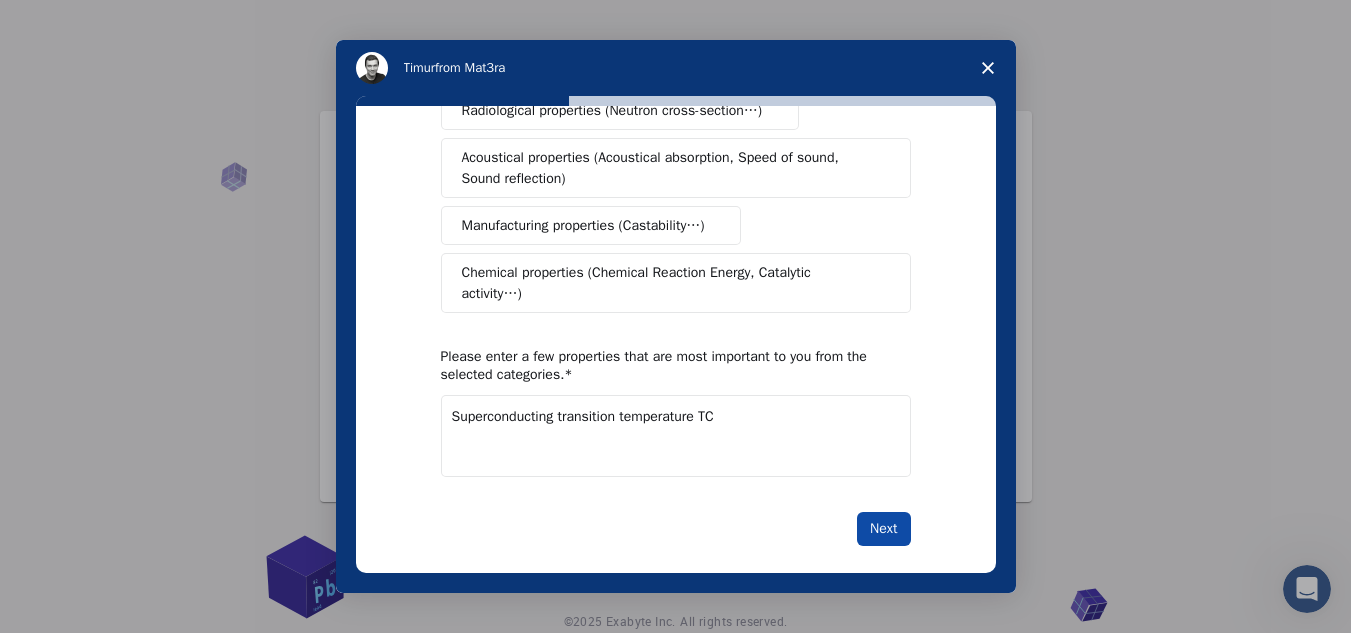 click on "Next" at bounding box center [883, 529] 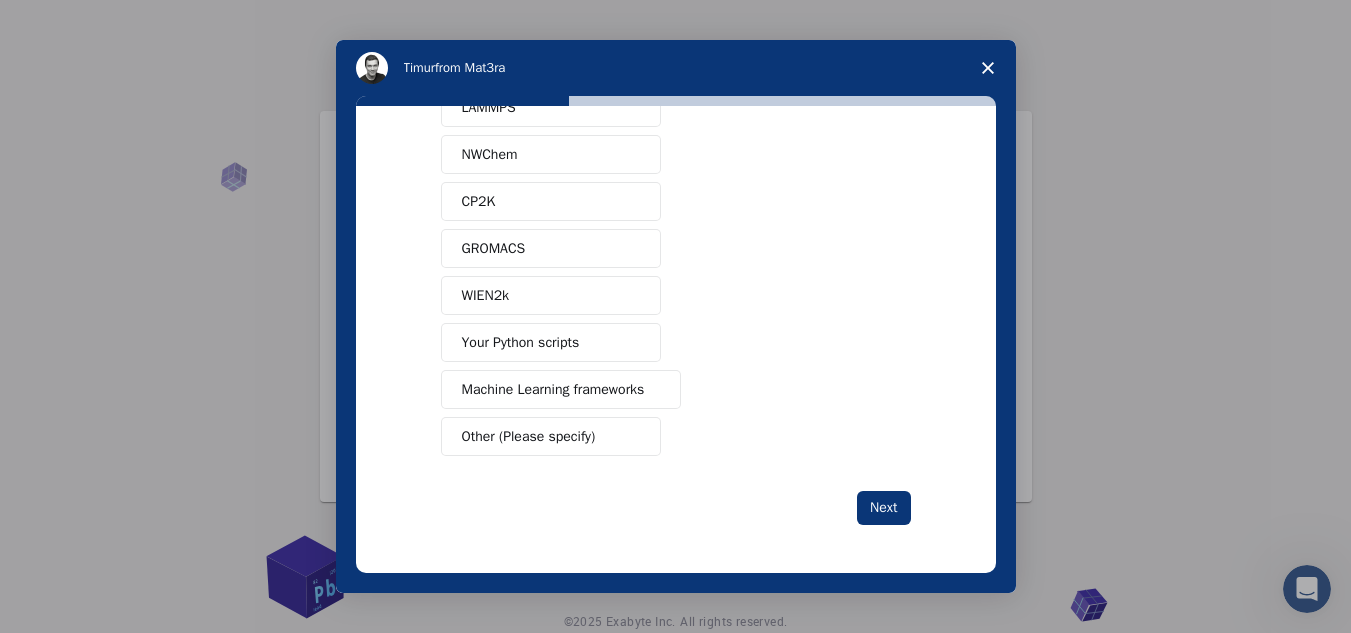 scroll, scrollTop: 0, scrollLeft: 0, axis: both 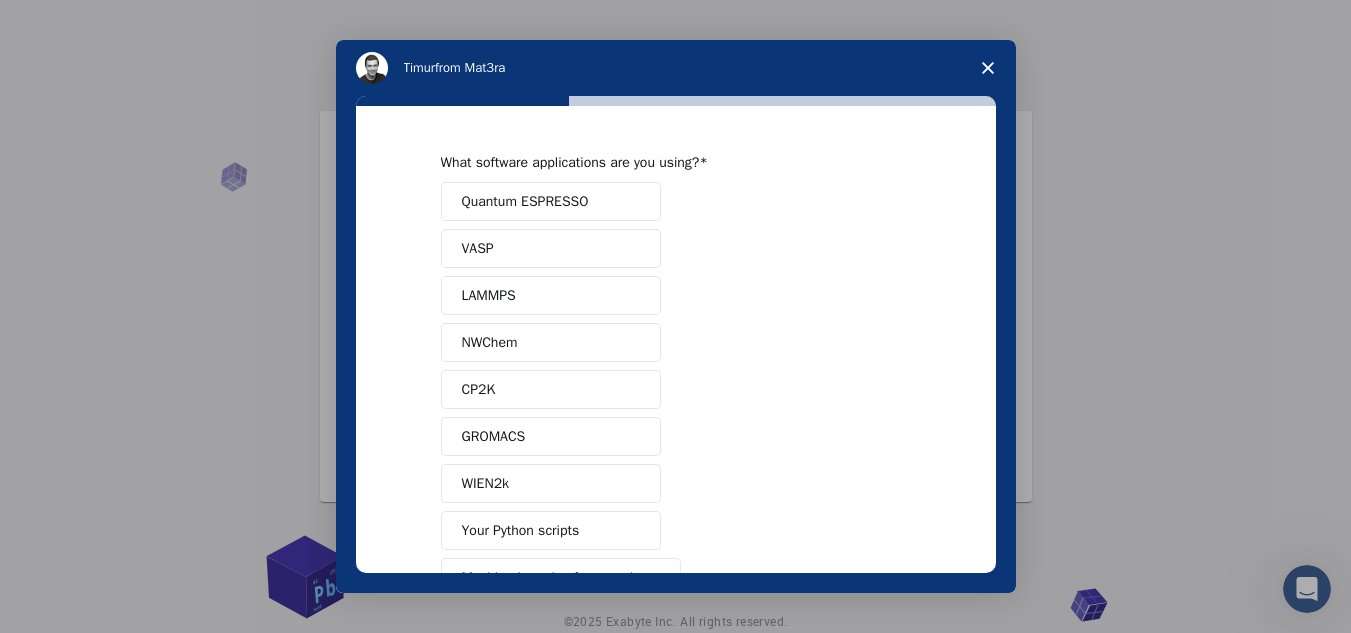 click on "Quantum ESPRESSO" at bounding box center (525, 201) 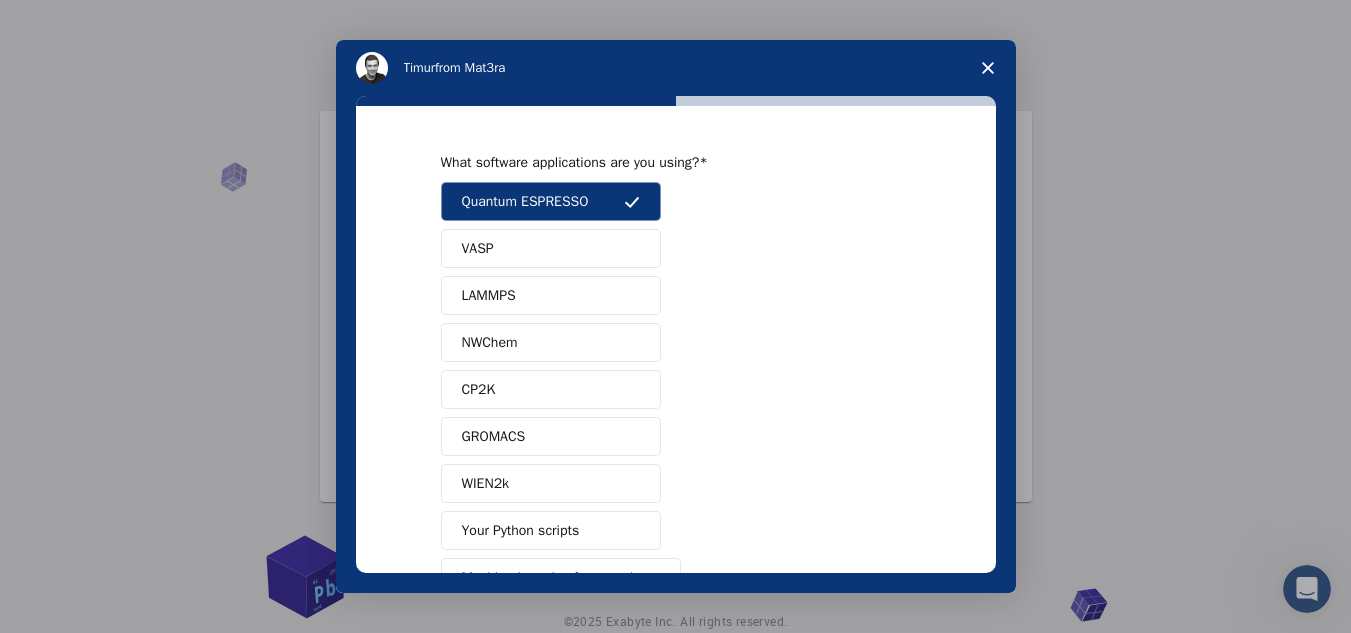 scroll, scrollTop: 188, scrollLeft: 0, axis: vertical 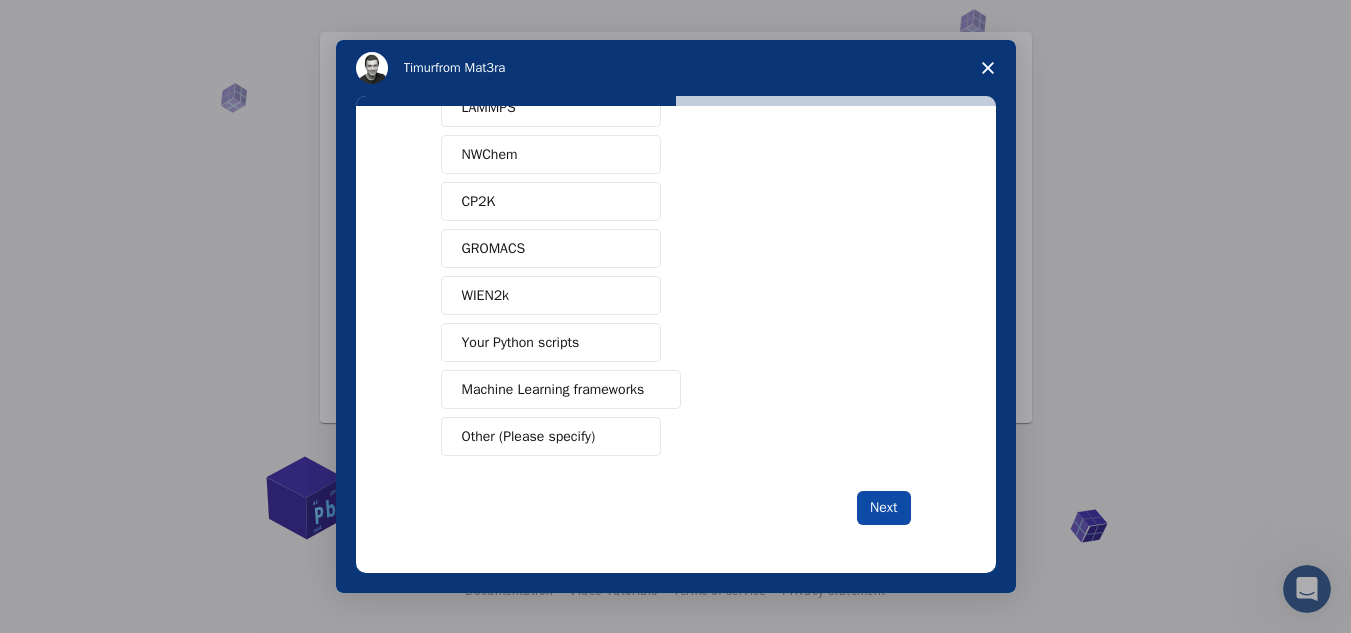 click on "Next" at bounding box center (883, 508) 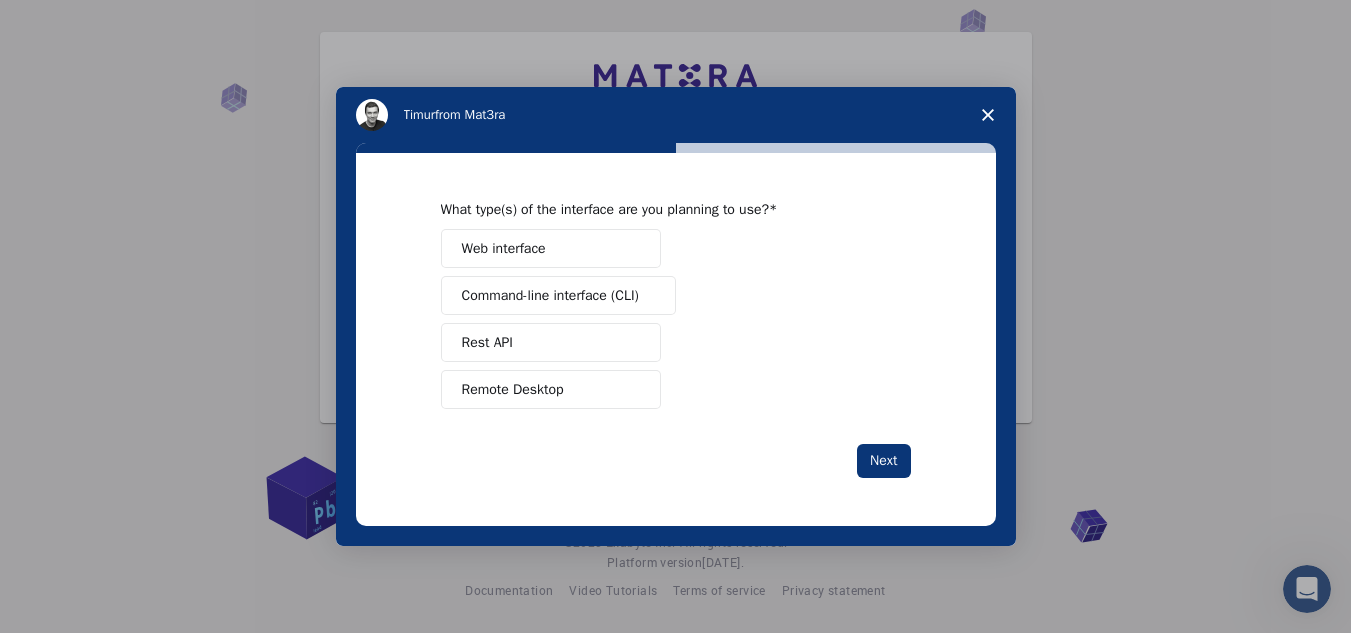 click on "Remote Desktop" at bounding box center (513, 389) 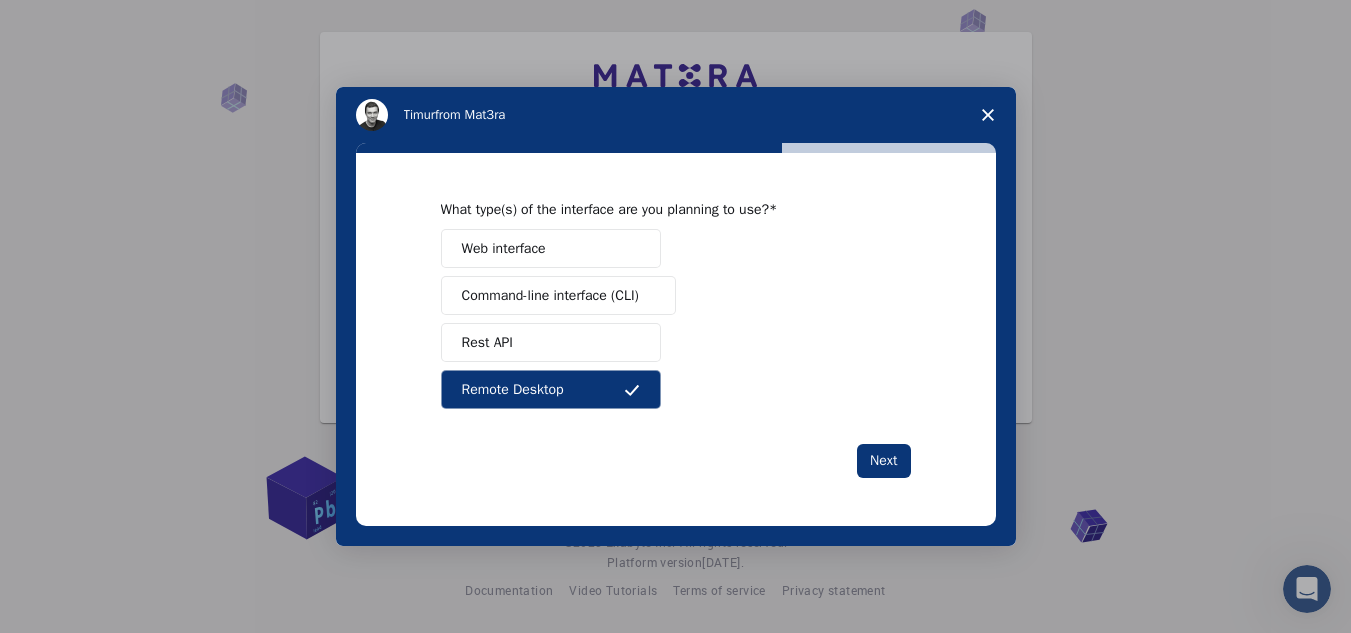 click on "Command-line interface (CLI)" at bounding box center [550, 295] 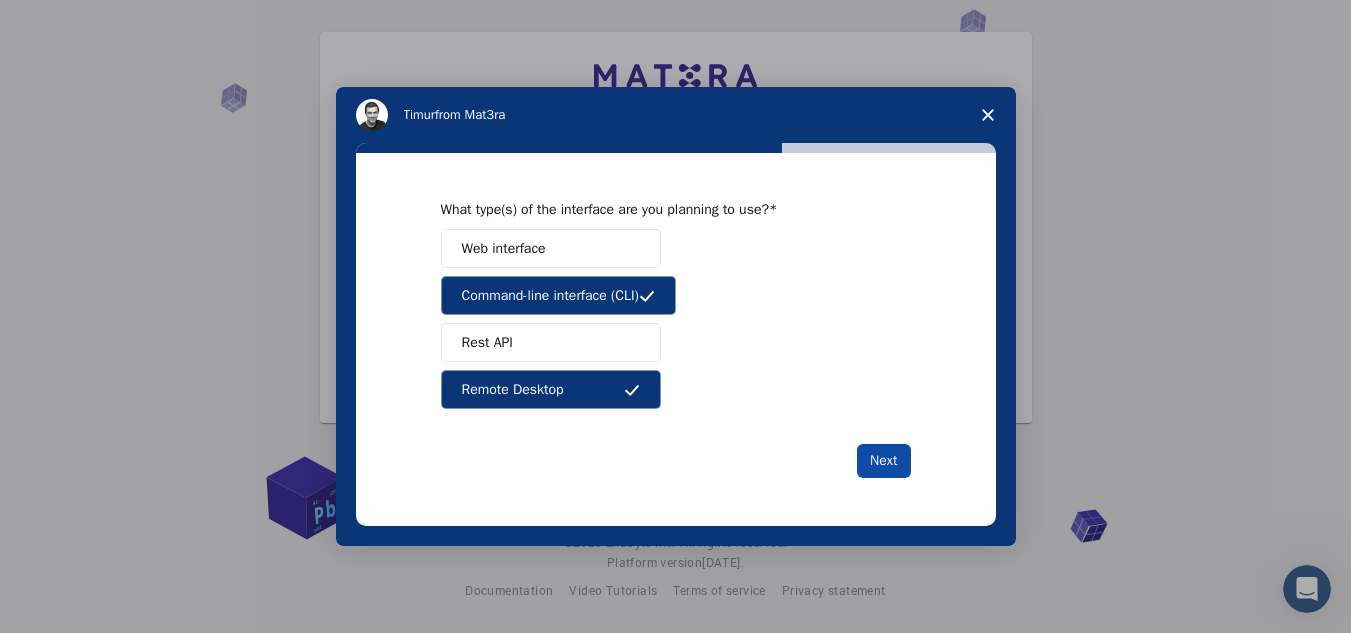 click on "Next" at bounding box center [883, 461] 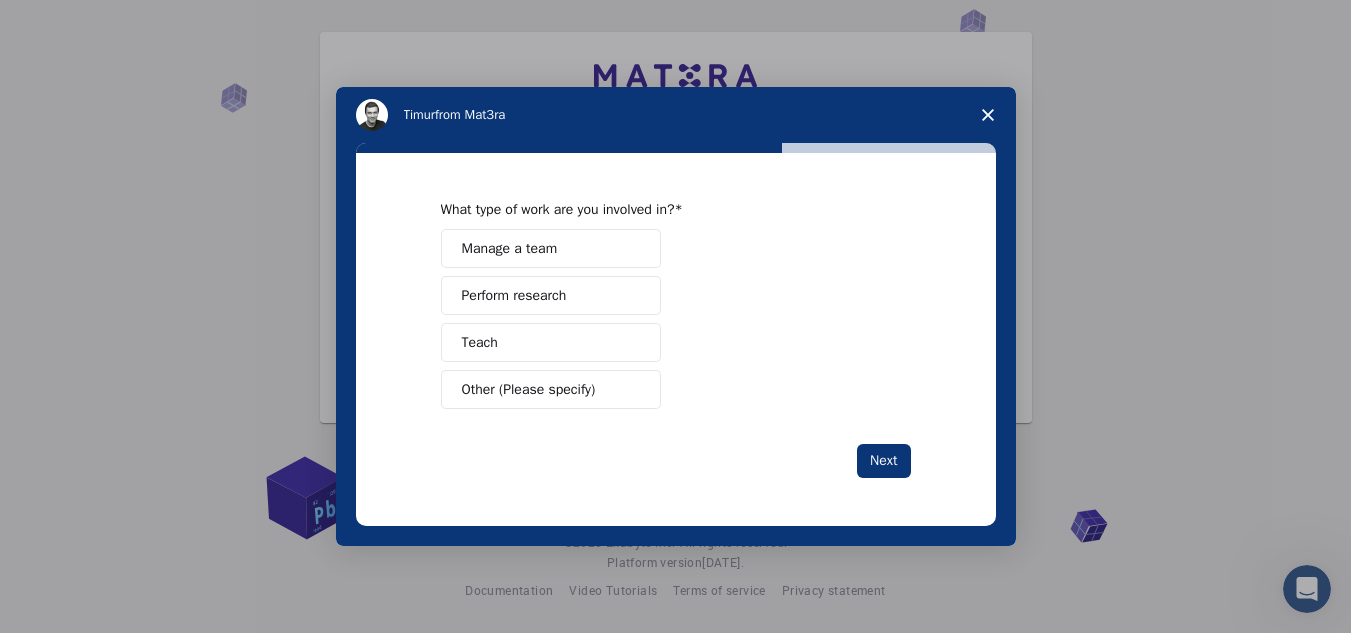 click on "Perform research" at bounding box center [514, 295] 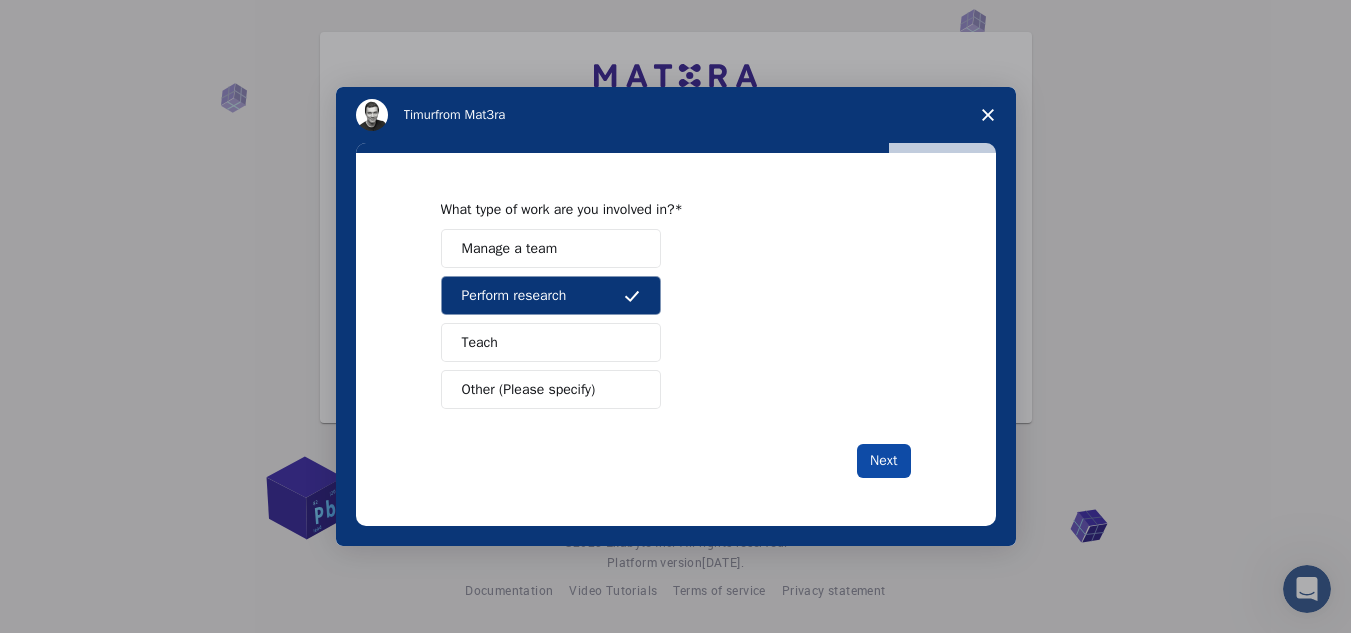 click on "Next" at bounding box center [883, 461] 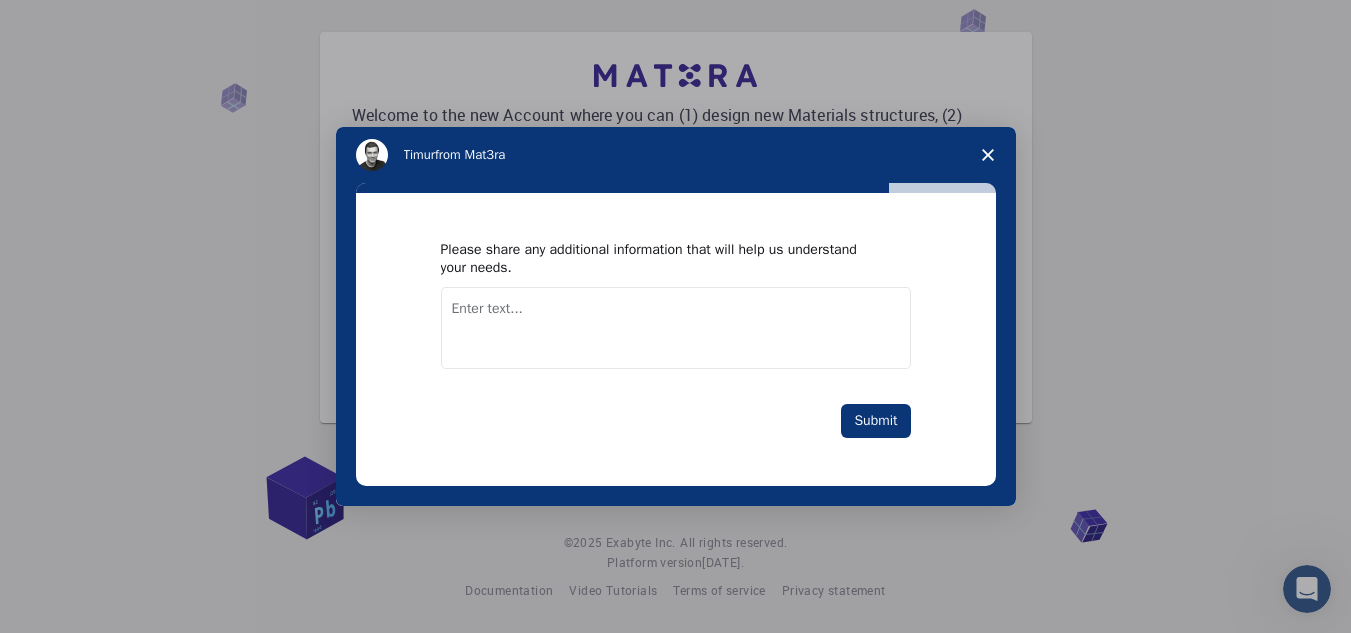 click at bounding box center (676, 328) 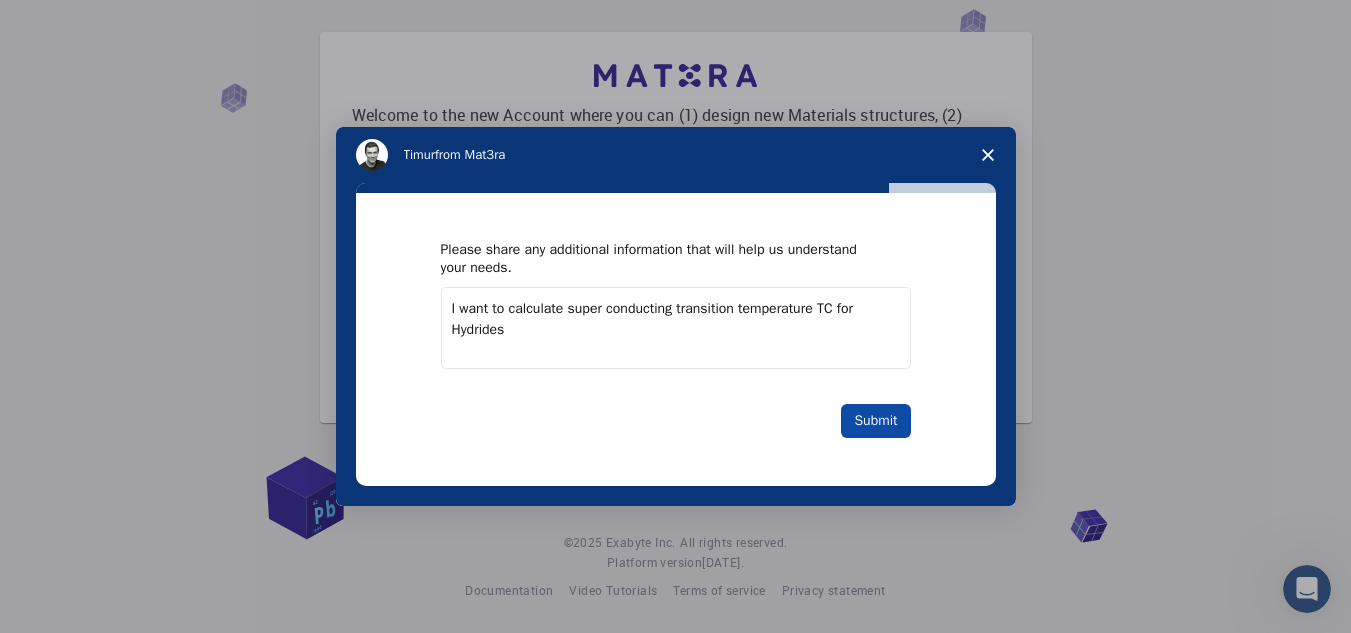 type on "I want to calculate super conducting transition temperature TC for Hydrides" 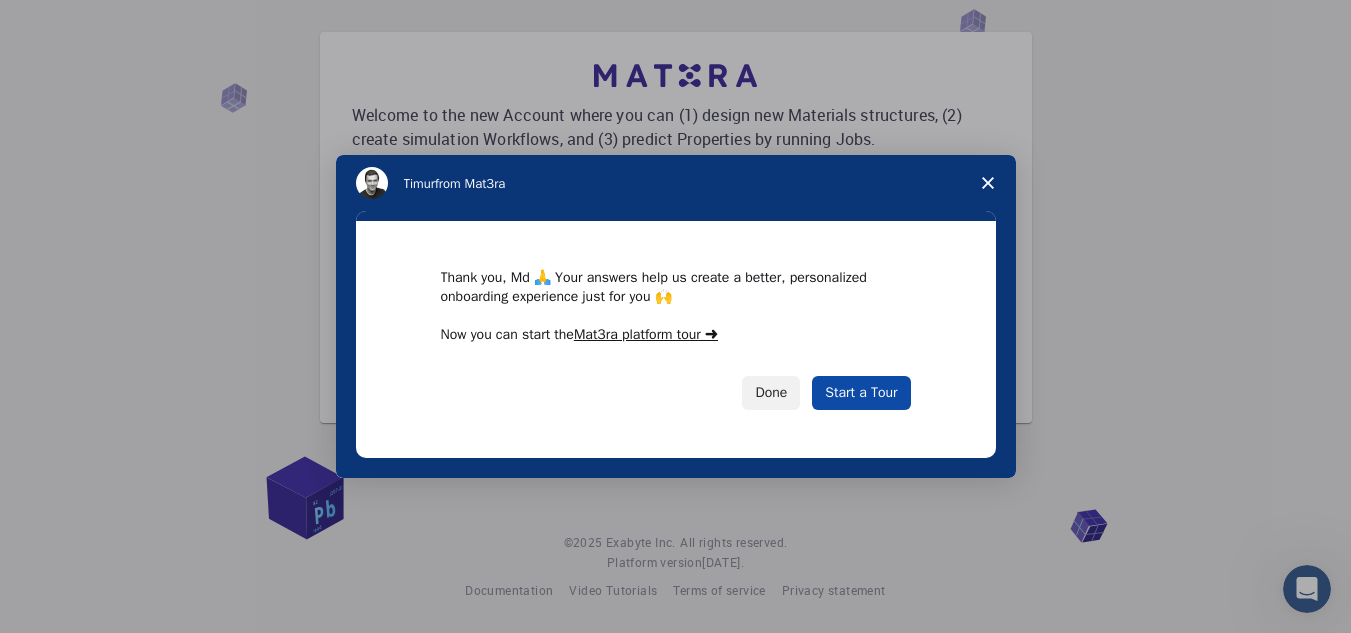 click on "Start a Tour" at bounding box center (861, 393) 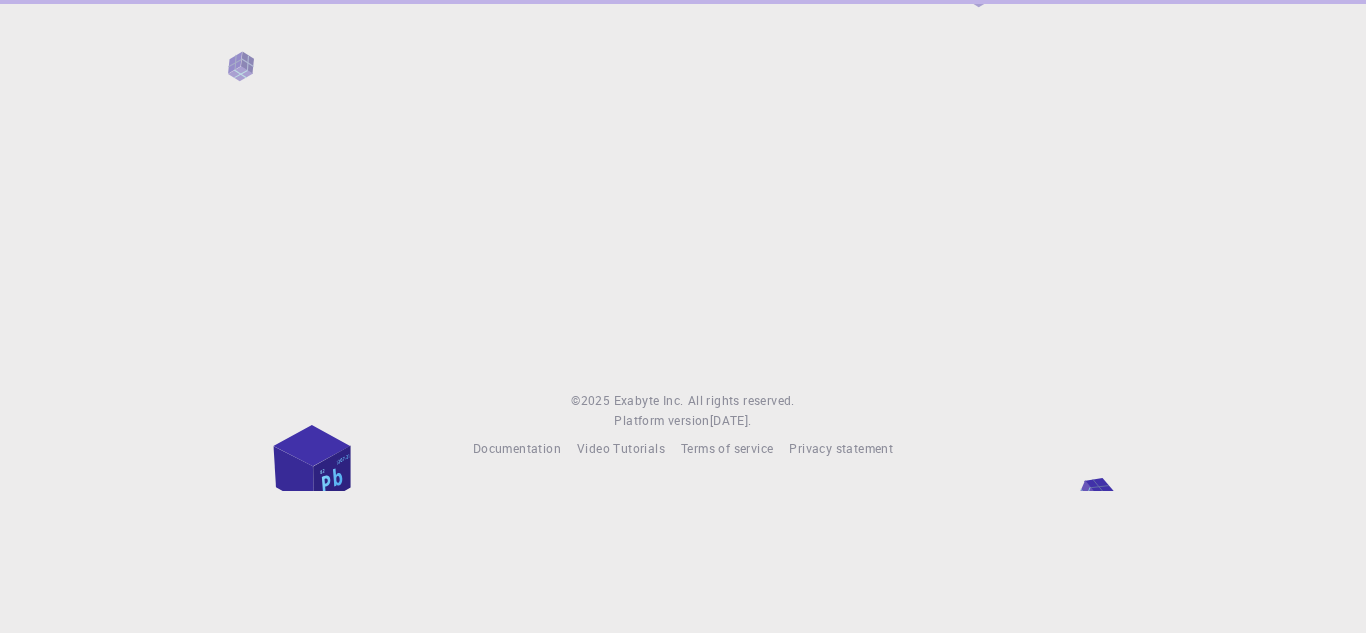 scroll, scrollTop: 0, scrollLeft: 0, axis: both 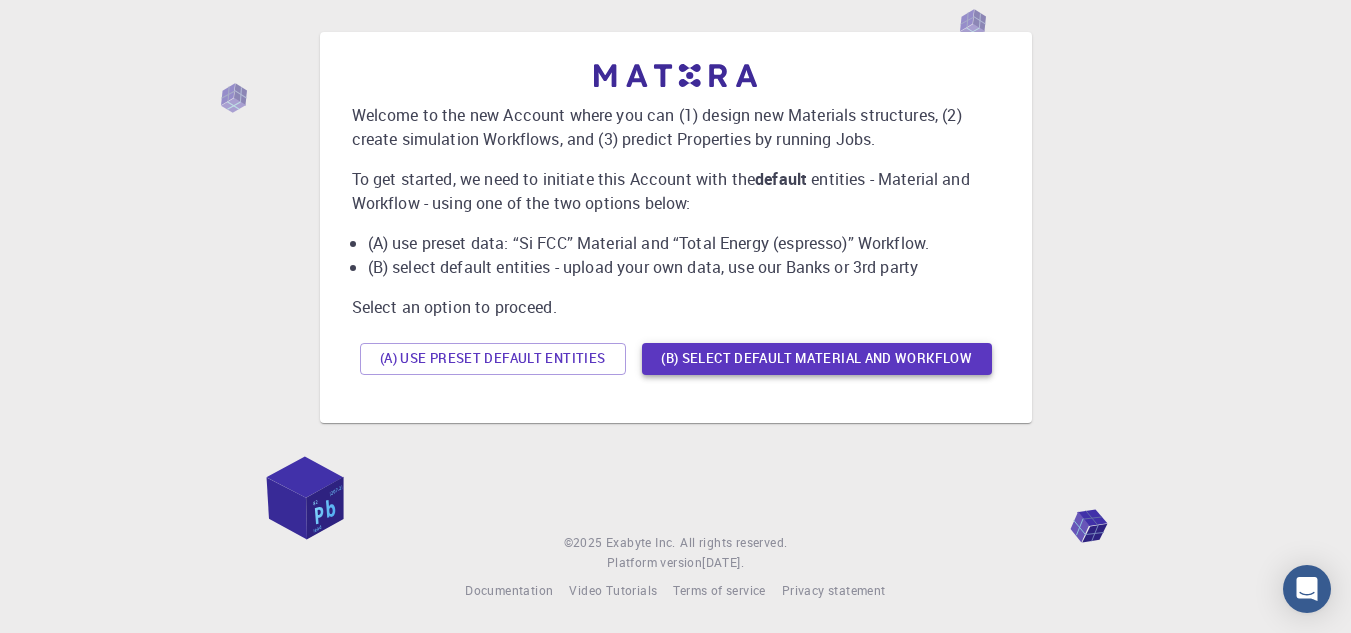 click on "(B) Select default material and workflow" at bounding box center [817, 359] 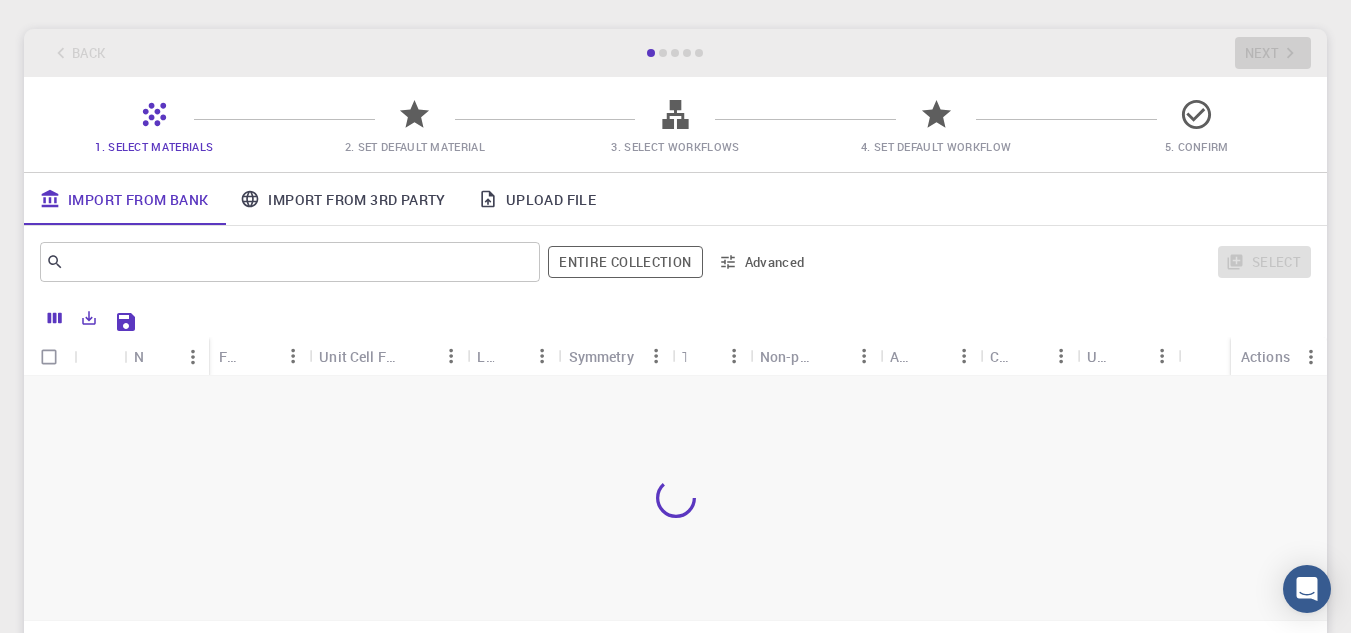 scroll, scrollTop: 131, scrollLeft: 0, axis: vertical 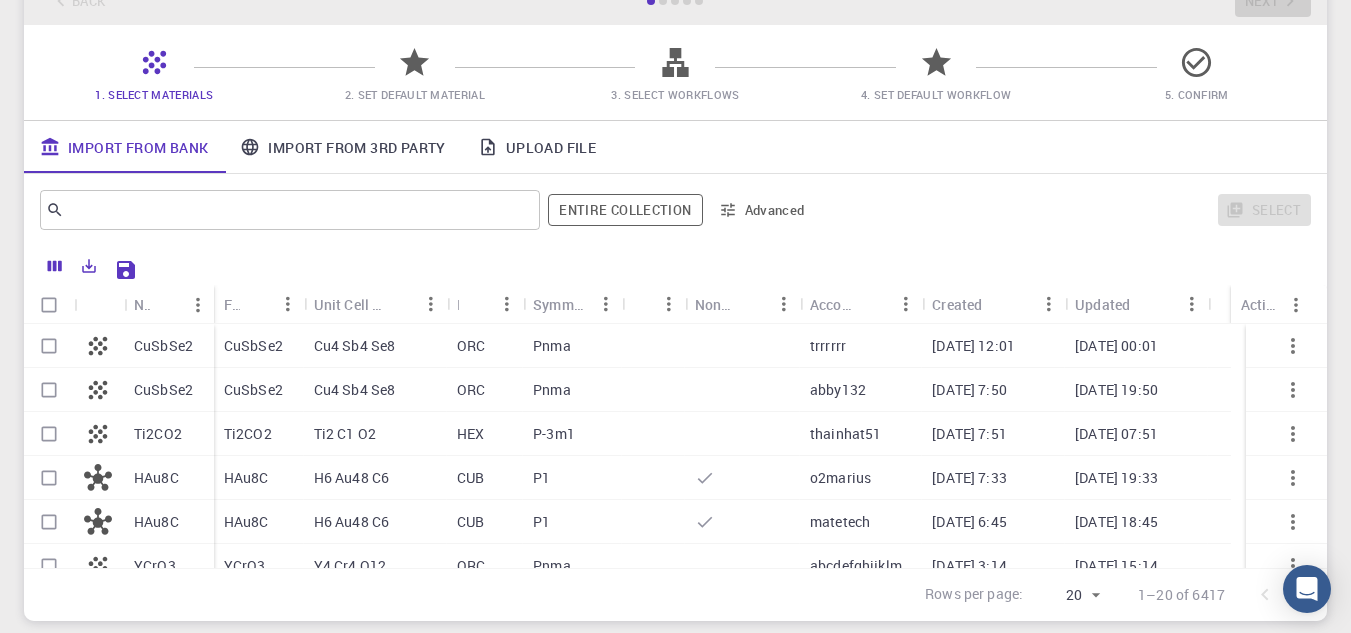 click 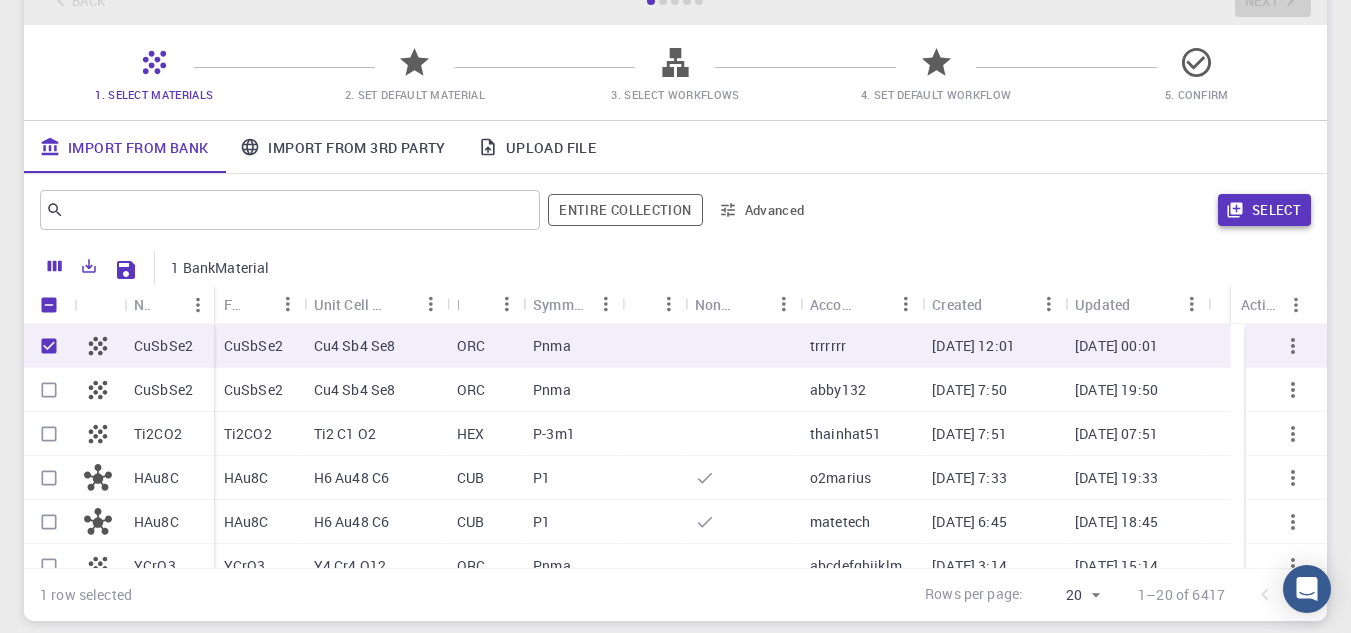 click on "Select" at bounding box center (1264, 210) 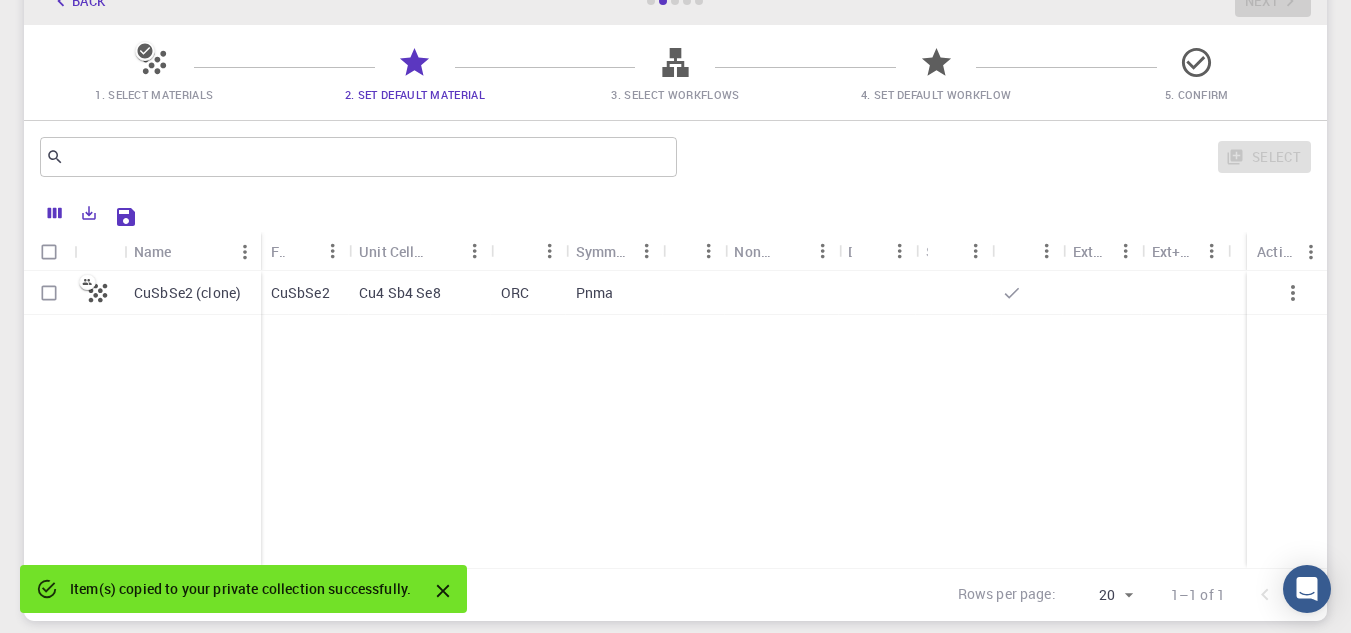 click on "Cu4 Sb4 Se8" at bounding box center (400, 293) 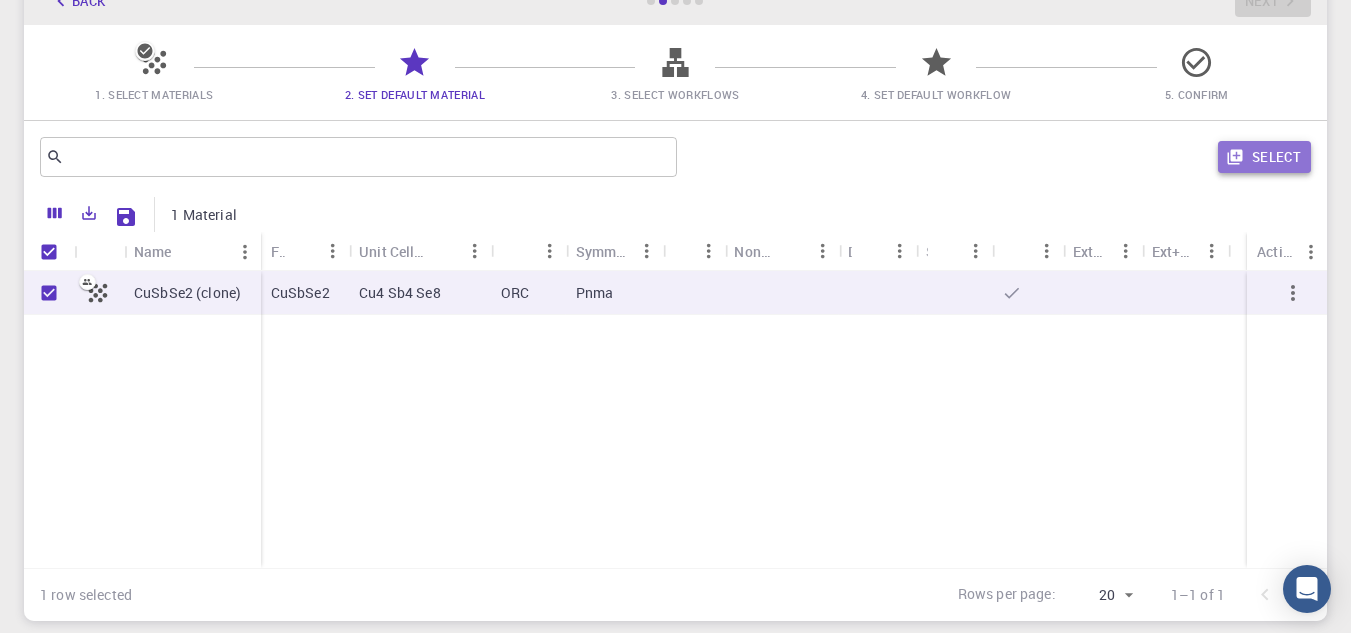 click on "Select" at bounding box center (1264, 157) 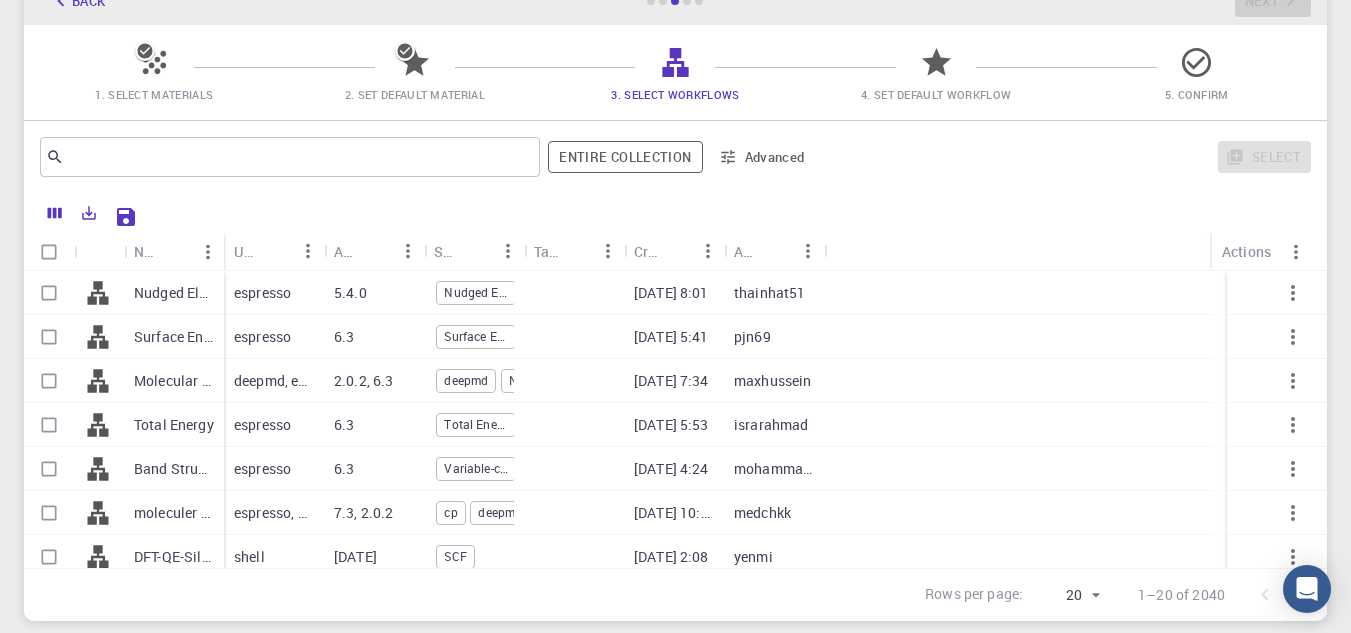 click on "[DATE]" at bounding box center [355, 557] 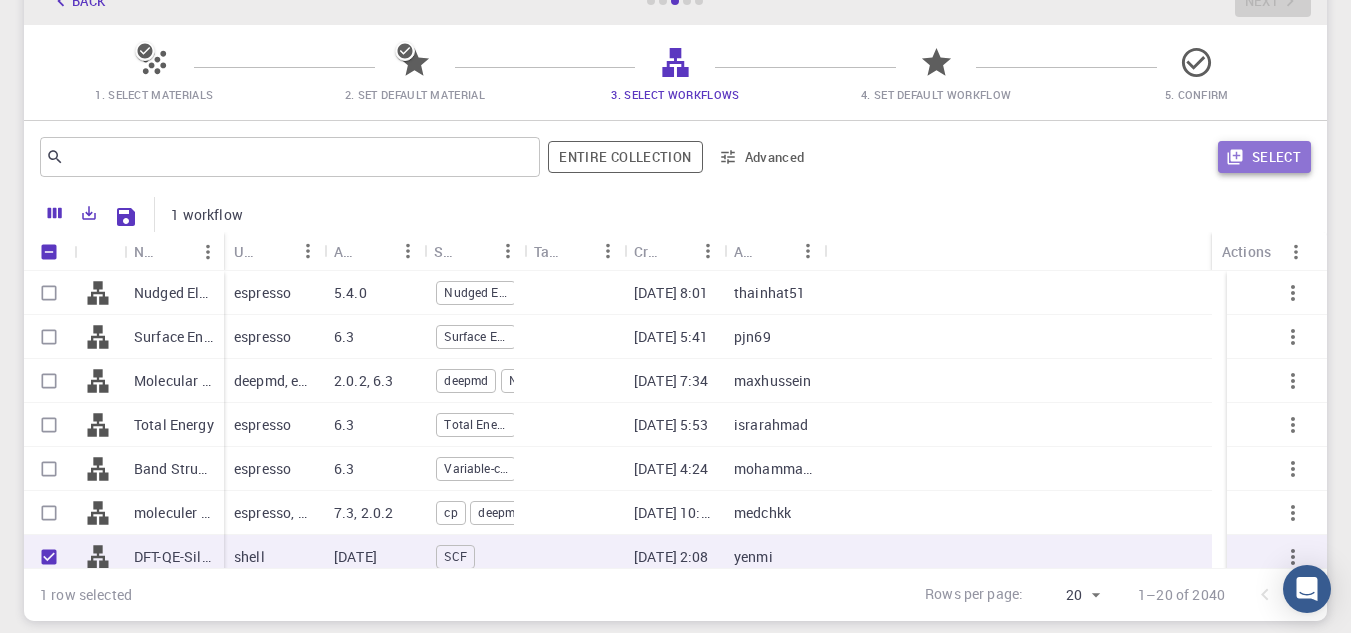 click on "Select" at bounding box center (1264, 157) 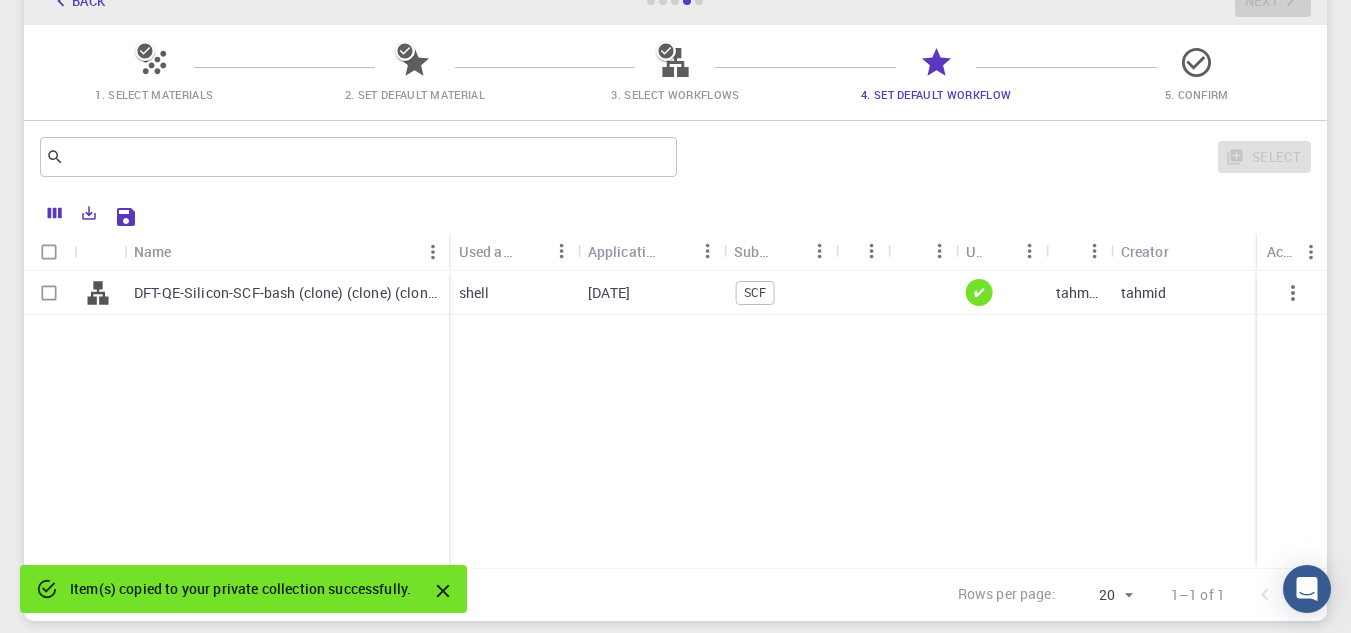 click on "DFT-QE-Silicon-SCF-bash (clone) (clone) (clone)" at bounding box center (286, 293) 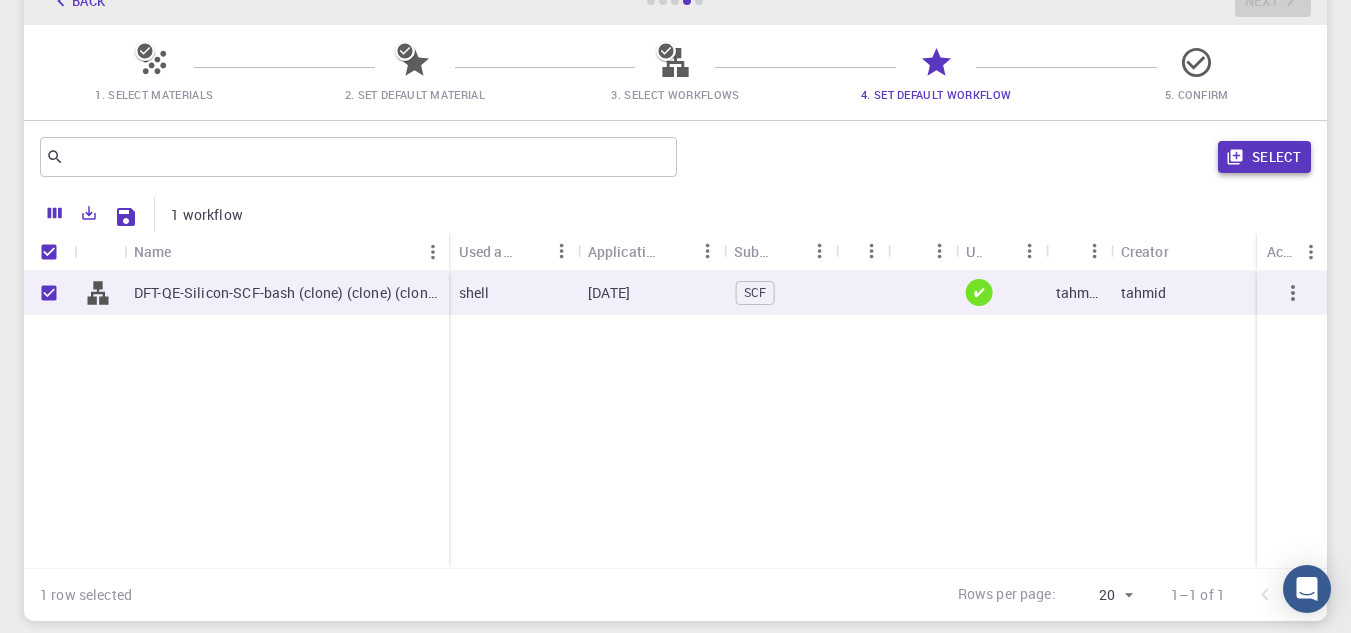 click on "Select" at bounding box center [1264, 157] 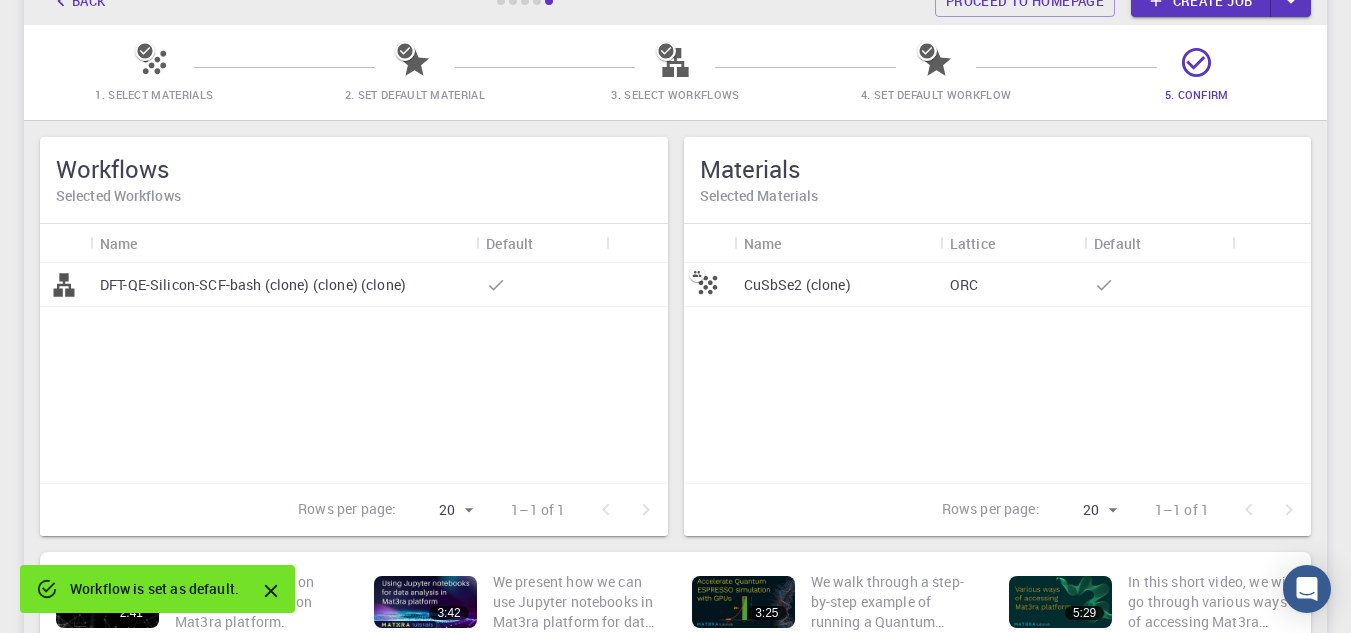 click on "DFT-QE-Silicon-SCF-bash (clone) (clone) (clone)" at bounding box center [253, 285] 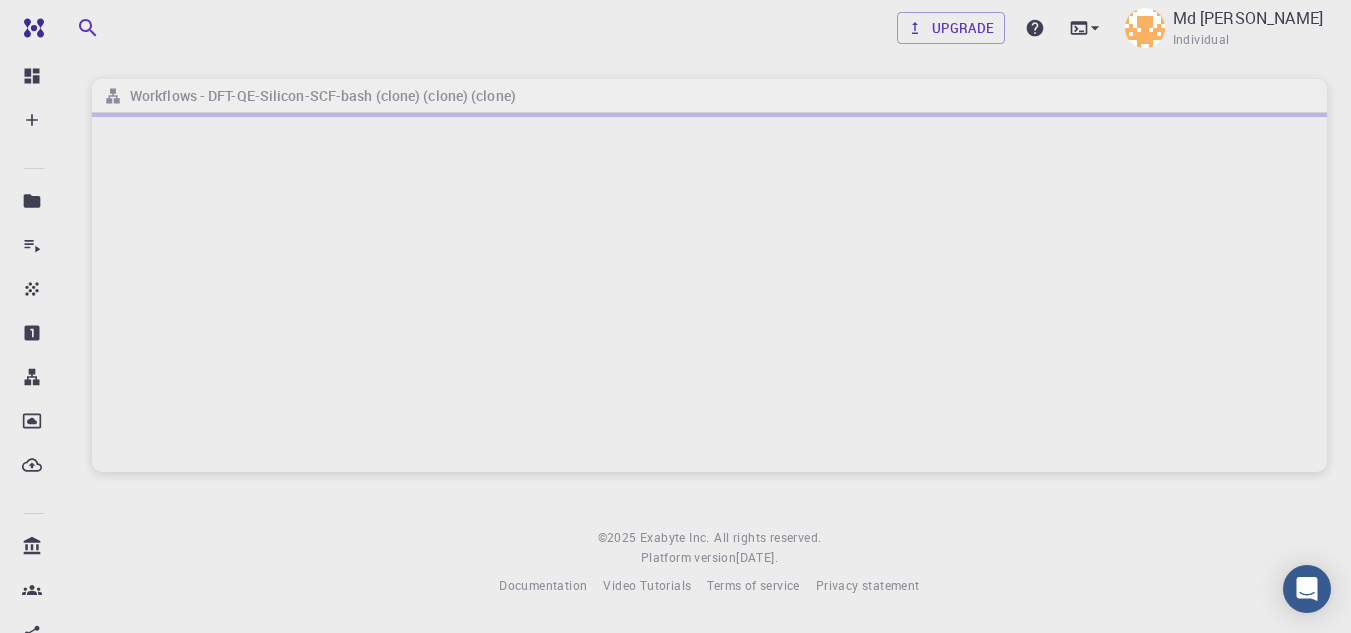 scroll, scrollTop: 0, scrollLeft: 0, axis: both 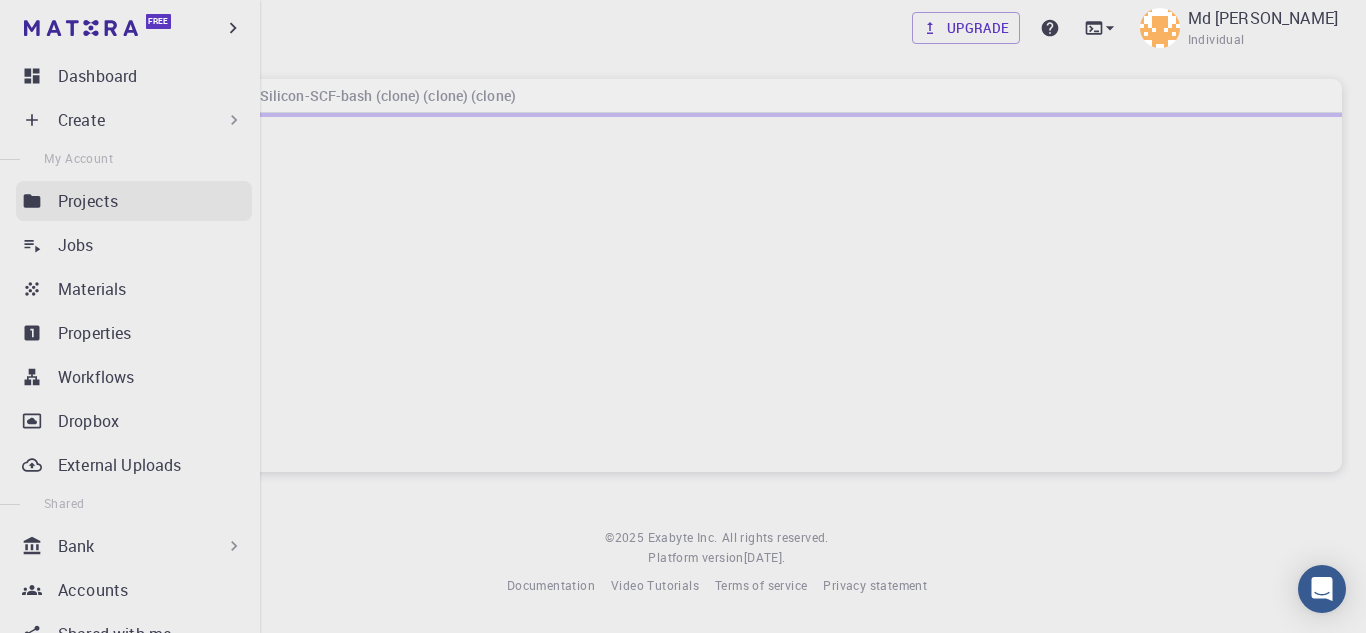 click on "Projects" at bounding box center [88, 201] 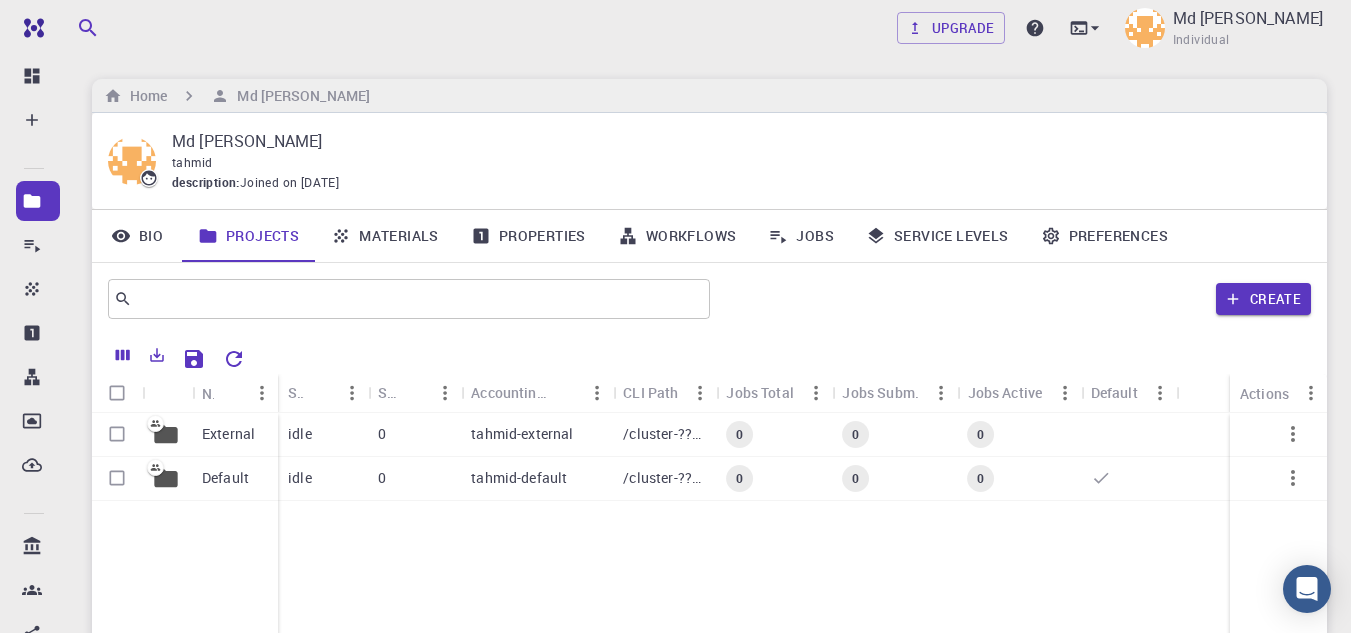 drag, startPoint x: 1342, startPoint y: 0, endPoint x: 627, endPoint y: 51, distance: 716.8166 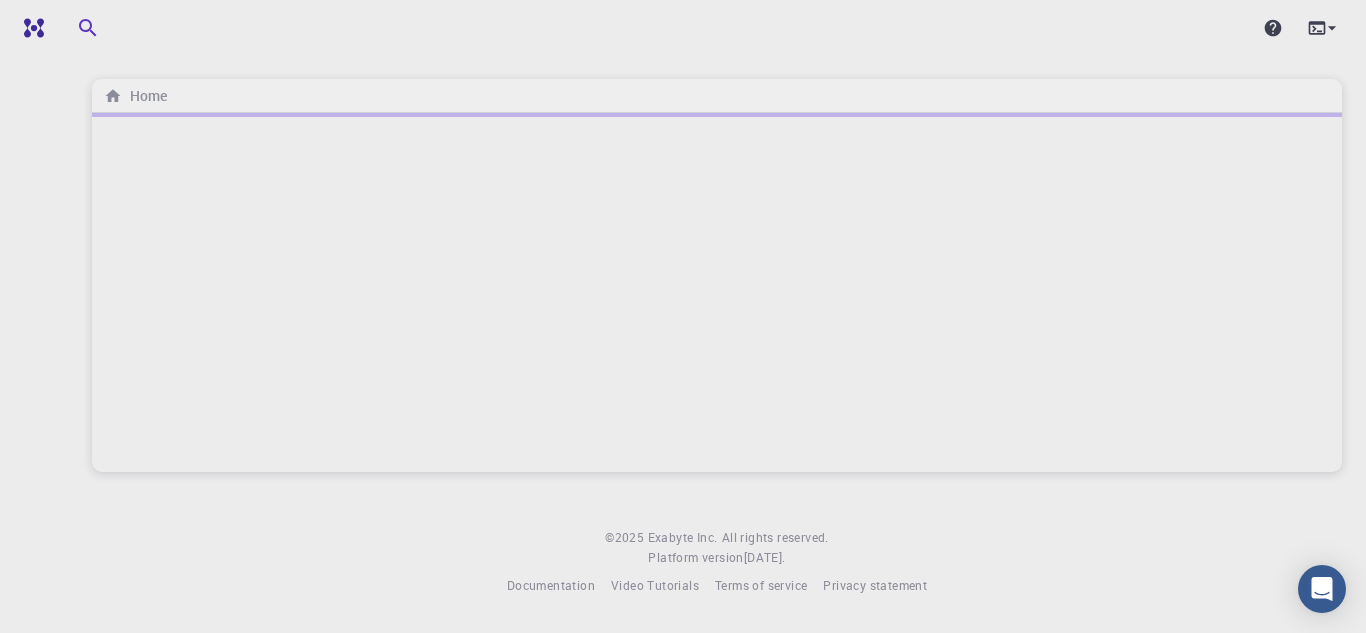 scroll, scrollTop: 0, scrollLeft: 0, axis: both 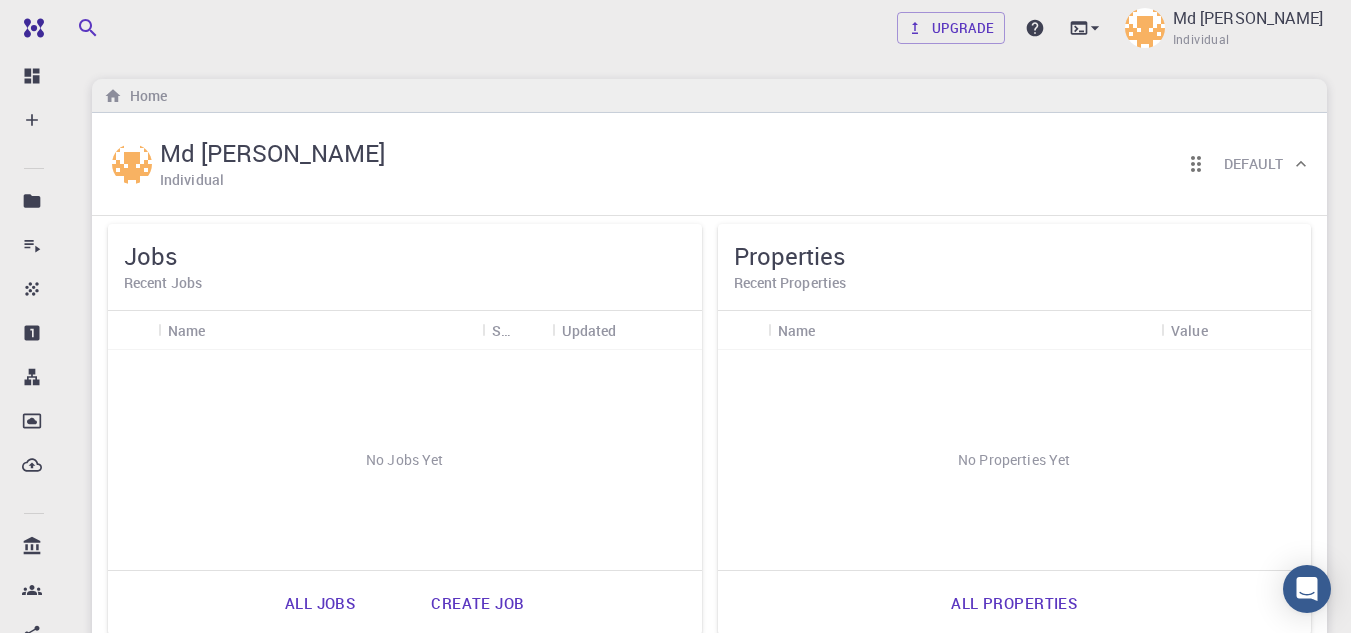 click on "No Jobs Yet" at bounding box center (405, 460) 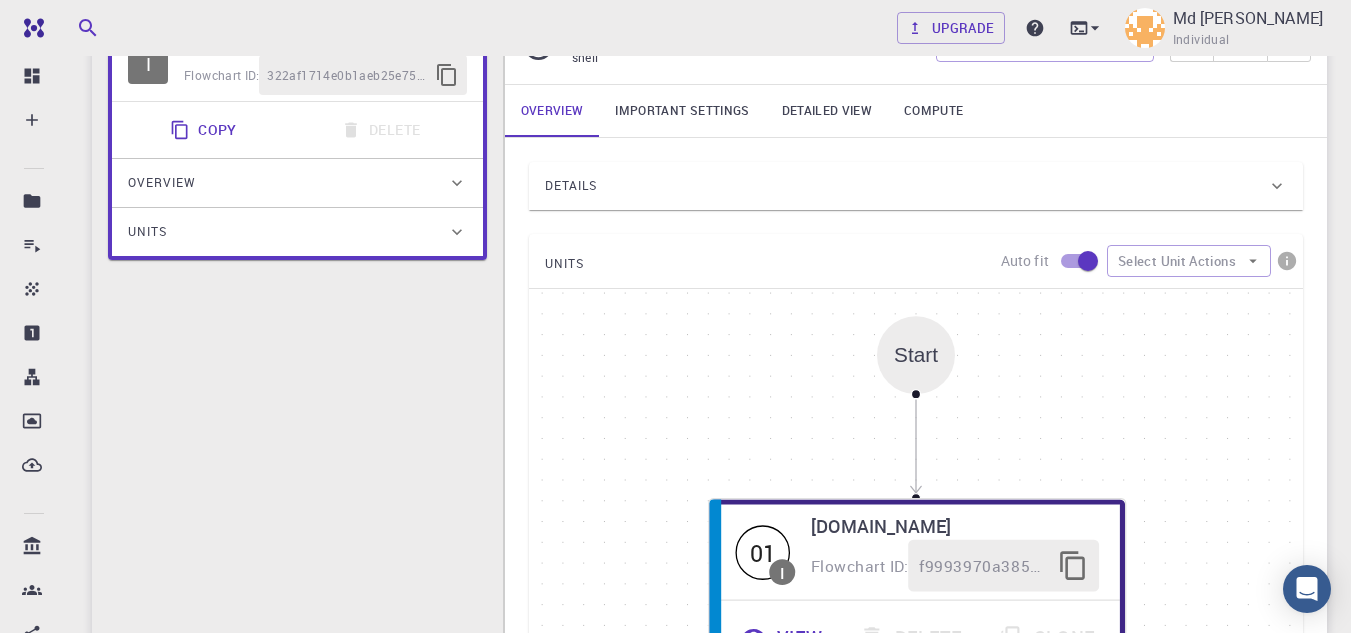 scroll, scrollTop: 200, scrollLeft: 0, axis: vertical 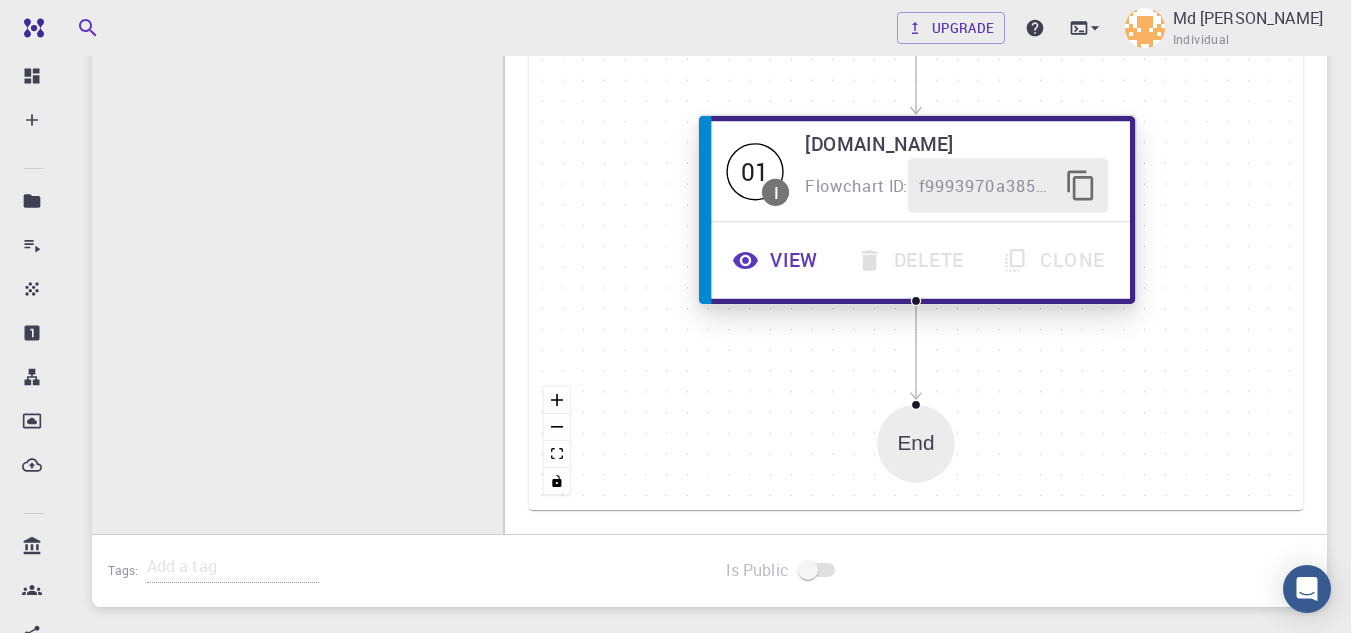 click 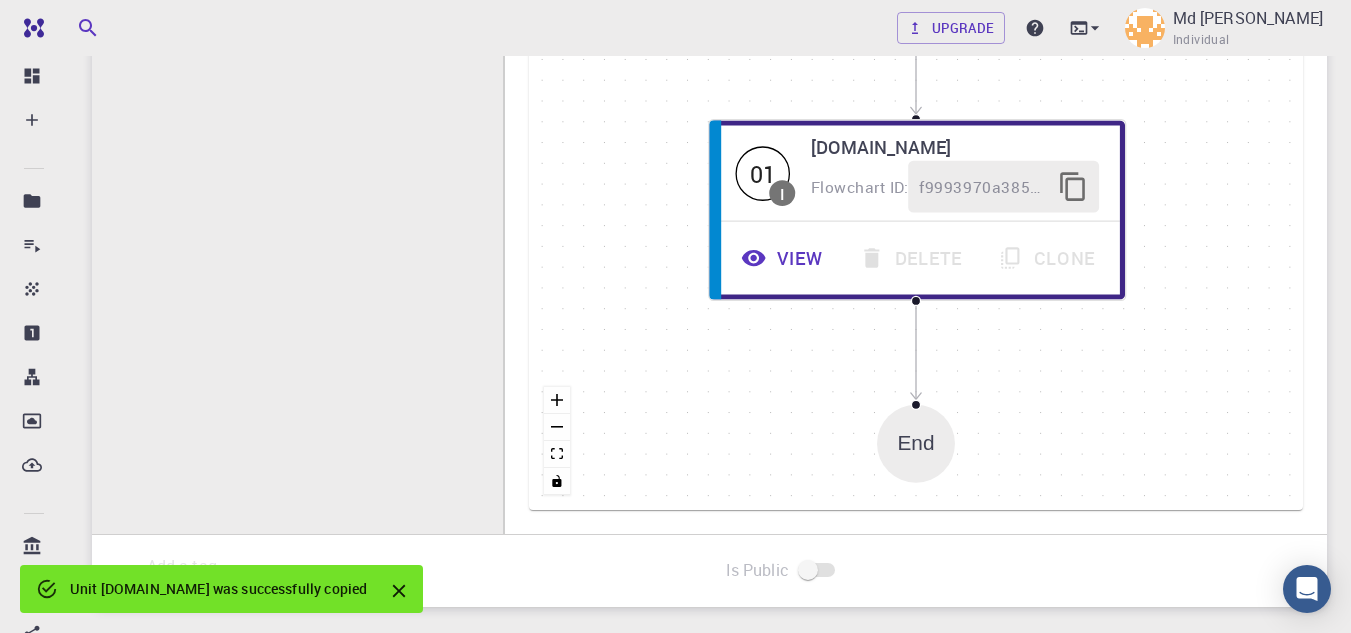 click 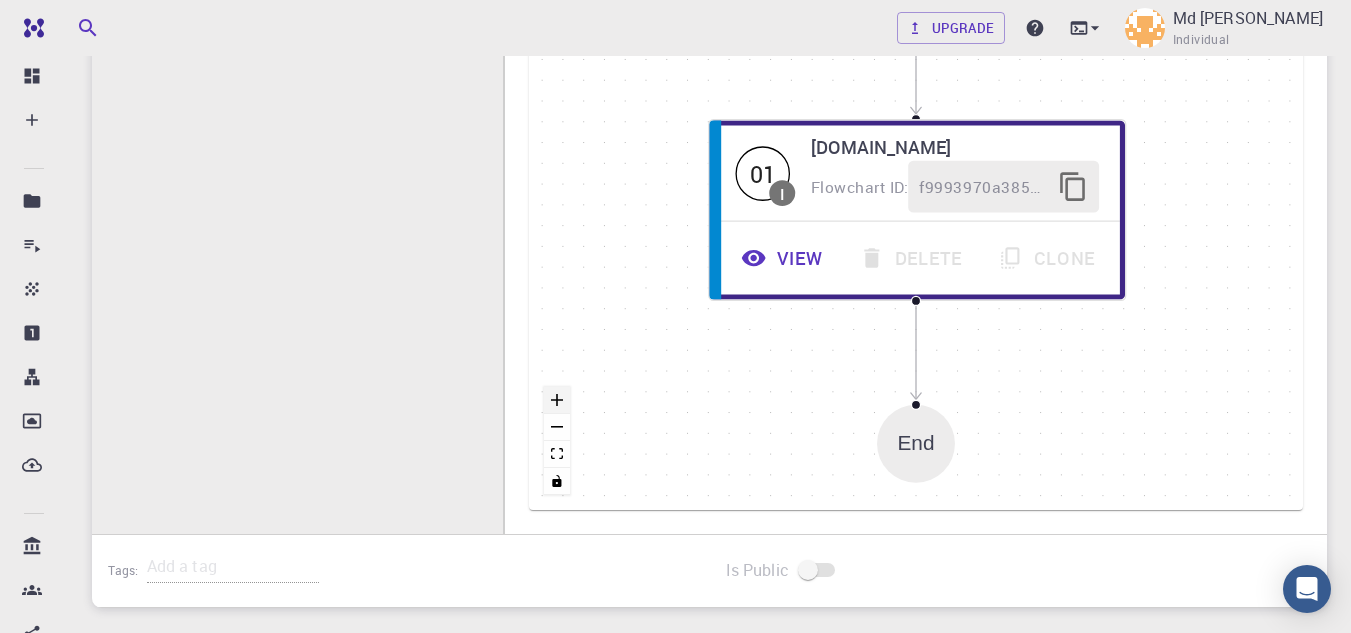 click at bounding box center [557, 400] 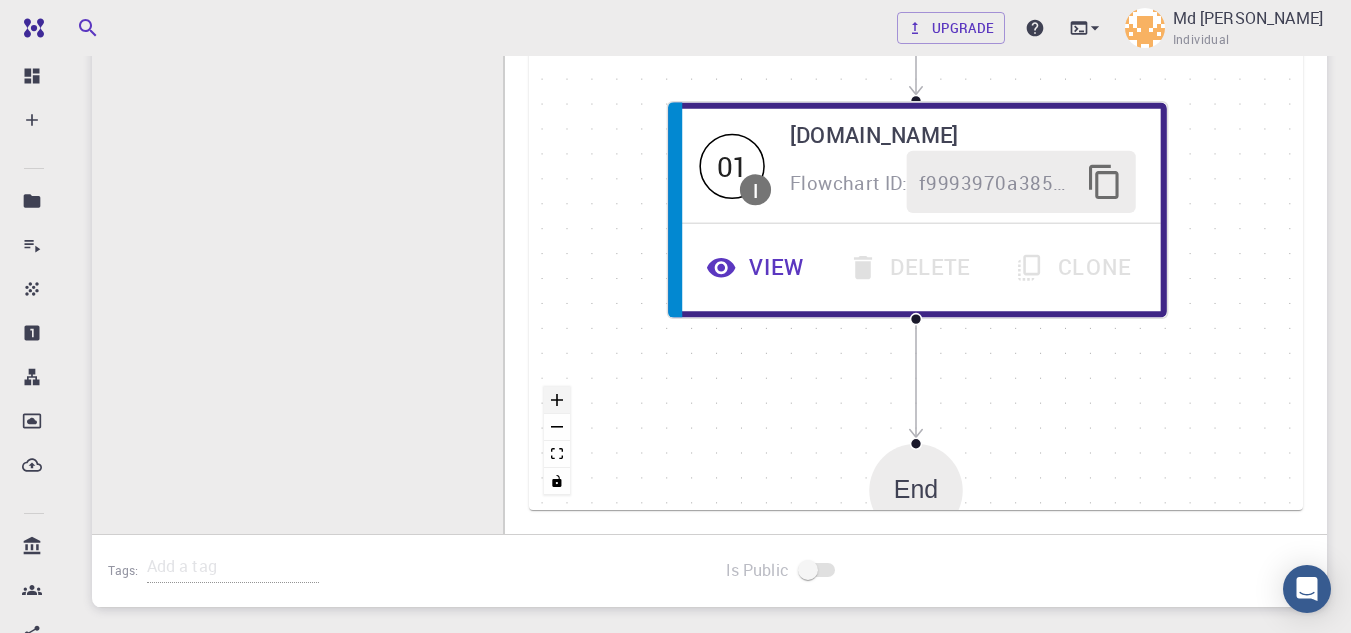 click at bounding box center [557, 400] 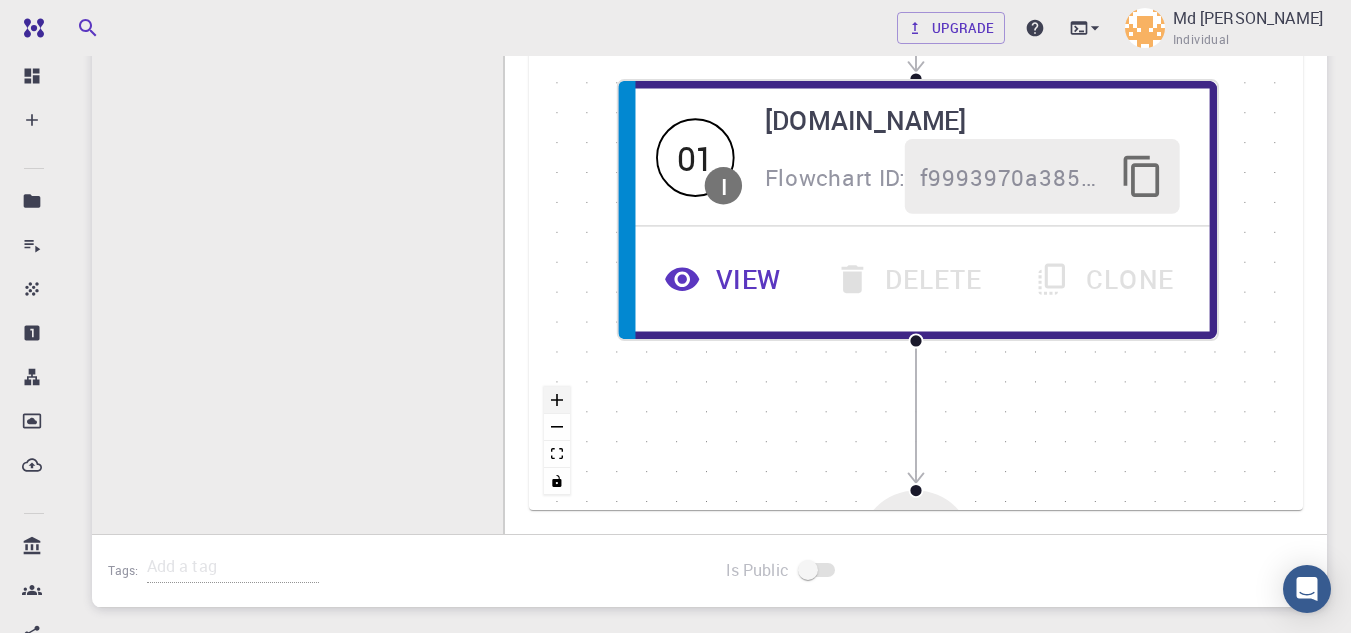 click at bounding box center (557, 400) 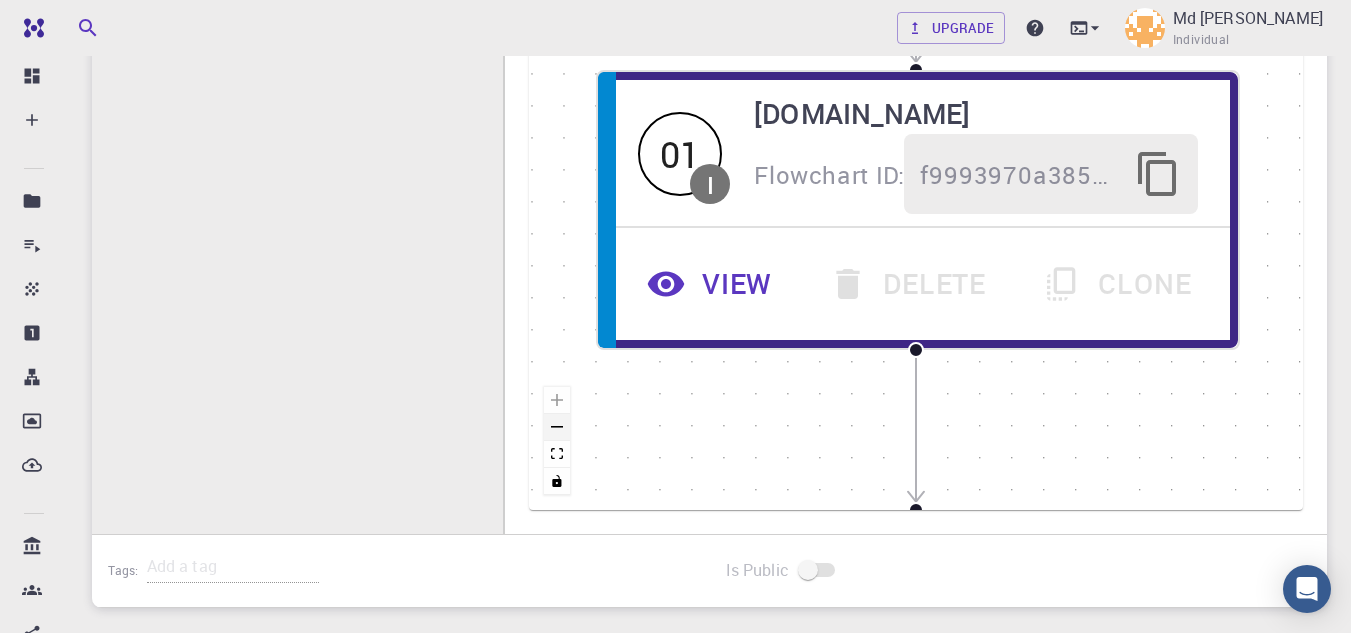 click at bounding box center [557, 427] 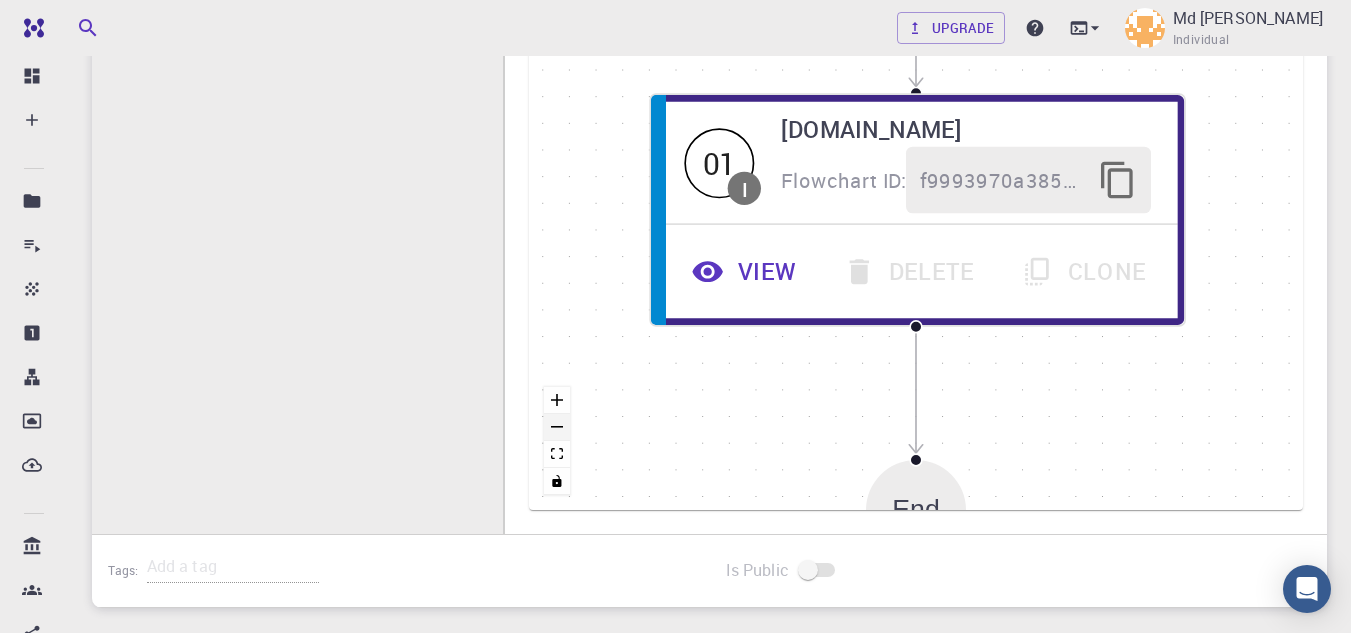 click at bounding box center [557, 427] 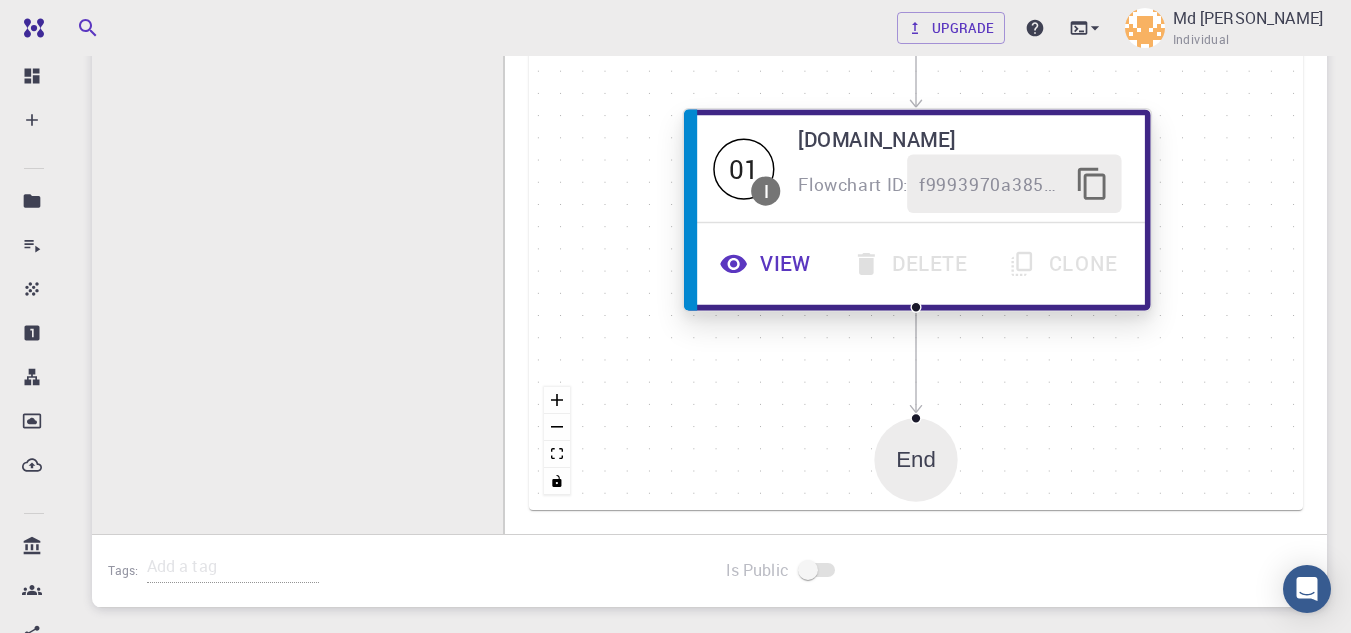 click on "View" at bounding box center (767, 264) 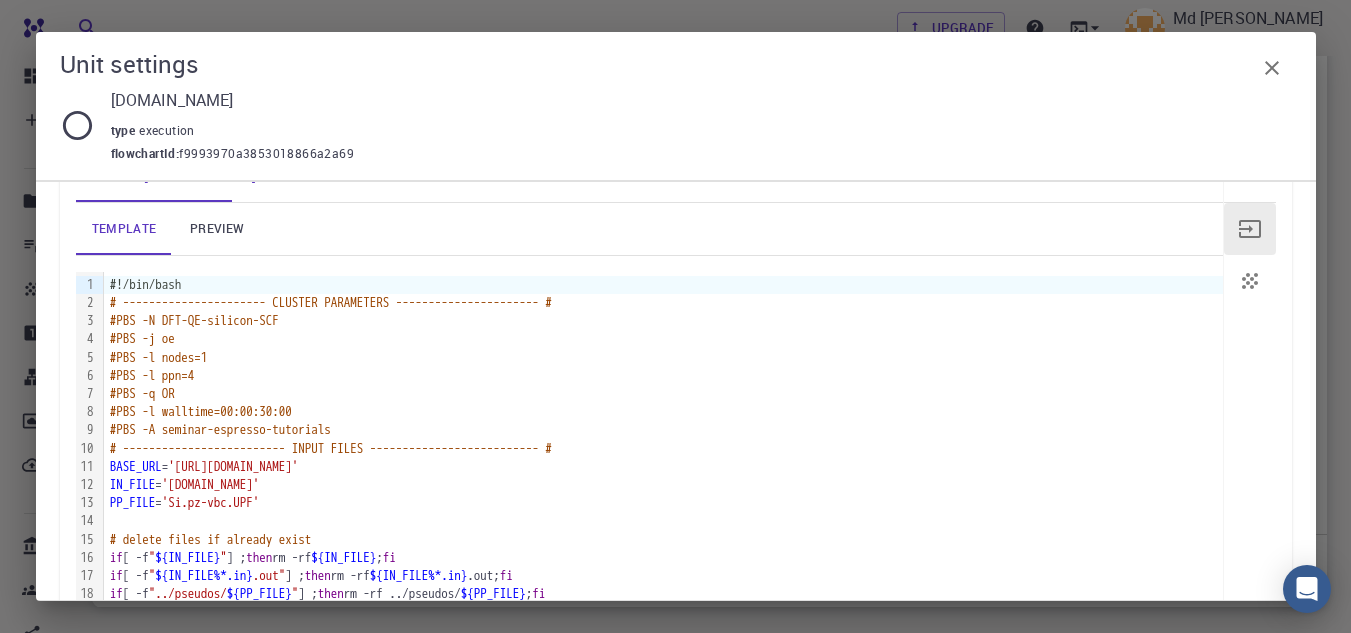 scroll, scrollTop: 0, scrollLeft: 0, axis: both 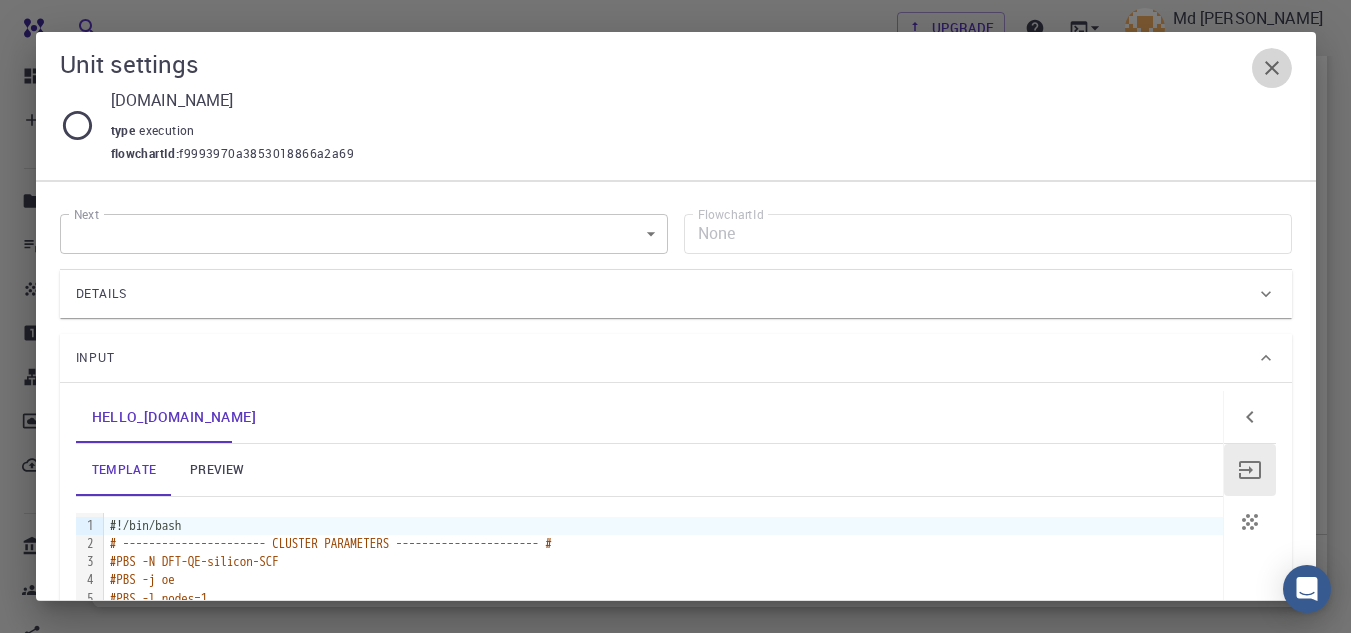 click 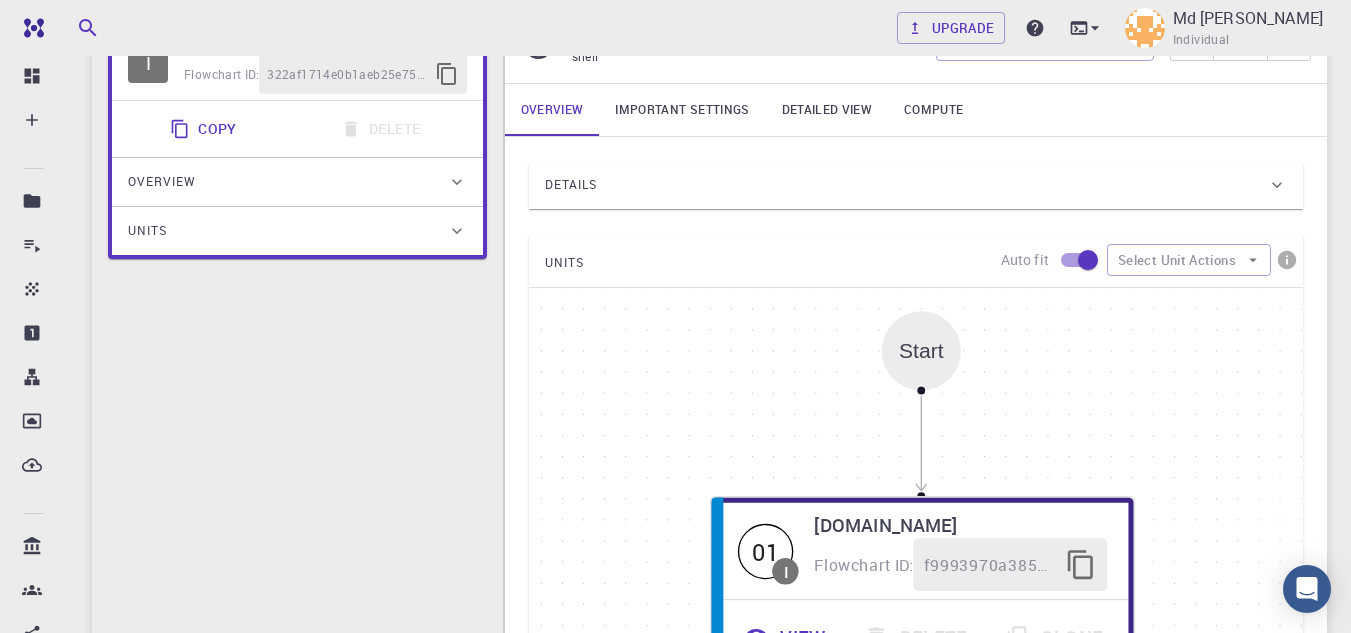 scroll, scrollTop: 315, scrollLeft: 0, axis: vertical 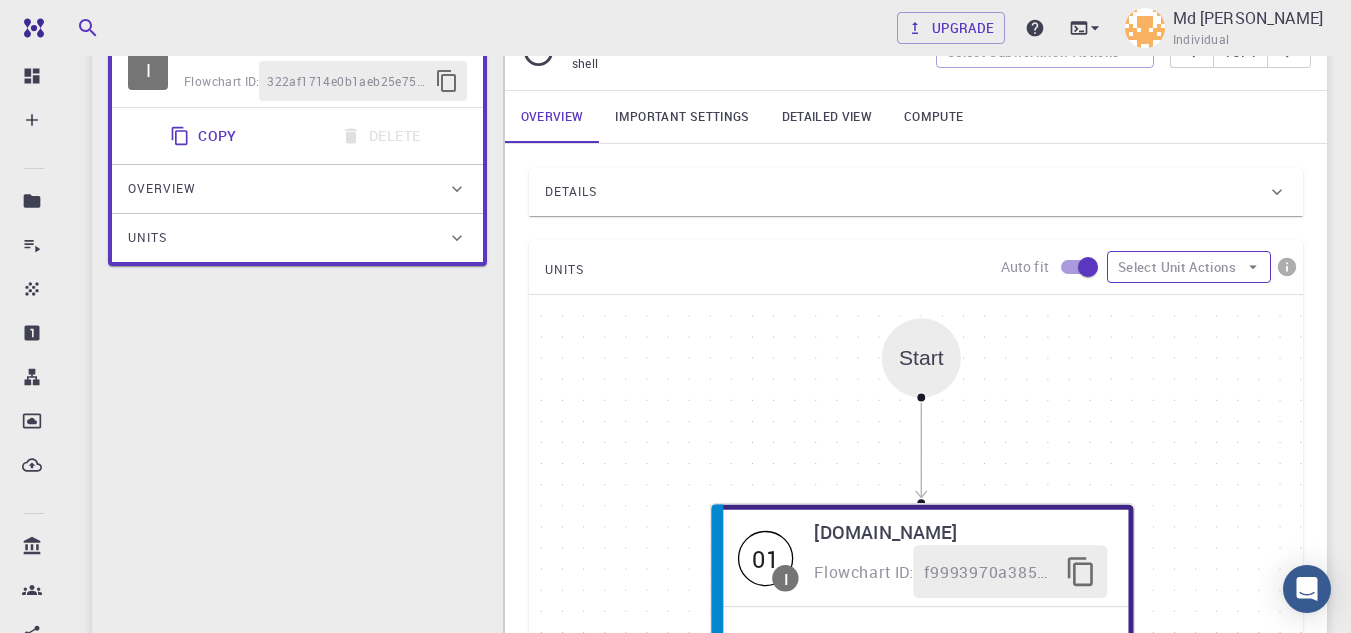 click 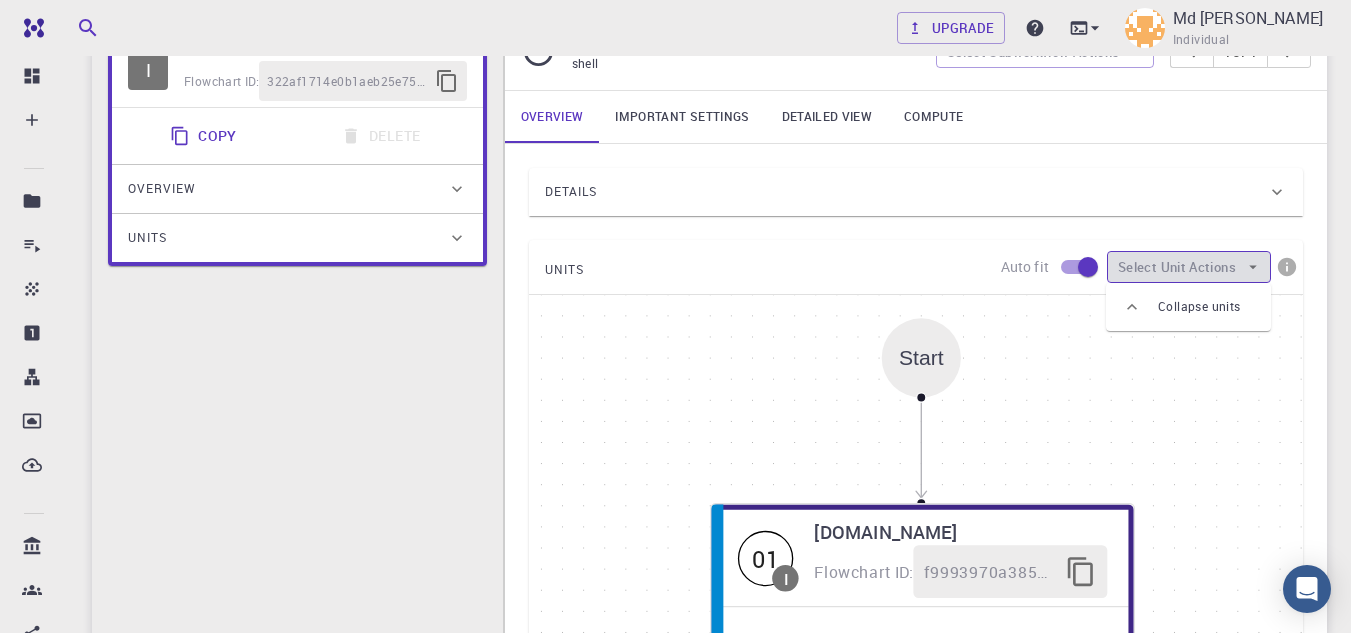 click 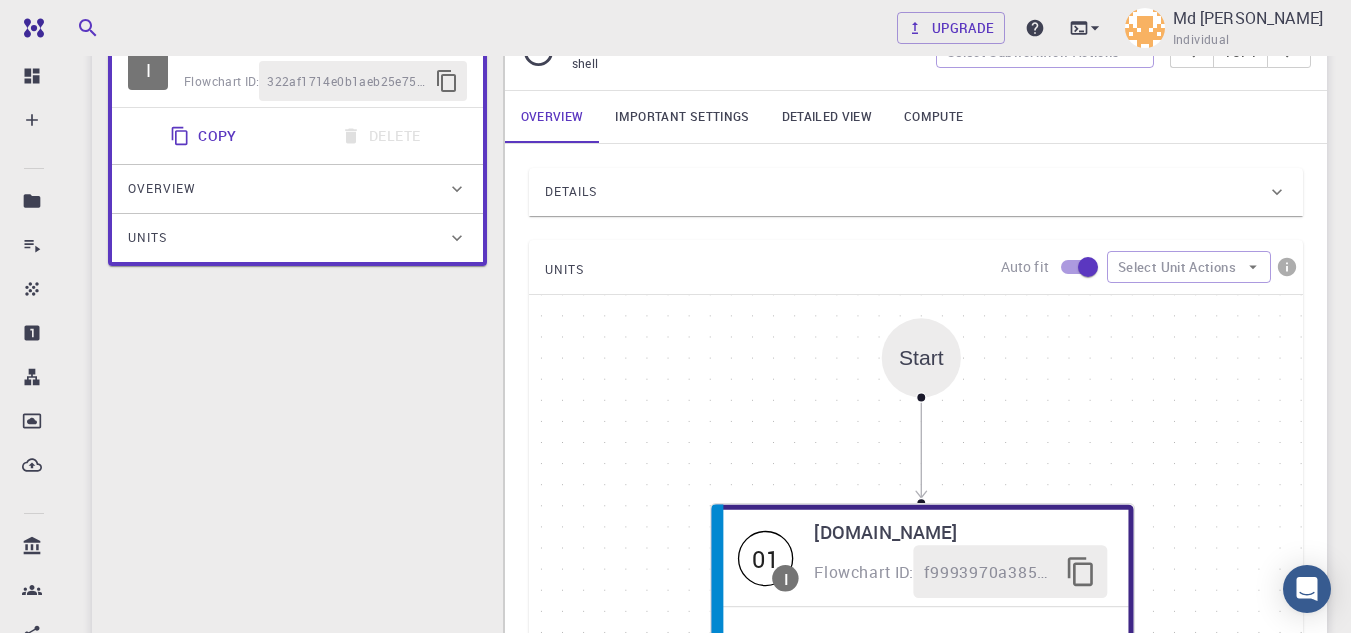 click at bounding box center (1088, 267) 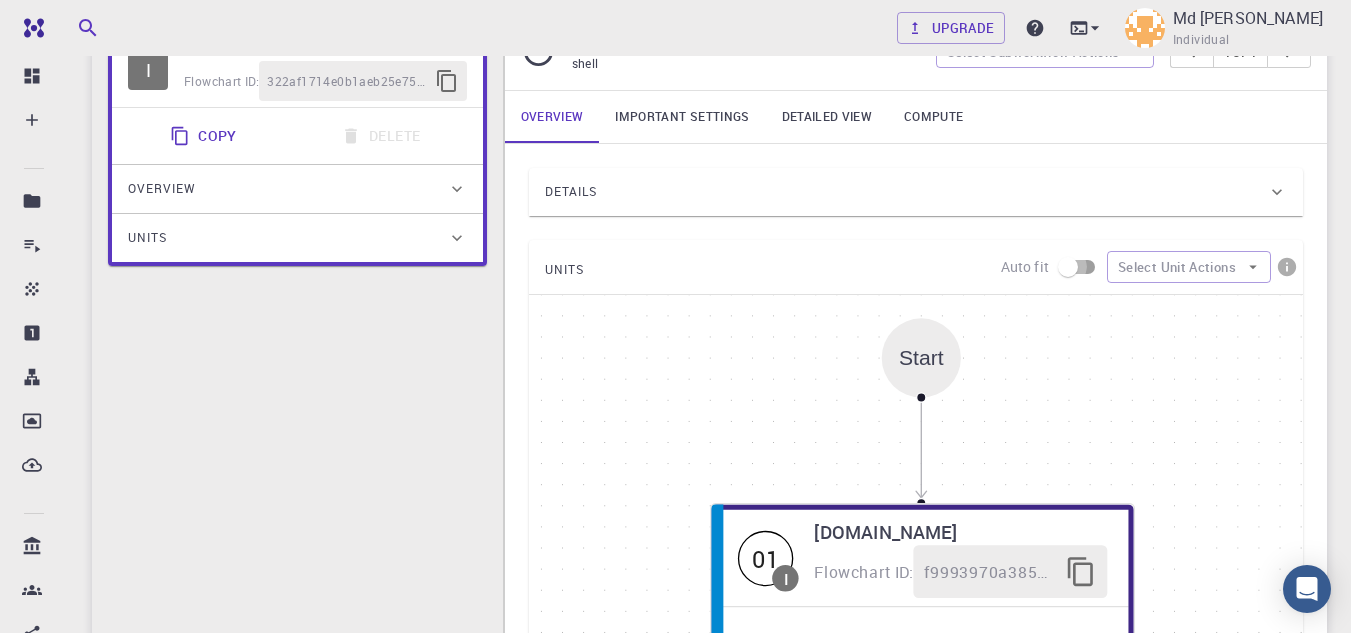 click at bounding box center (1068, 267) 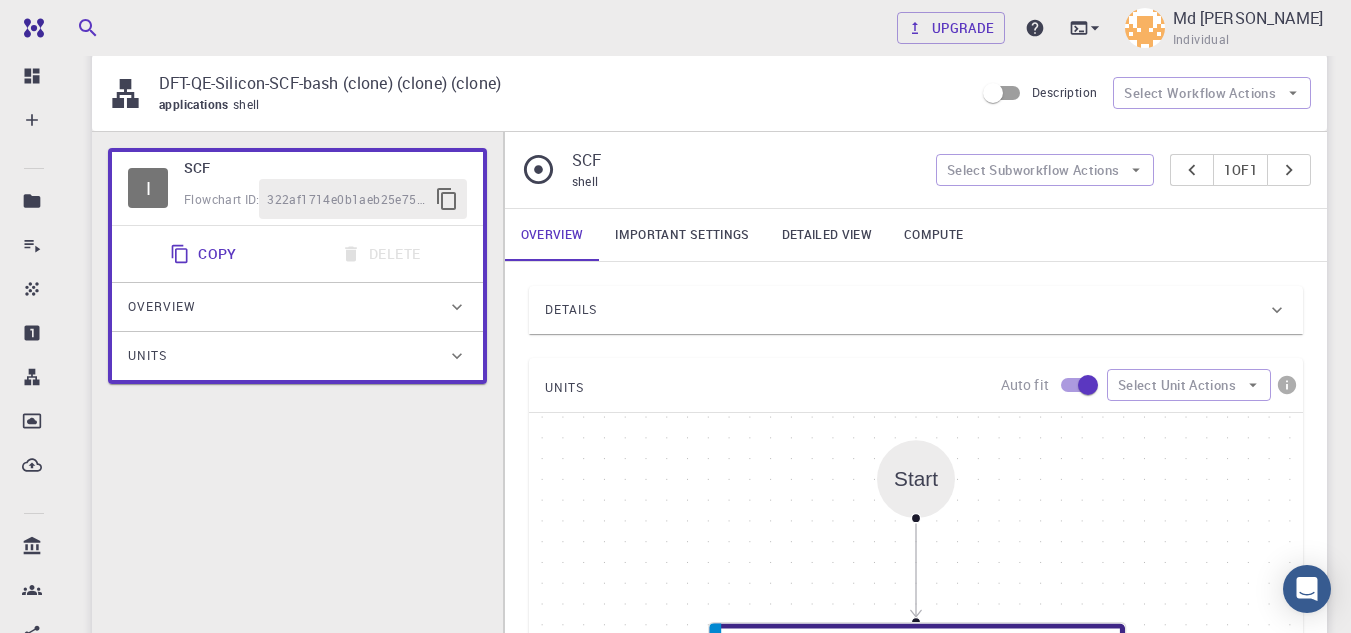 scroll, scrollTop: 15, scrollLeft: 0, axis: vertical 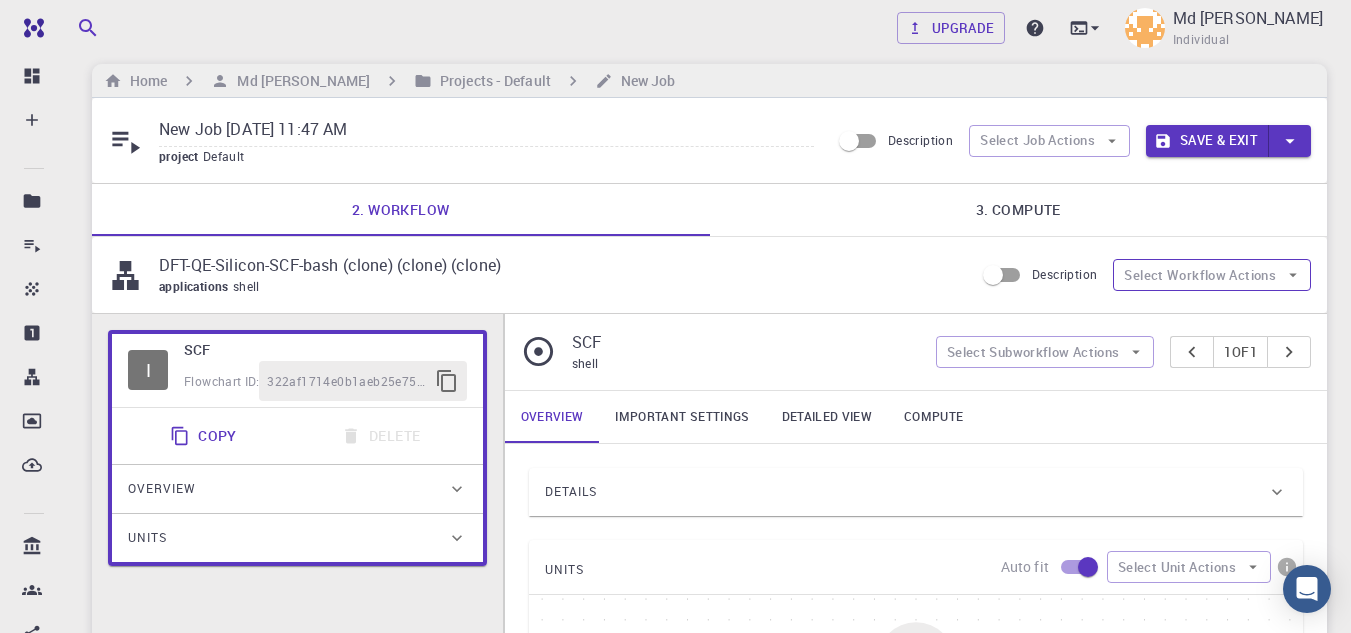 click 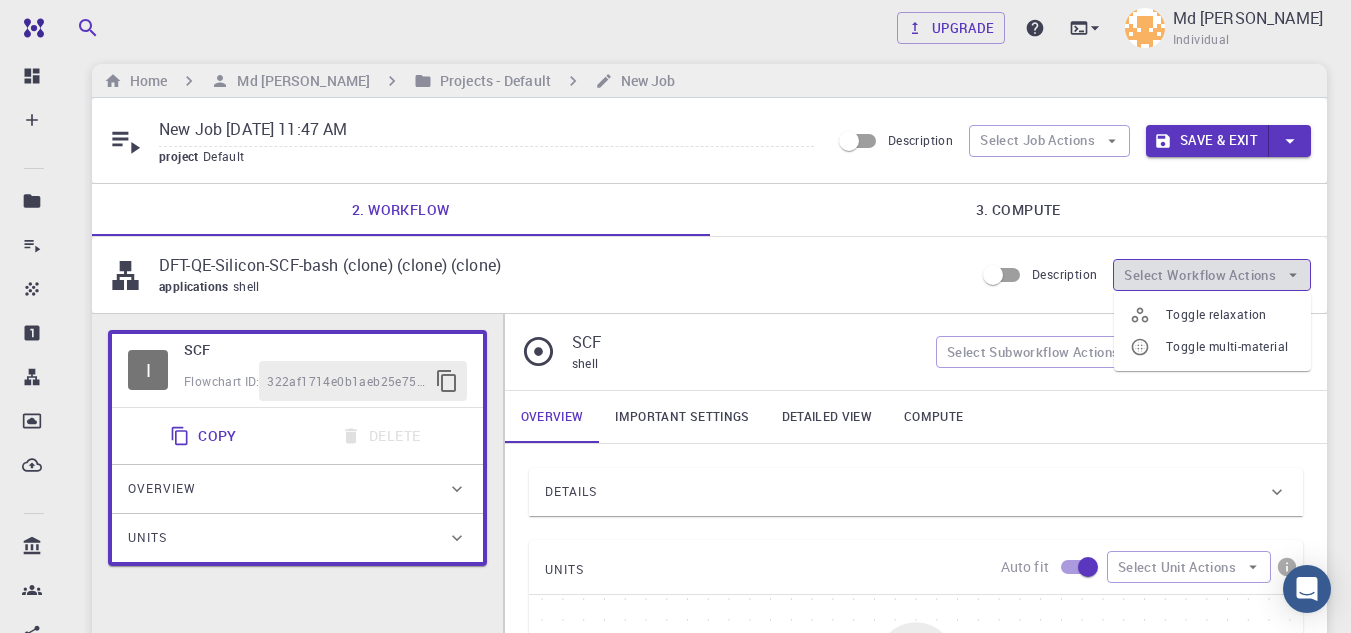 click 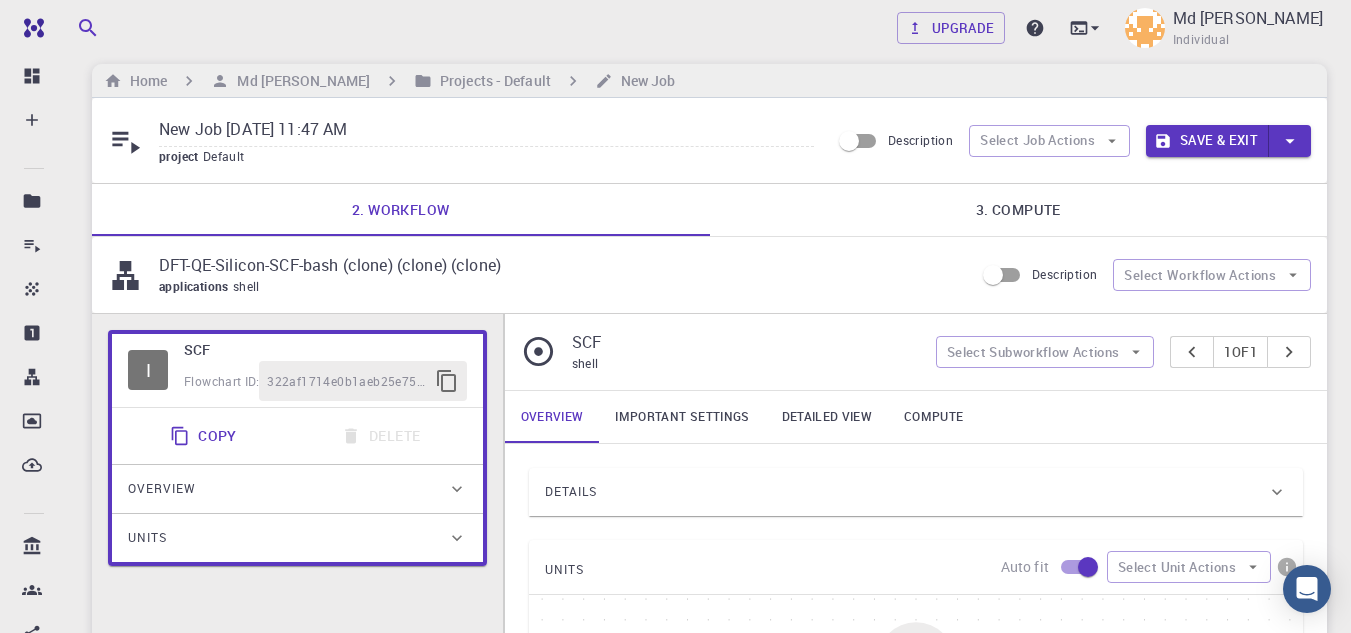 click on "Description" at bounding box center [993, 275] 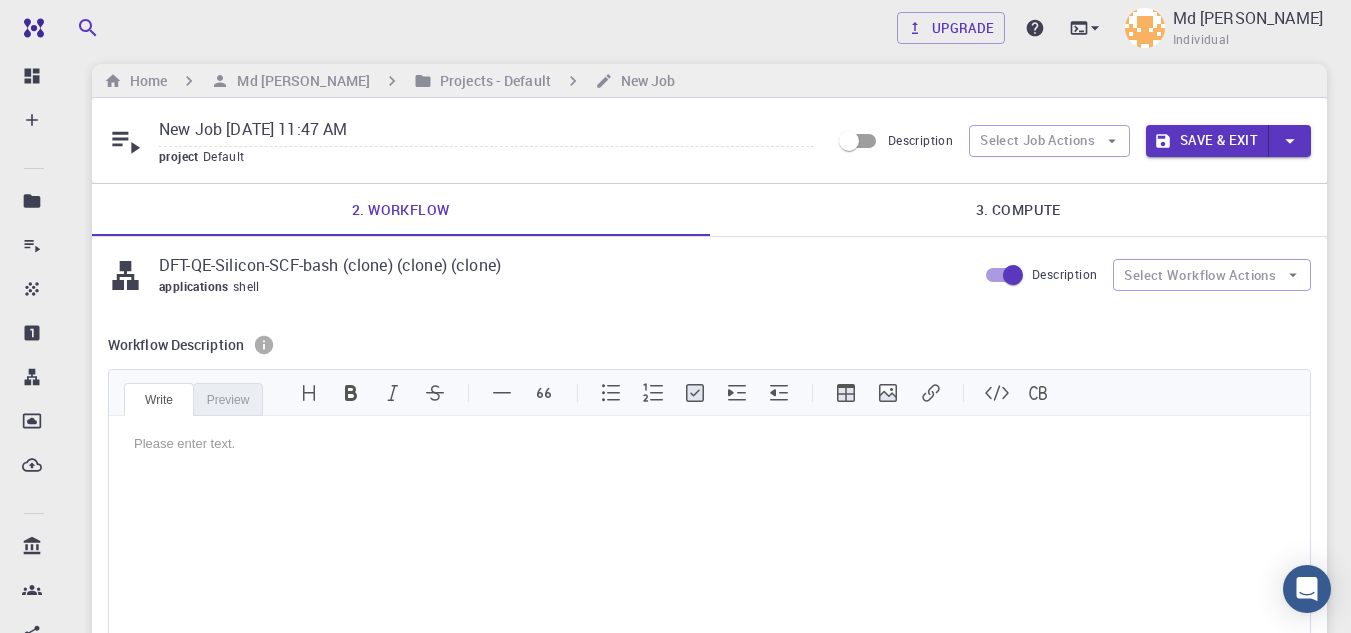 scroll, scrollTop: 0, scrollLeft: 0, axis: both 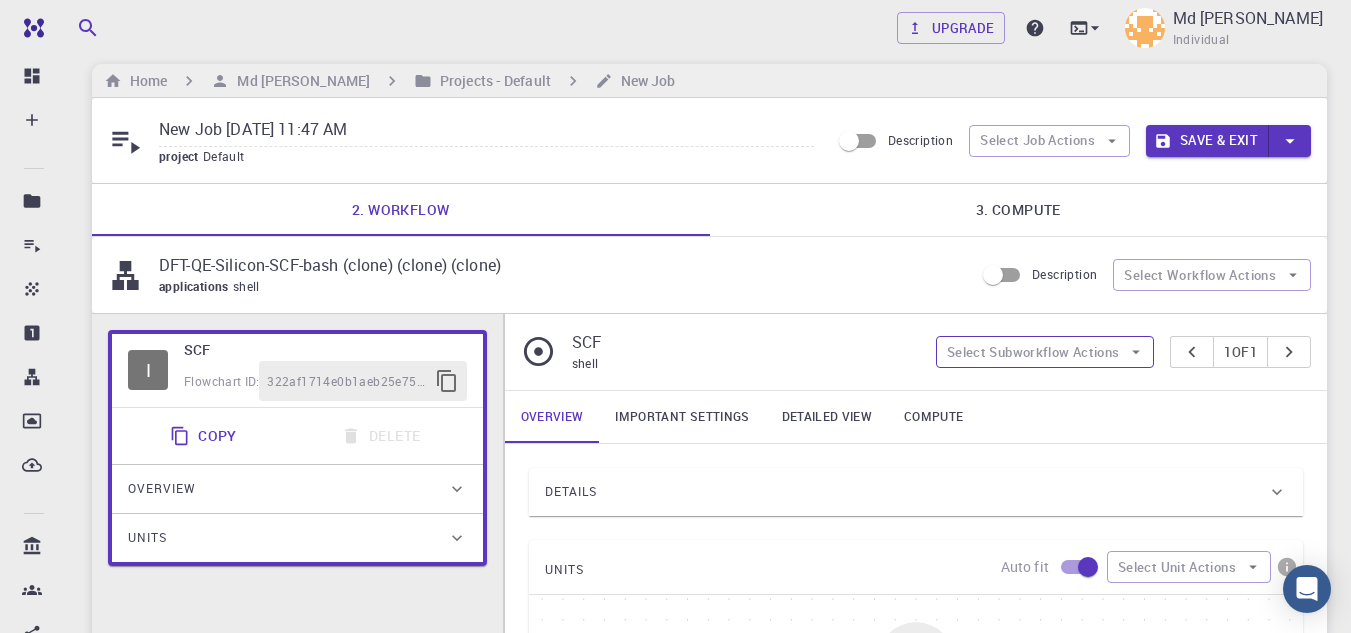 click 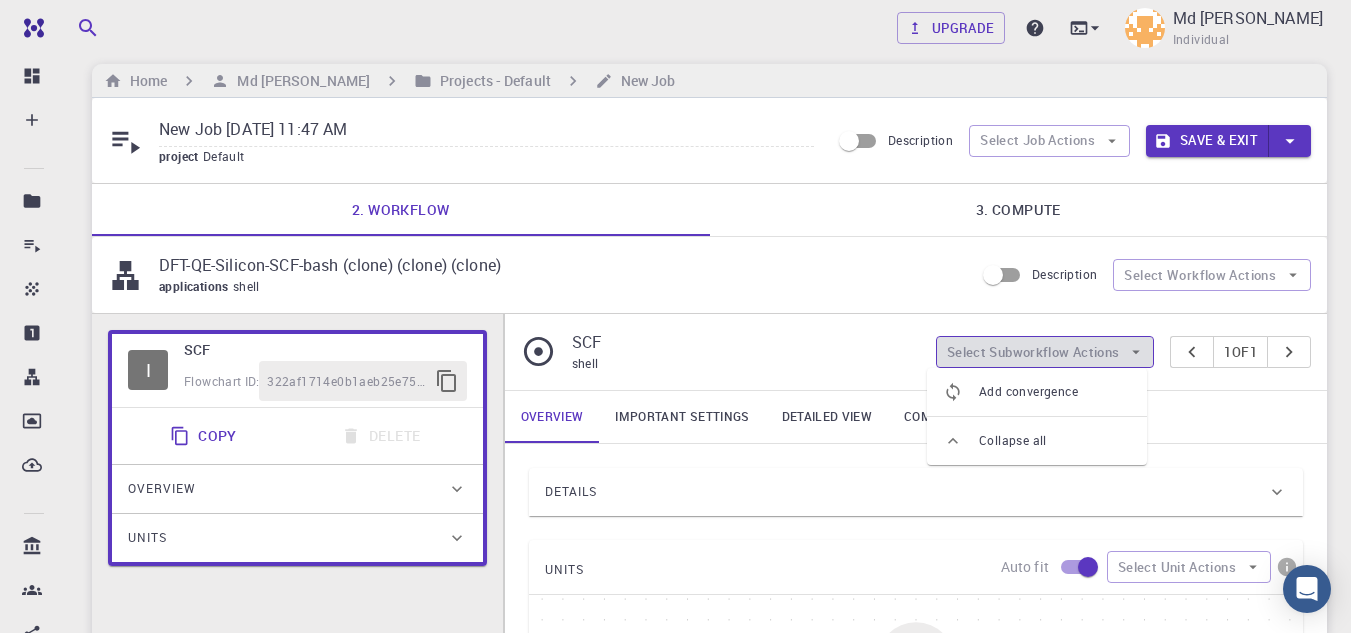 click 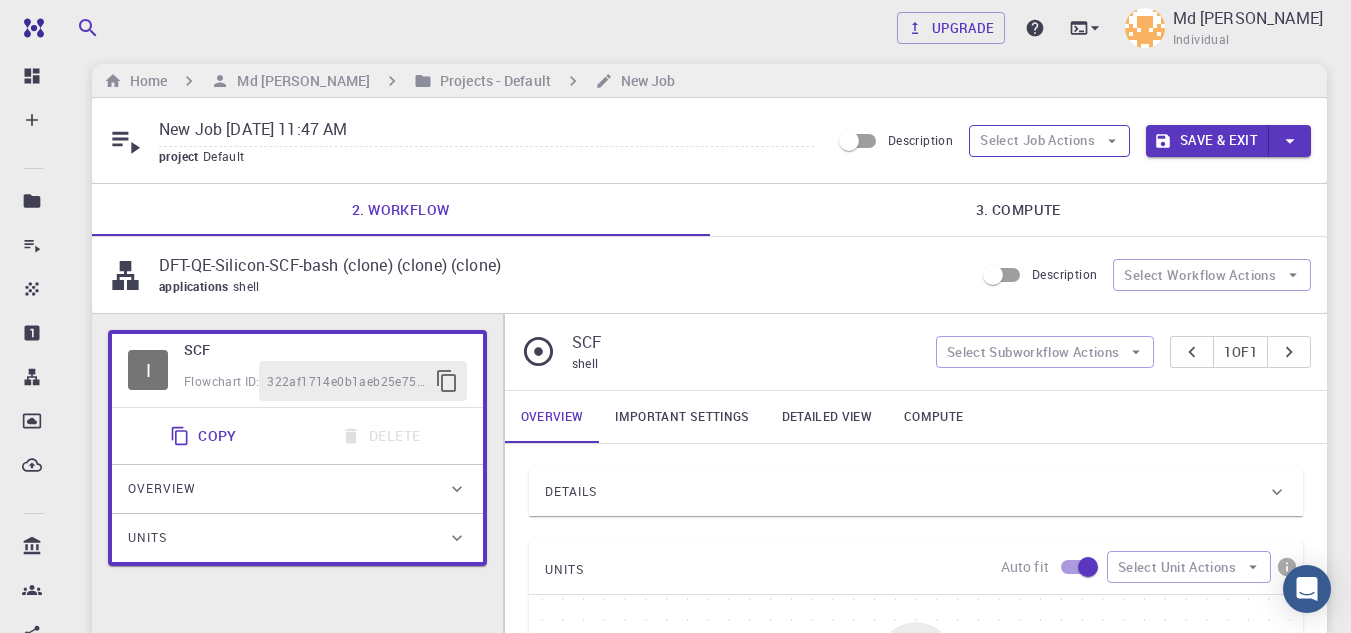 click 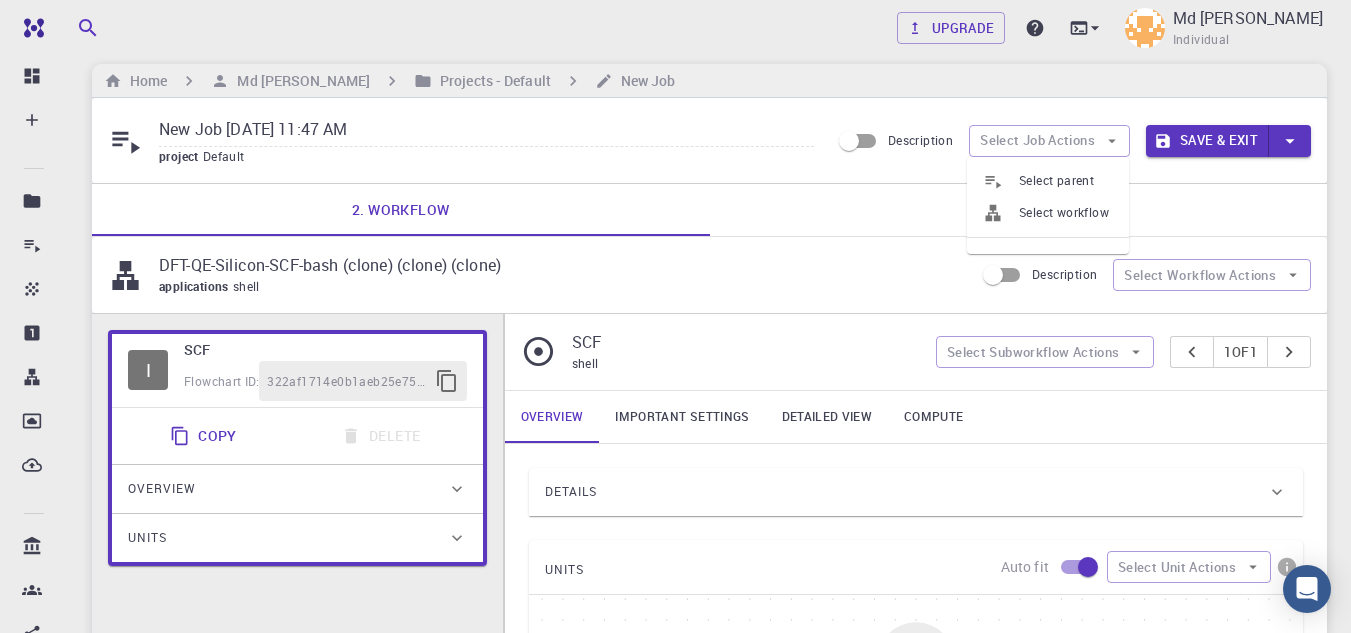 click on "Select parent" at bounding box center (1066, 181) 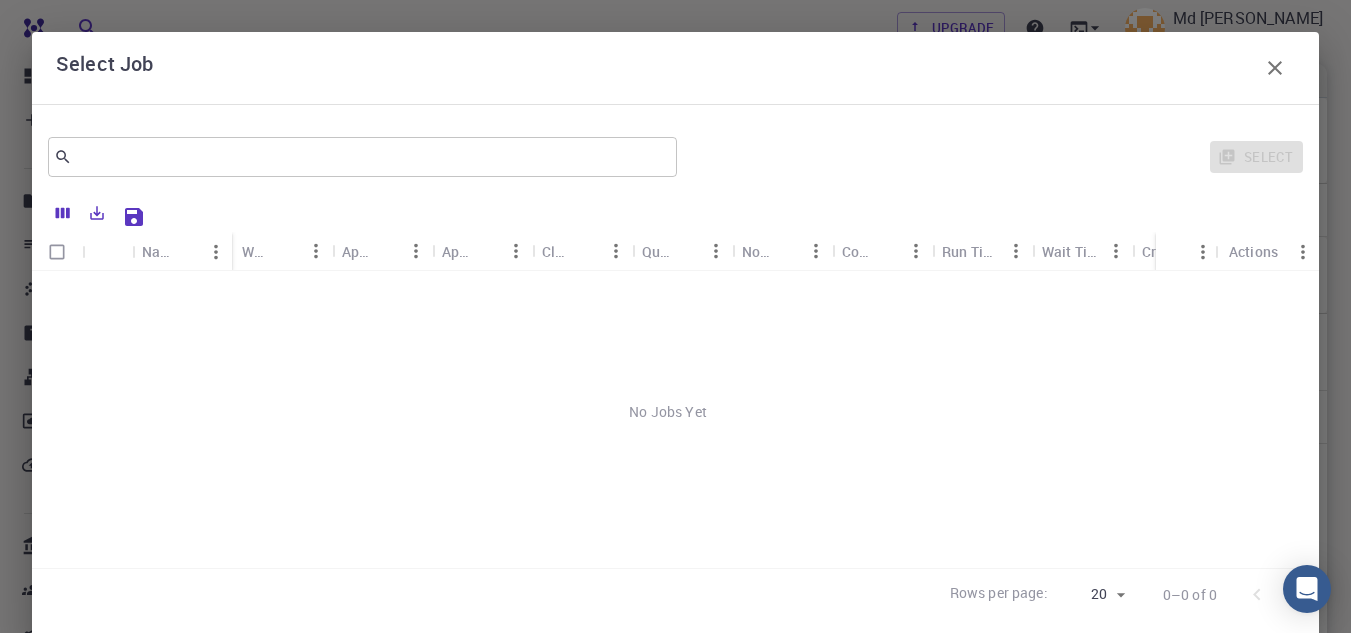 click 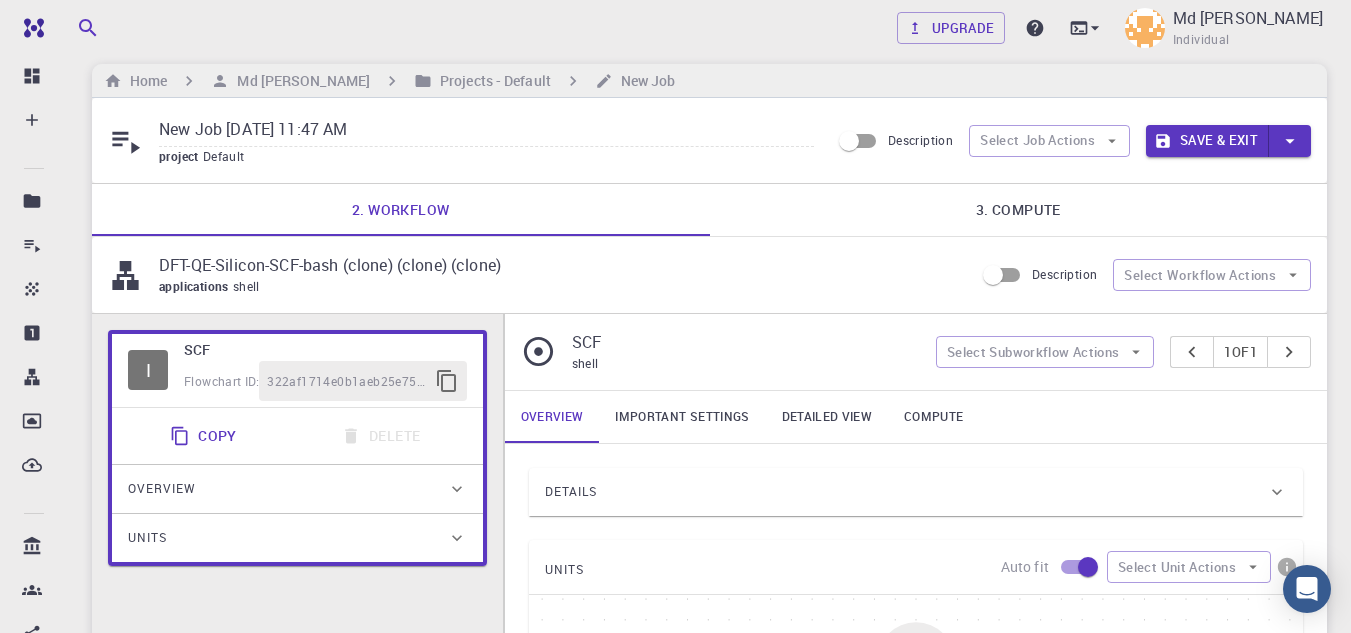 click on "3. Compute" at bounding box center (1019, 210) 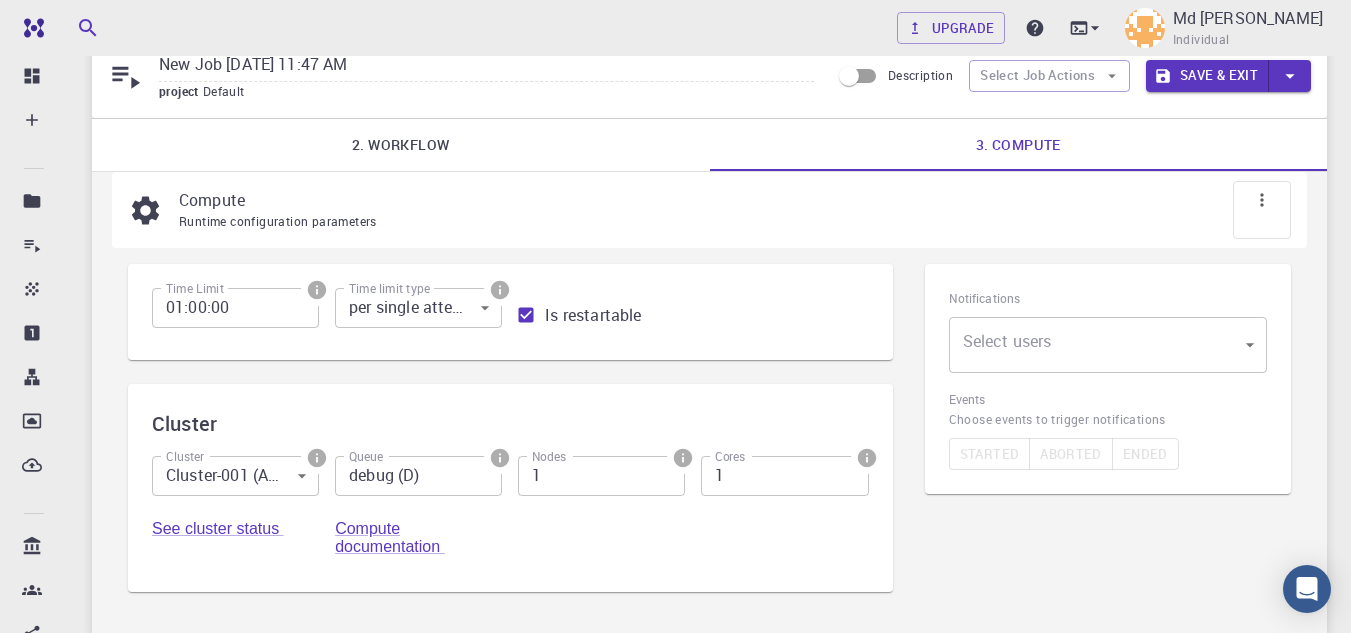 scroll, scrollTop: 115, scrollLeft: 0, axis: vertical 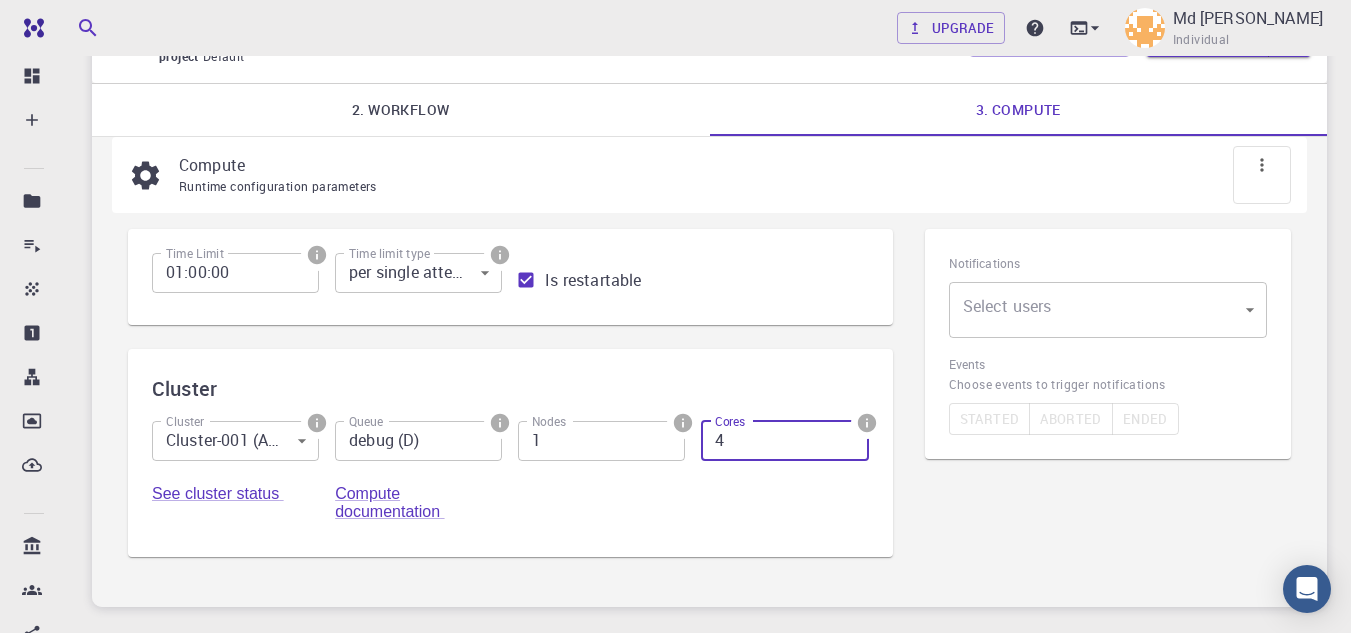 type on "4" 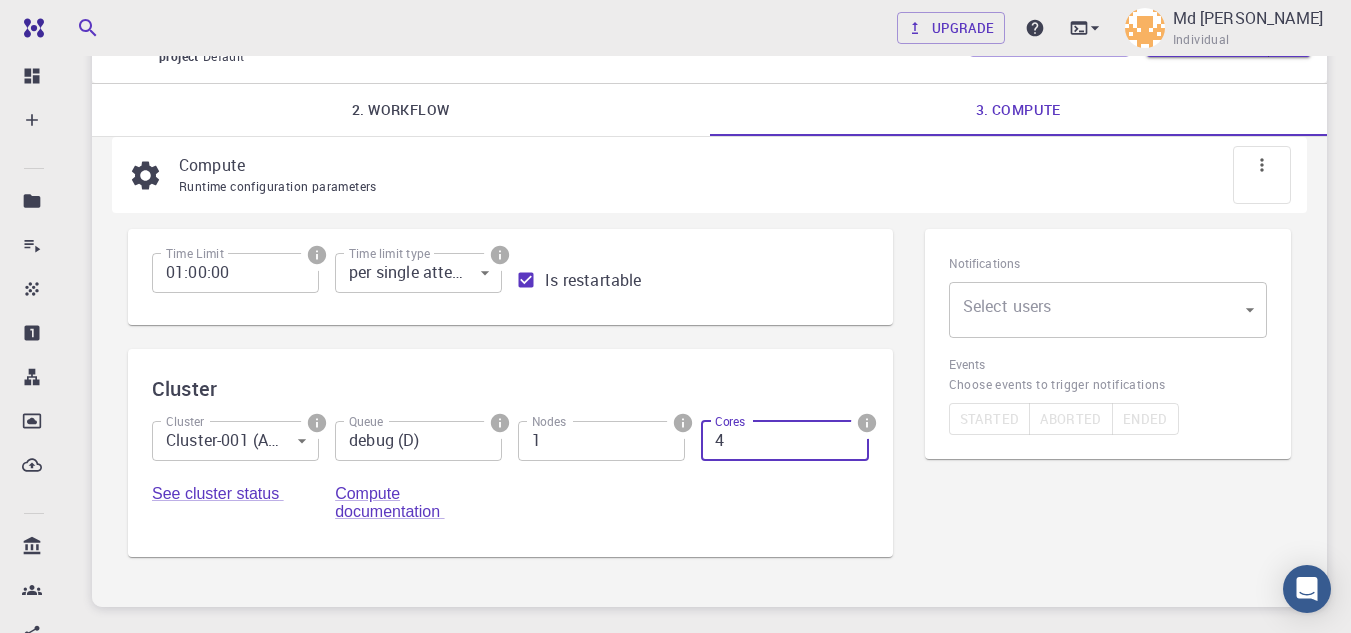 click on "4" at bounding box center (784, 441) 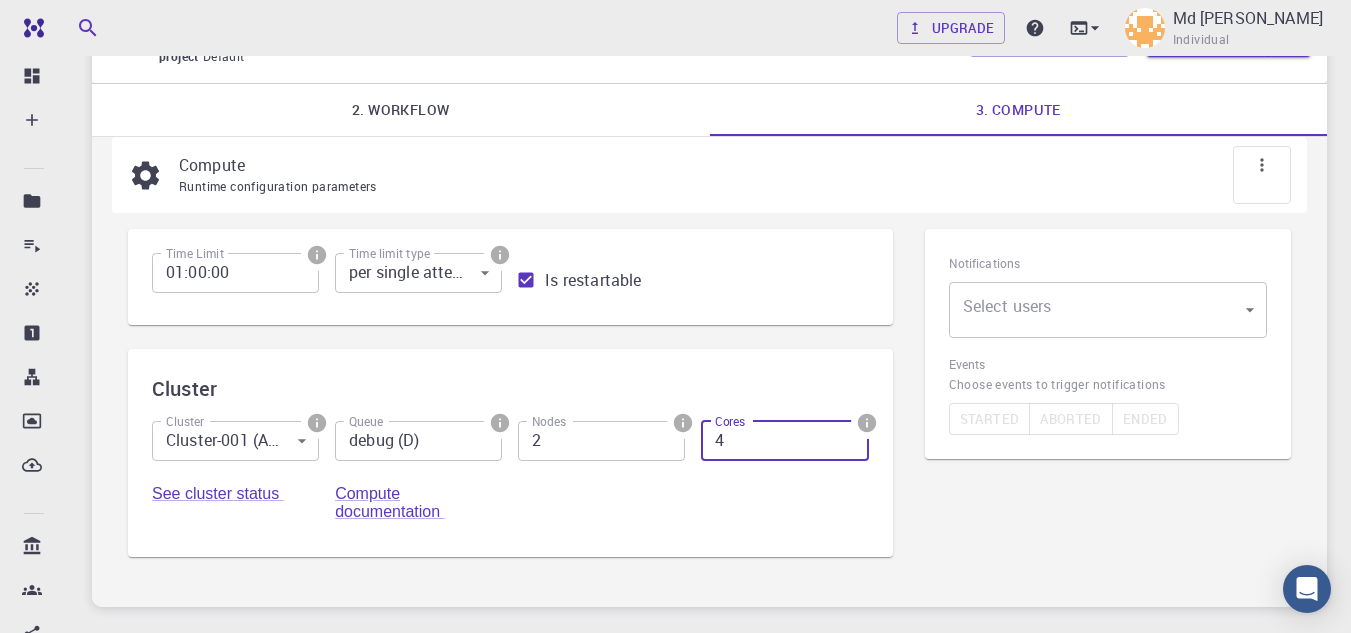 click on "2" at bounding box center [601, 441] 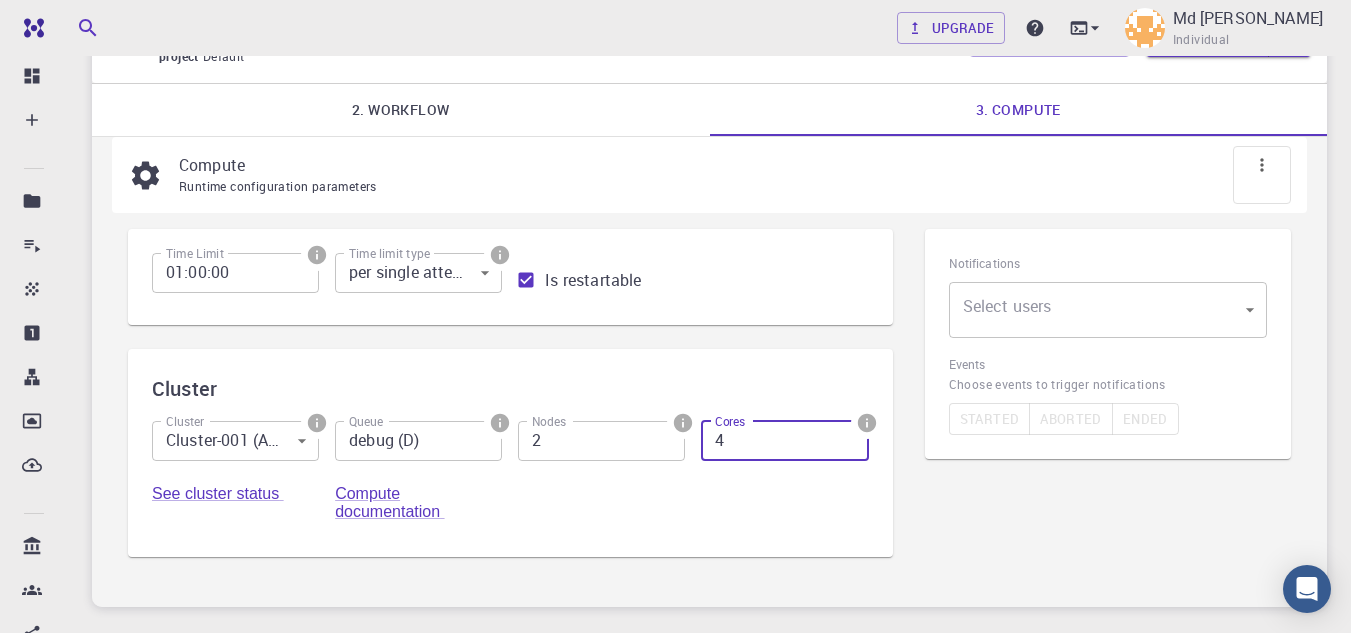 click on "4" at bounding box center [784, 441] 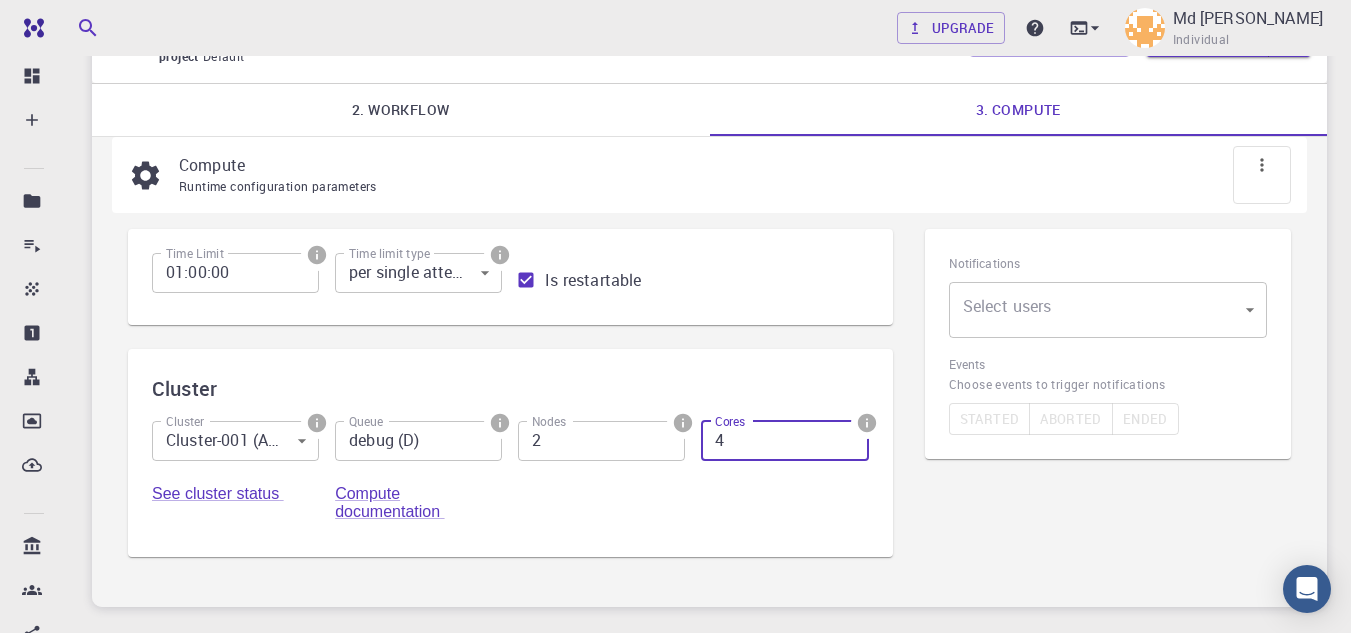 click on "4" at bounding box center (784, 441) 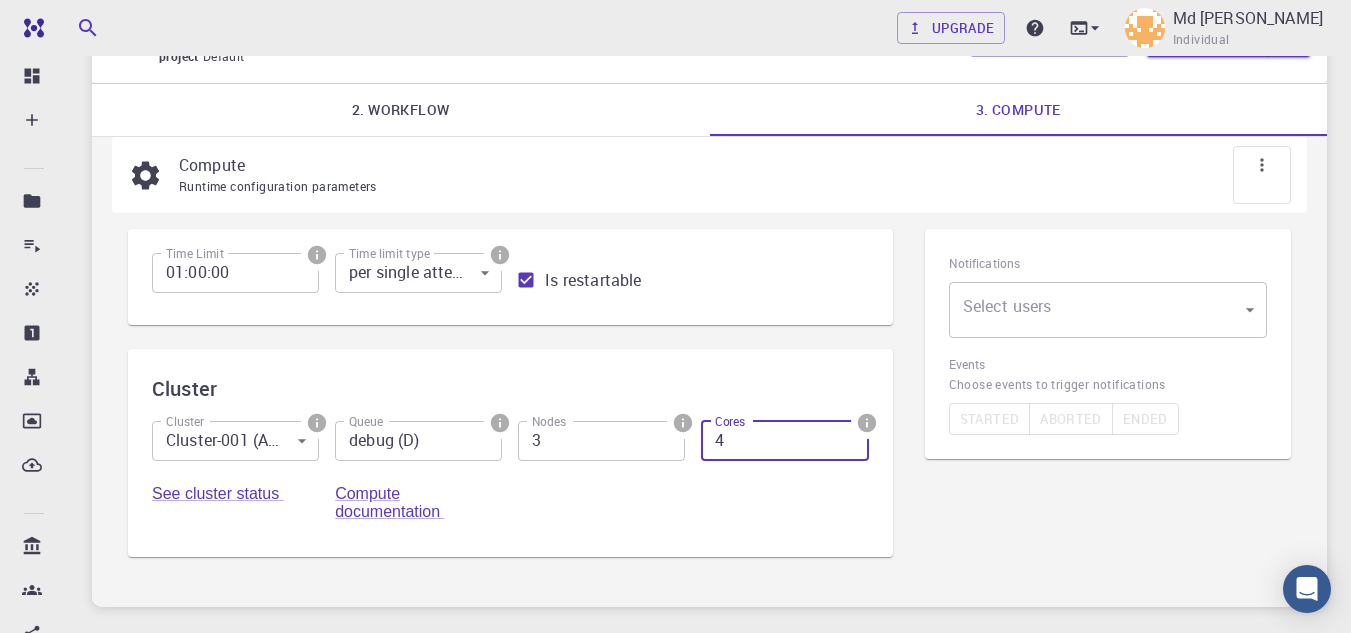 click on "3" at bounding box center (601, 441) 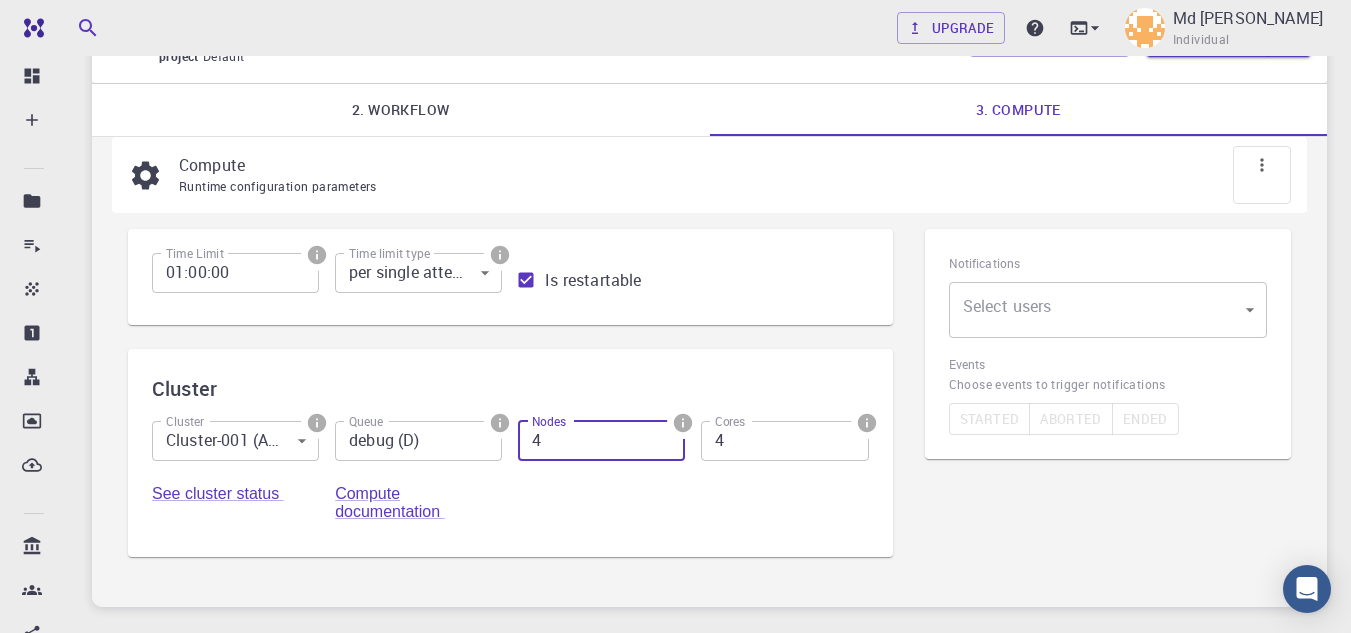 click on "4" at bounding box center [601, 441] 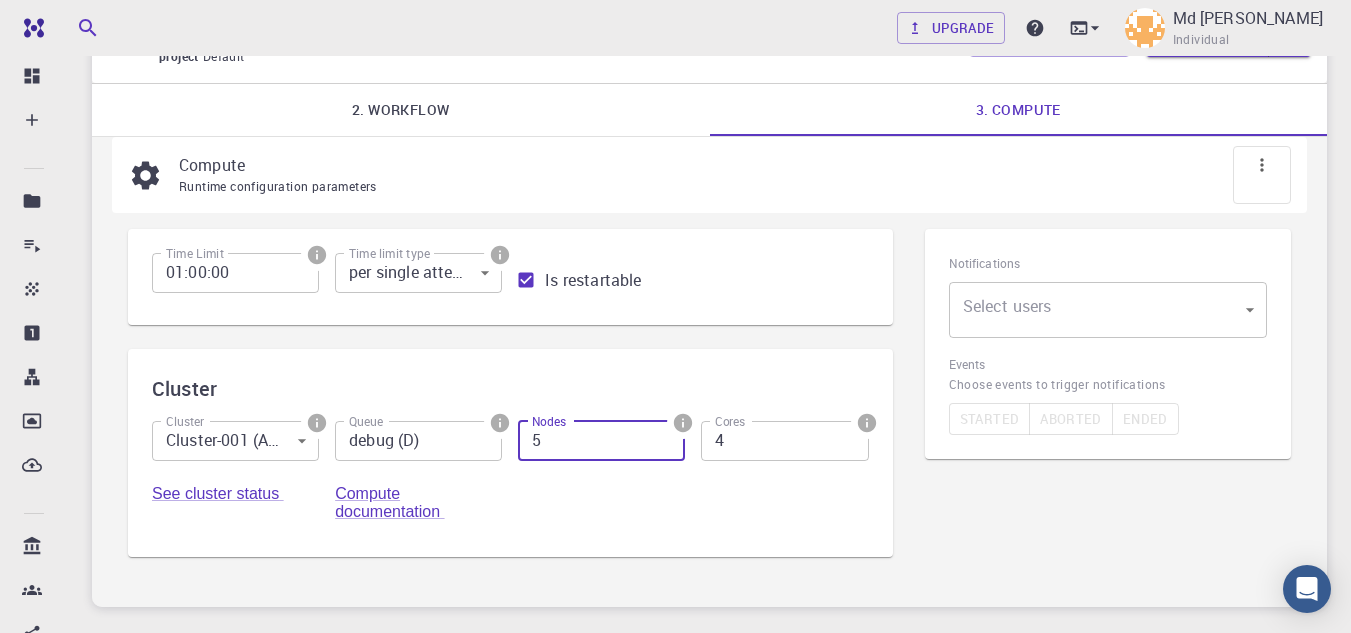 click on "5" at bounding box center (601, 441) 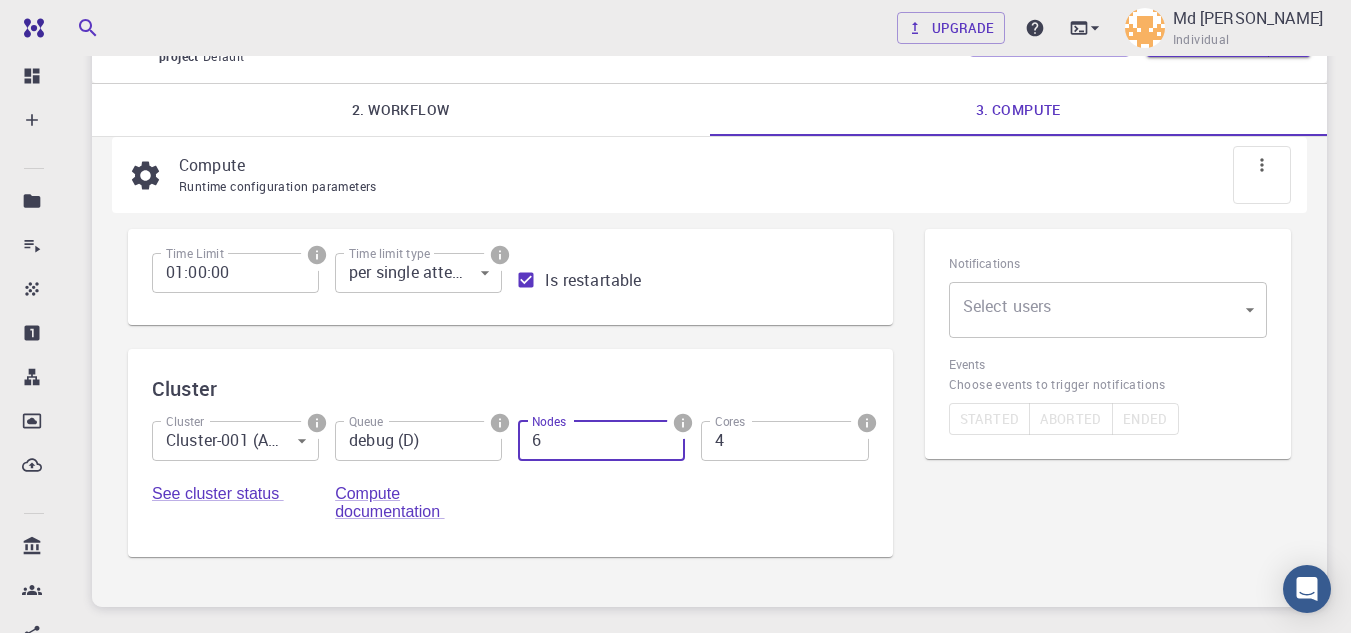 type on "6" 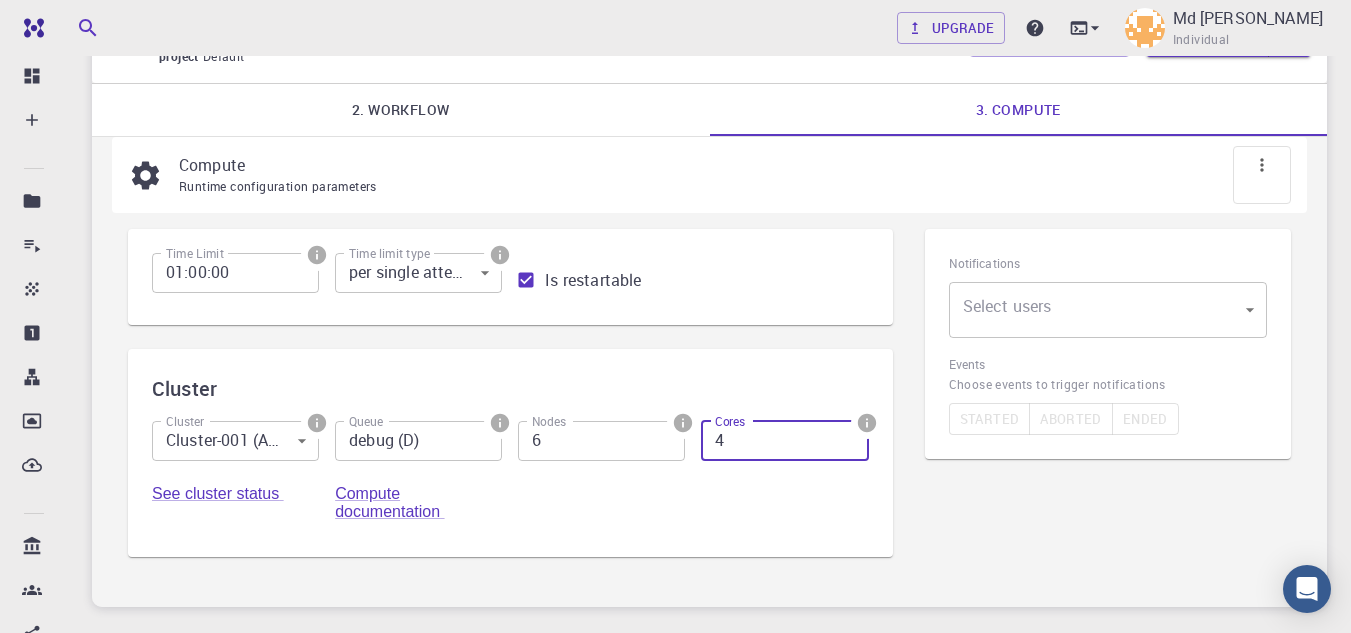 click on "4" at bounding box center (784, 441) 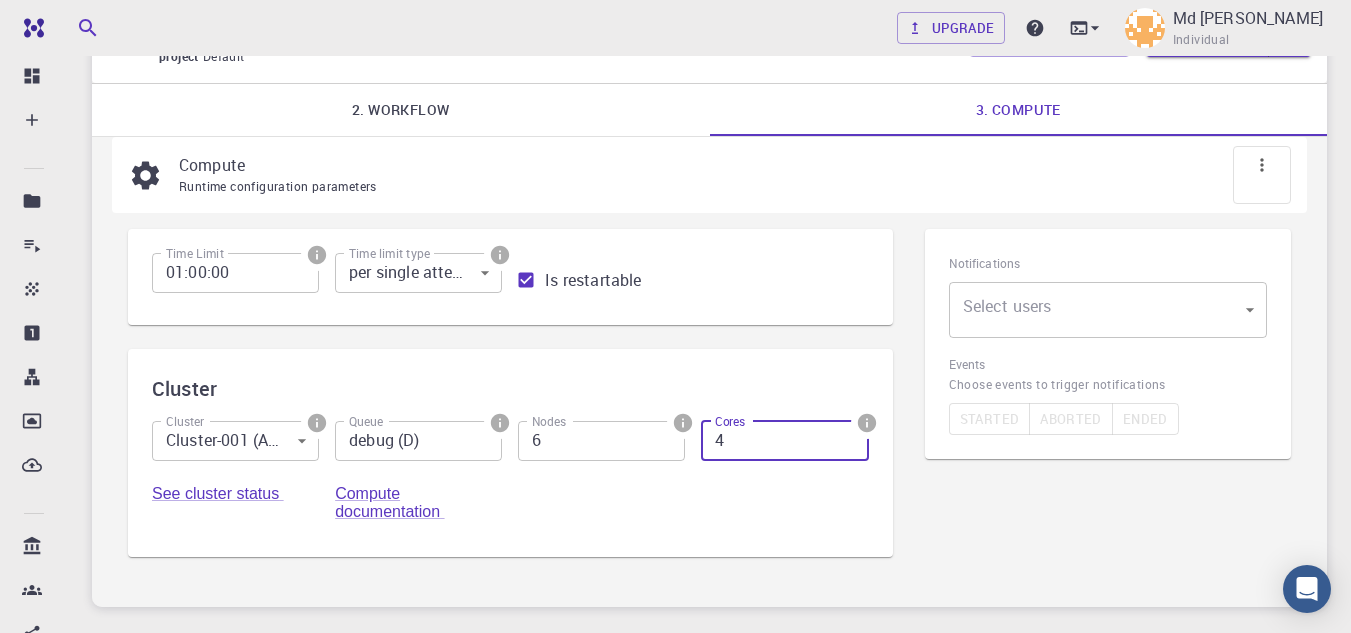 click on "4" at bounding box center [784, 441] 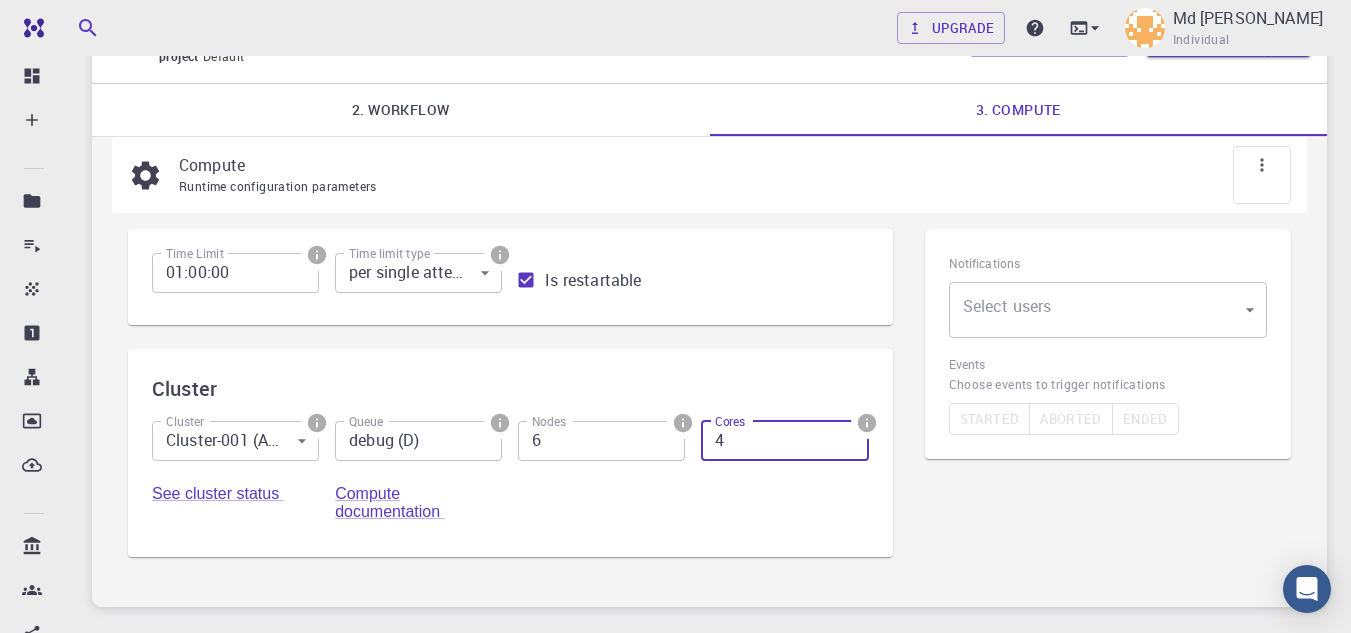 click on "Free Dashboard Create New Job New Material Create Material Upload File Import from Bank Import from 3rd Party New Workflow New Project Projects Jobs Materials Properties Workflows Dropbox External Uploads Bank Materials Workflows Accounts Shared with me Shared publicly Shared externally Documentation Contact Support Compute load: Low Upgrade Md Ashraful Alam Individual Home Md Ashraful Alam Projects - Default New Job New Job Jul 27, 2025, 11:47 AM project Default Description Select Job Actions Save & Exit 2. Workflow 3. Compute Compute Runtime configuration parameters Time Limit 01:00:00 Time Limit   Time limit type per single attempt 0 Time limit type     Is restartable Cluster Cluster Cluster-001 (AWS) 0 Cluster   Queue debug (D) Queue   Nodes 6 Nodes   Cores 4 Cores   See cluster status   Compute documentation   Notifications Select users ​ Select users Events Choose events to trigger notifications Started Aborted Ended ©  2025   Exabyte Inc.   All rights reserved. 2025.7.24 ." at bounding box center [675, 324] 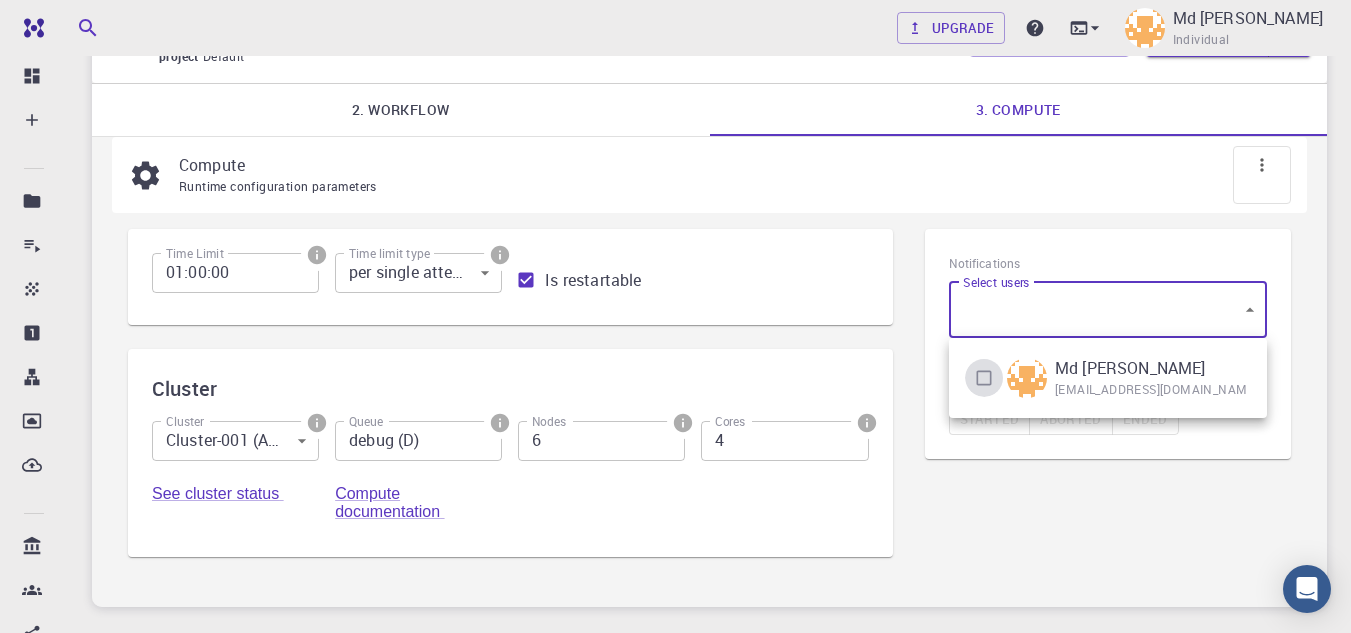 click at bounding box center (984, 378) 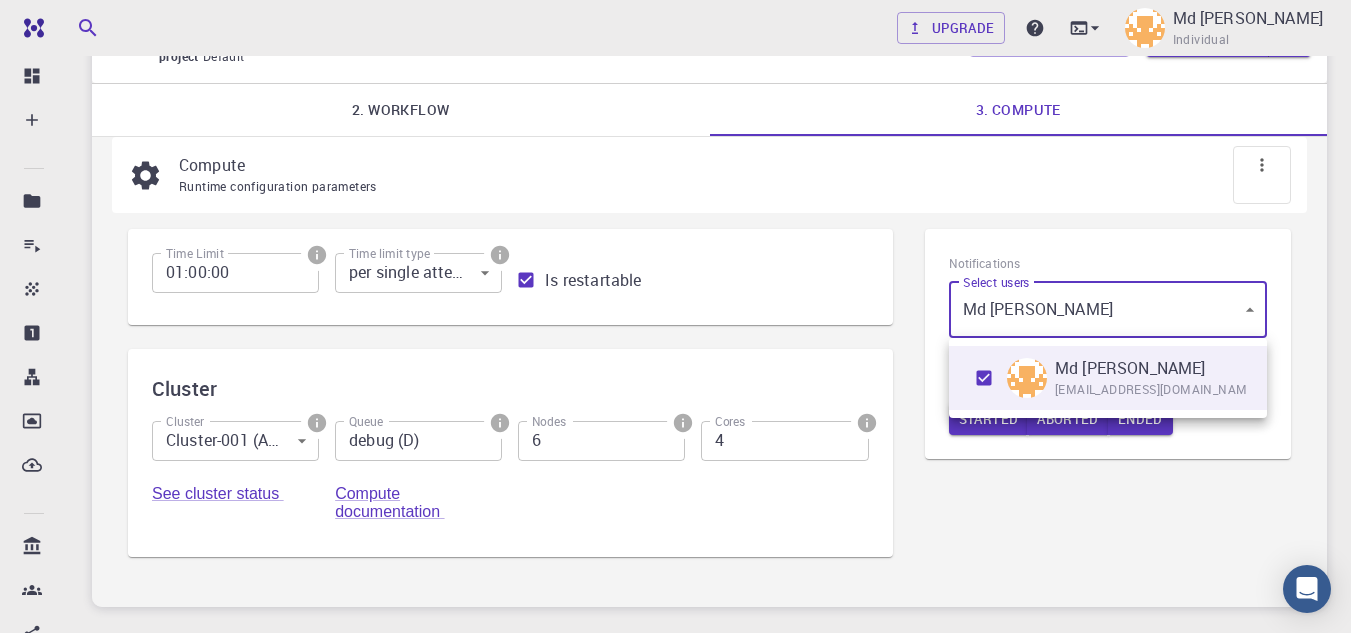 click at bounding box center [675, 316] 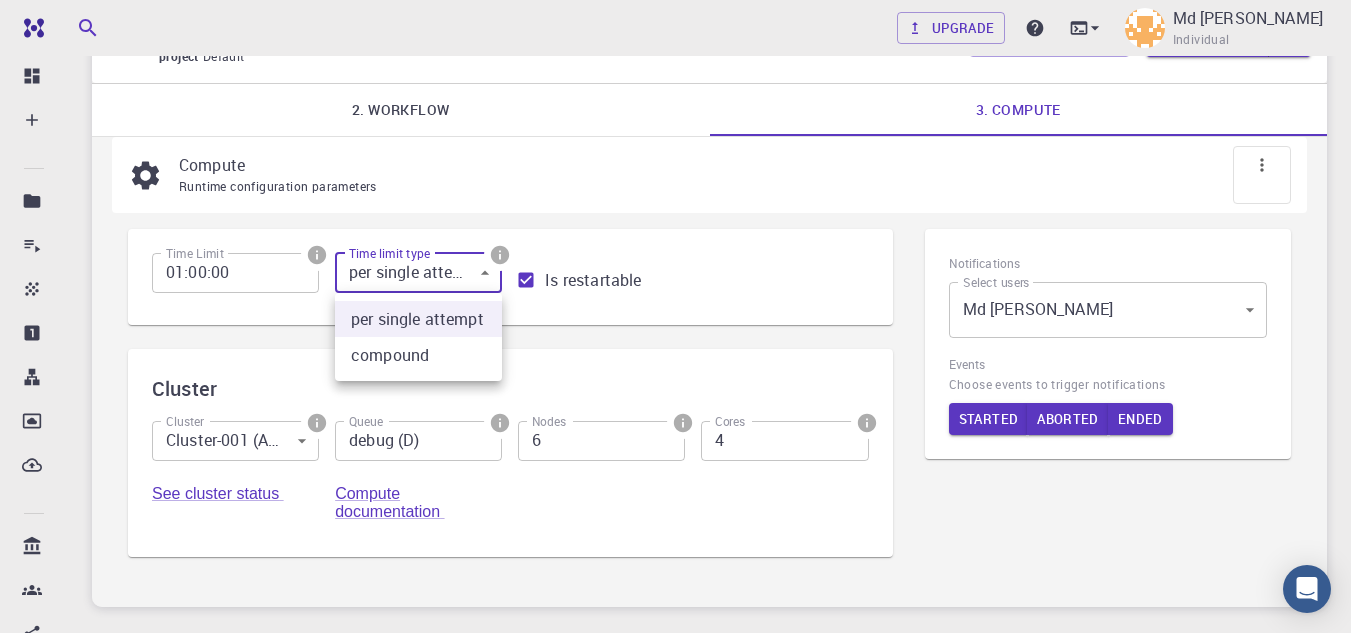 click on "Free Dashboard Create New Job New Material Create Material Upload File Import from Bank Import from 3rd Party New Workflow New Project Projects Jobs Materials Properties Workflows Dropbox External Uploads Bank Materials Workflows Accounts Shared with me Shared publicly Shared externally Documentation Contact Support Compute load: Low Upgrade Md Ashraful Alam Individual Home Md Ashraful Alam Projects - Default New Job New Job Jul 27, 2025, 11:47 AM project Default Description Select Job Actions Save & Exit 2. Workflow 3. Compute Compute Runtime configuration parameters Time Limit 01:00:00 Time Limit   Time limit type per single attempt 0 Time limit type     Is restartable Cluster Cluster Cluster-001 (AWS) 0 Cluster   Queue debug (D) Queue   Nodes 6 Nodes   Cores 4 Cores   See cluster status   Compute documentation   Notifications Select users Md Ashraful Alam [object Object] Select users Events Choose events to trigger notifications Started Aborted Ended ©  2025   Exabyte Inc.   ." at bounding box center (675, 324) 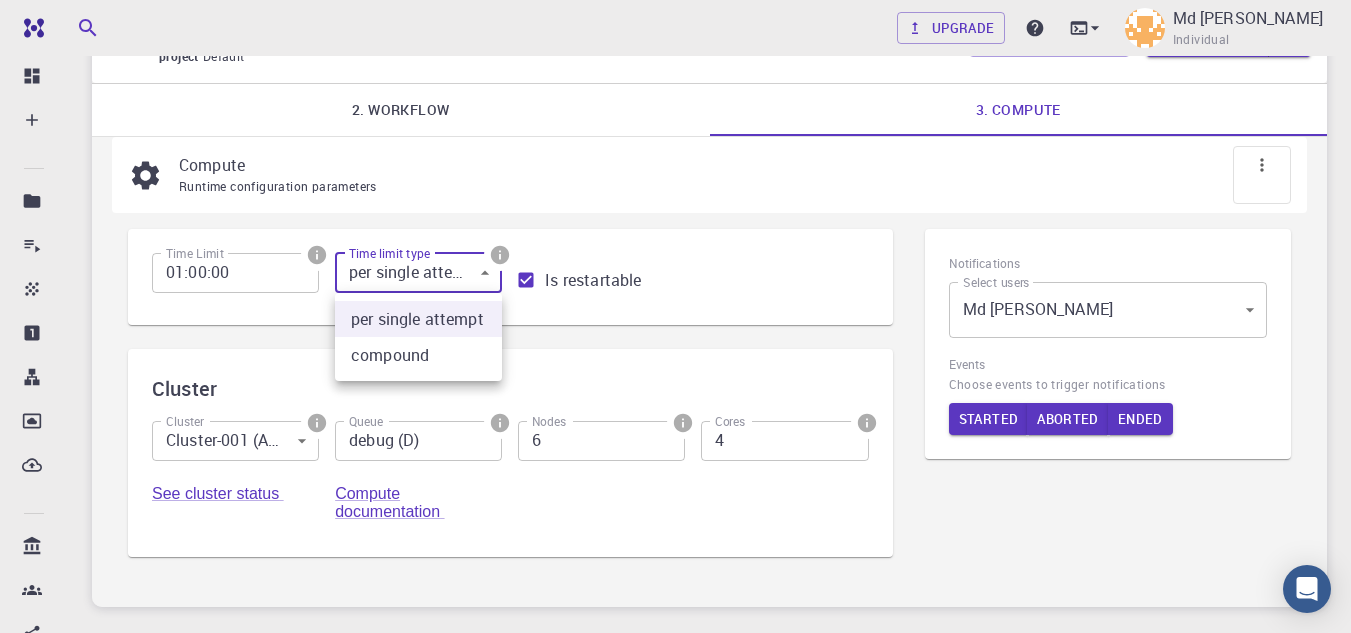 click at bounding box center [675, 316] 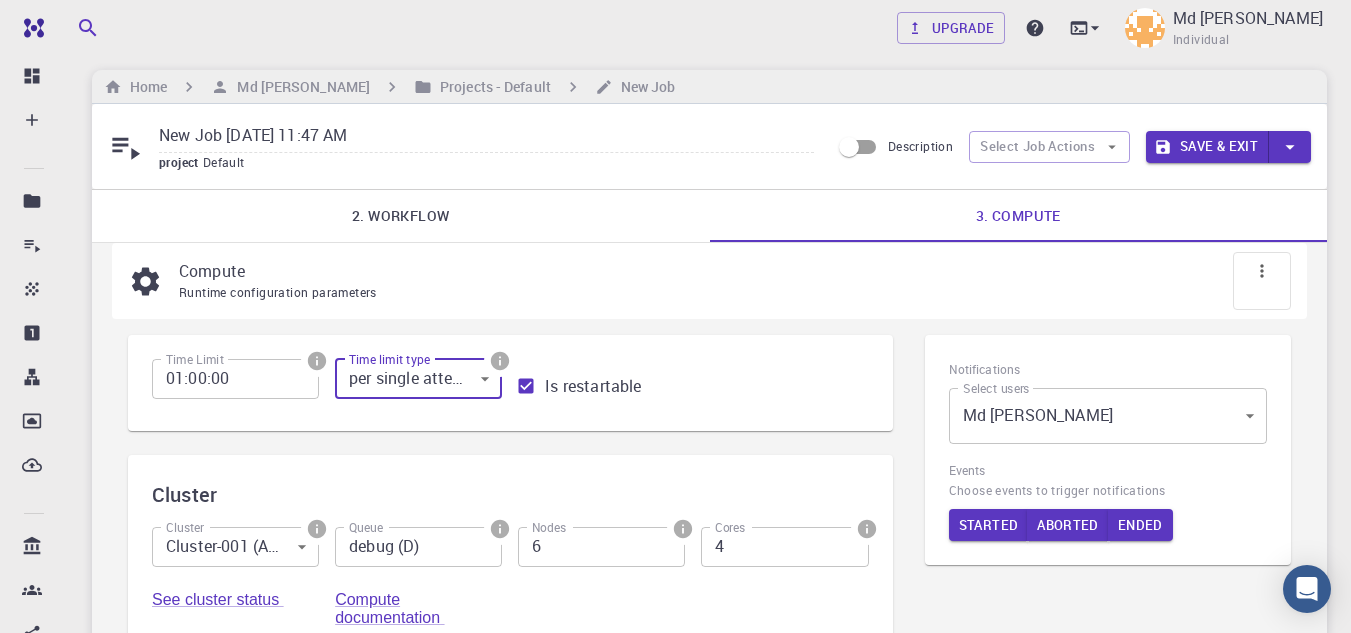 scroll, scrollTop: 0, scrollLeft: 0, axis: both 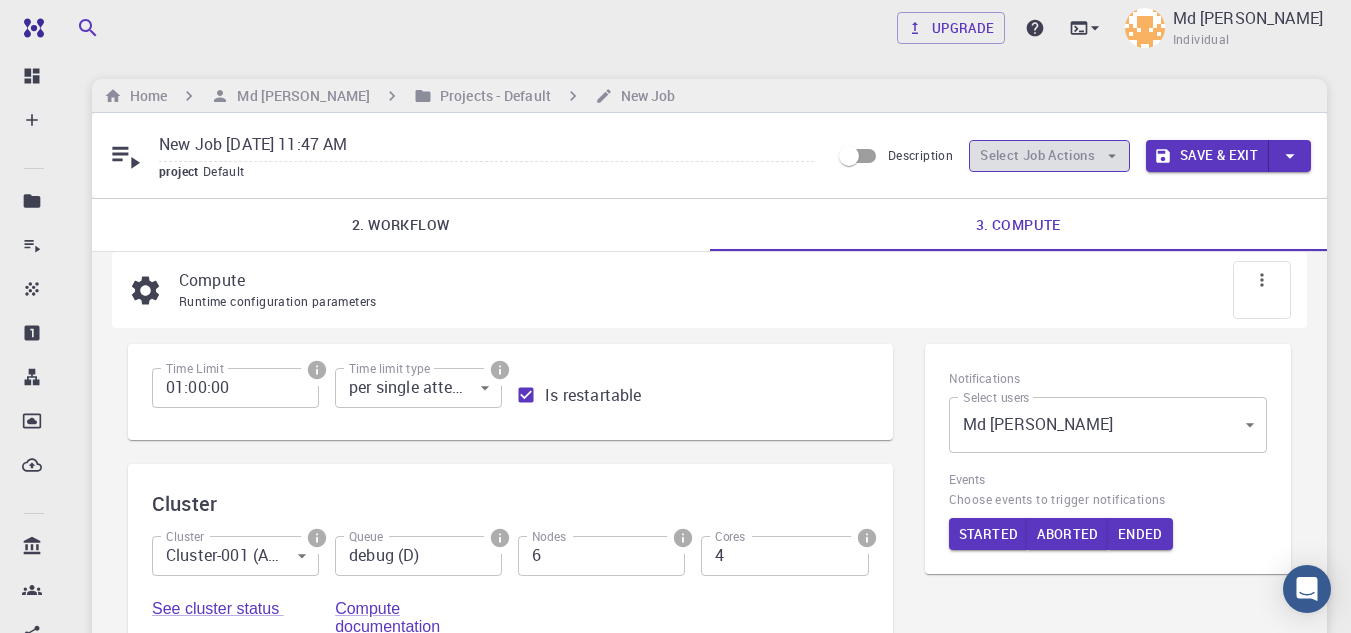 click 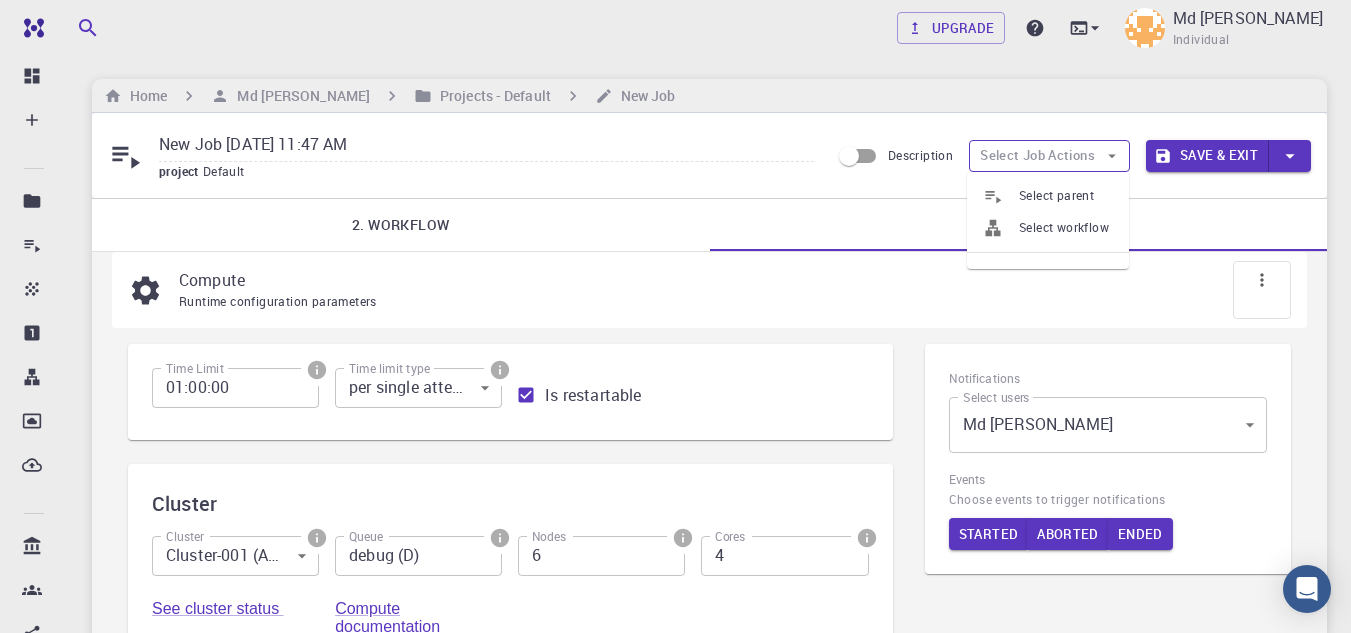 click 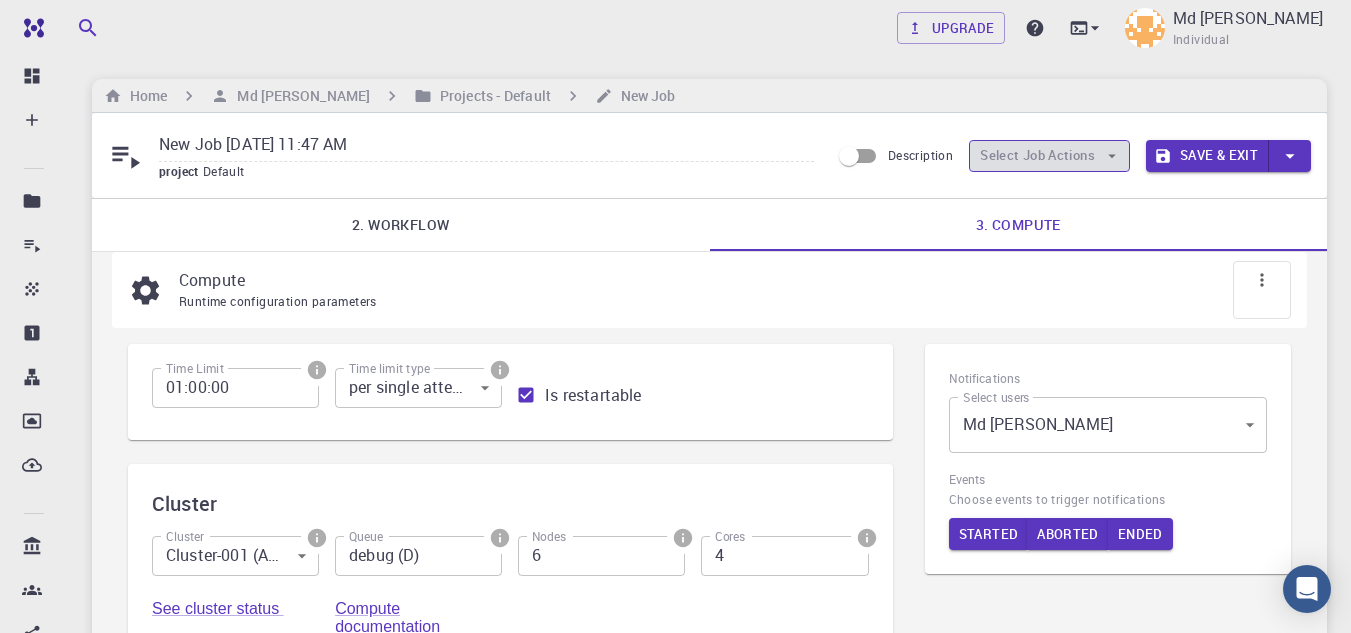 click 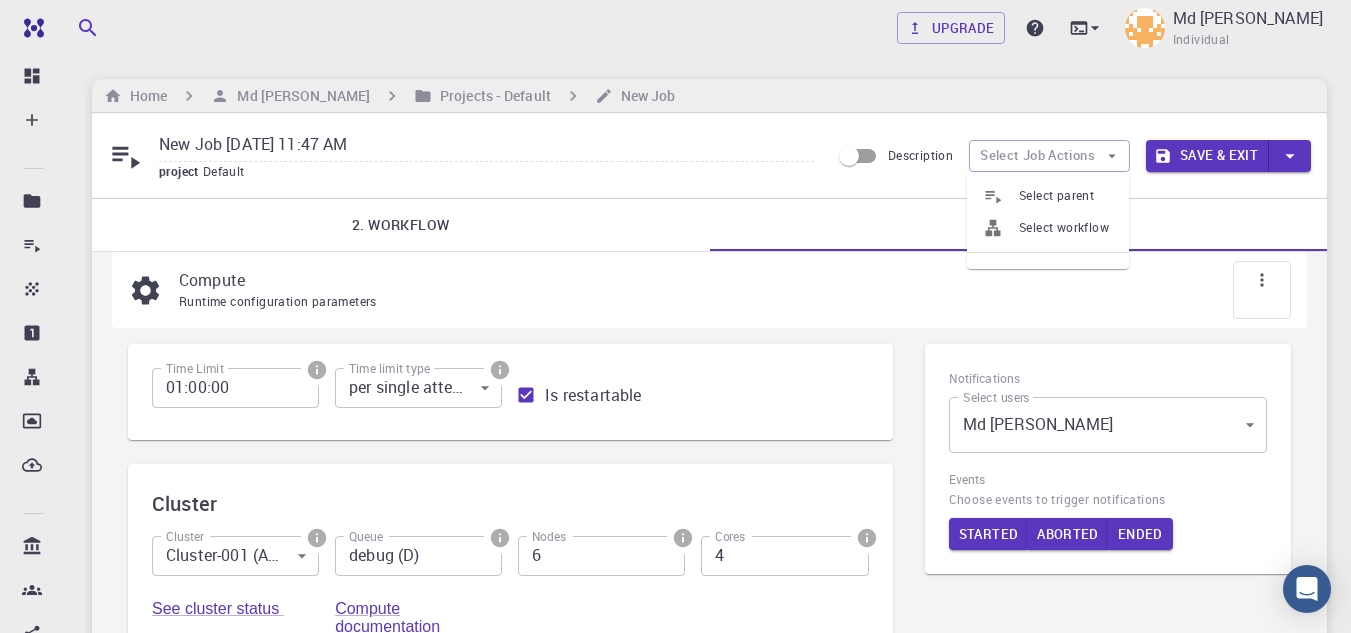 click on "Select workflow" at bounding box center [1066, 228] 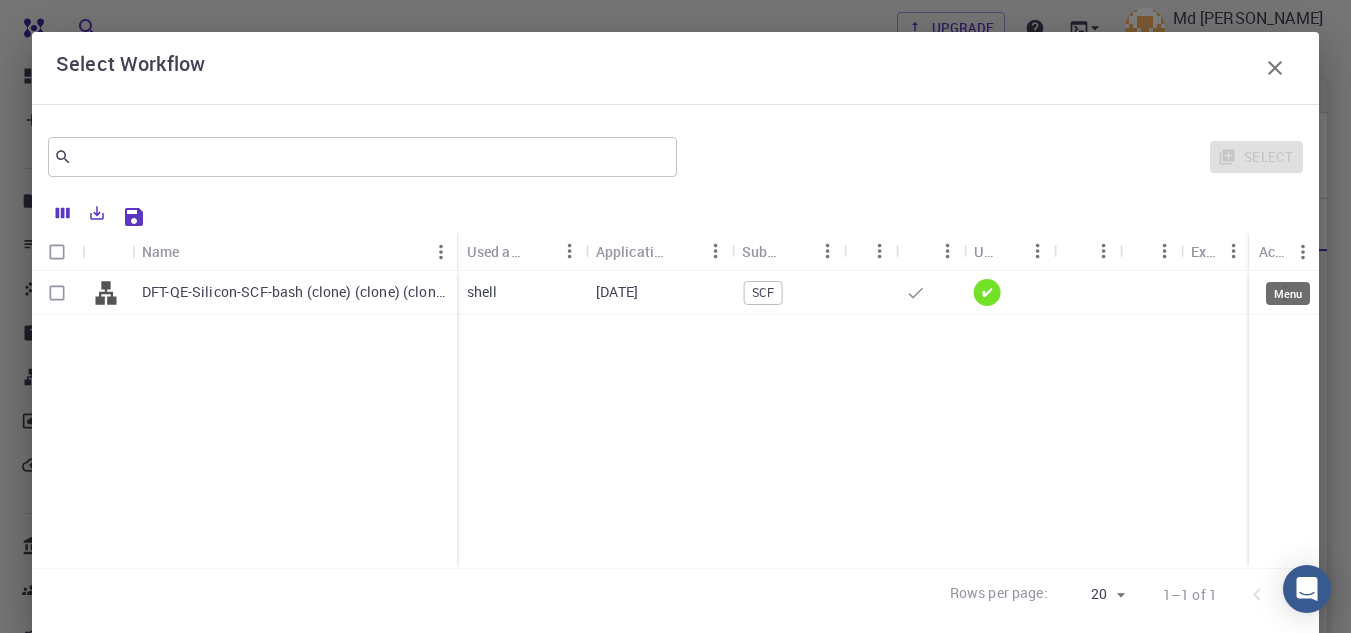 click 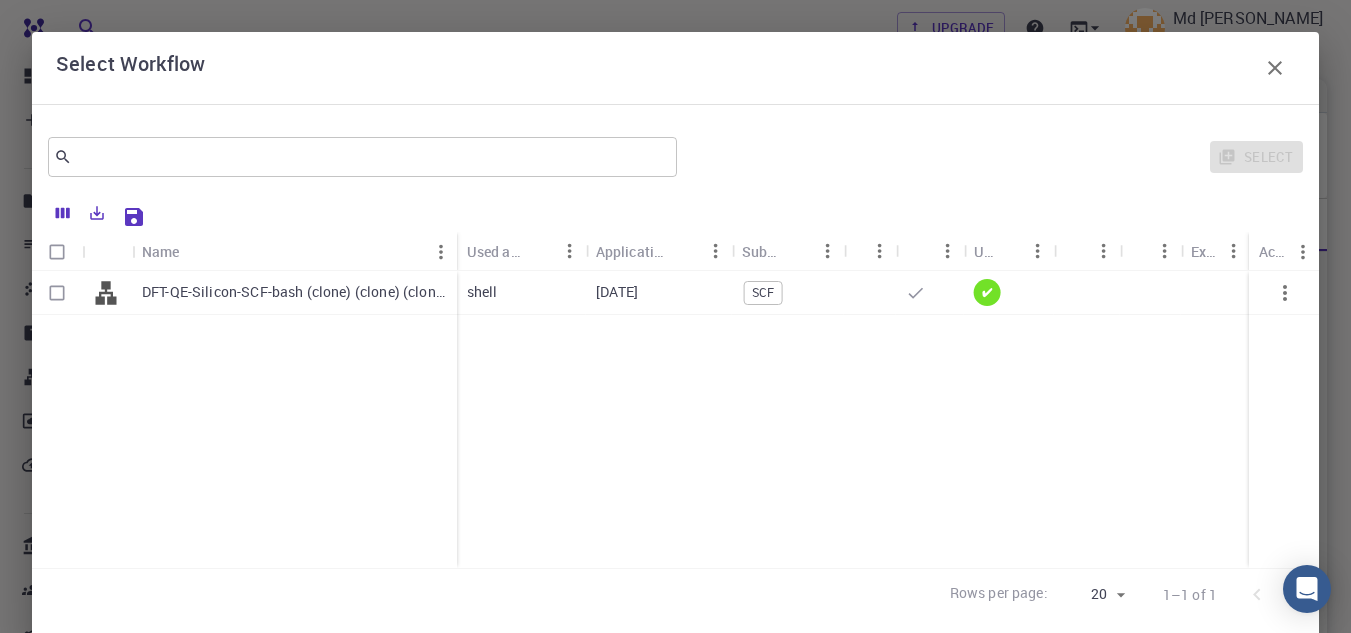 click on "DFT-QE-Silicon-SCF-bash (clone) (clone) (clone) shell 4.2.46 SCF ✔" at bounding box center (714, 419) 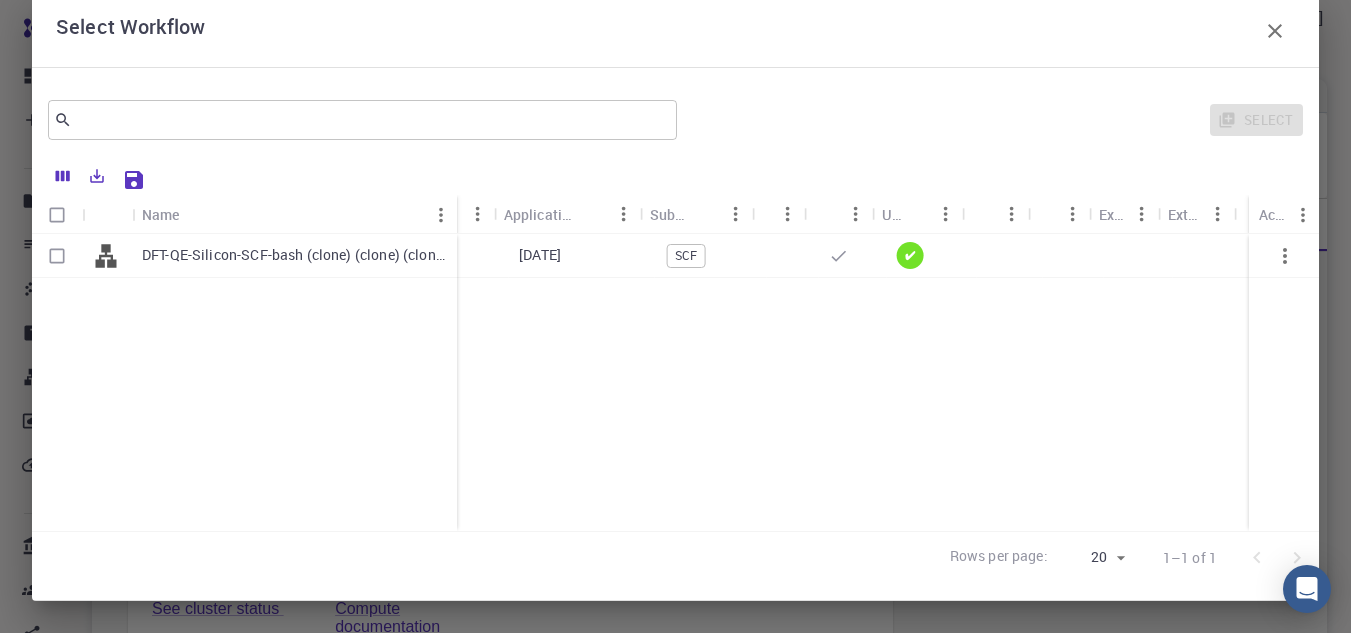 scroll, scrollTop: 0, scrollLeft: 0, axis: both 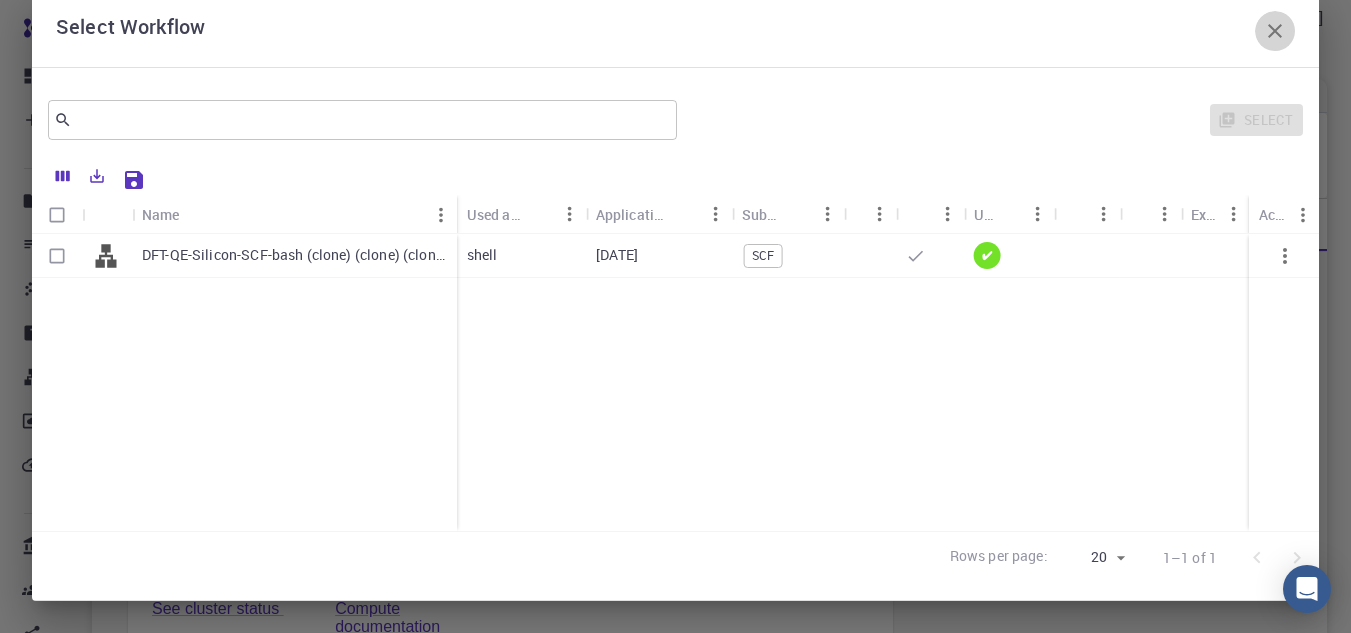 click 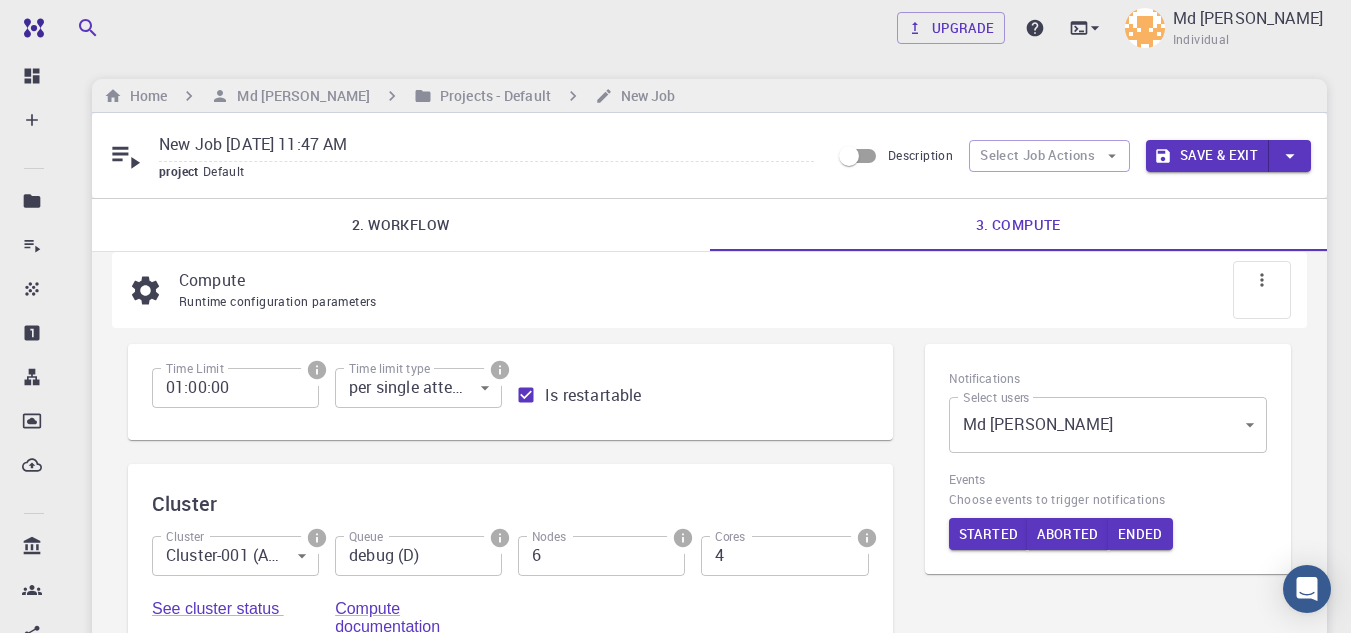 click 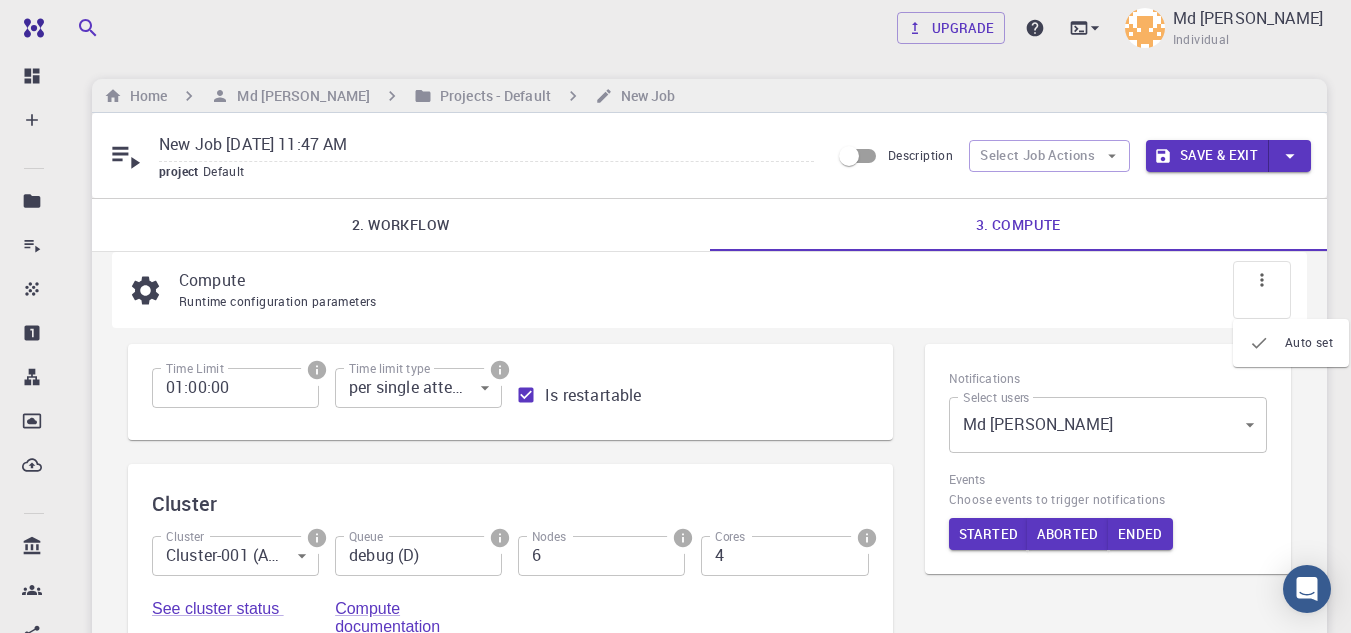 click on "Compute" at bounding box center (727, 280) 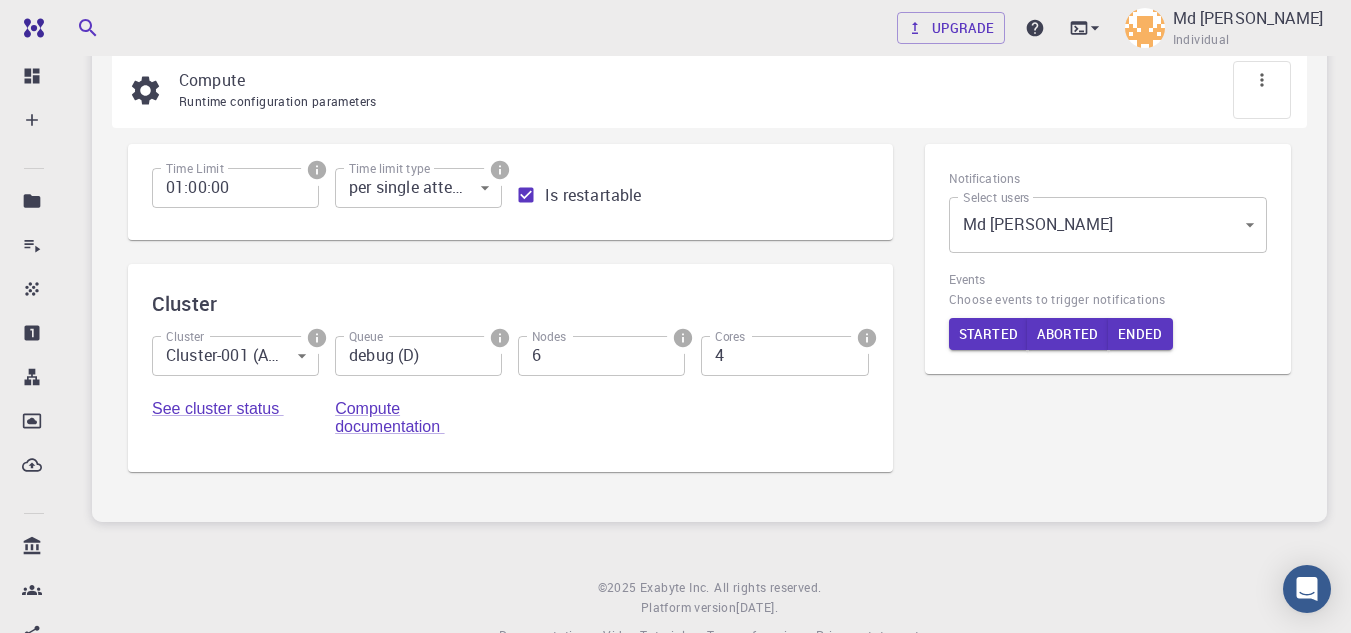 scroll, scrollTop: 245, scrollLeft: 0, axis: vertical 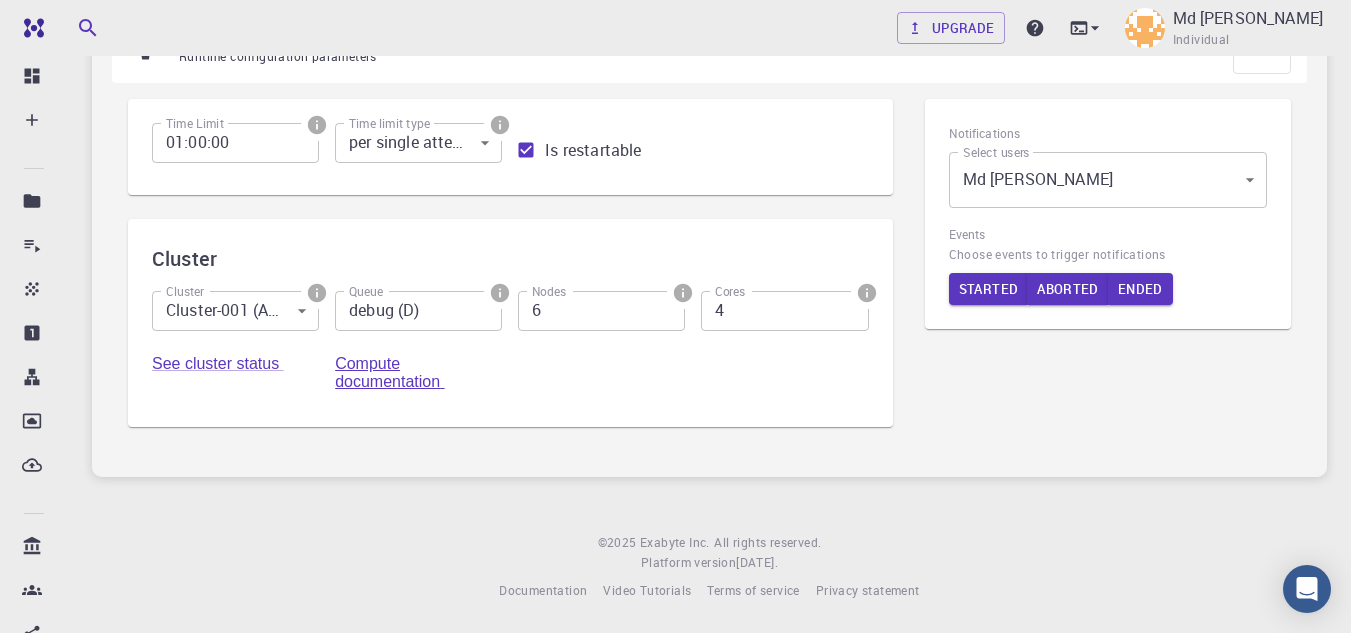 click on "Compute documentation" at bounding box center (389, 372) 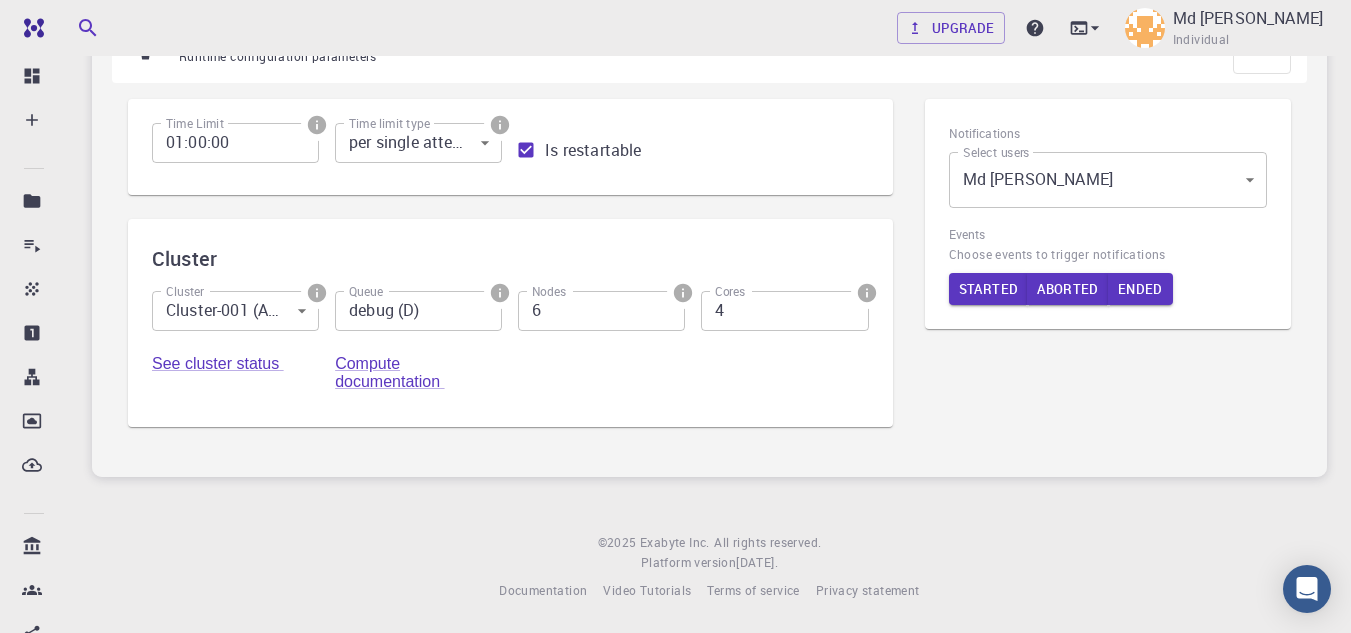 scroll, scrollTop: 0, scrollLeft: 0, axis: both 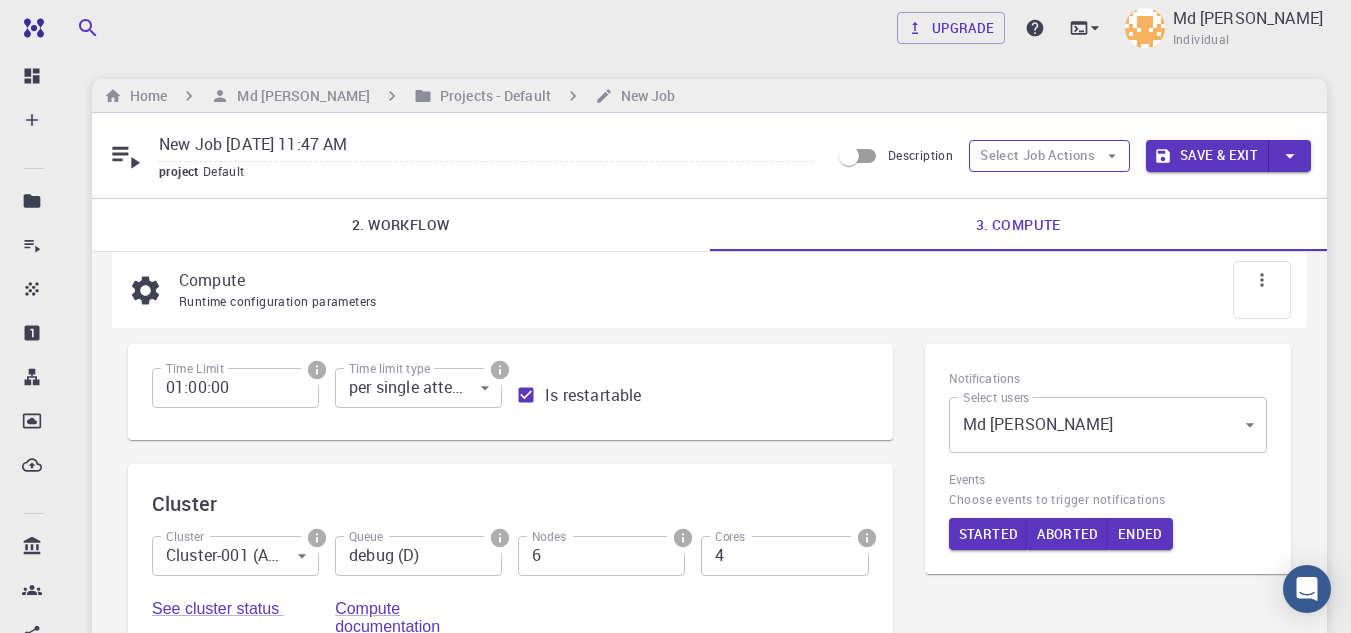 click 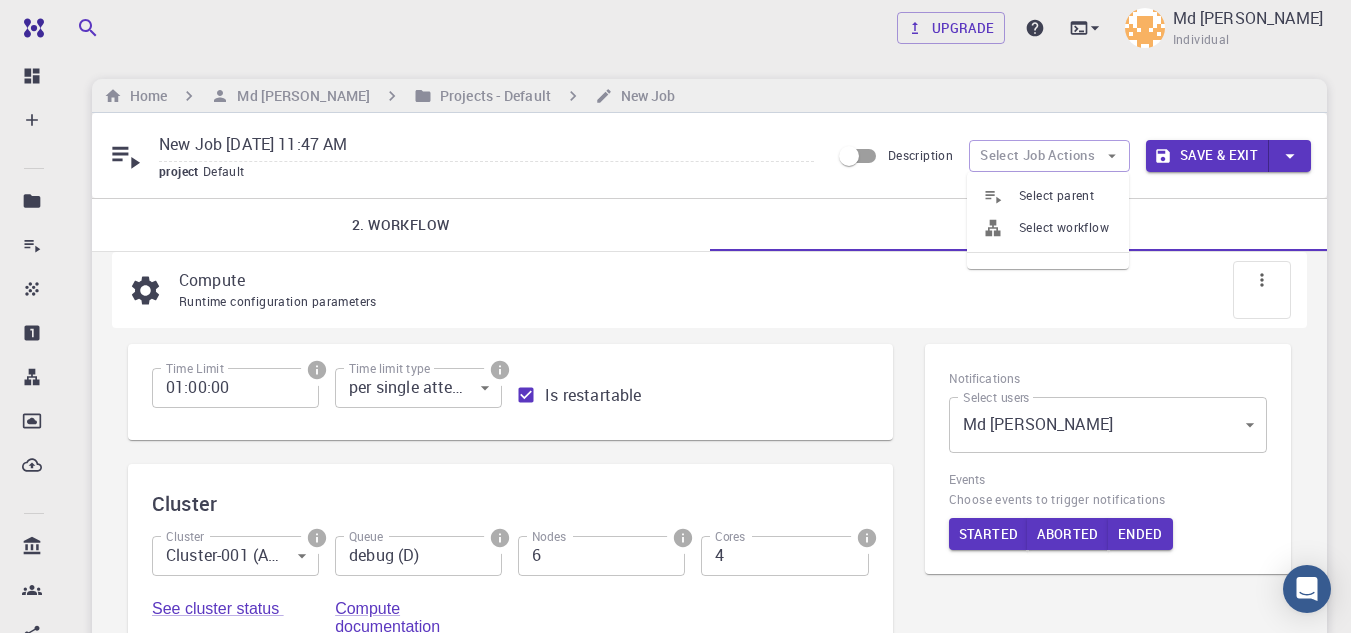 click on "Select workflow" at bounding box center (1066, 228) 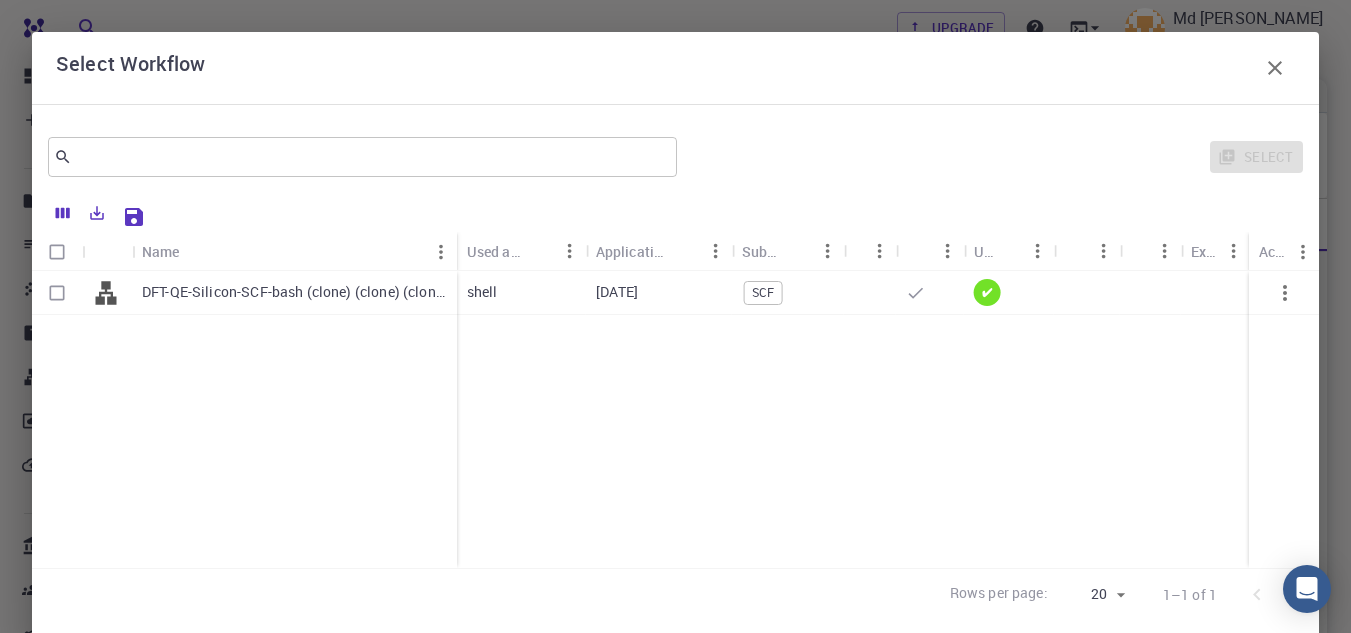scroll, scrollTop: 37, scrollLeft: 0, axis: vertical 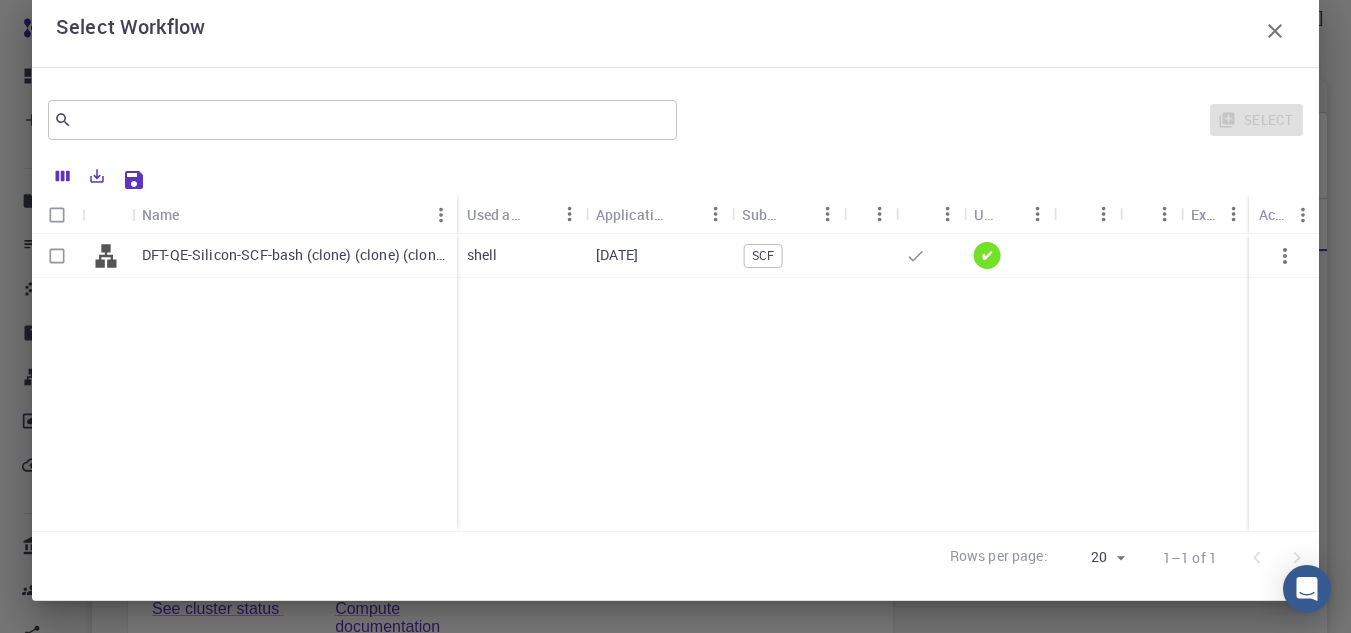 click 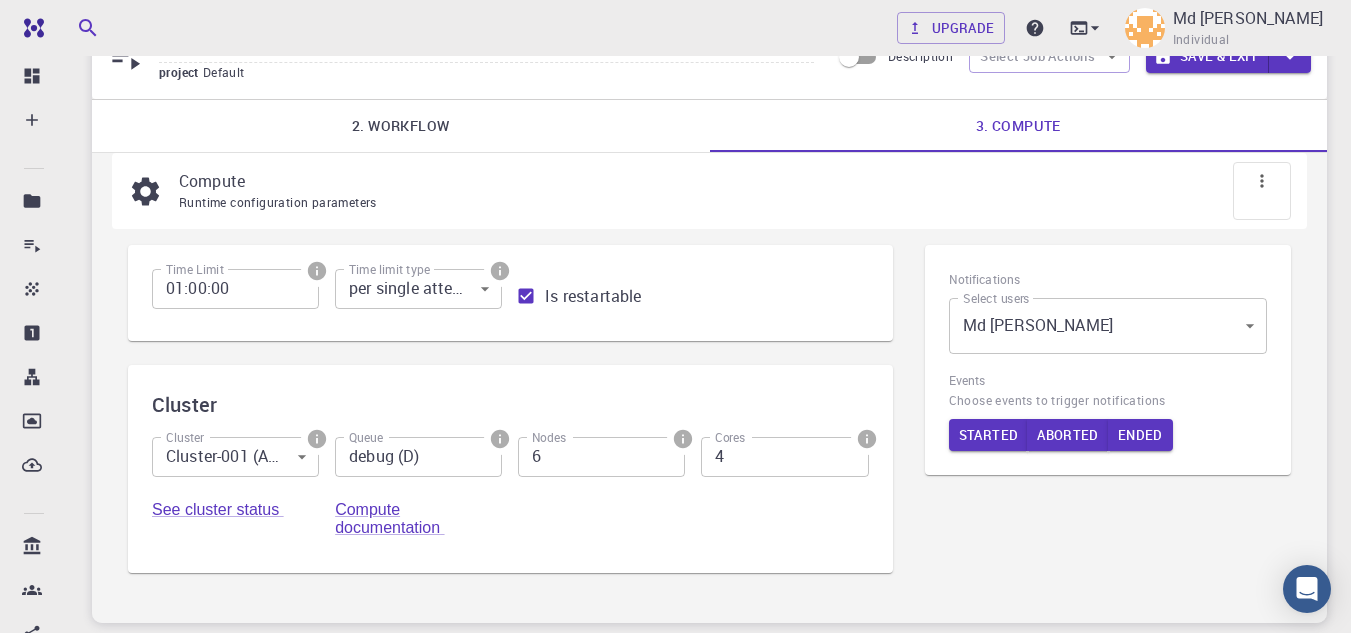 scroll, scrollTop: 100, scrollLeft: 0, axis: vertical 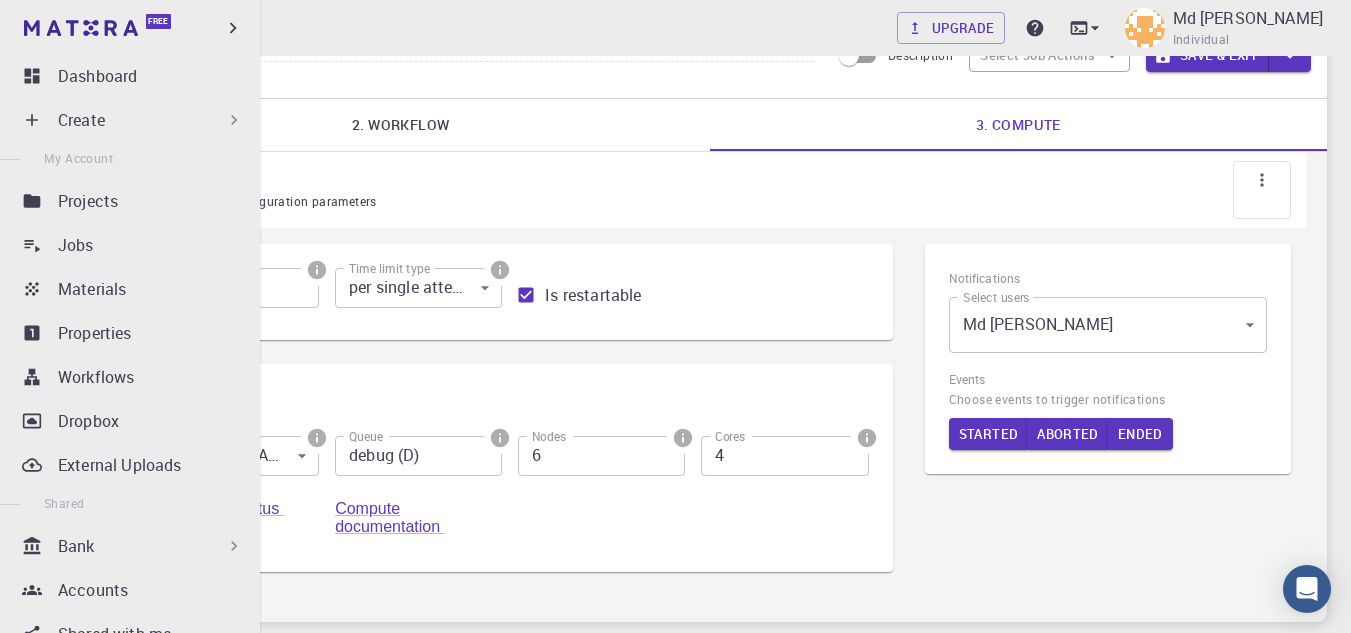 click on "Create" at bounding box center (151, 120) 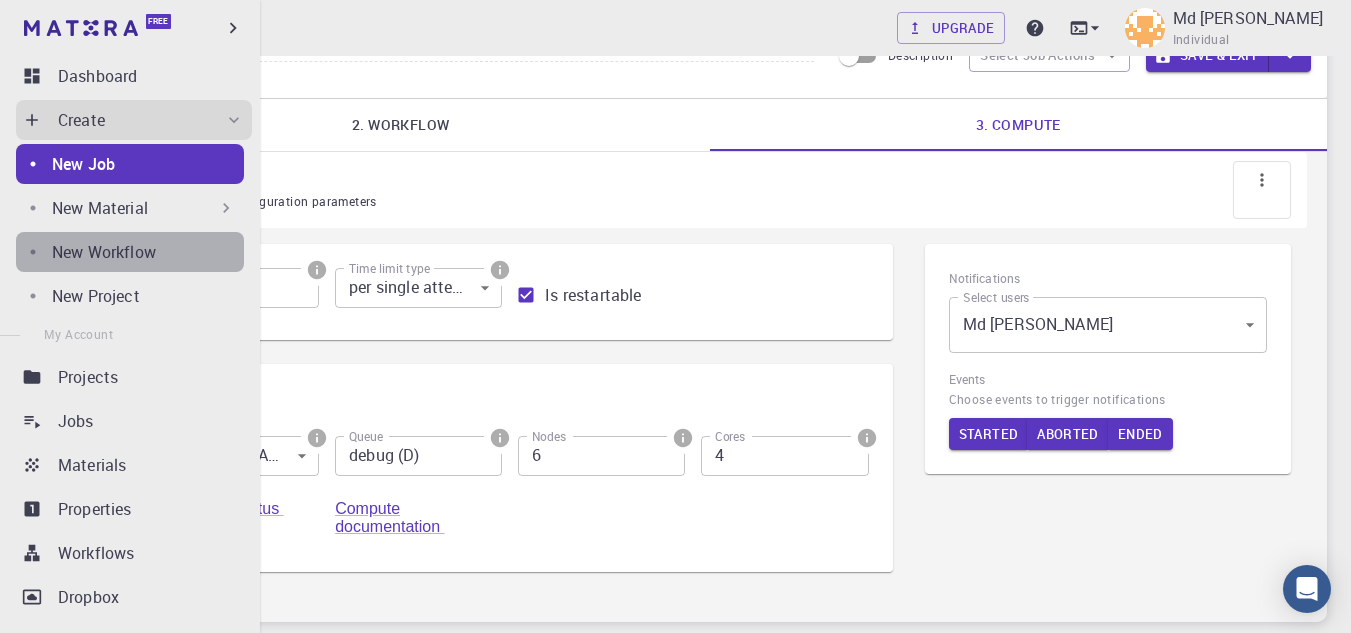 click on "New Workflow" at bounding box center [104, 252] 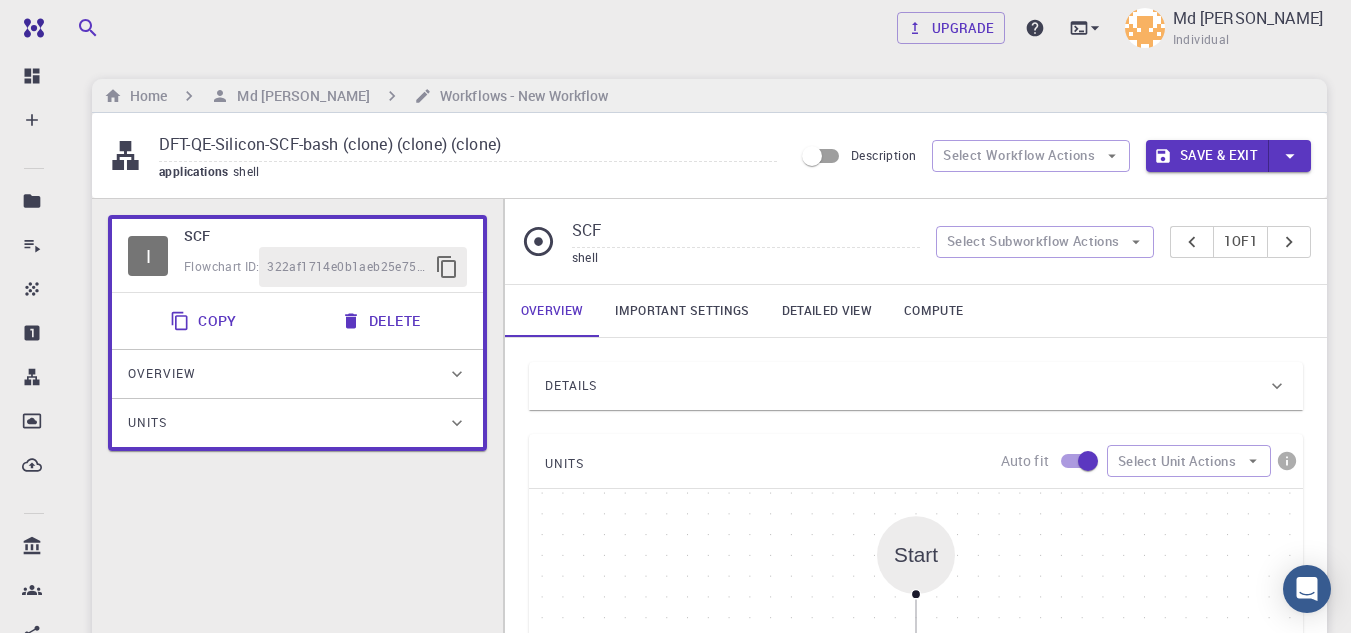 scroll, scrollTop: 200, scrollLeft: 0, axis: vertical 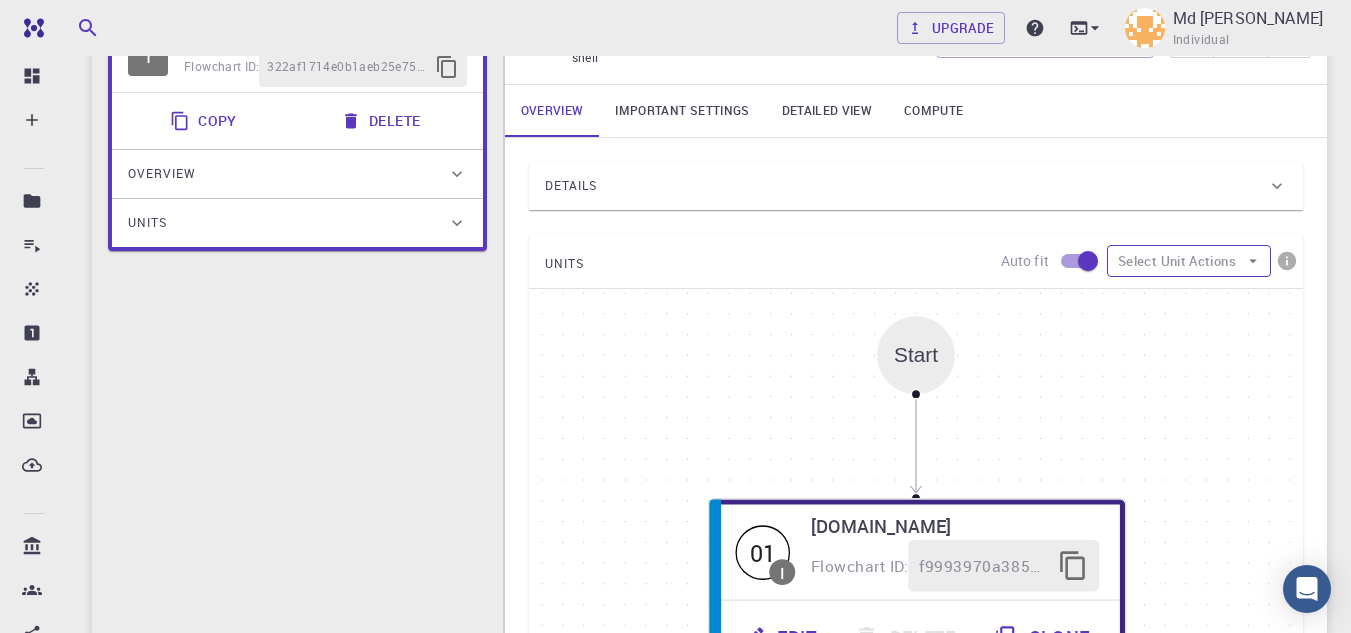 click 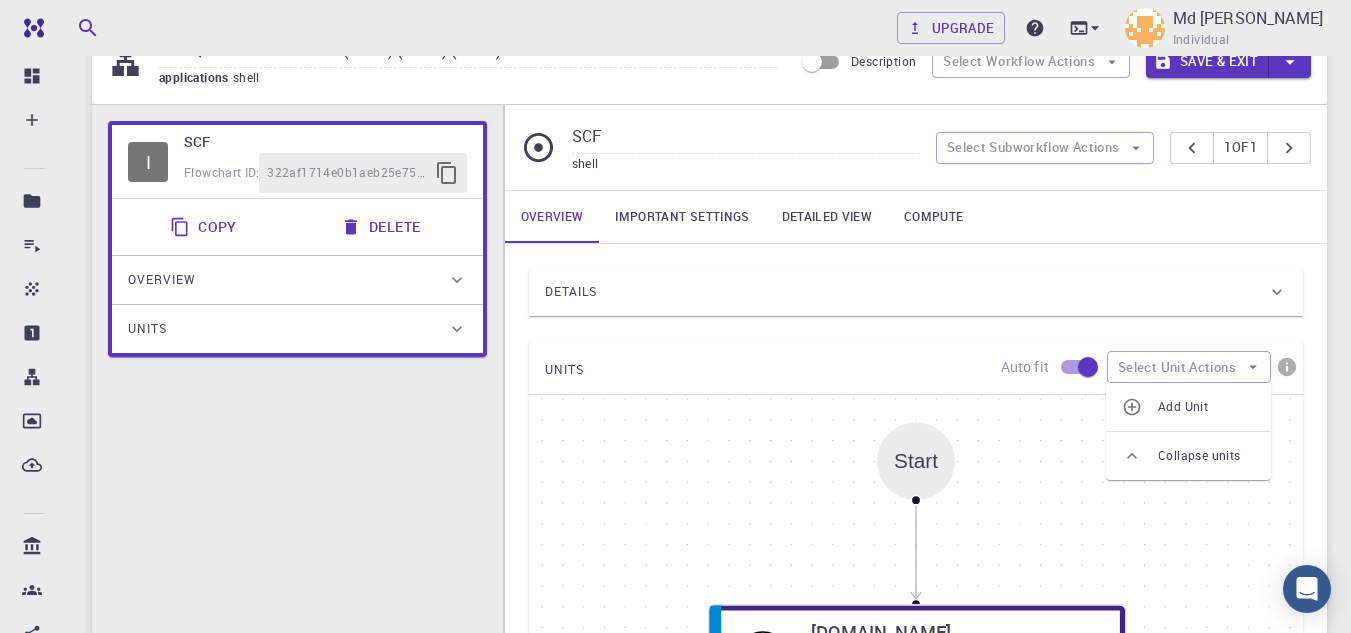 scroll, scrollTop: 0, scrollLeft: 0, axis: both 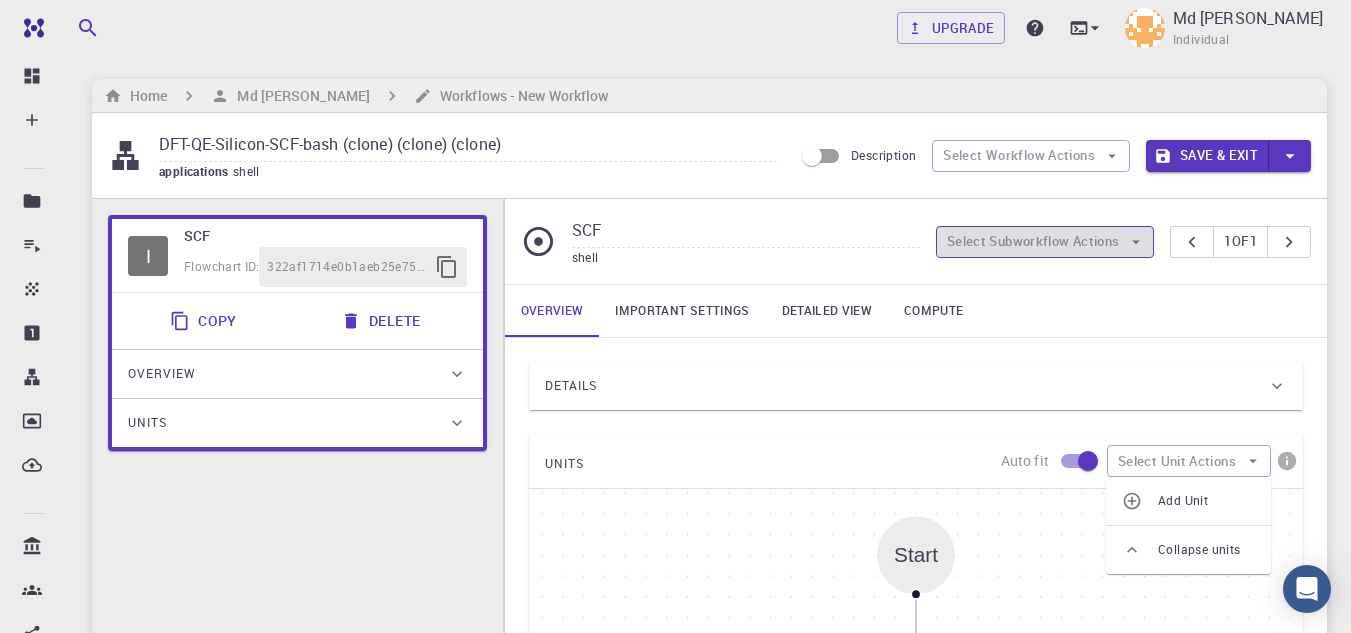 click 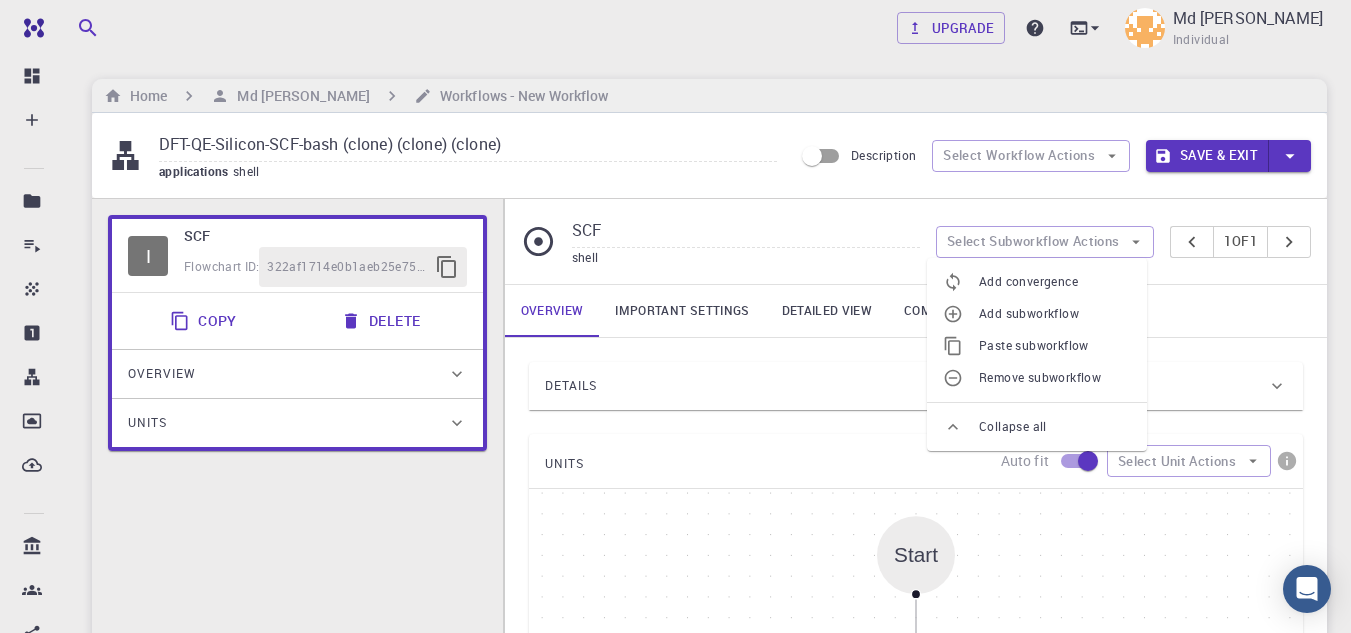 click on "Add subworkflow" at bounding box center (1055, 314) 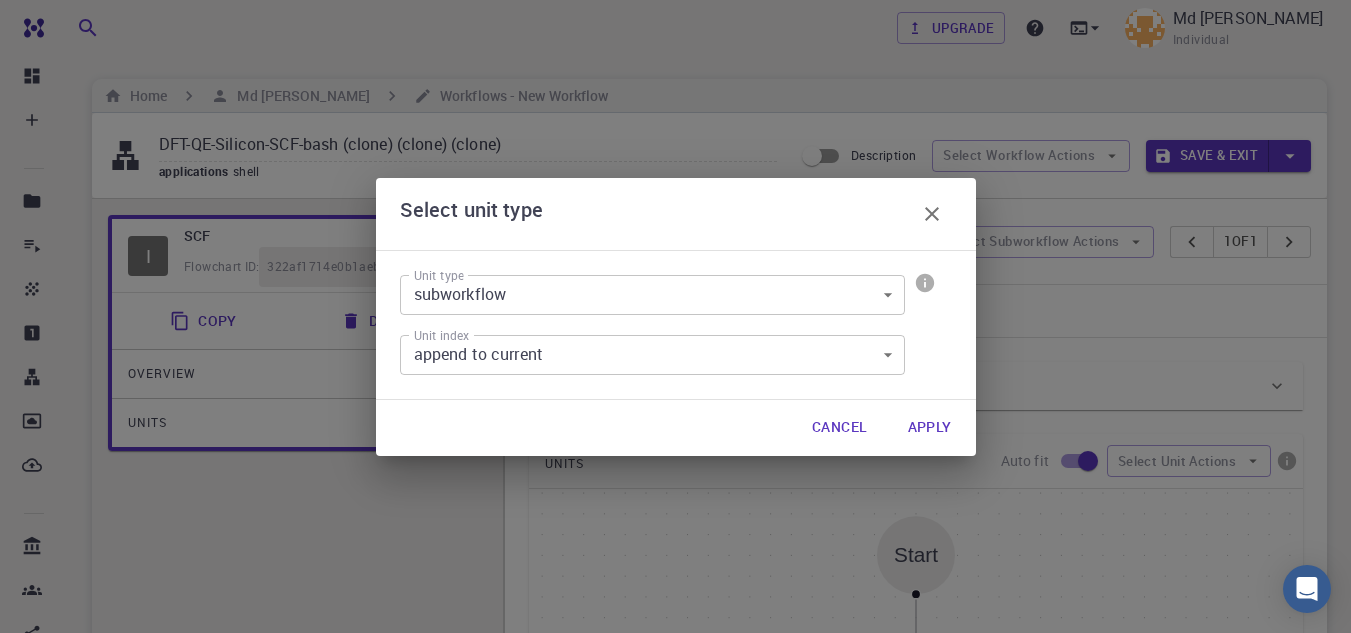 click on "Free Dashboard Create New Job New Material Create Material Upload File Import from Bank Import from 3rd Party New Workflow New Project Projects Jobs Materials Properties Workflows Dropbox External Uploads Bank Materials Workflows Accounts Shared with me Shared publicly Shared externally Documentation Contact Support Compute load: Low Upgrade Md [PERSON_NAME] Individual Home Md [PERSON_NAME] Workflows - New Workflow DFT-QE-Silicon-SCF-bash (clone) (clone) (clone) applications shell Description Select Workflow Actions Save & Exit I SCF Flowchart ID:  322af1714e0b1aeb25e75e82 Copy Delete Overview Application Name Shell Script shell Name Version [DATE] [DATE] Version Build Default Default Build Units 01 I [DOMAIN_NAME] f9993970a3853018866a2a69 SCF shell Select Subworkflow Actions 1  of  1 Overview Important settings Detailed view Compute Details Application Name Shell Script shell Name Version [DATE] [DATE] Version Build Default Default Build UNITS Auto fit Select Unit Actions Start 01 I" at bounding box center [675, 698] 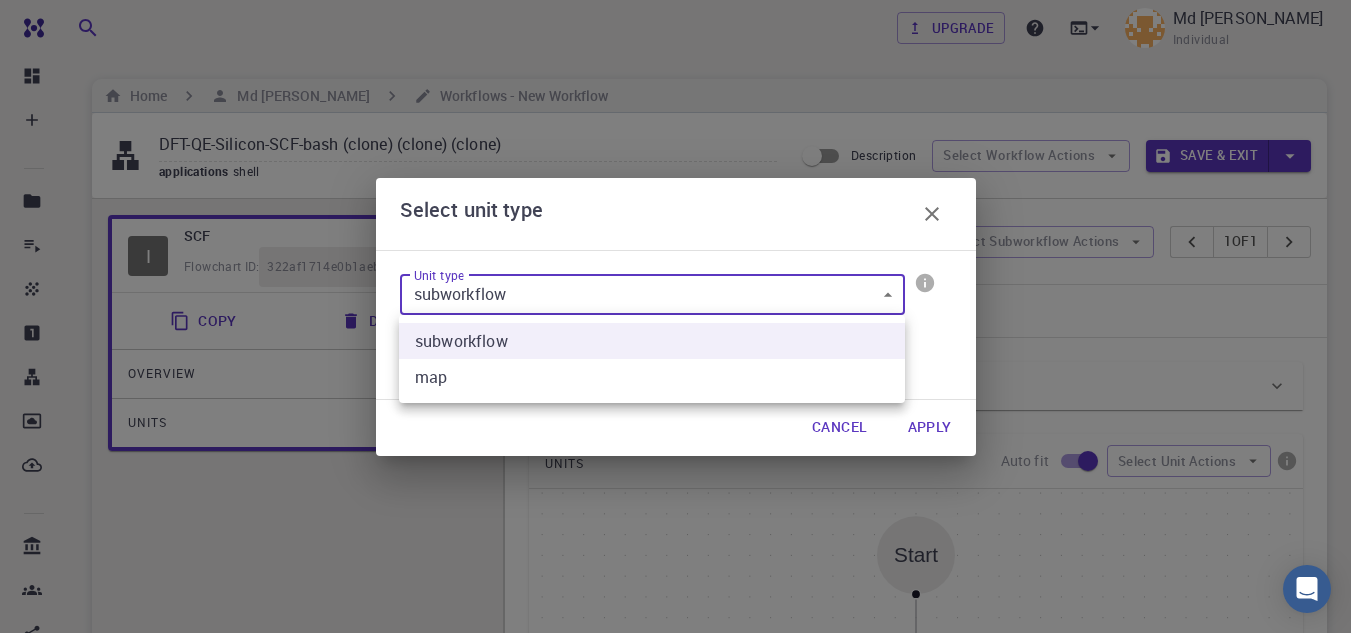click at bounding box center [675, 316] 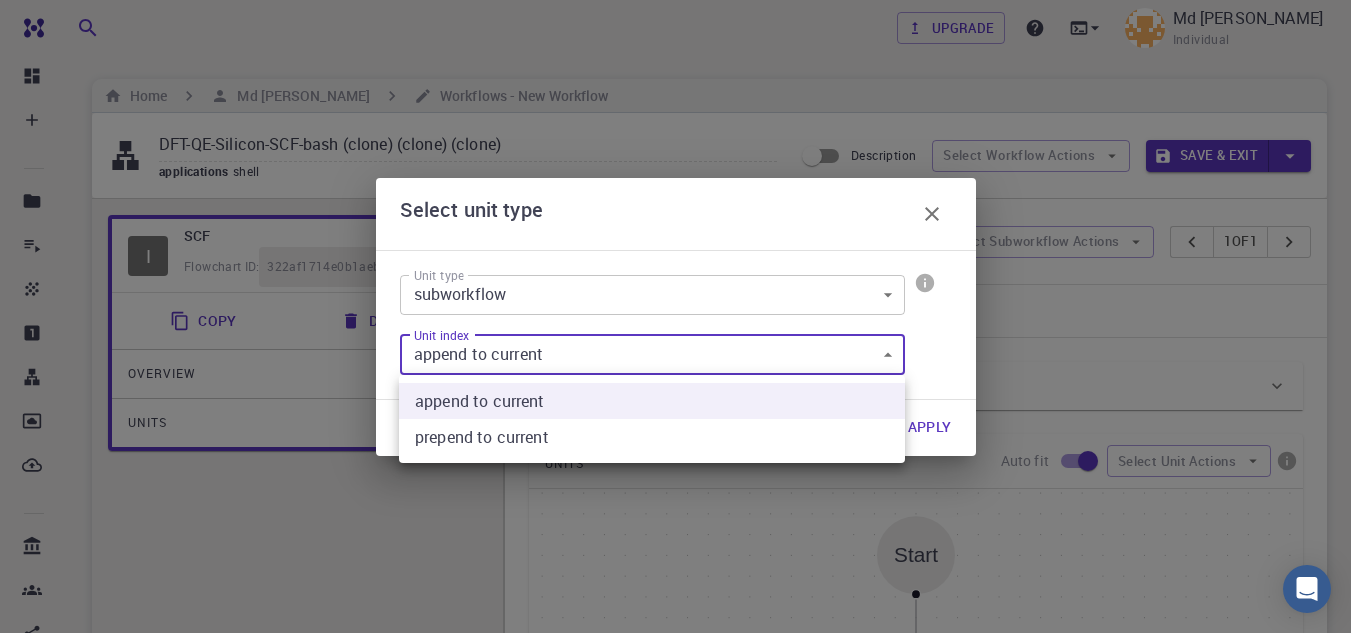 click on "Free Dashboard Create New Job New Material Create Material Upload File Import from Bank Import from 3rd Party New Workflow New Project Projects Jobs Materials Properties Workflows Dropbox External Uploads Bank Materials Workflows Accounts Shared with me Shared publicly Shared externally Documentation Contact Support Compute load: Low Upgrade Md [PERSON_NAME] Individual Home Md [PERSON_NAME] Workflows - New Workflow DFT-QE-Silicon-SCF-bash (clone) (clone) (clone) applications shell Description Select Workflow Actions Save & Exit I SCF Flowchart ID:  322af1714e0b1aeb25e75e82 Copy Delete Overview Application Name Shell Script shell Name Version [DATE] [DATE] Version Build Default Default Build Units 01 I [DOMAIN_NAME] f9993970a3853018866a2a69 SCF shell Select Subworkflow Actions 1  of  1 Overview Important settings Detailed view Compute Details Application Name Shell Script shell Name Version [DATE] [DATE] Version Build Default Default Build UNITS Auto fit Select Unit Actions Start 01 I" at bounding box center (675, 698) 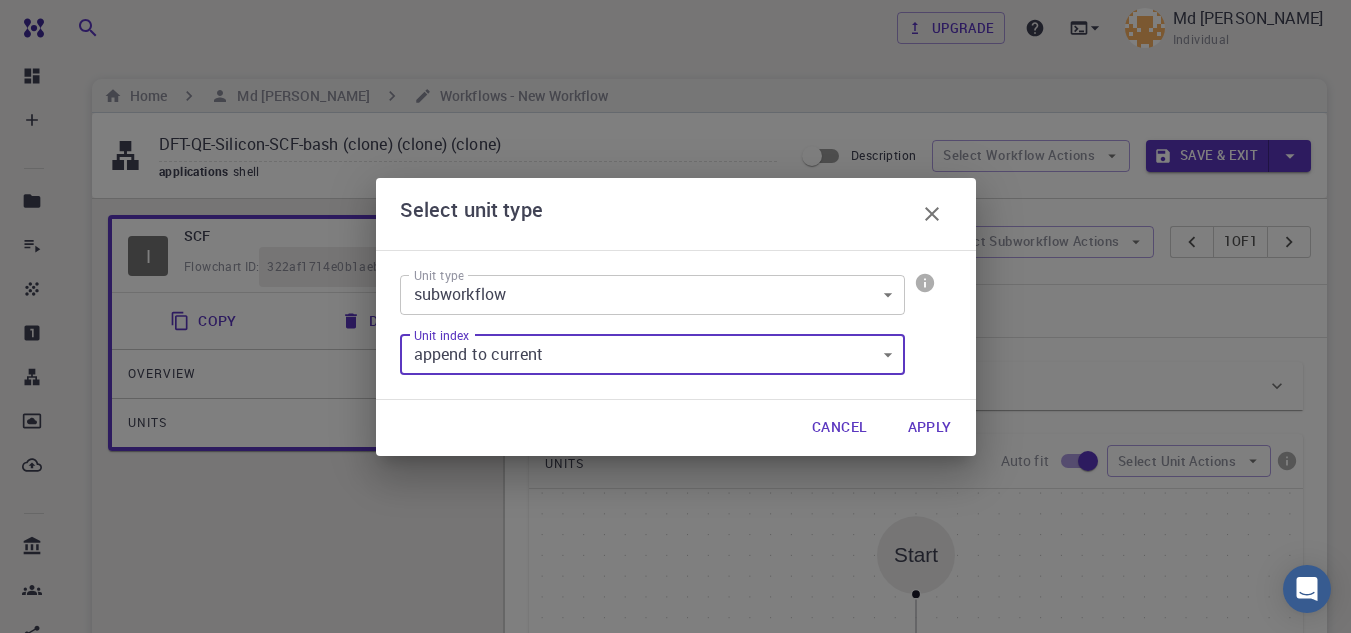 click on "Free Dashboard Create New Job New Material Create Material Upload File Import from Bank Import from 3rd Party New Workflow New Project Projects Jobs Materials Properties Workflows Dropbox External Uploads Bank Materials Workflows Accounts Shared with me Shared publicly Shared externally Documentation Contact Support Compute load: Low Upgrade Md [PERSON_NAME] Individual Home Md [PERSON_NAME] Workflows - New Workflow DFT-QE-Silicon-SCF-bash (clone) (clone) (clone) applications shell Description Select Workflow Actions Save & Exit I SCF Flowchart ID:  322af1714e0b1aeb25e75e82 Copy Delete Overview Application Name Shell Script shell Name Version [DATE] [DATE] Version Build Default Default Build Units 01 I [DOMAIN_NAME] f9993970a3853018866a2a69 SCF shell Select Subworkflow Actions 1  of  1 Overview Important settings Detailed view Compute Details Application Name Shell Script shell Name Version [DATE] [DATE] Version Build Default Default Build UNITS Auto fit Select Unit Actions Start 01 I" at bounding box center (675, 698) 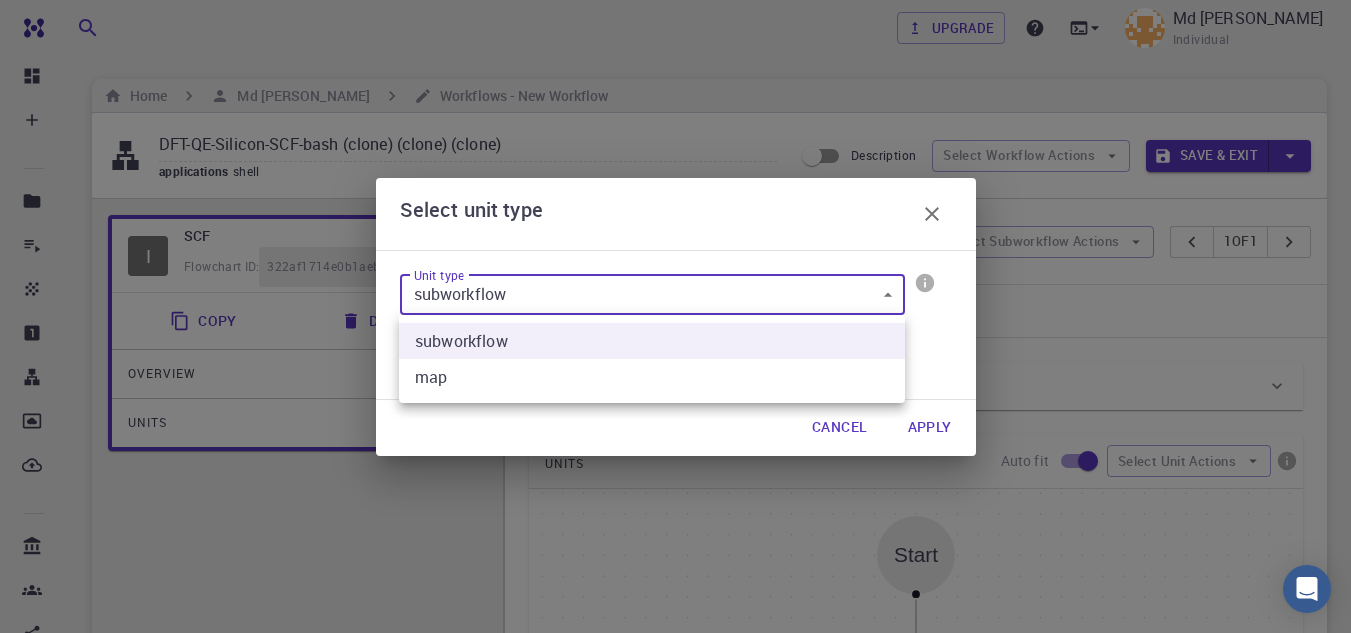 click at bounding box center (675, 316) 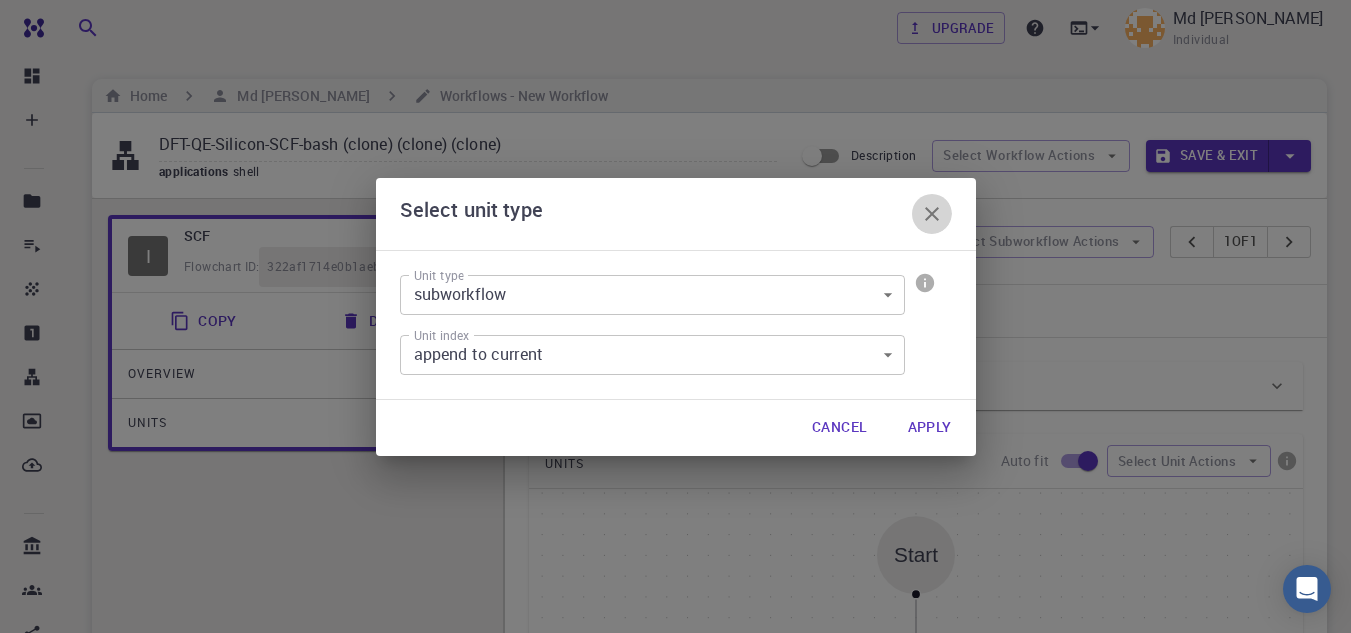 click 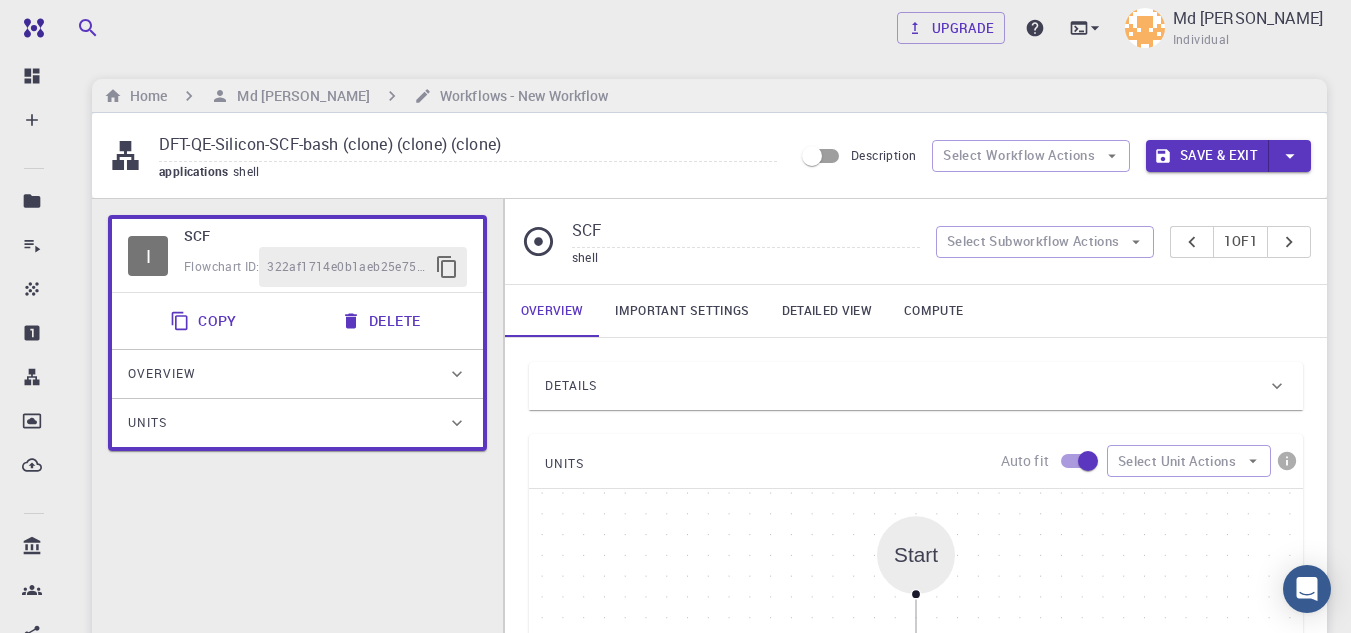 click 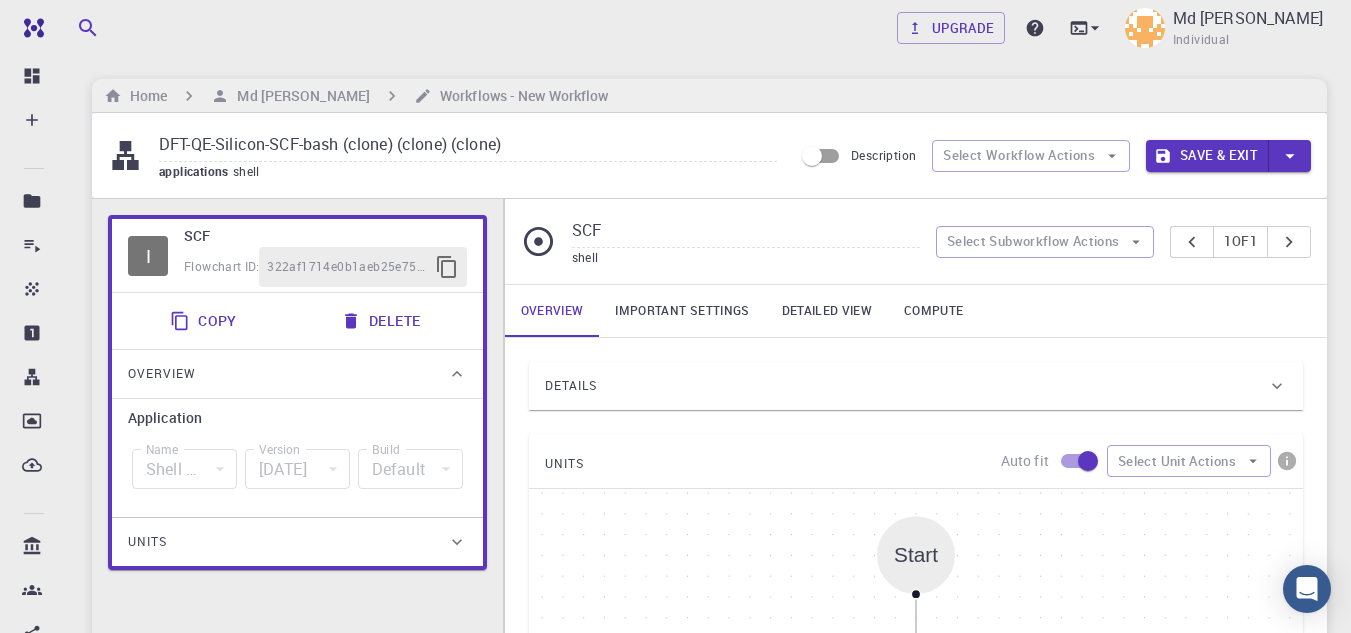 click 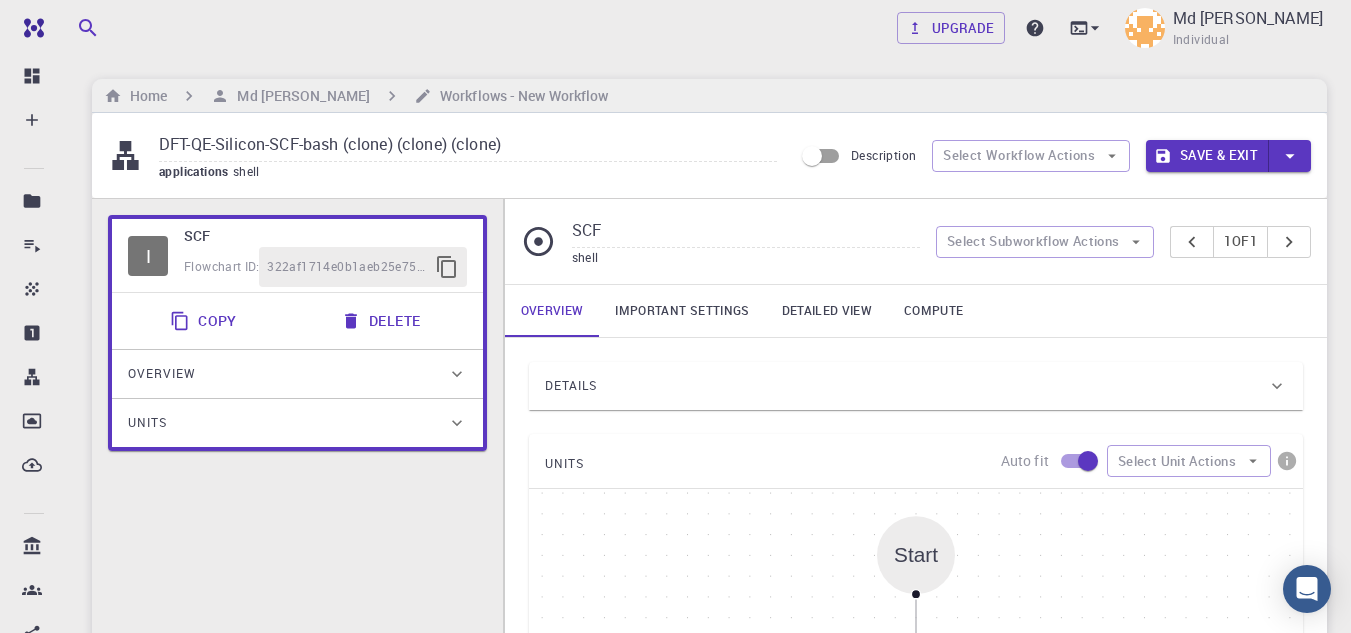 click 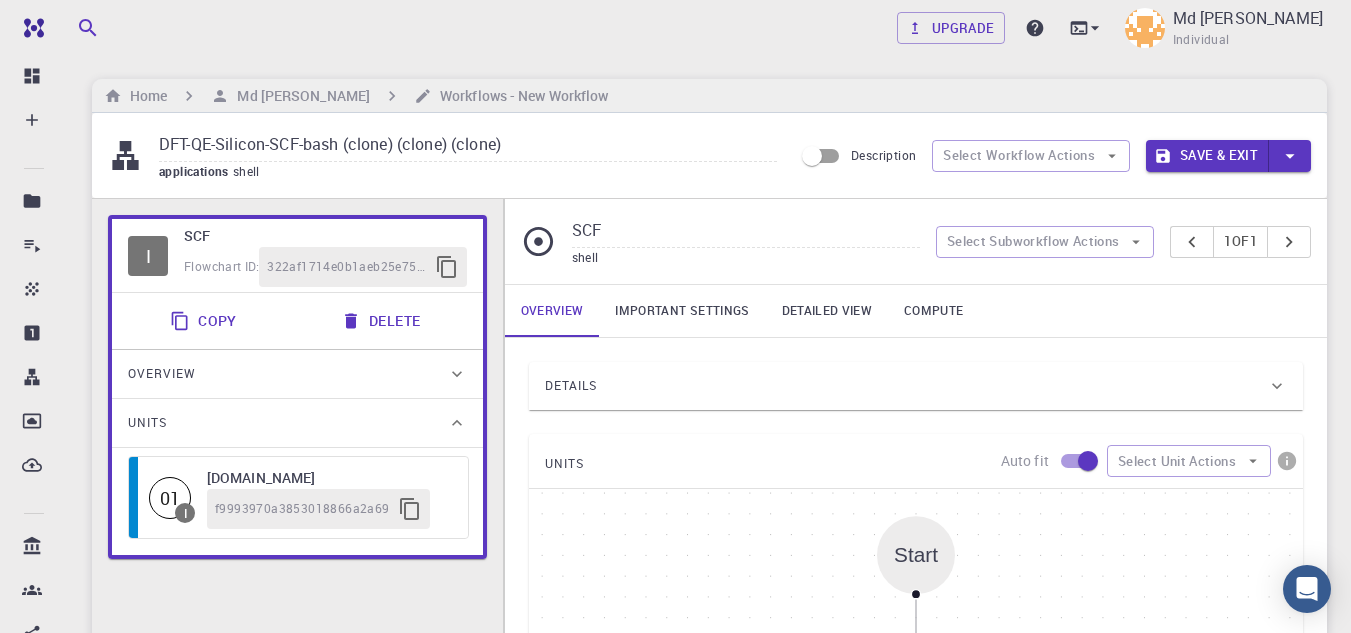 click 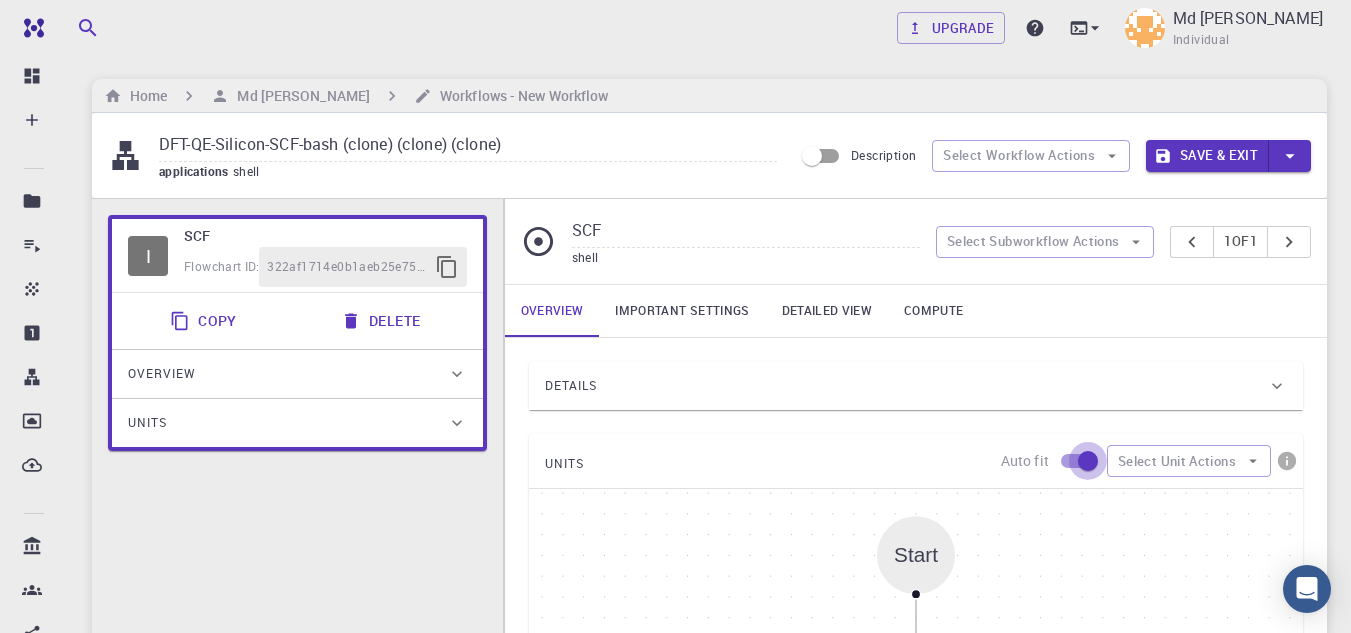 click at bounding box center [1088, 461] 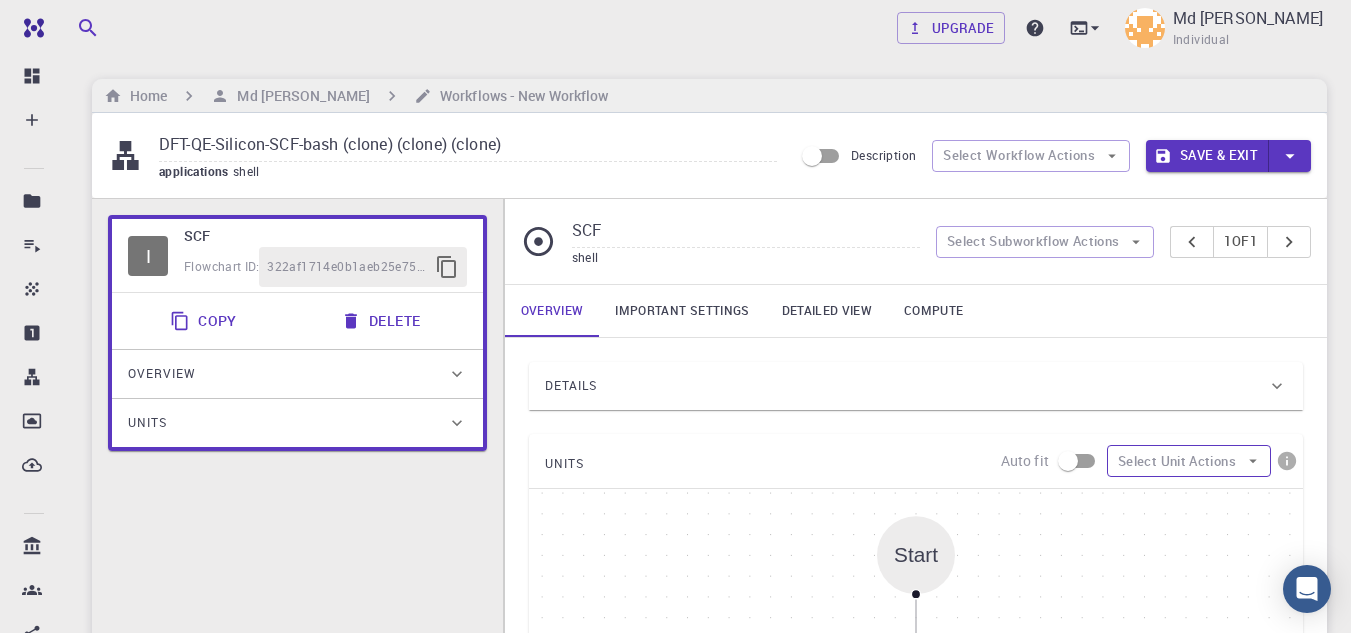 click 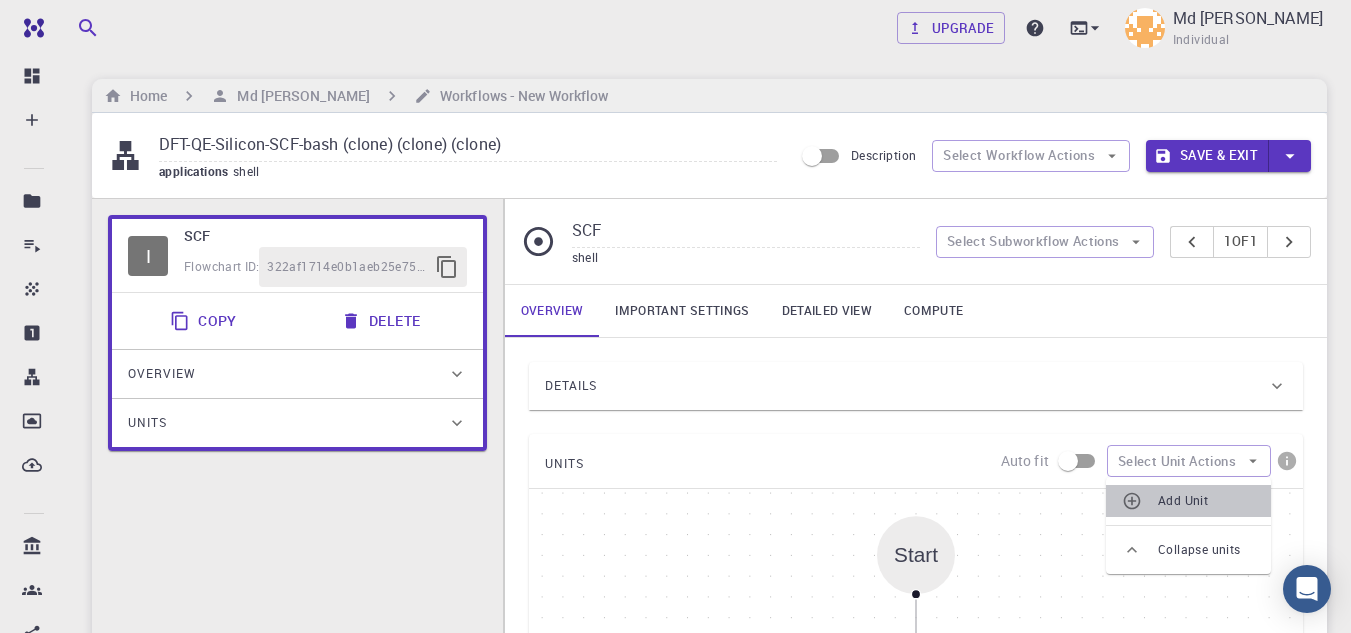 click on "Add Unit" at bounding box center (1206, 501) 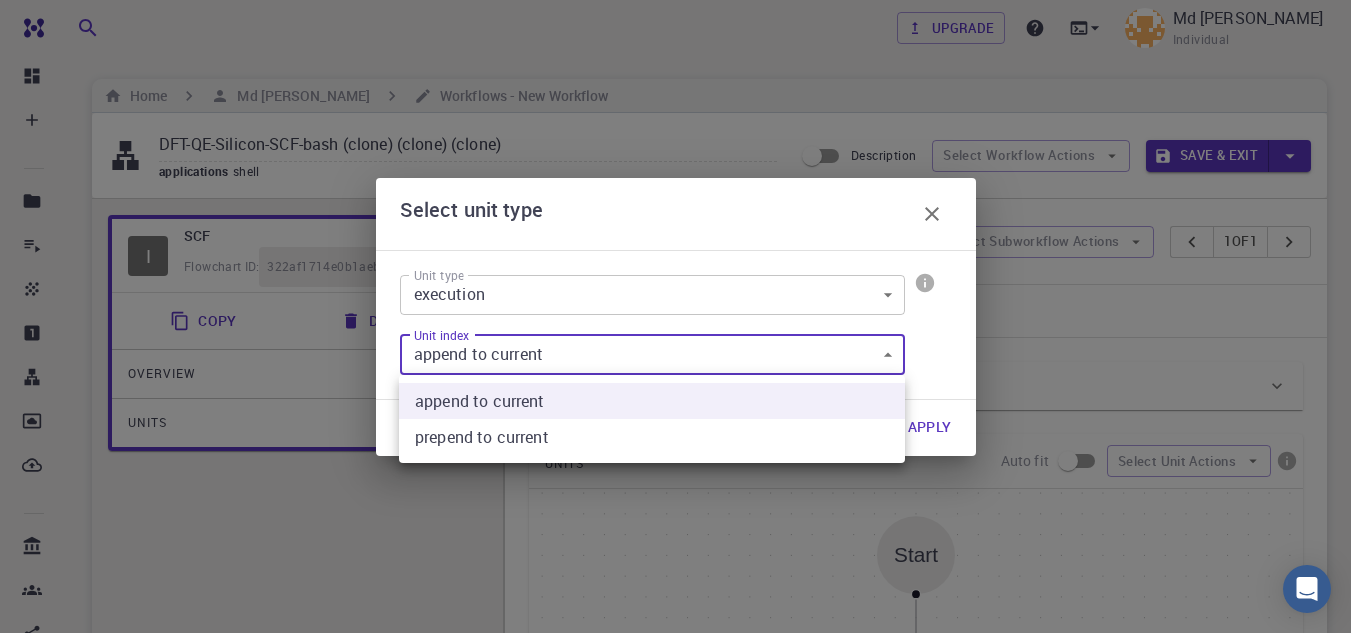 click on "Free Dashboard Create New Job New Material Create Material Upload File Import from Bank Import from 3rd Party New Workflow New Project Projects Jobs Materials Properties Workflows Dropbox External Uploads Bank Materials Workflows Accounts Shared with me Shared publicly Shared externally Documentation Contact Support Compute load: Low Upgrade Md [PERSON_NAME] Individual Home Md [PERSON_NAME] Workflows - New Workflow DFT-QE-Silicon-SCF-bash (clone) (clone) (clone) applications shell Description Select Workflow Actions Save & Exit I SCF Flowchart ID:  322af1714e0b1aeb25e75e82 Copy Delete Overview Application Name Shell Script shell Name Version [DATE] [DATE] Version Build Default Default Build Units 01 I [DOMAIN_NAME] f9993970a3853018866a2a69 SCF shell Select Subworkflow Actions 1  of  1 Overview Important settings Detailed view Compute Details Application Name Shell Script shell Name Version [DATE] [DATE] Version Build Default Default Build UNITS Auto fit Select Unit Actions Start 01 I" at bounding box center [675, 698] 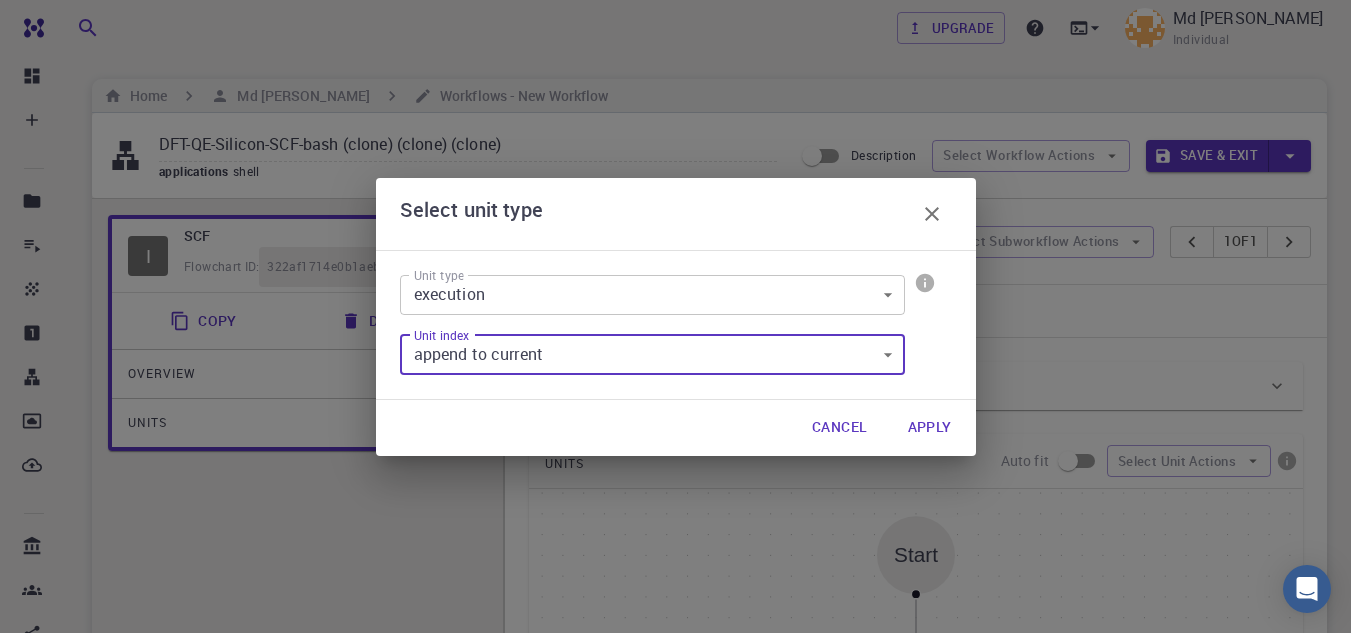 click on "Free Dashboard Create New Job New Material Create Material Upload File Import from Bank Import from 3rd Party New Workflow New Project Projects Jobs Materials Properties Workflows Dropbox External Uploads Bank Materials Workflows Accounts Shared with me Shared publicly Shared externally Documentation Contact Support Compute load: Low Upgrade Md [PERSON_NAME] Individual Home Md [PERSON_NAME] Workflows - New Workflow DFT-QE-Silicon-SCF-bash (clone) (clone) (clone) applications shell Description Select Workflow Actions Save & Exit I SCF Flowchart ID:  322af1714e0b1aeb25e75e82 Copy Delete Overview Application Name Shell Script shell Name Version [DATE] [DATE] Version Build Default Default Build Units 01 I [DOMAIN_NAME] f9993970a3853018866a2a69 SCF shell Select Subworkflow Actions 1  of  1 Overview Important settings Detailed view Compute Details Application Name Shell Script shell Name Version [DATE] [DATE] Version Build Default Default Build UNITS Auto fit Select Unit Actions Start 01 I" at bounding box center [675, 698] 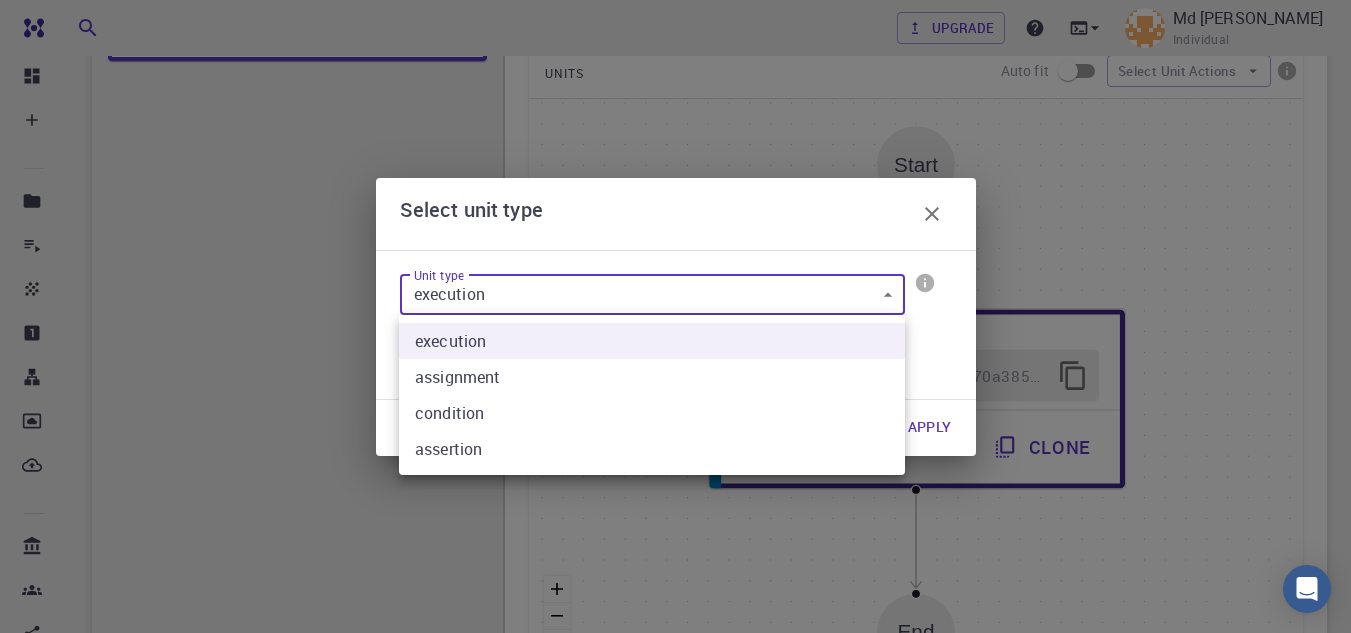 scroll, scrollTop: 400, scrollLeft: 0, axis: vertical 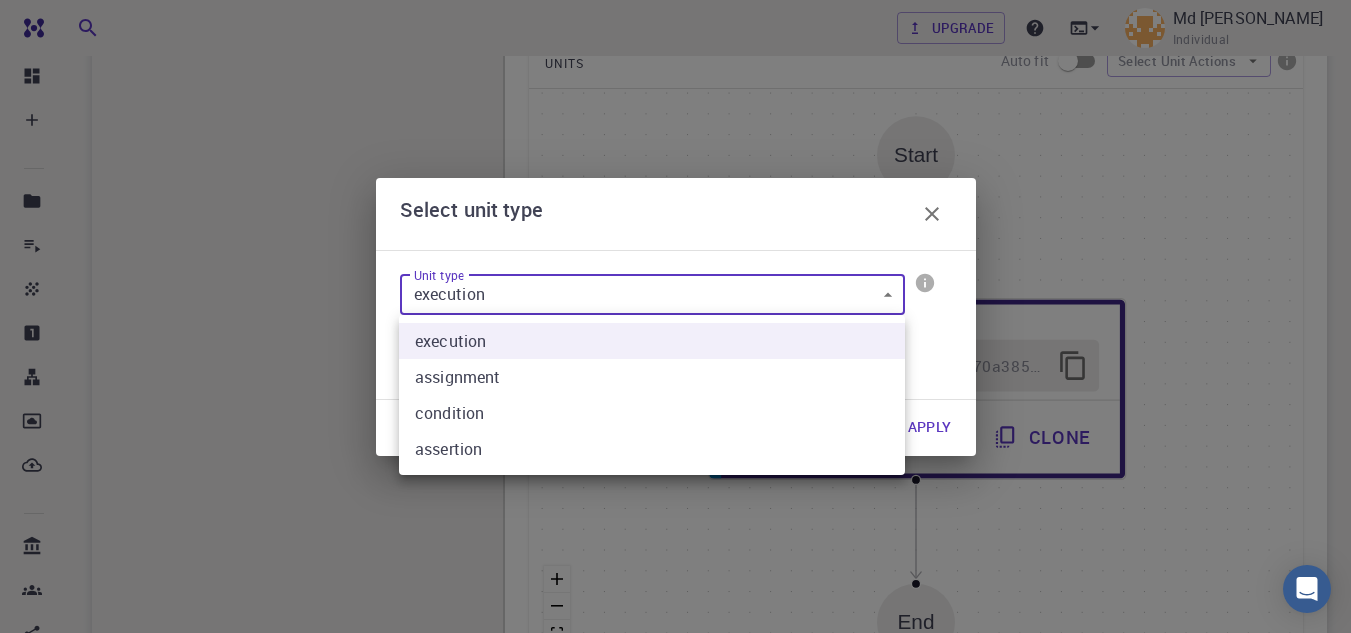 click at bounding box center (675, 316) 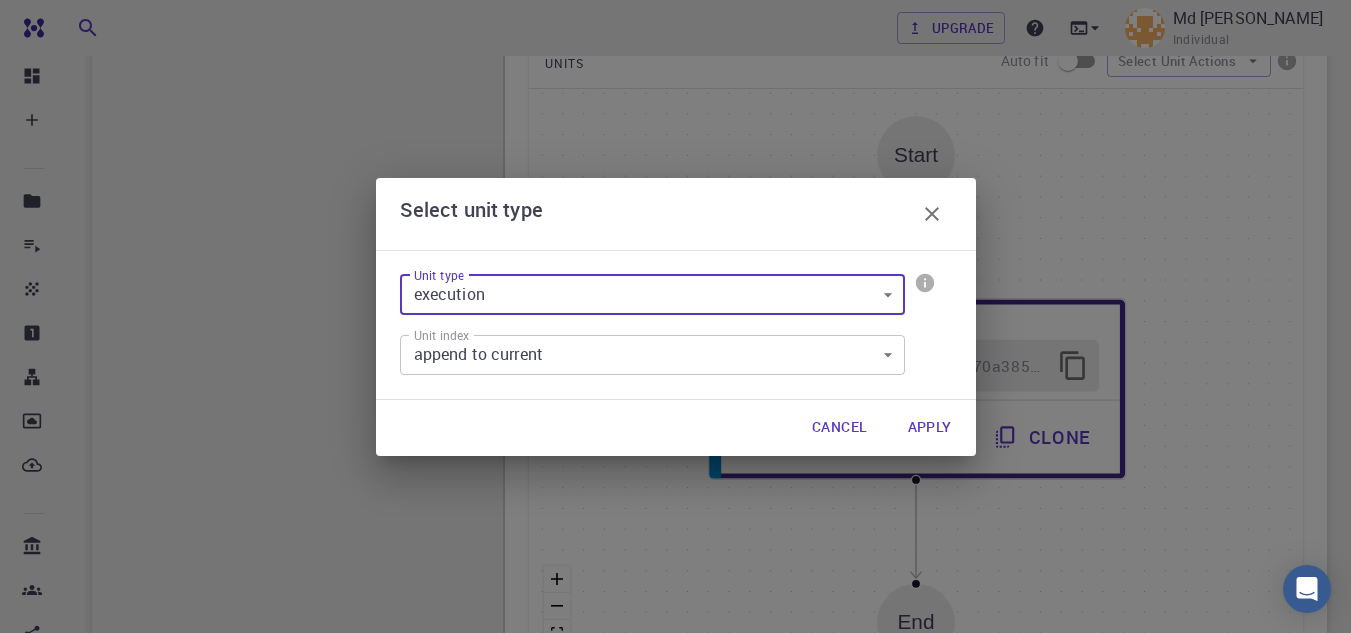 click 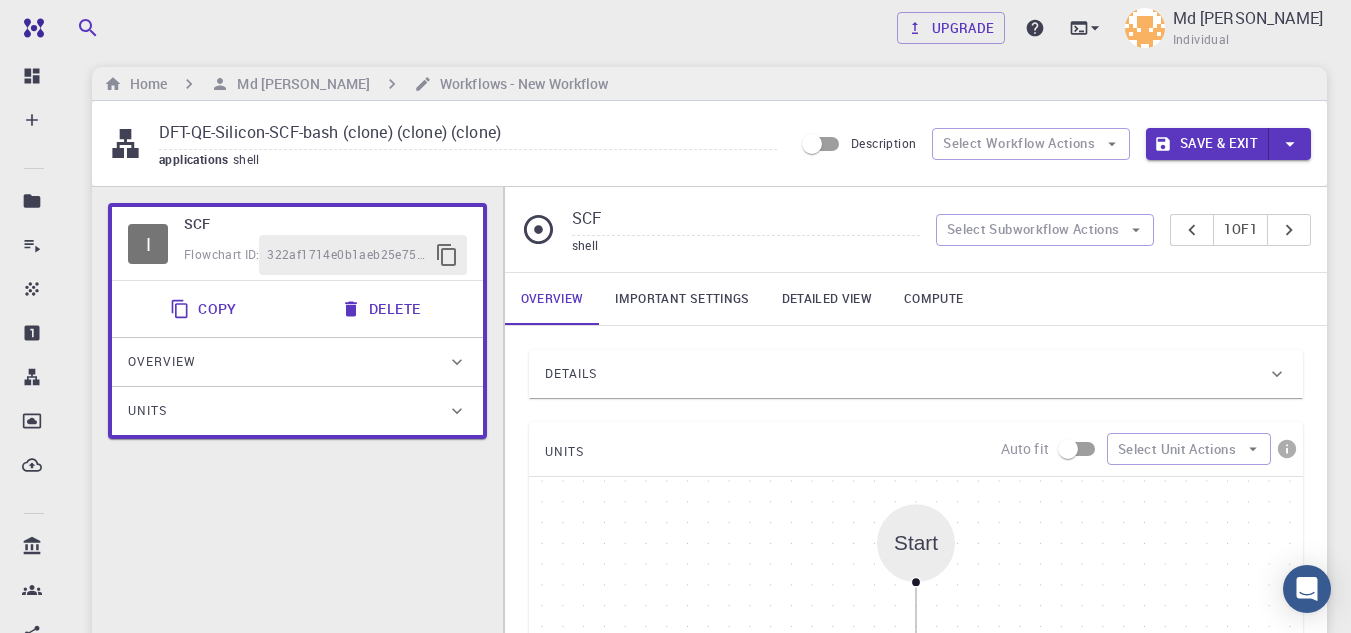 scroll, scrollTop: 0, scrollLeft: 0, axis: both 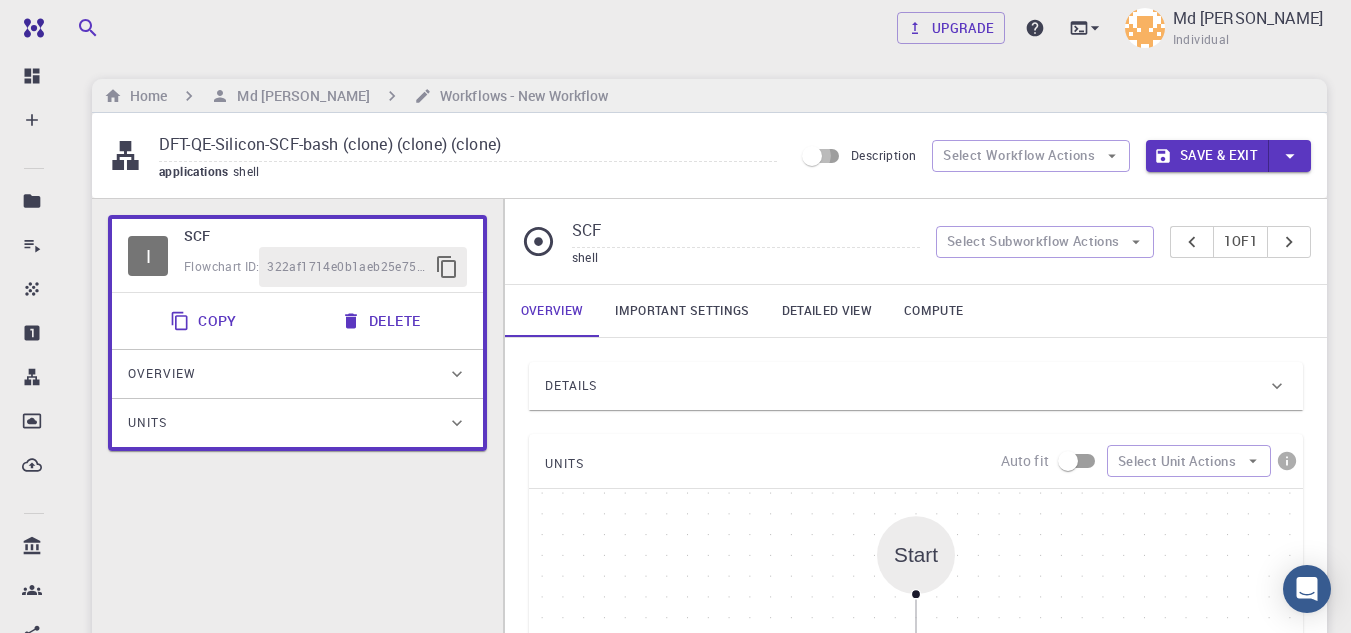 click on "Description" at bounding box center (812, 156) 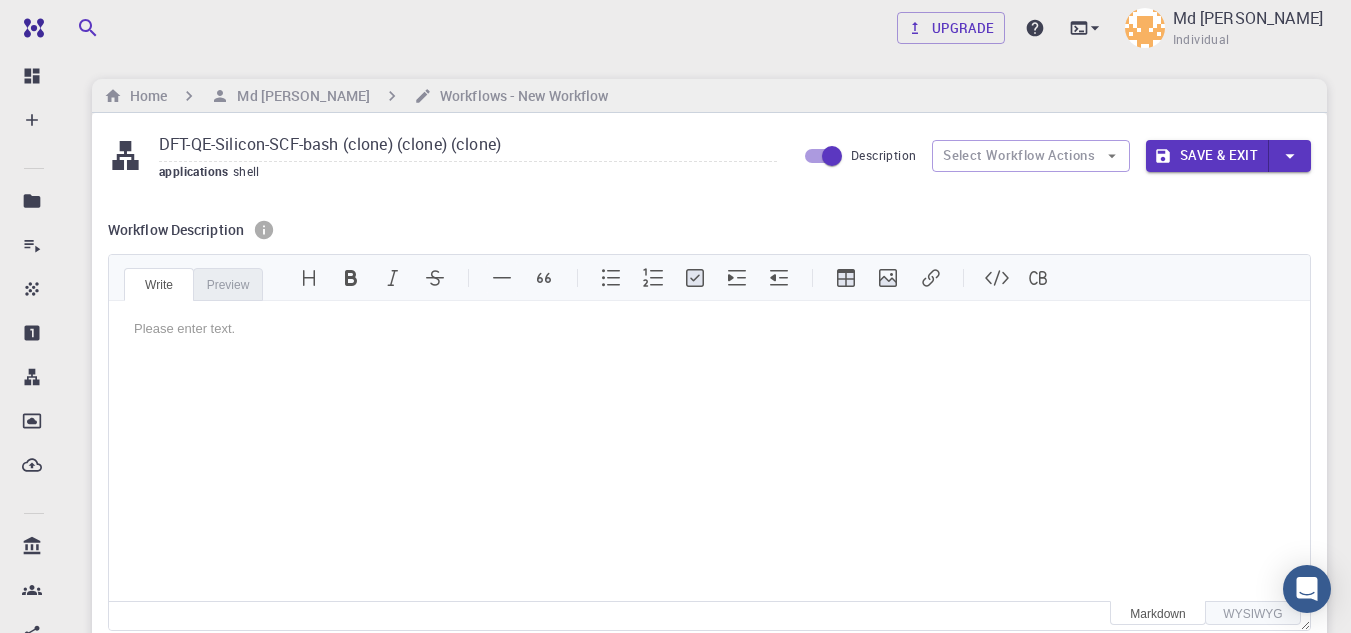 scroll, scrollTop: 0, scrollLeft: 0, axis: both 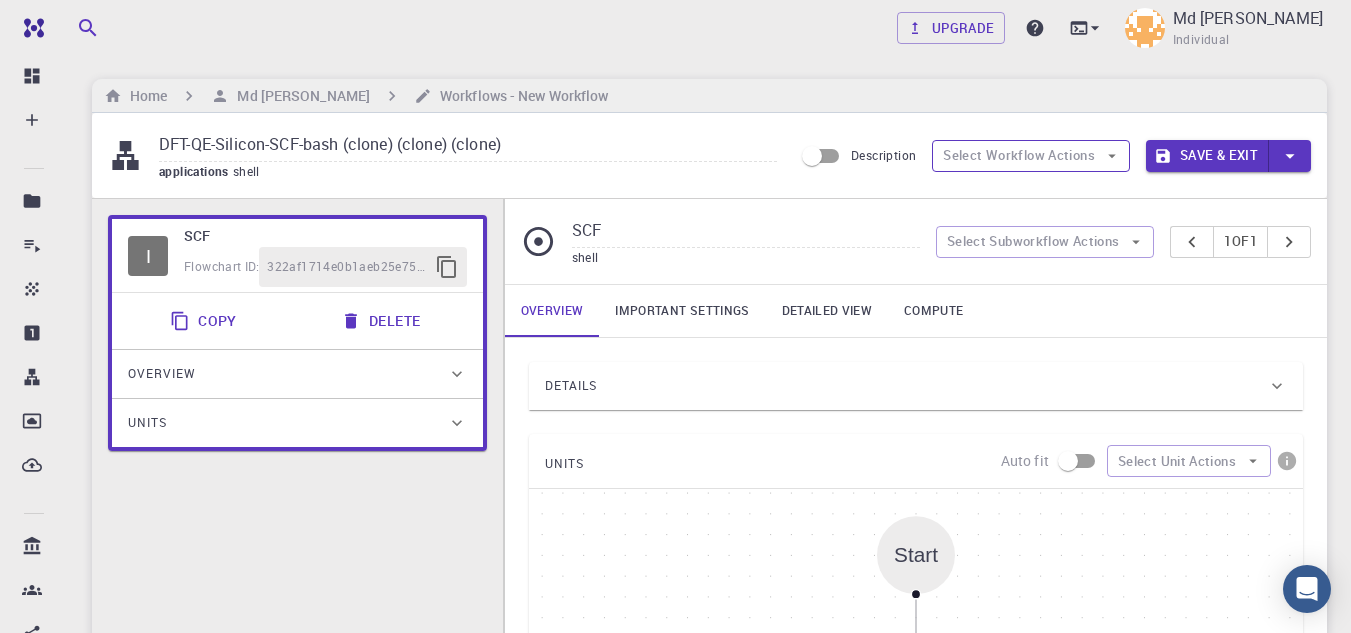 click 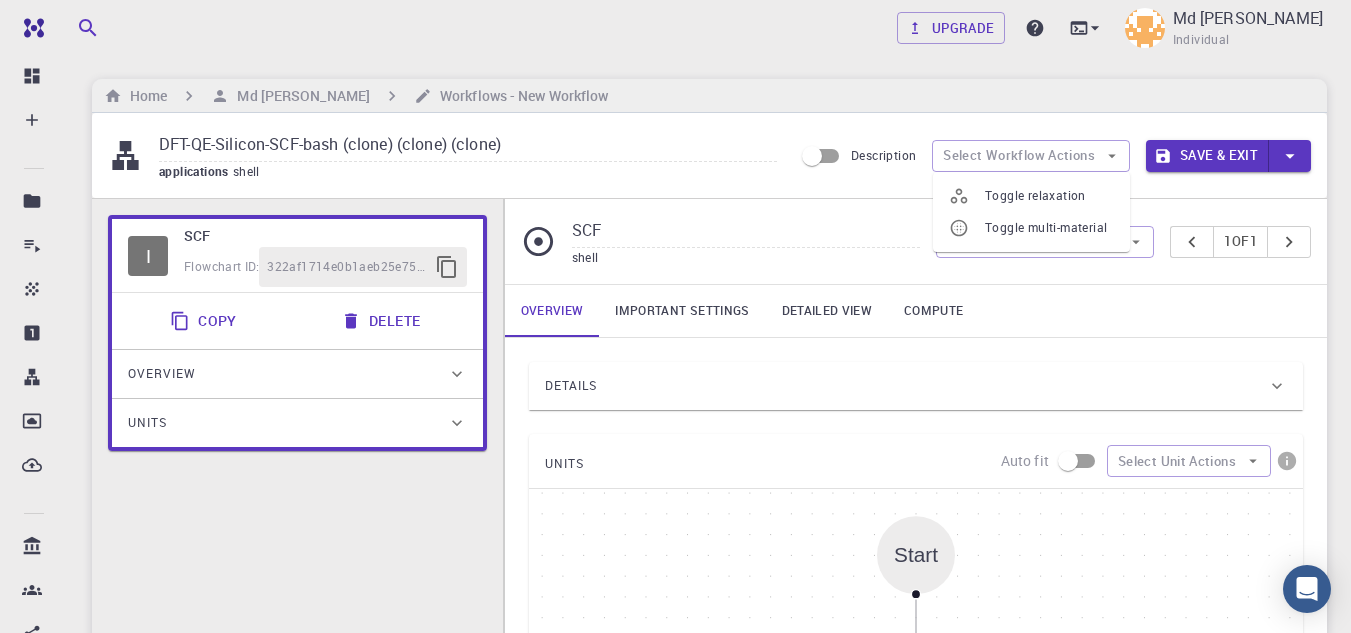 click 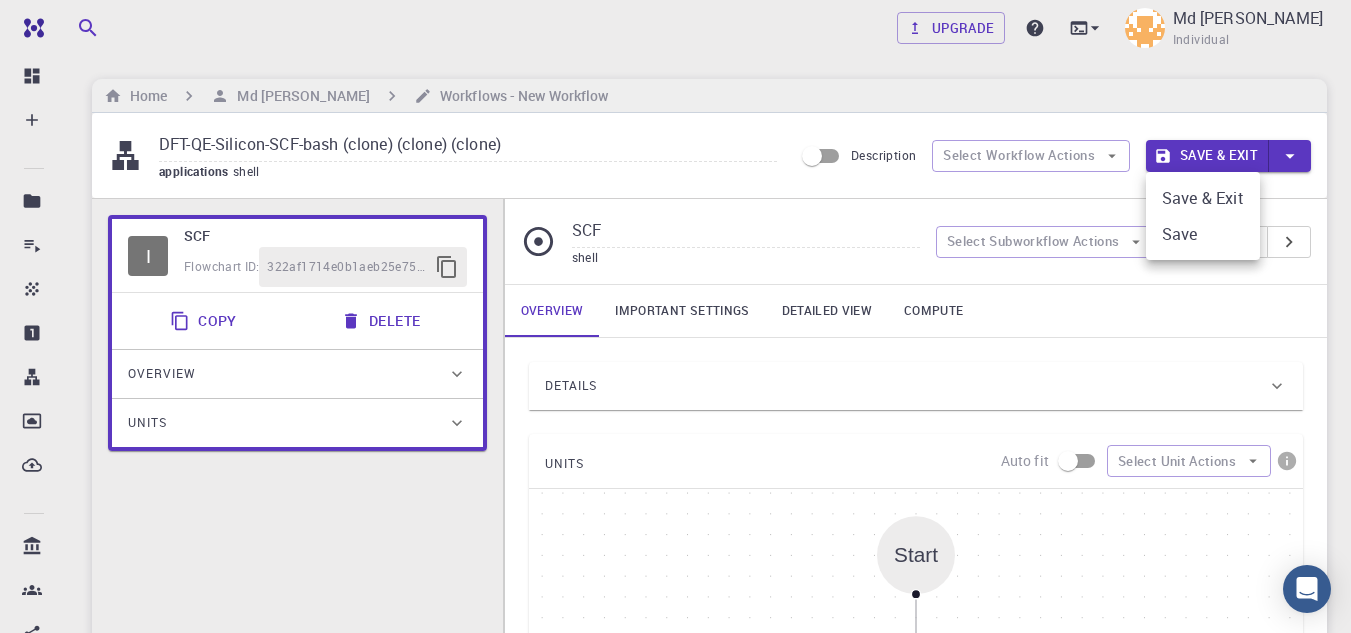 click at bounding box center [675, 316] 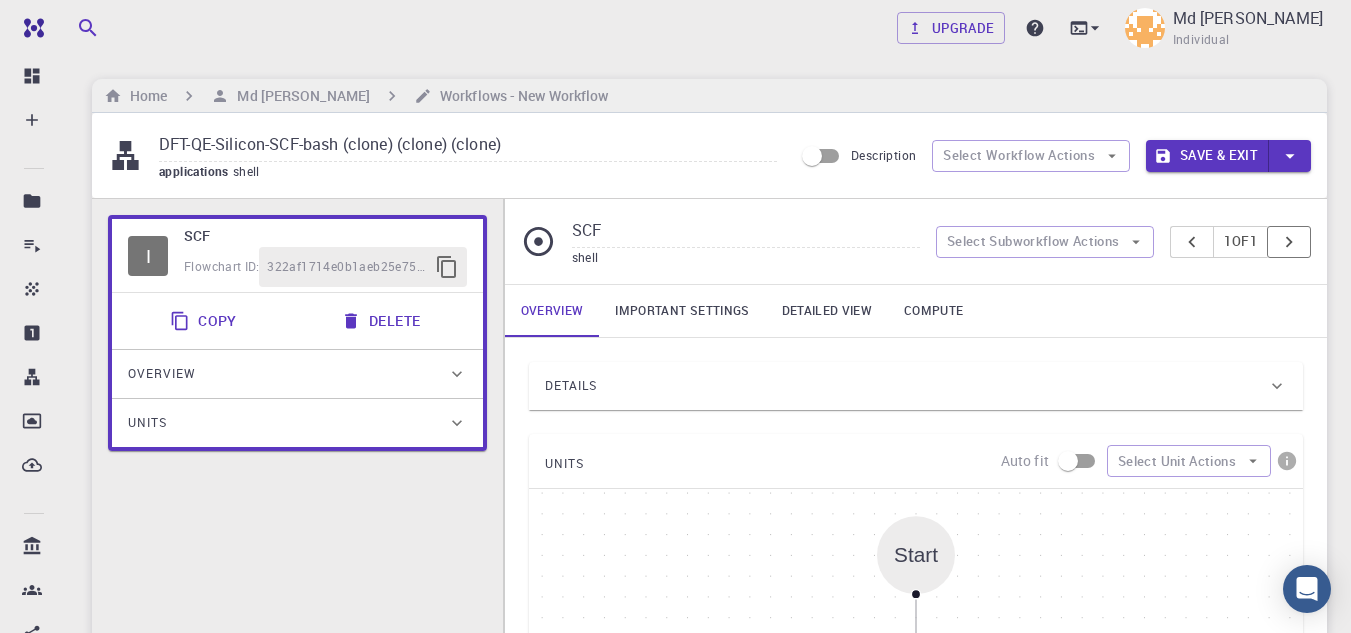 click 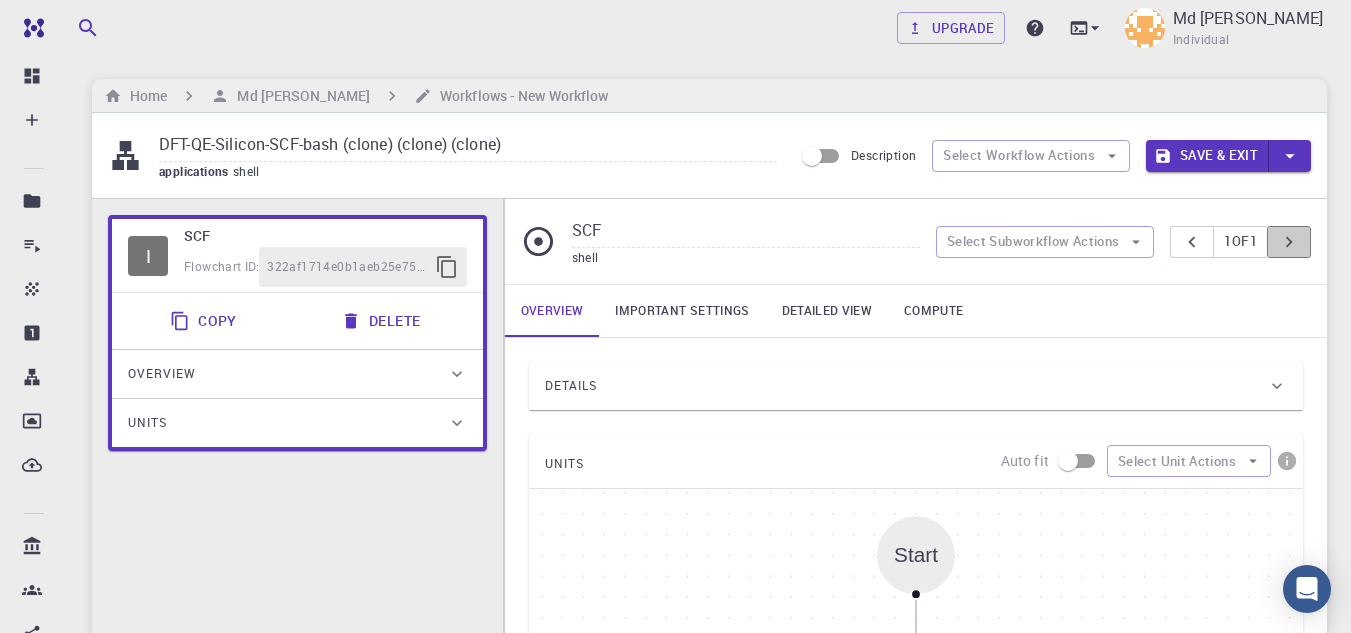 click 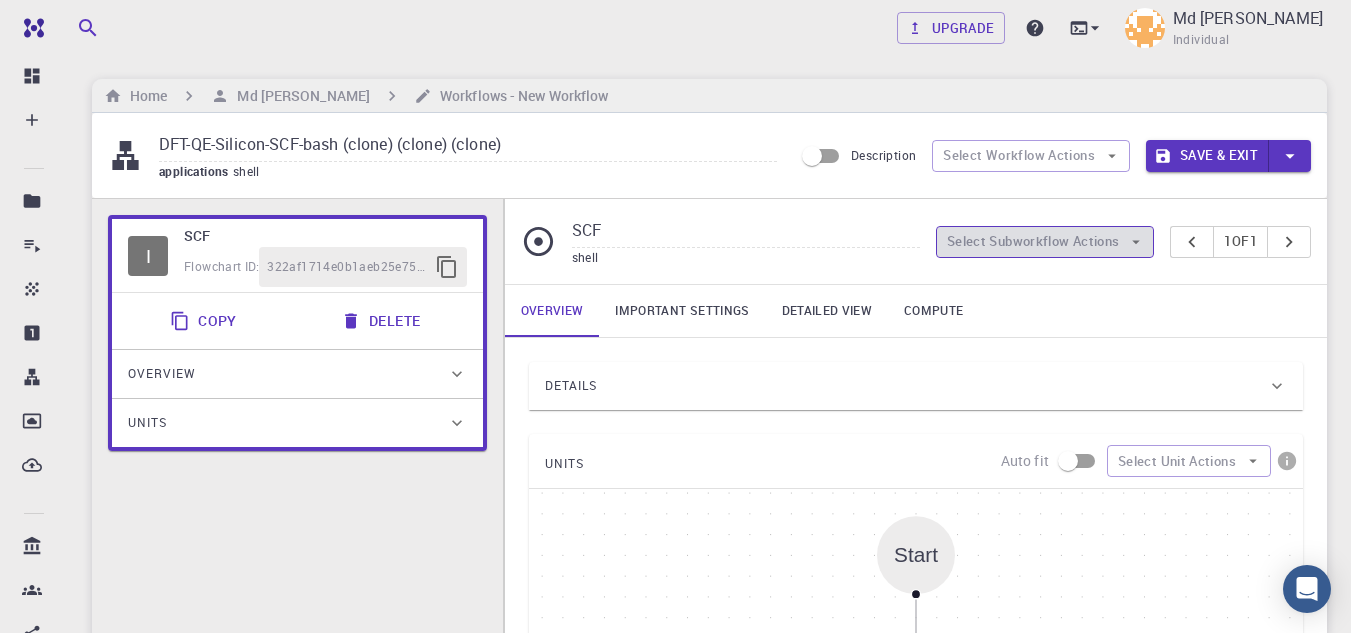 click 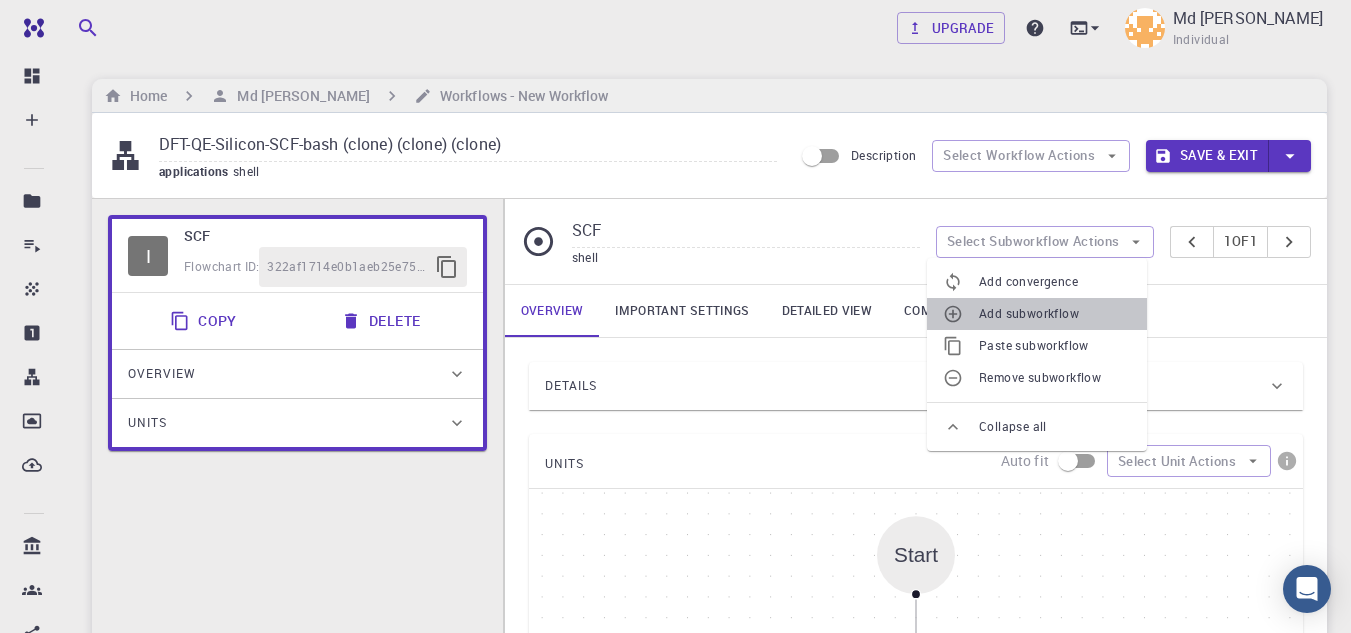 click on "Add subworkflow" at bounding box center [1055, 314] 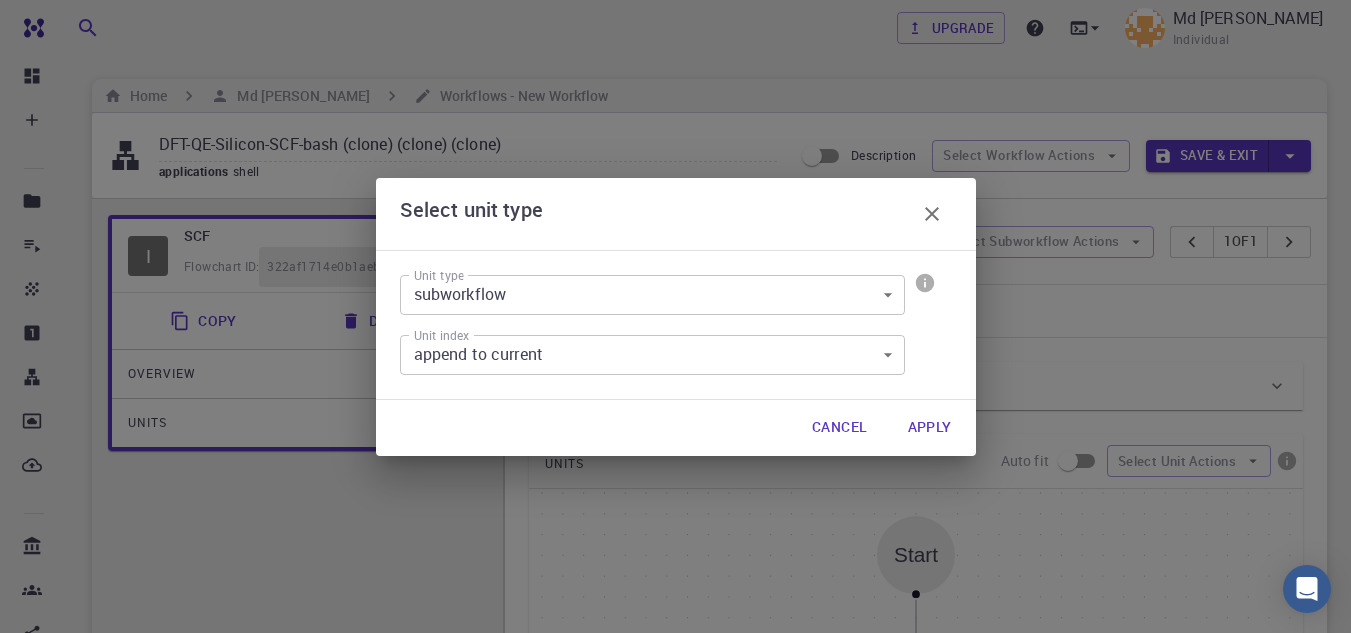 click on "Free Dashboard Create New Job New Material Create Material Upload File Import from Bank Import from 3rd Party New Workflow New Project Projects Jobs Materials Properties Workflows Dropbox External Uploads Bank Materials Workflows Accounts Shared with me Shared publicly Shared externally Documentation Contact Support Compute load: Low Upgrade Md [PERSON_NAME] Individual Home Md [PERSON_NAME] Workflows - New Workflow DFT-QE-Silicon-SCF-bash (clone) (clone) (clone) applications shell Description Select Workflow Actions Save & Exit I SCF Flowchart ID:  322af1714e0b1aeb25e75e82 Copy Delete Overview Application Name Shell Script shell Name Version [DATE] [DATE] Version Build Default Default Build Units 01 I [DOMAIN_NAME] f9993970a3853018866a2a69 SCF shell Select Subworkflow Actions 1  of  1 Overview Important settings Detailed view Compute Details Application Name Shell Script shell Name Version [DATE] [DATE] Version Build Default Default Build UNITS Auto fit Select Unit Actions Start 01 I" at bounding box center (675, 698) 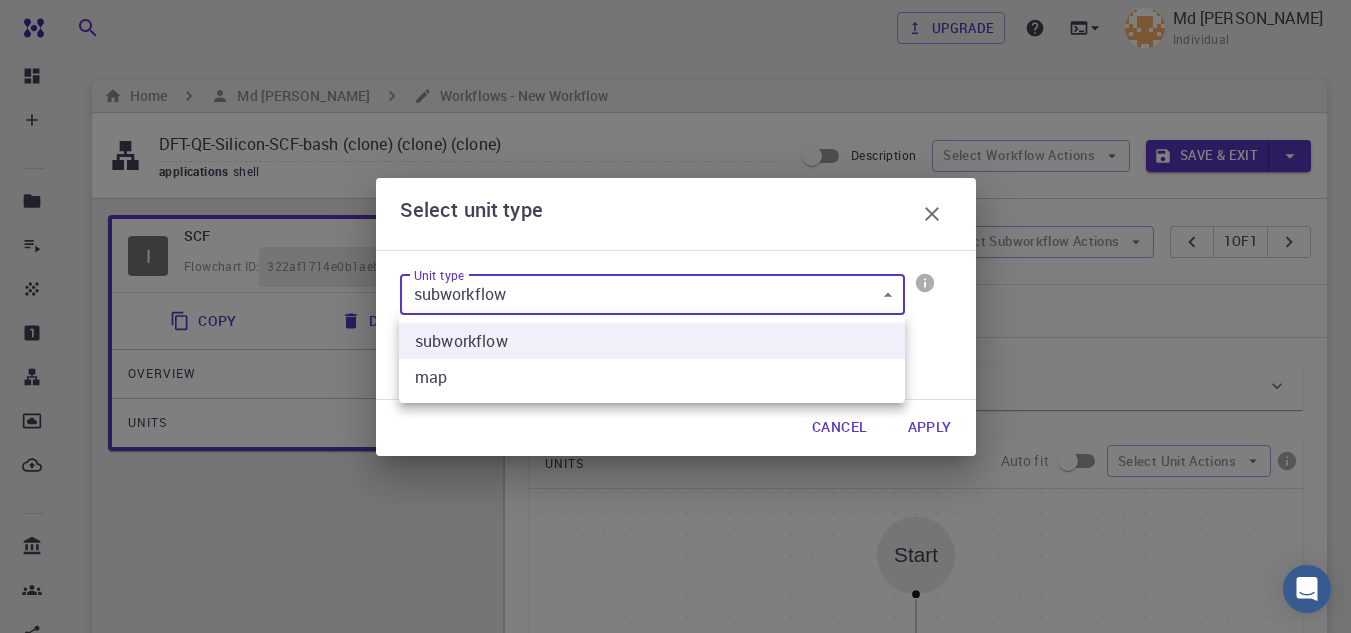 click at bounding box center [675, 316] 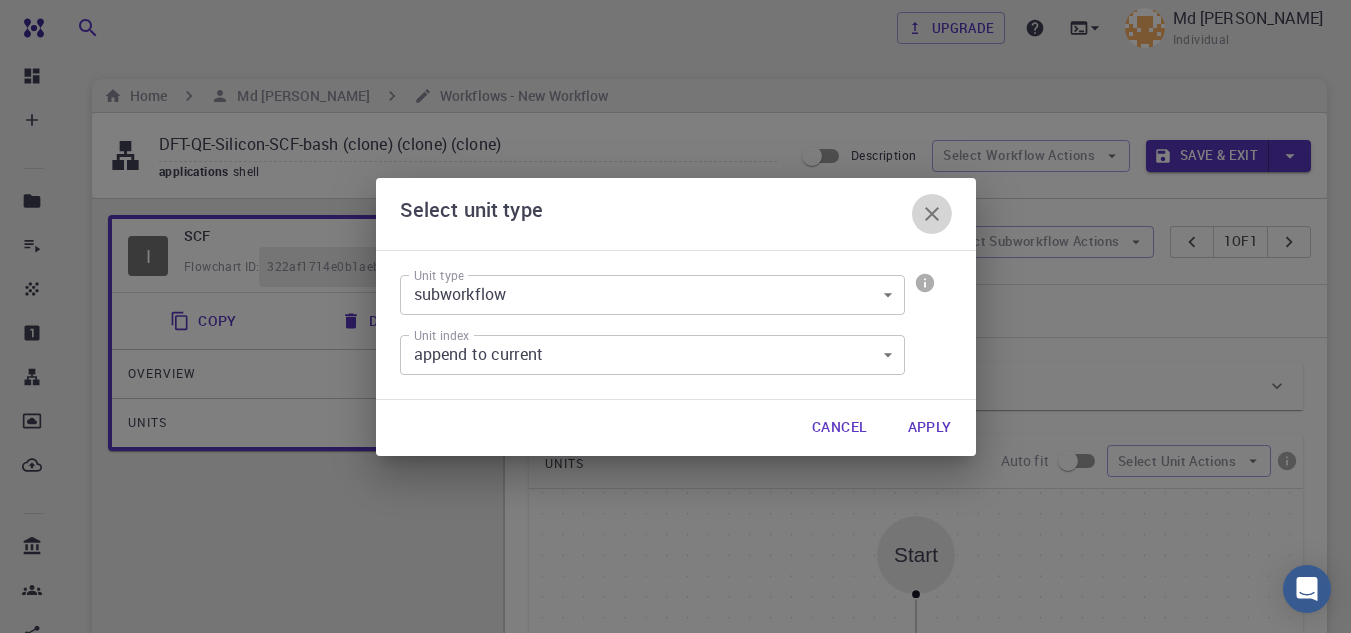 click 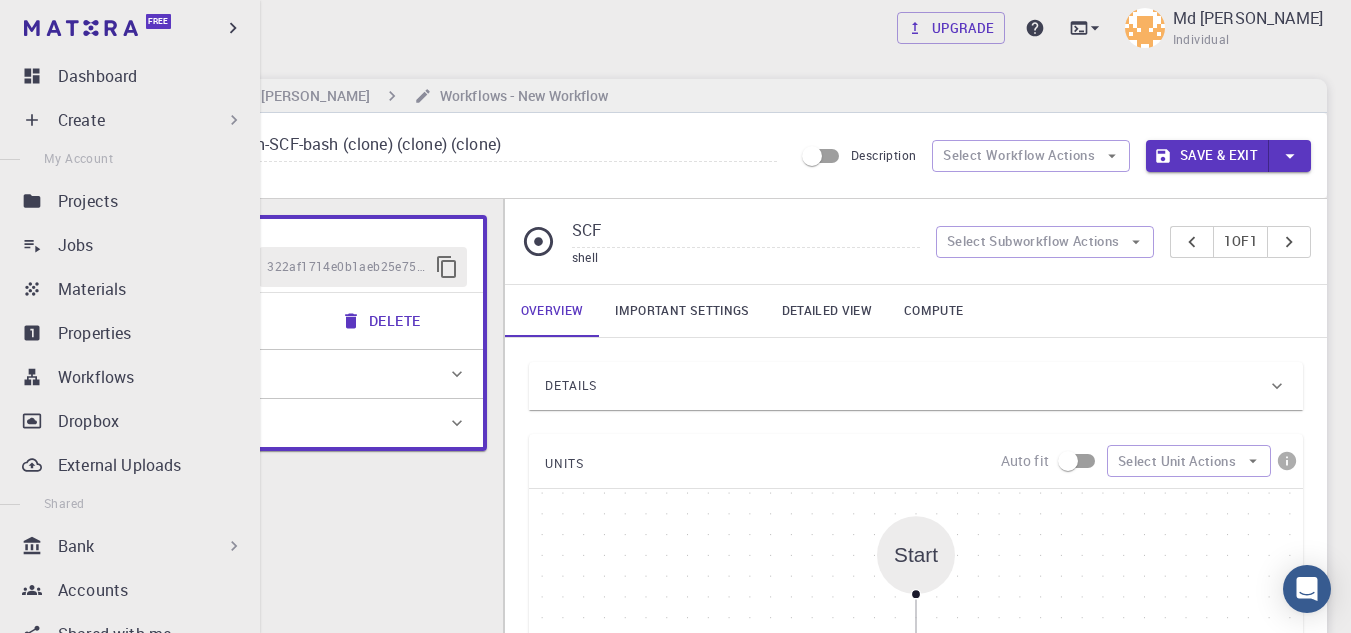 click on "Create" at bounding box center [151, 120] 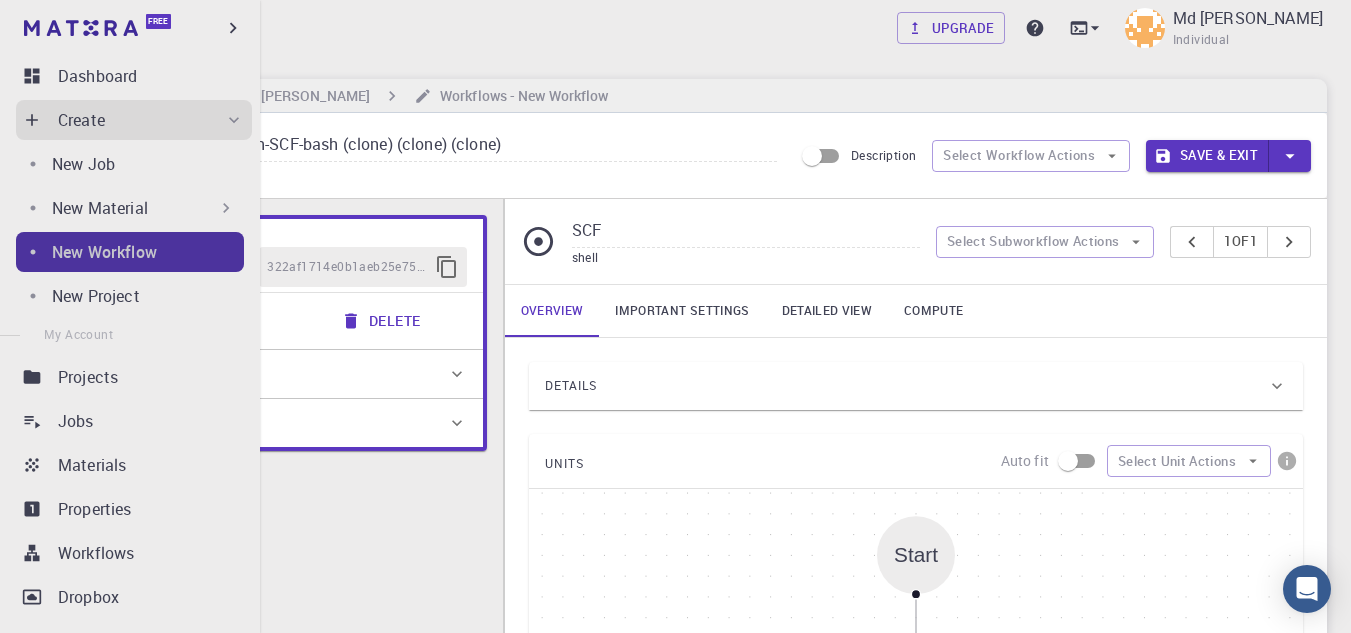 click on "New Workflow" at bounding box center (104, 252) 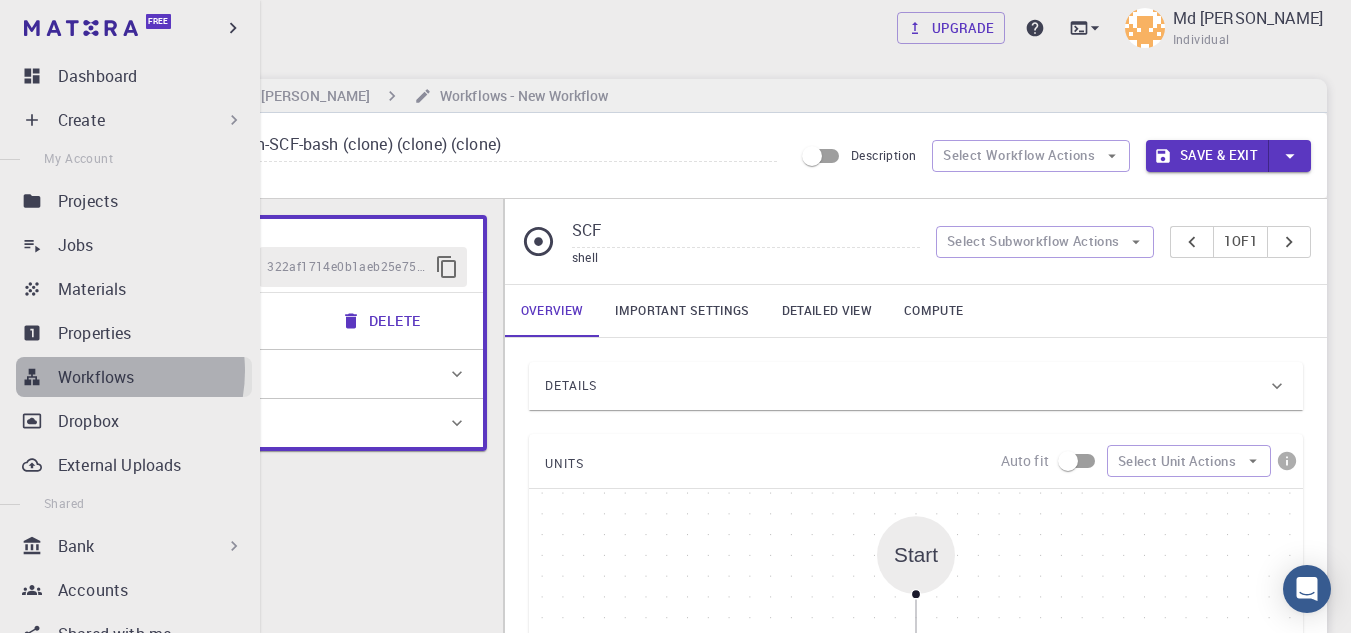 click on "Workflows" at bounding box center (96, 377) 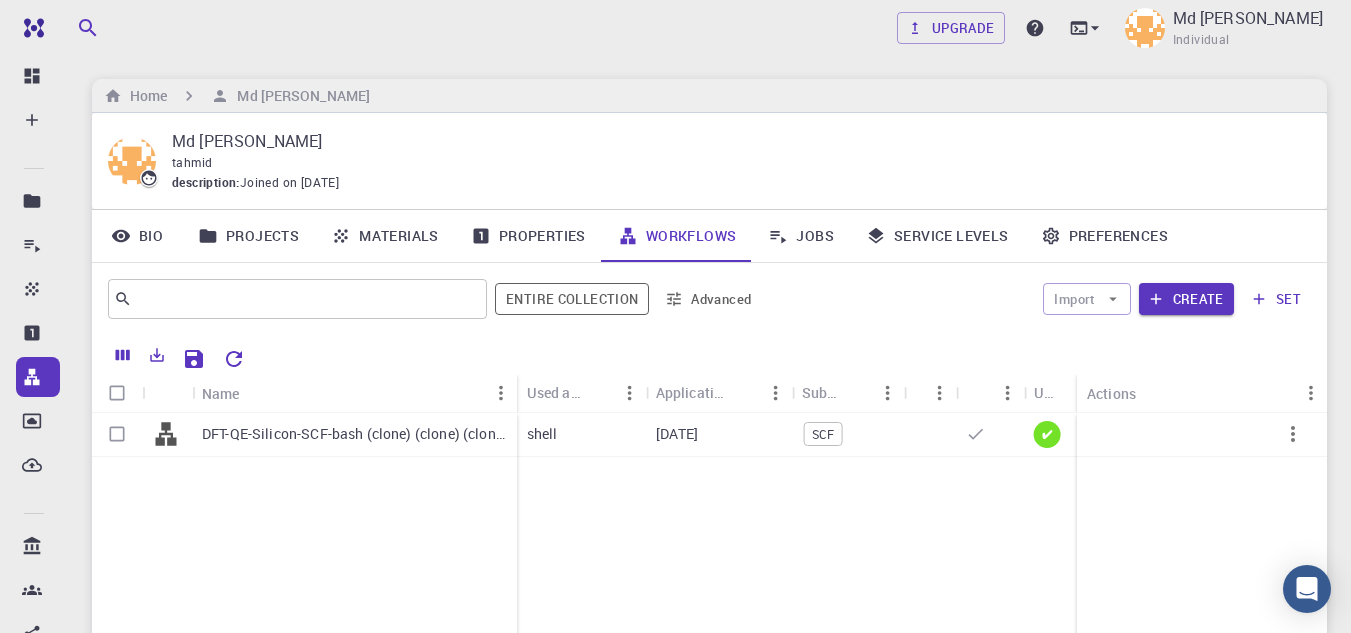 click on "Projects" at bounding box center (248, 236) 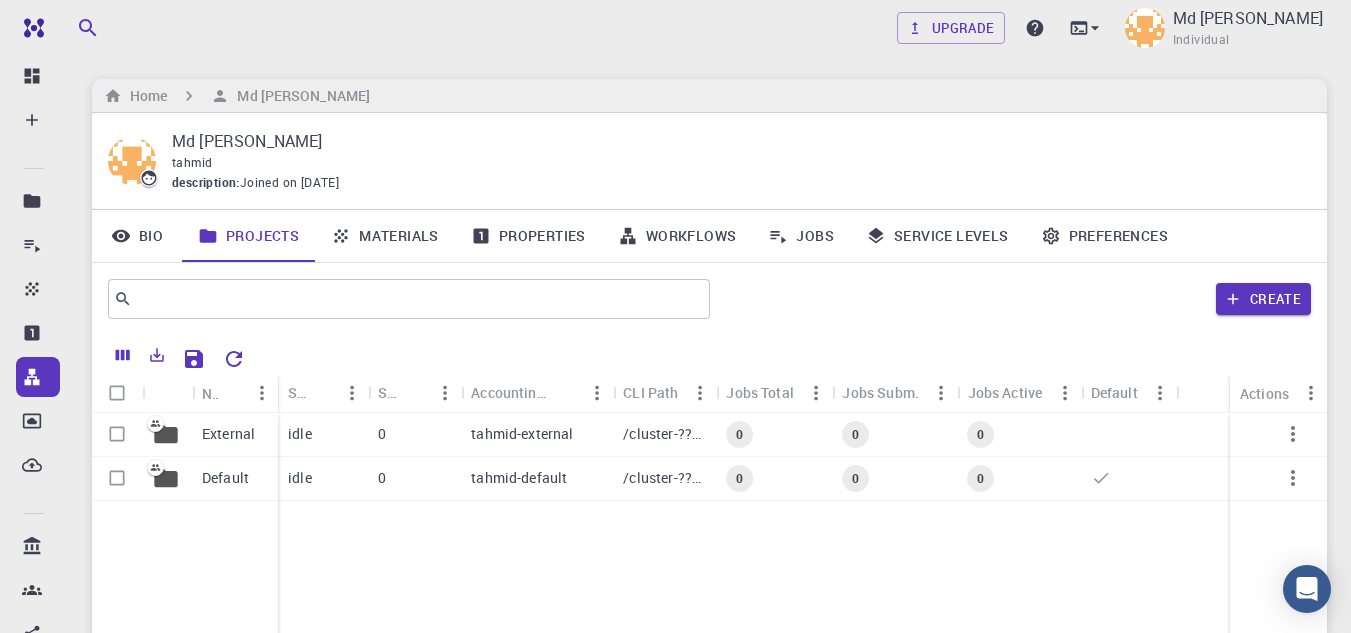 click on "Materials" at bounding box center [385, 236] 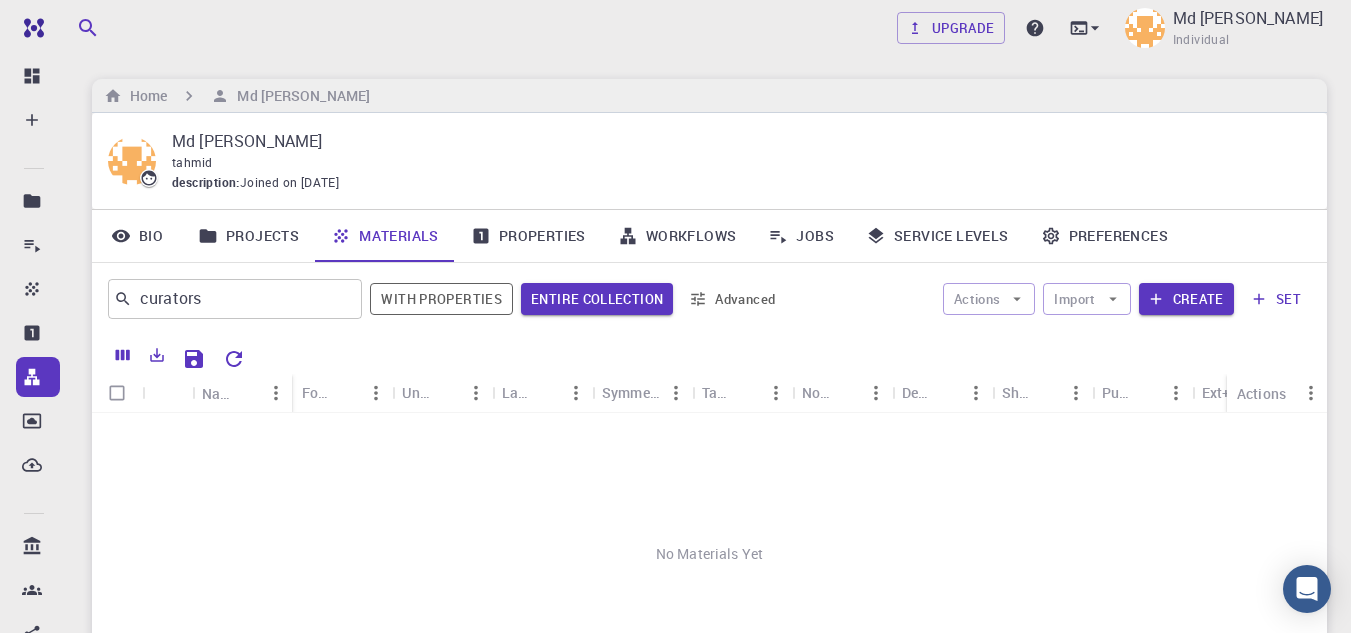 click on "Properties" at bounding box center [528, 236] 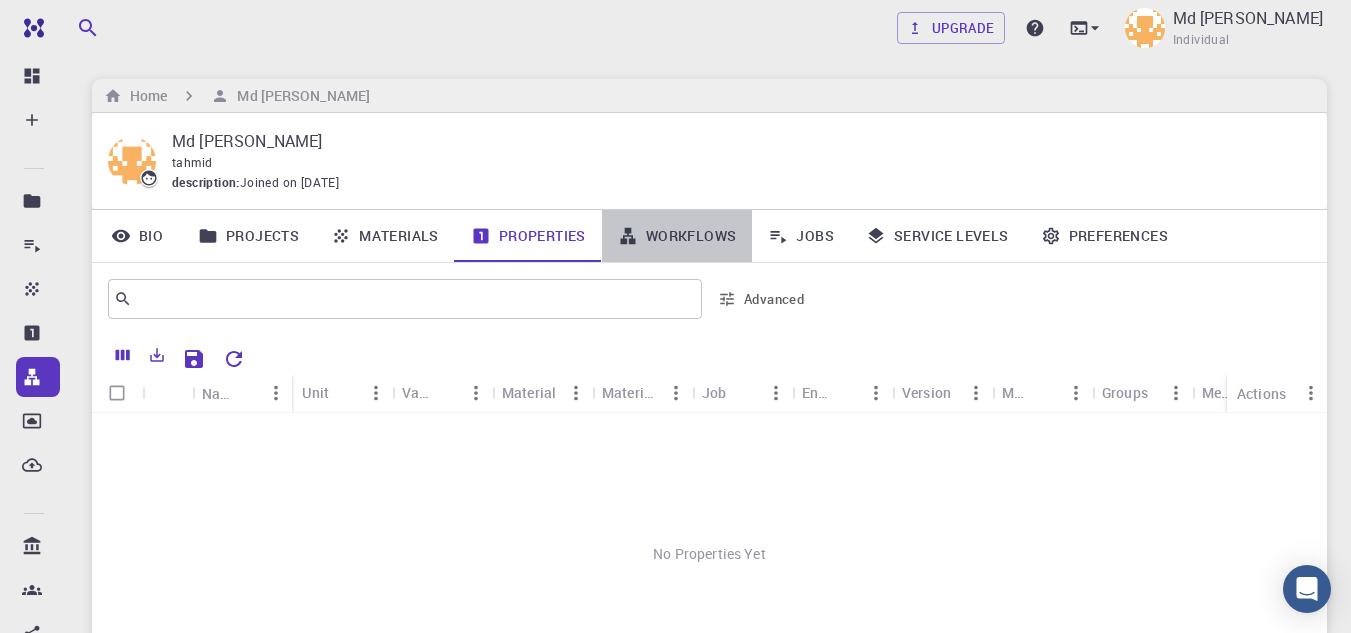 click on "Workflows" at bounding box center [677, 236] 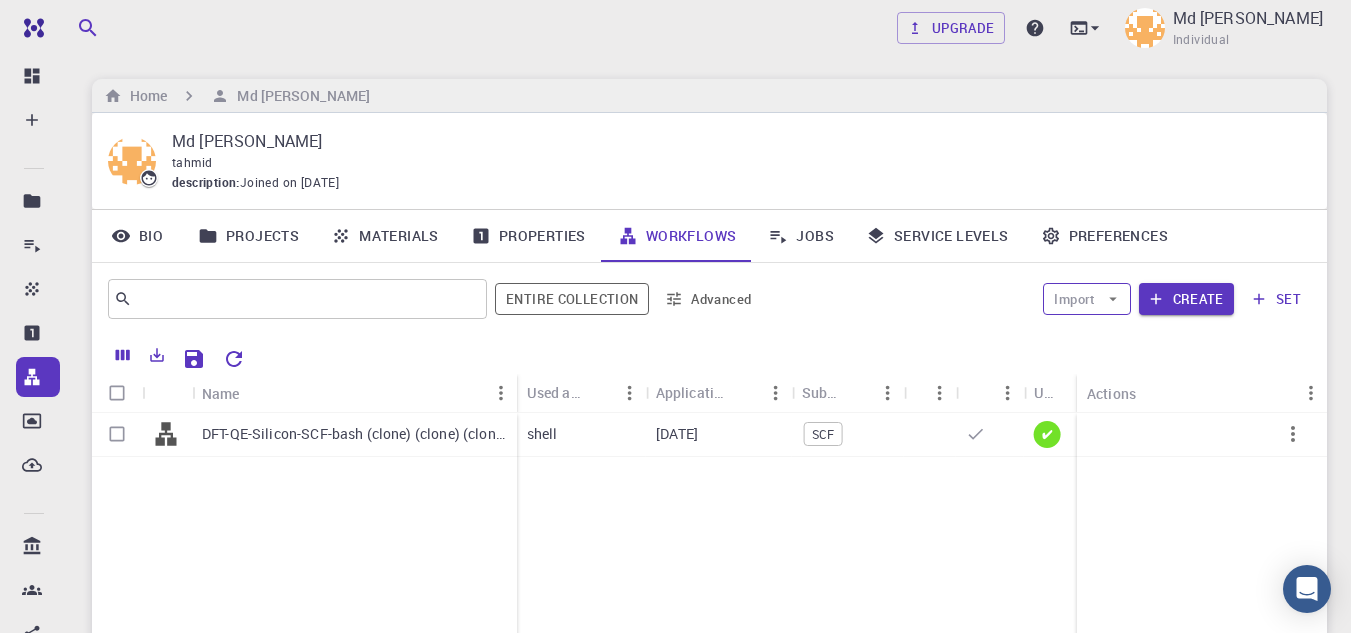 click 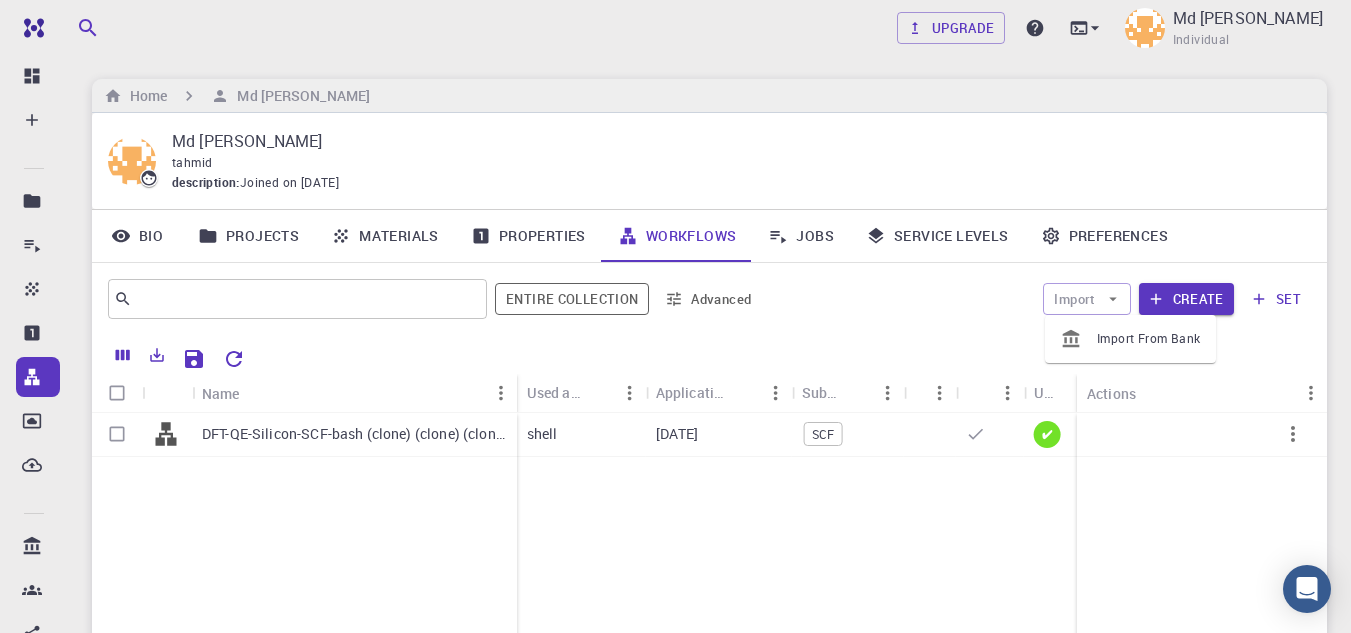click on "Import From Bank" at bounding box center [1148, 339] 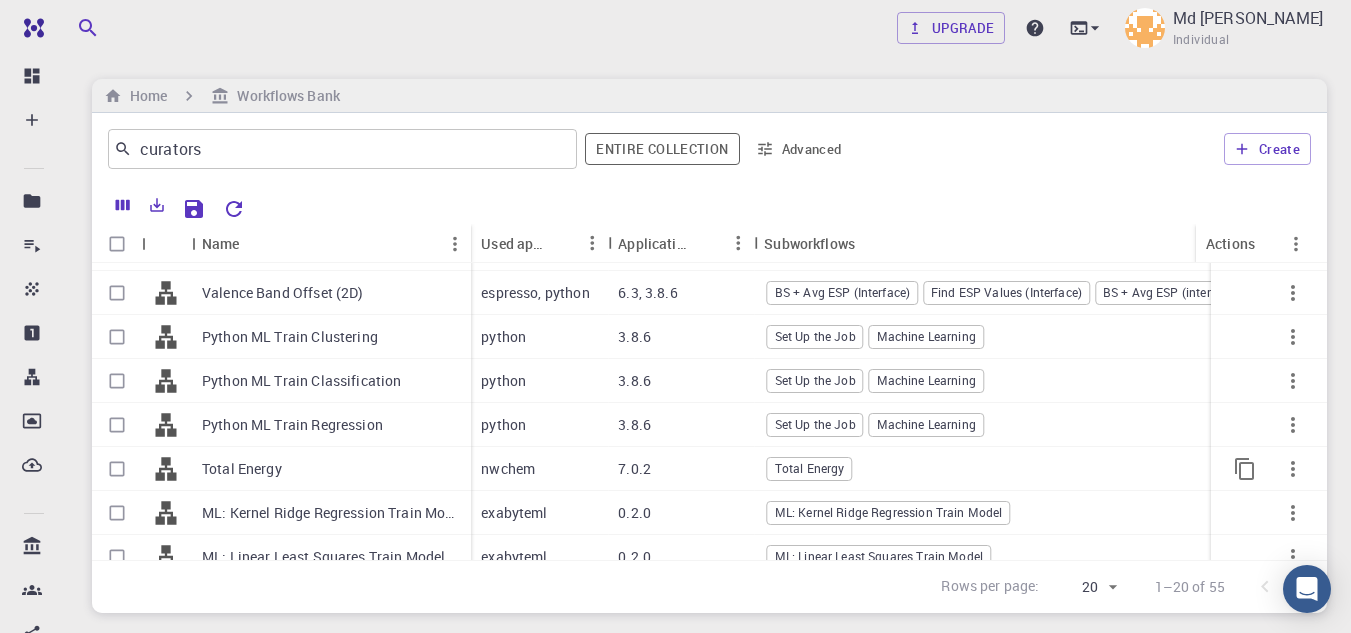 scroll, scrollTop: 598, scrollLeft: 0, axis: vertical 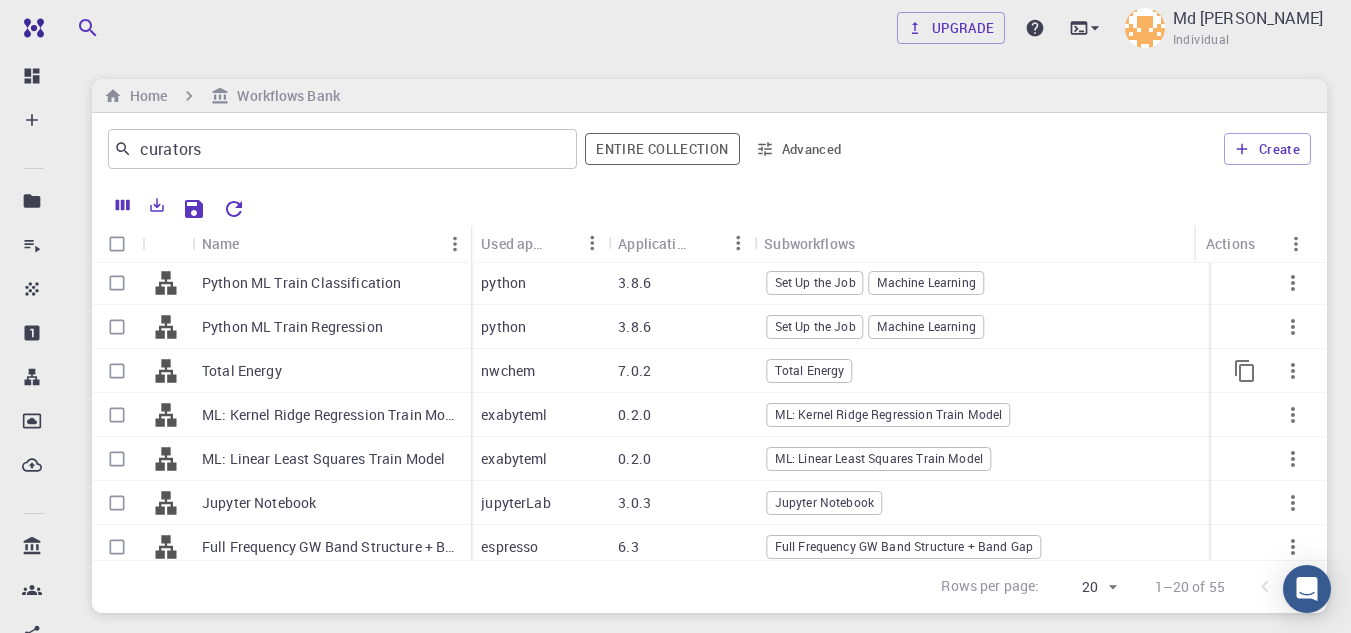 click on "Total Energy" at bounding box center [810, 370] 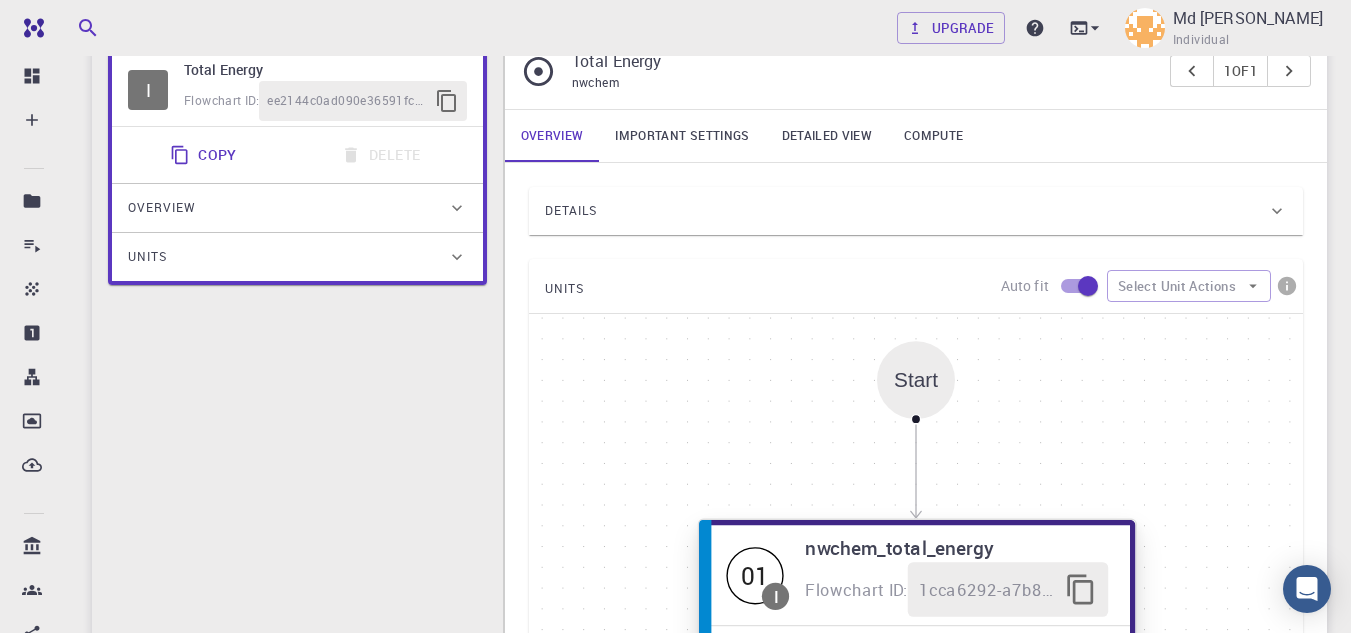 scroll, scrollTop: 300, scrollLeft: 0, axis: vertical 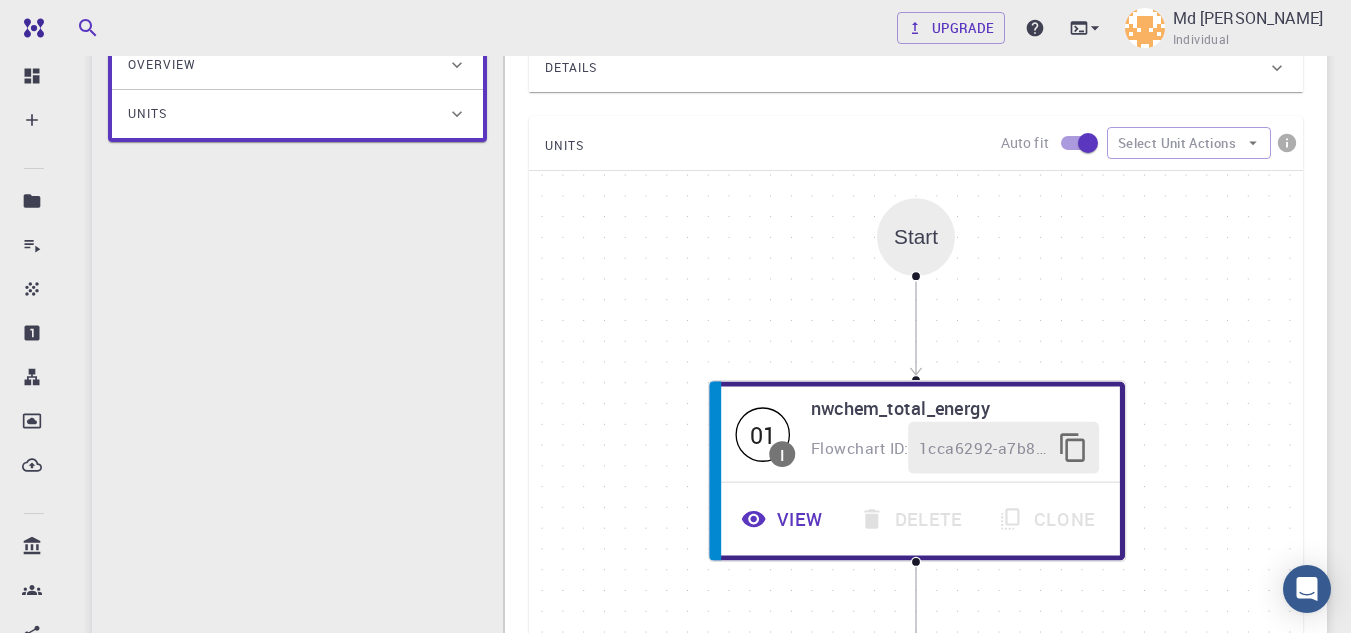 click at bounding box center [1088, 143] 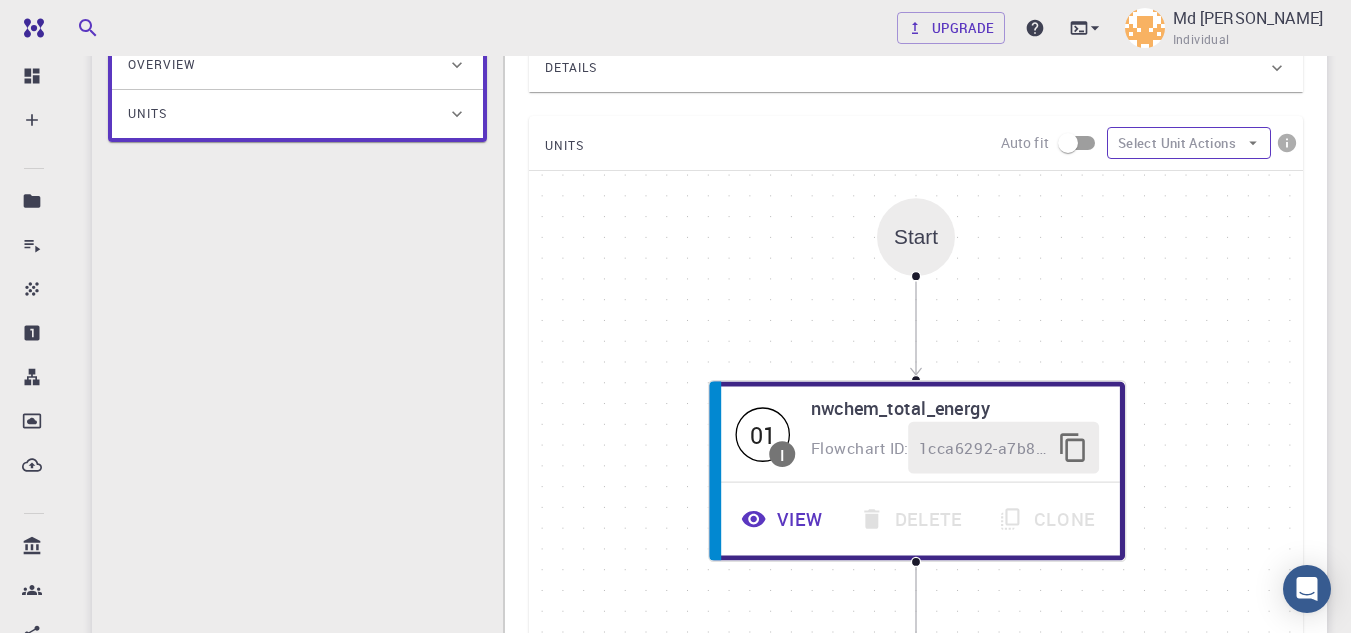 click 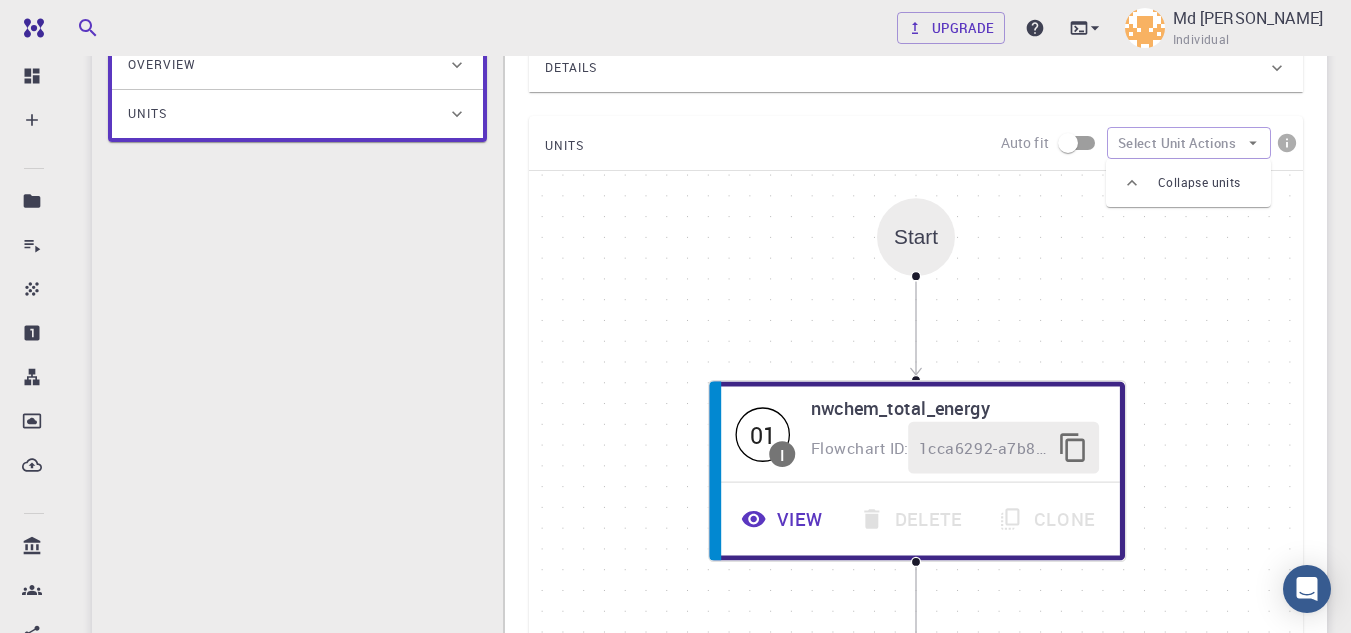 click at bounding box center (1068, 143) 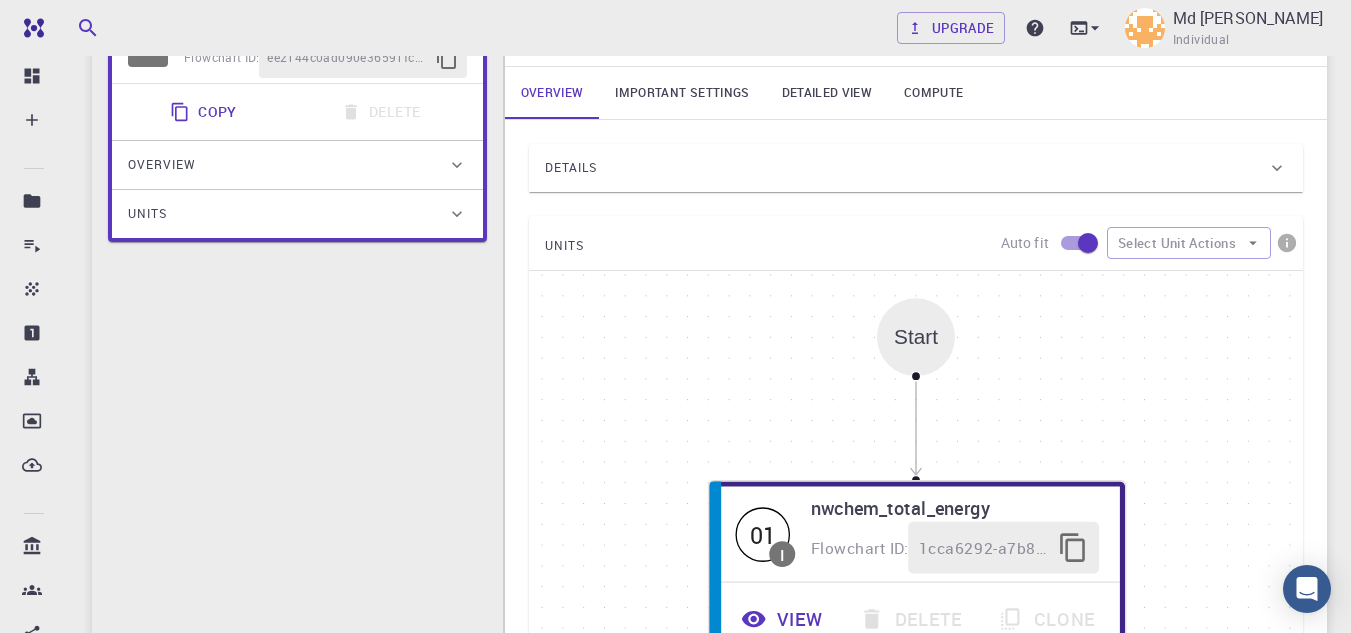 scroll, scrollTop: 0, scrollLeft: 0, axis: both 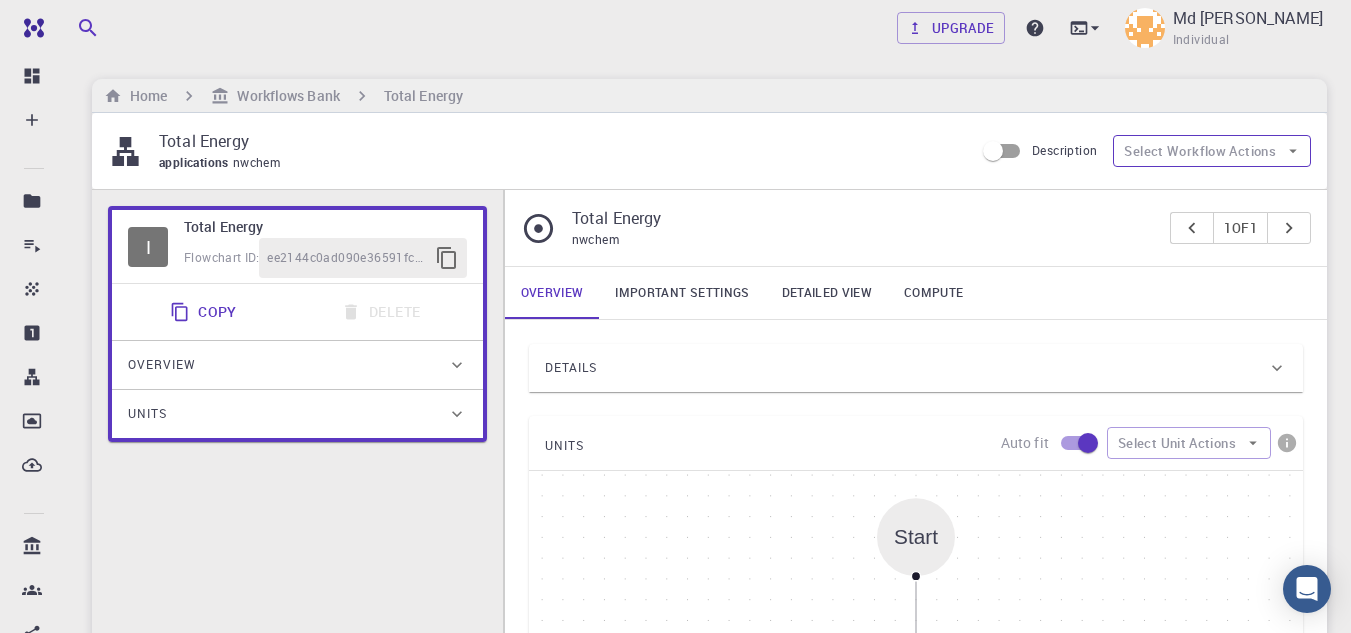 click 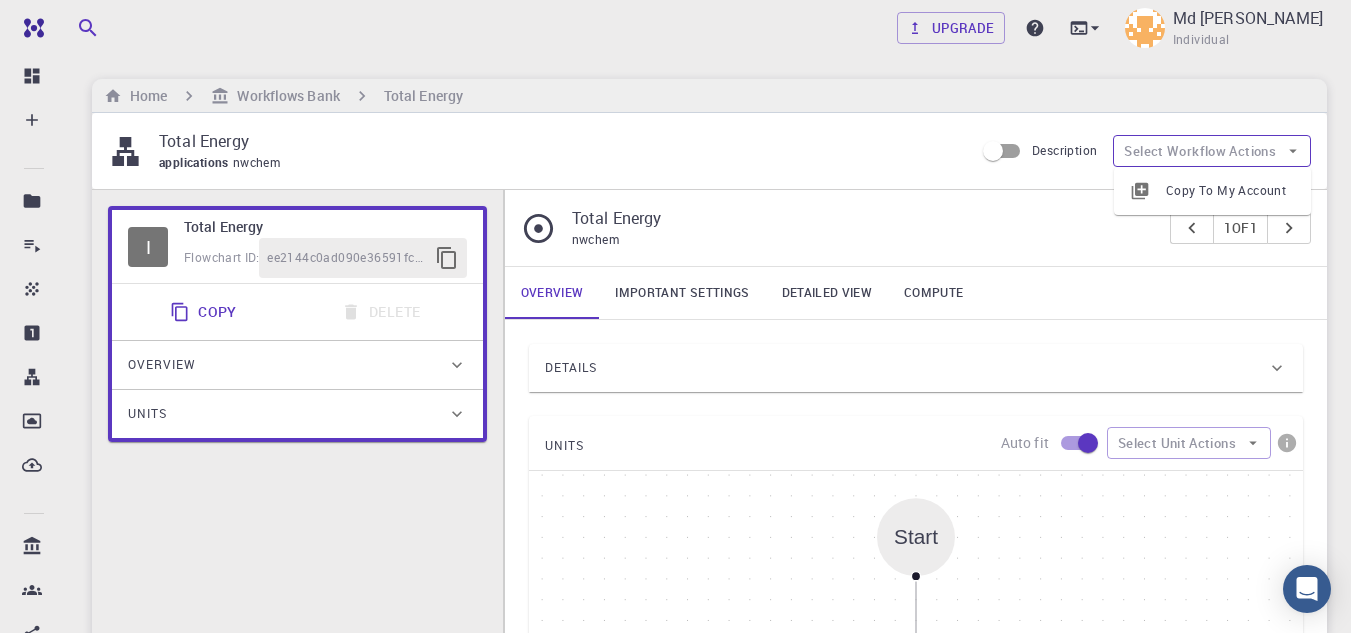 click 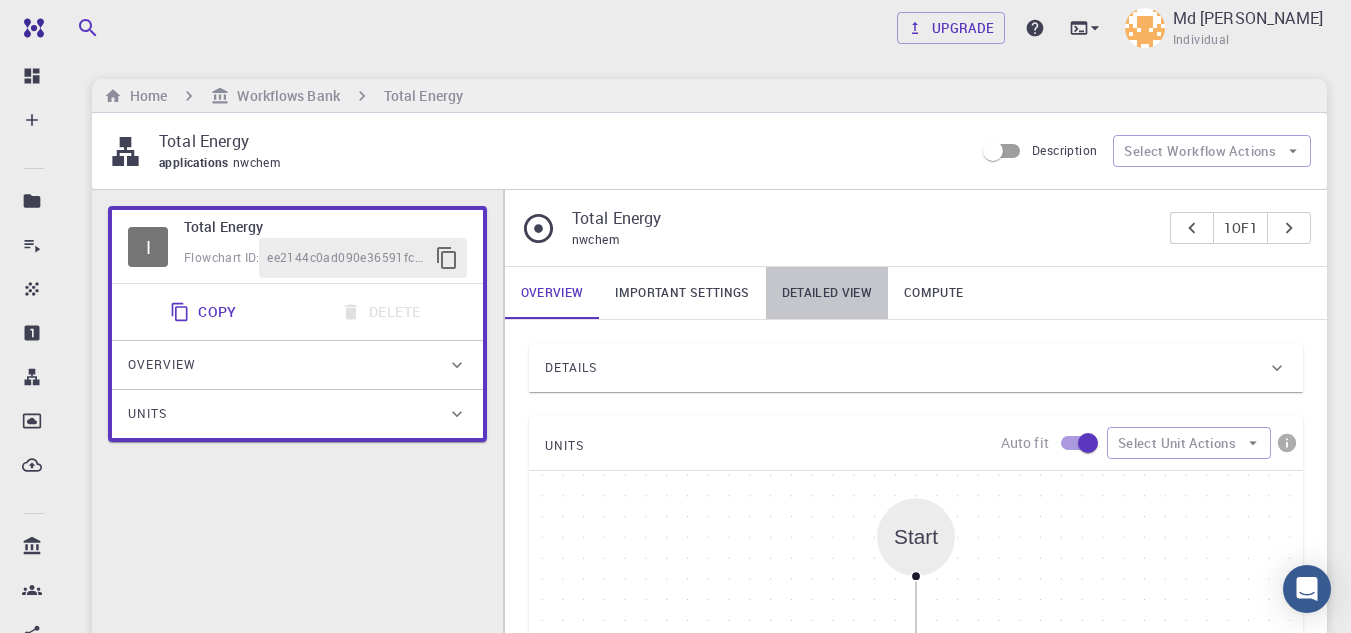 click on "Detailed view" at bounding box center (827, 293) 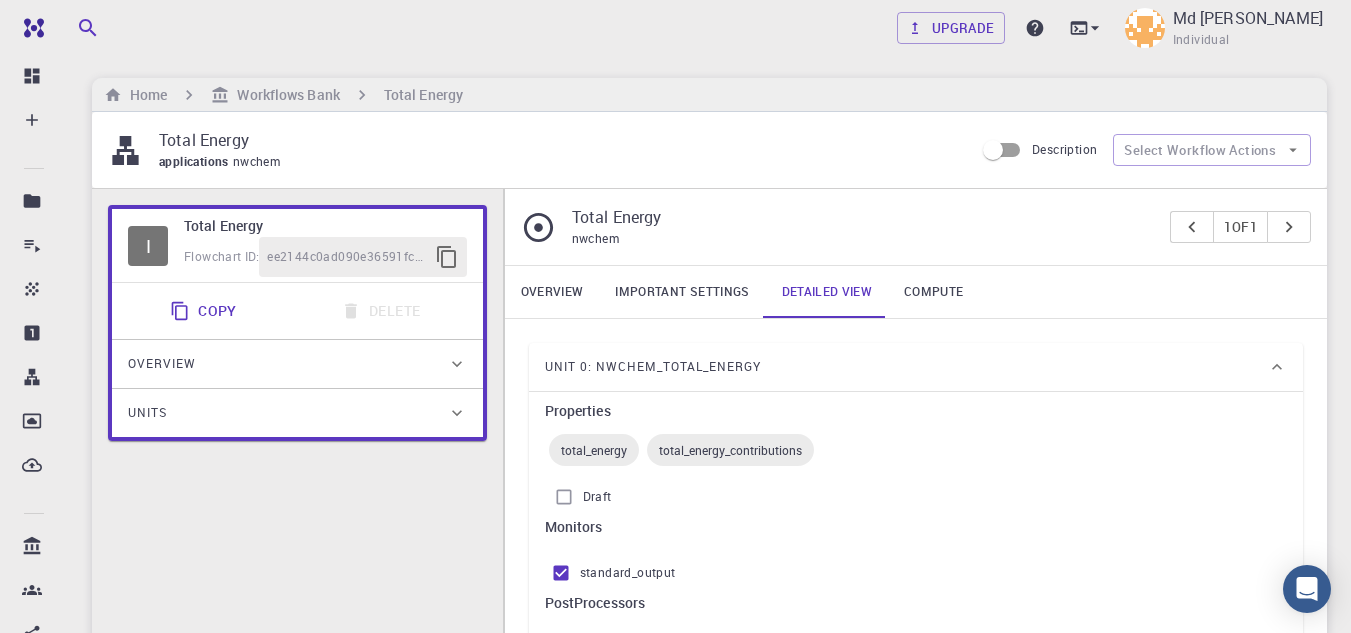scroll, scrollTop: 0, scrollLeft: 0, axis: both 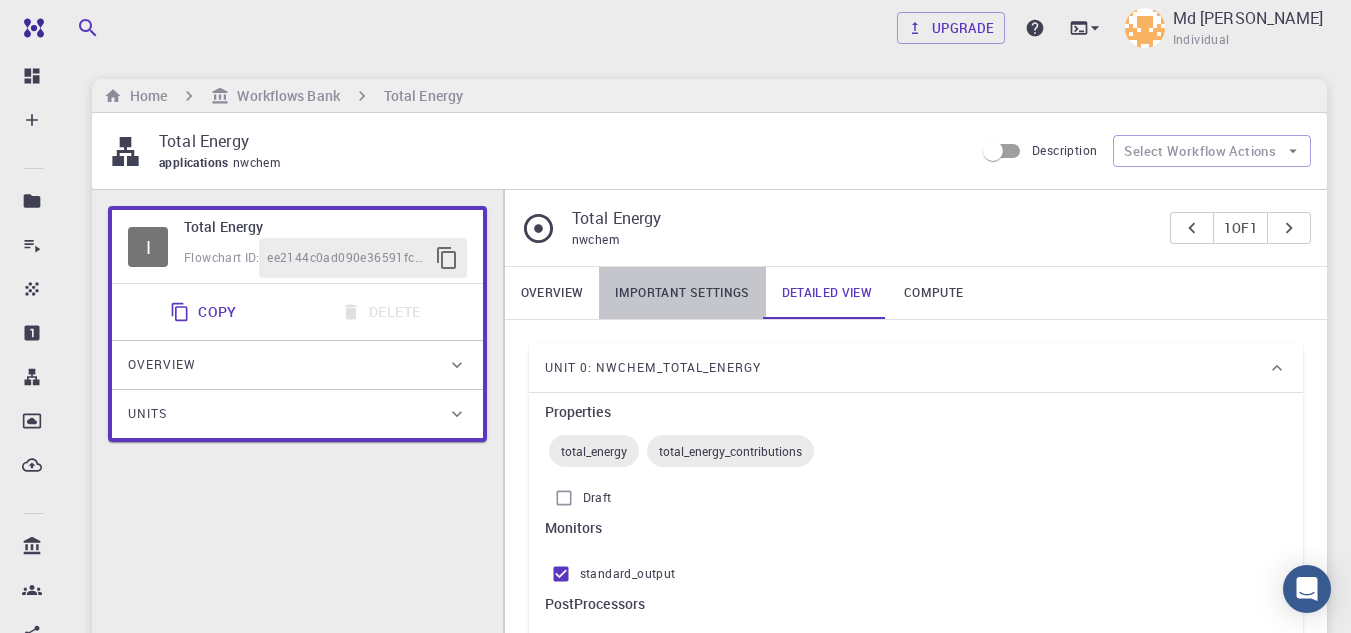 click on "Important settings" at bounding box center [682, 293] 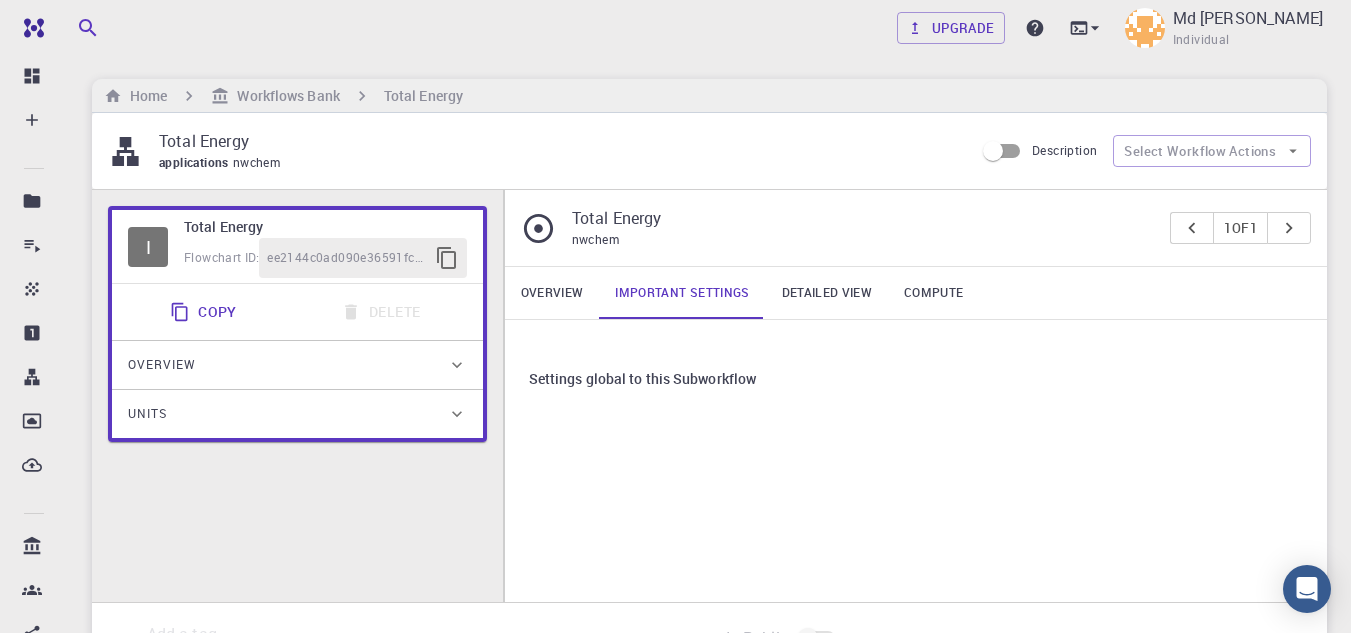 click on "Overview" at bounding box center [552, 293] 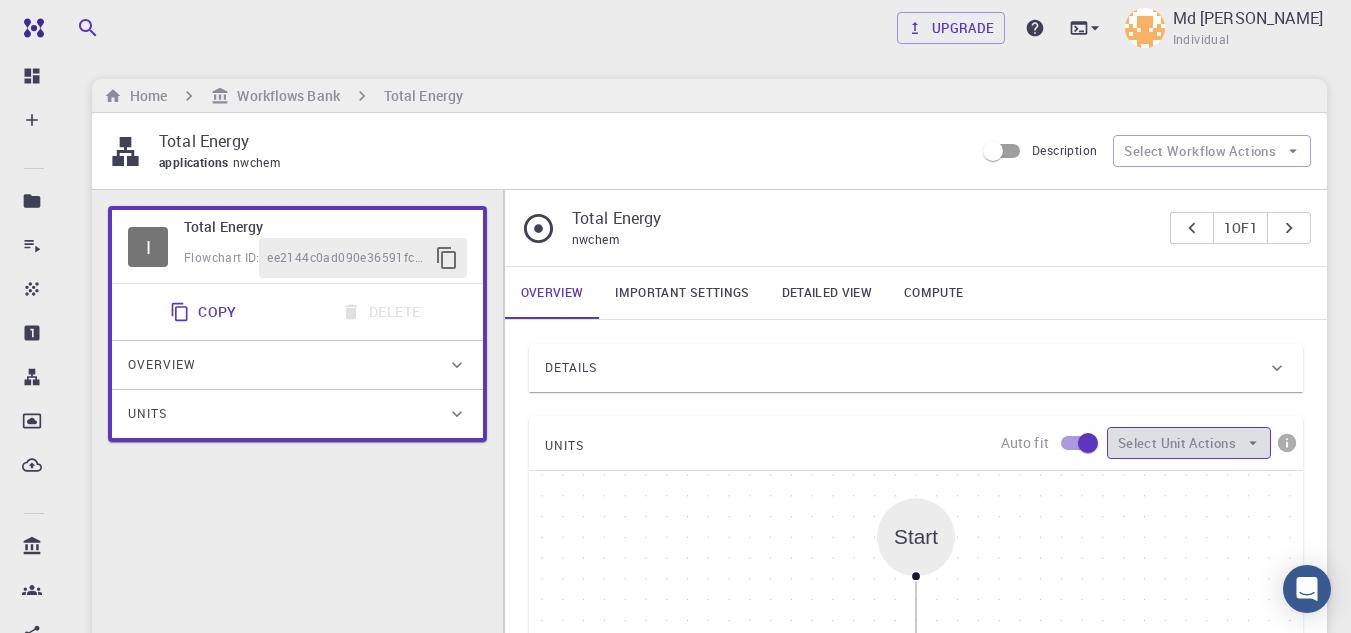 click 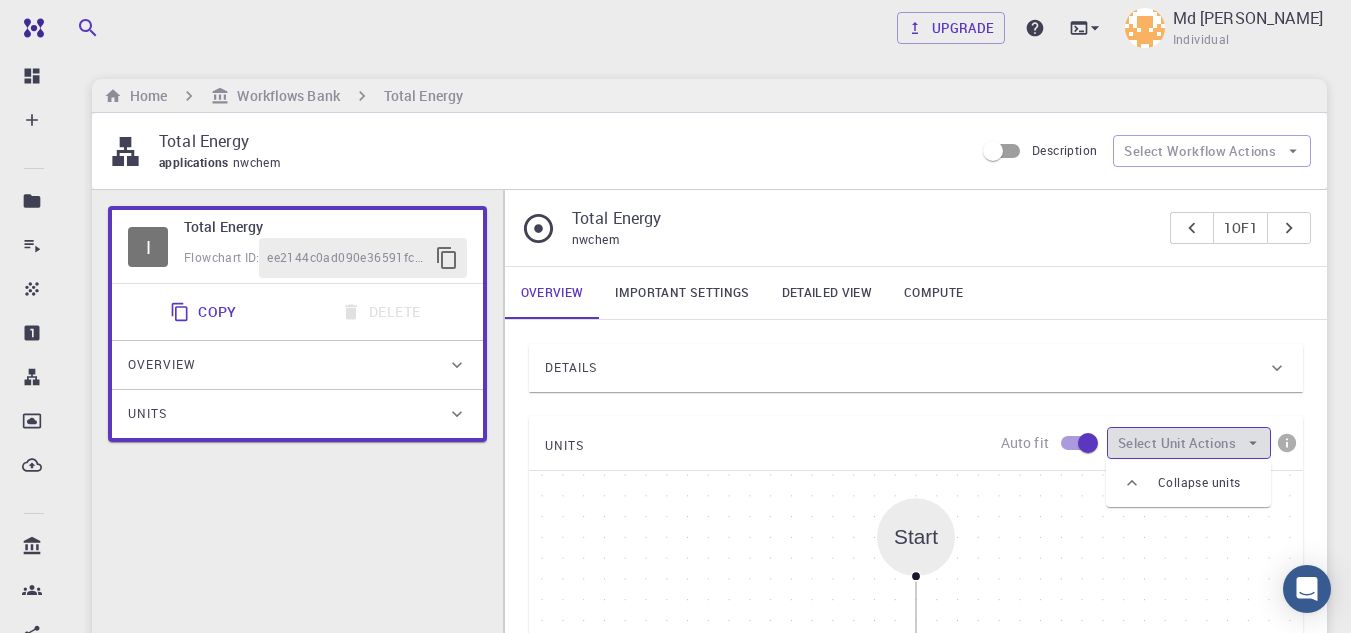 click 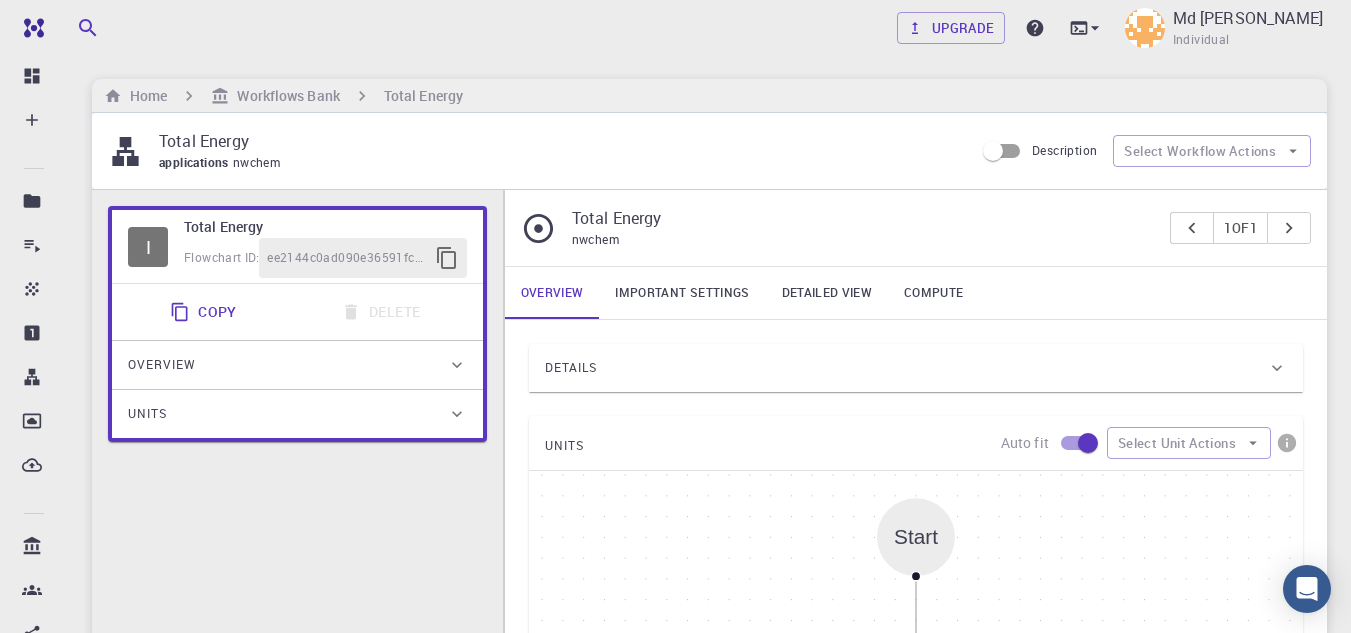 click on "Compute" at bounding box center (933, 293) 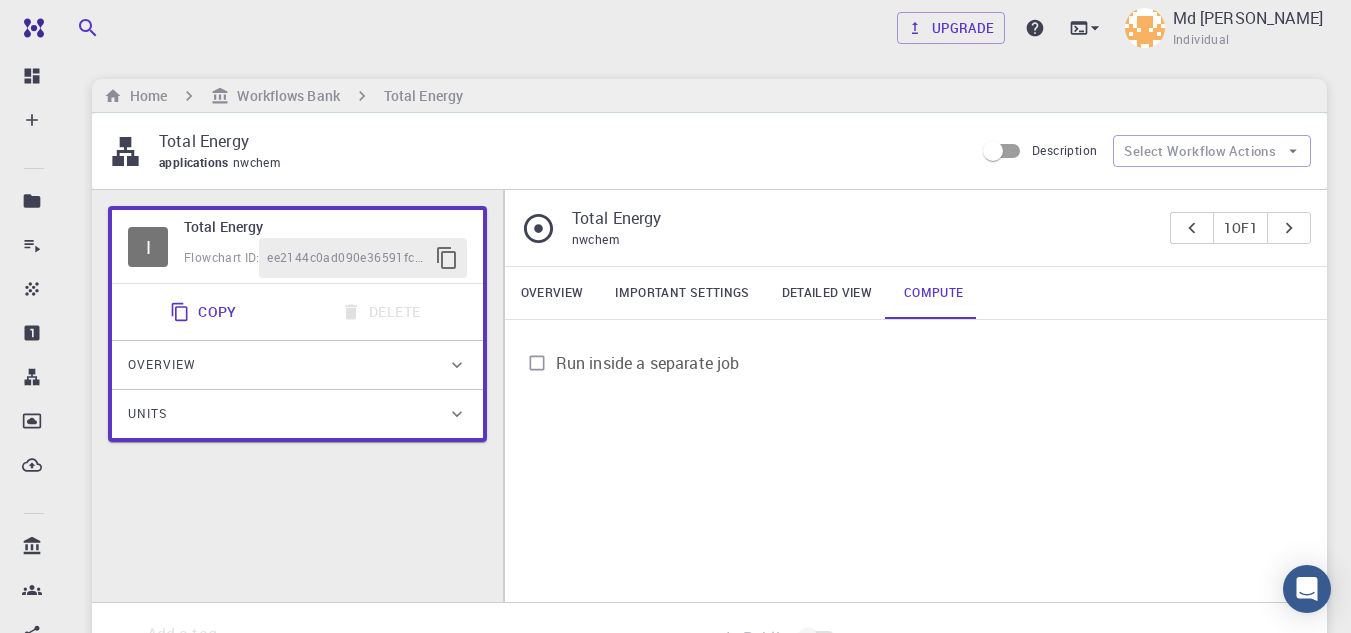 click on "Run inside a separate job" at bounding box center (537, 363) 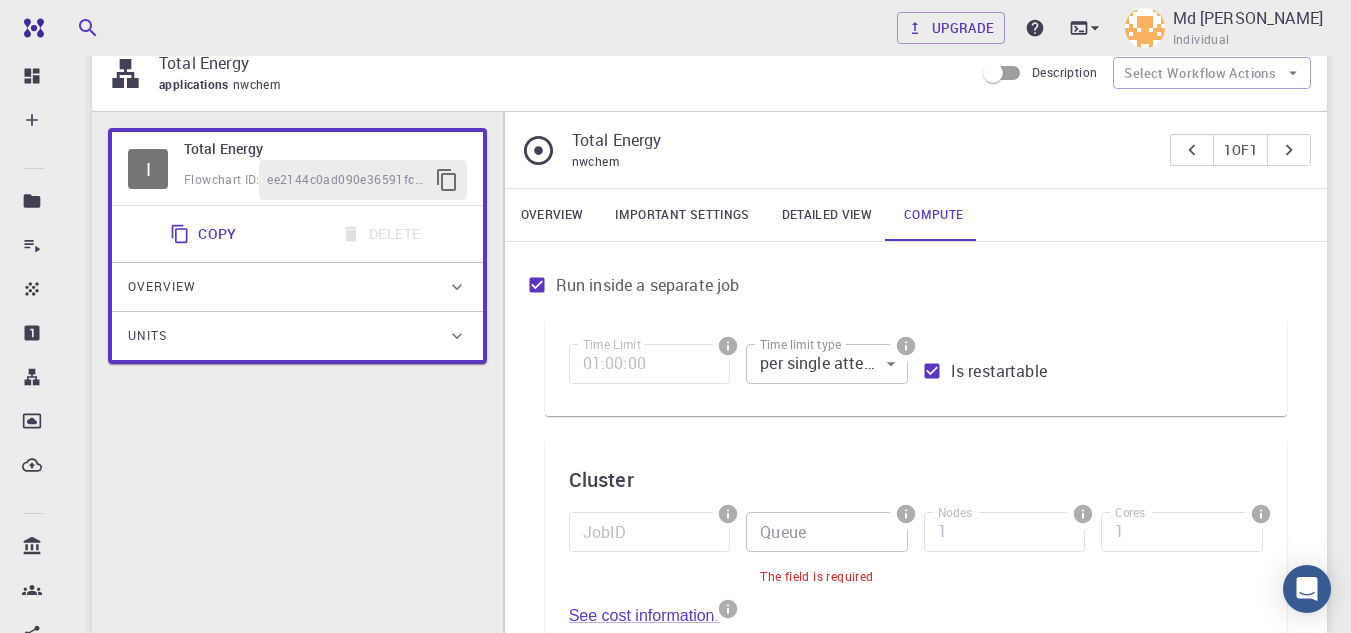 scroll, scrollTop: 200, scrollLeft: 0, axis: vertical 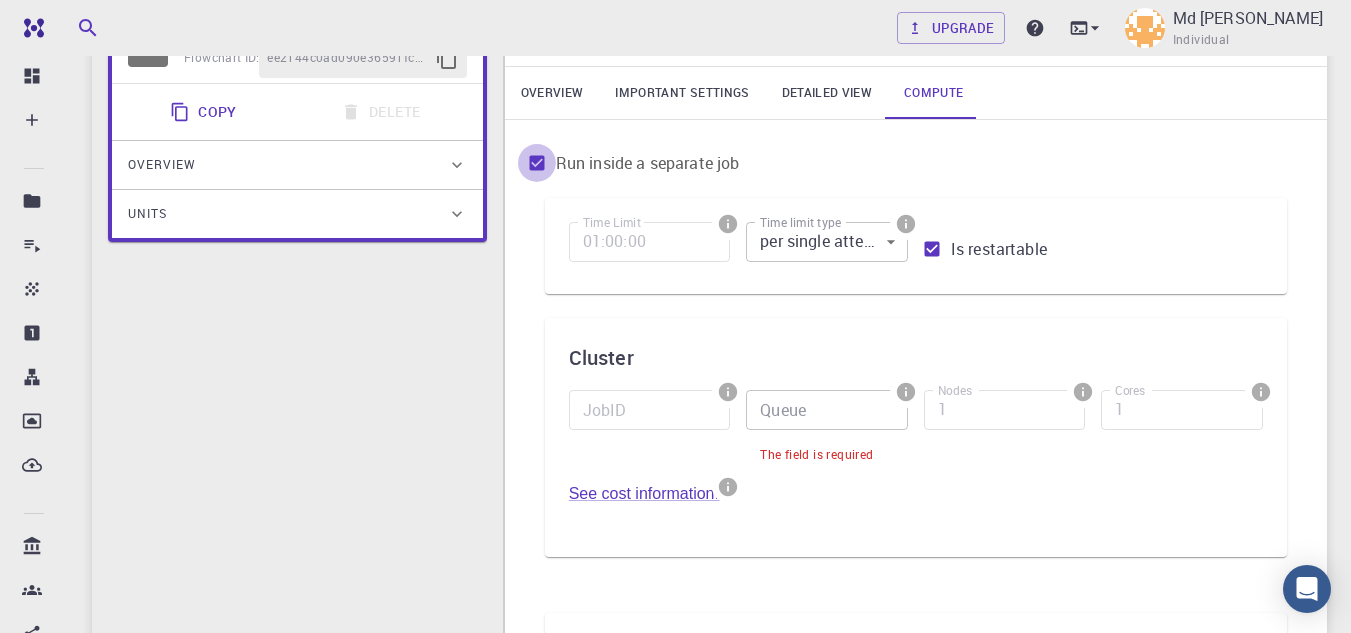 click on "Run inside a separate job" at bounding box center [537, 163] 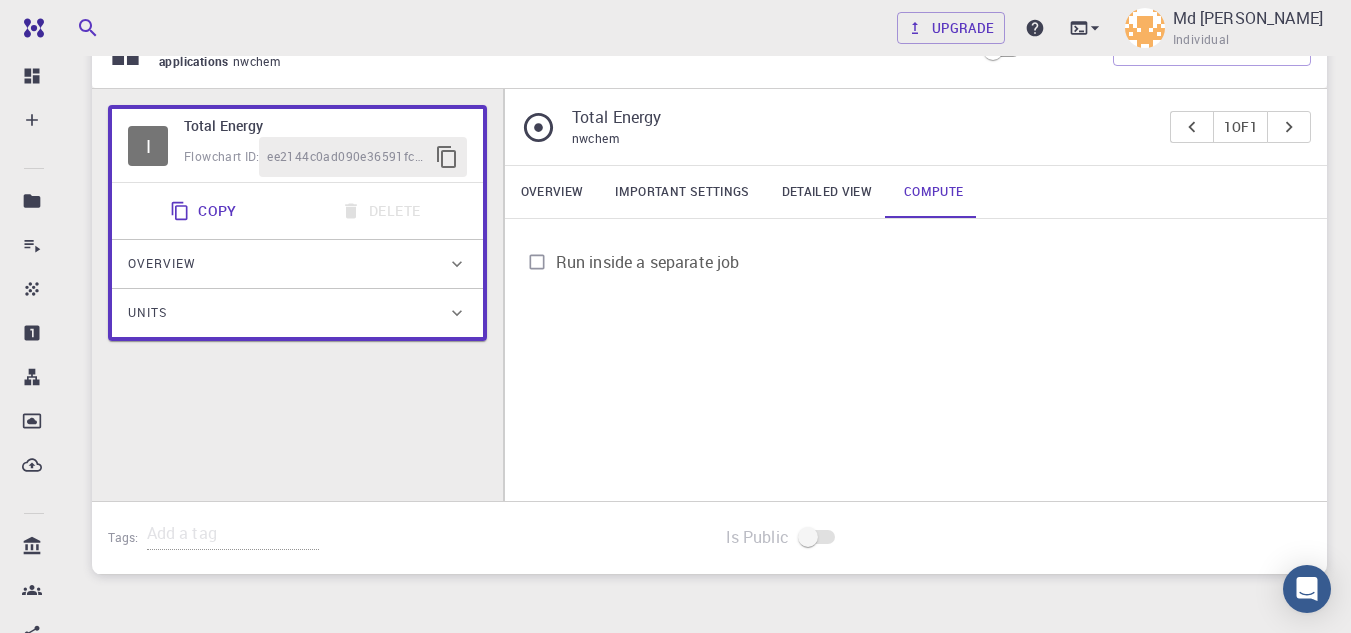 scroll, scrollTop: 0, scrollLeft: 0, axis: both 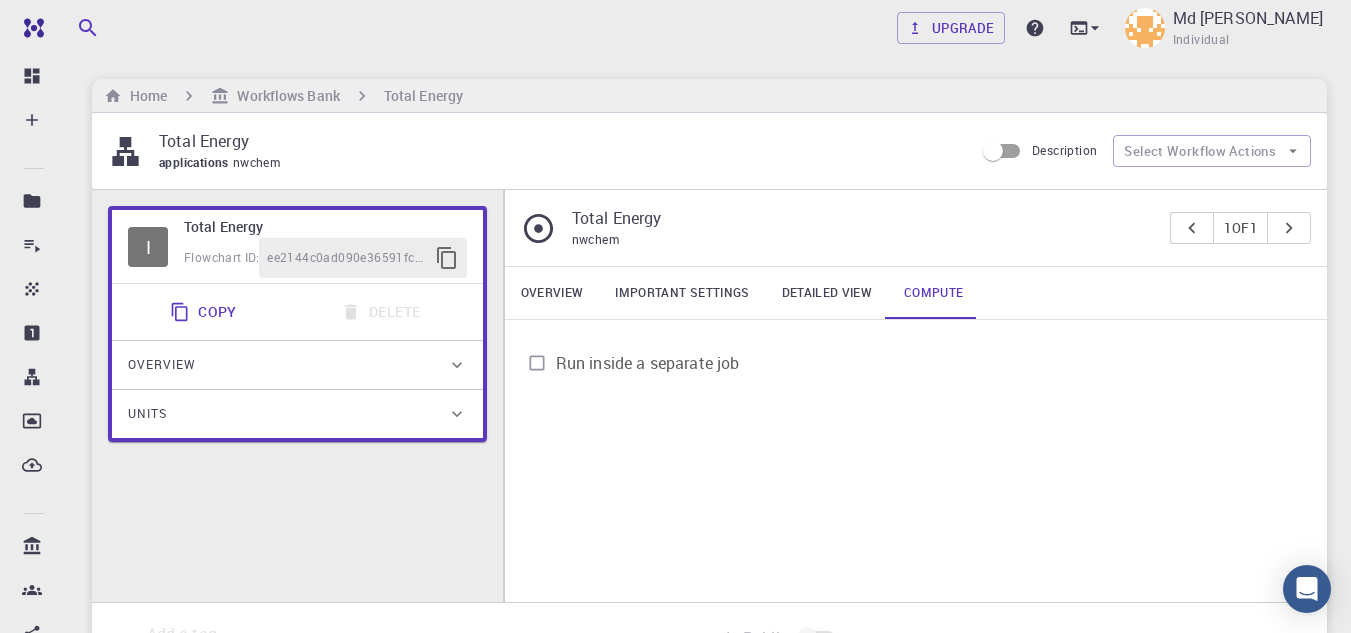 click 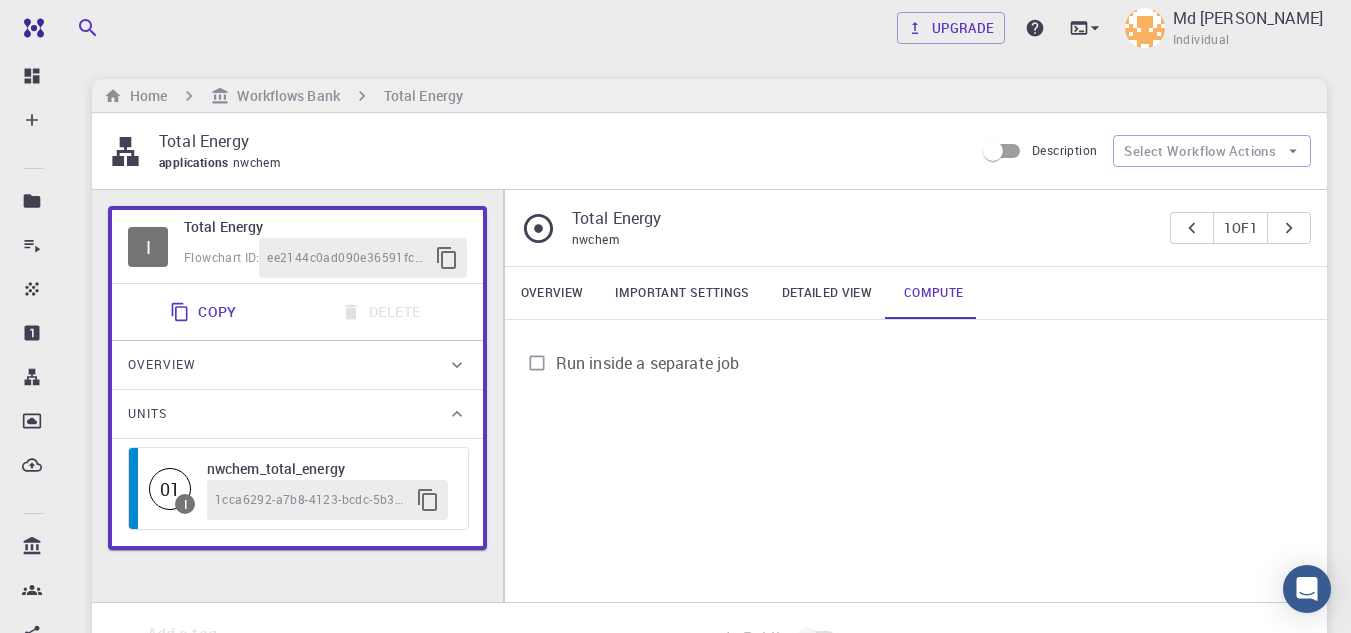 click on "nwchem_total_energy" at bounding box center [327, 469] 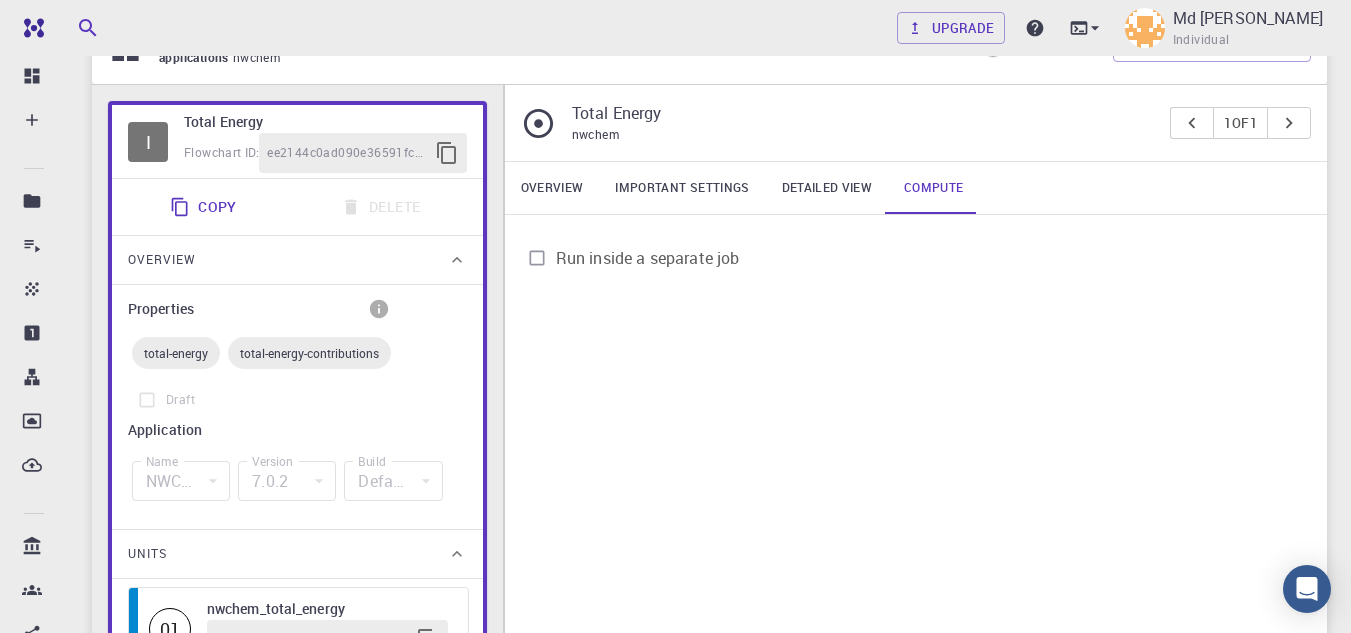 scroll, scrollTop: 200, scrollLeft: 0, axis: vertical 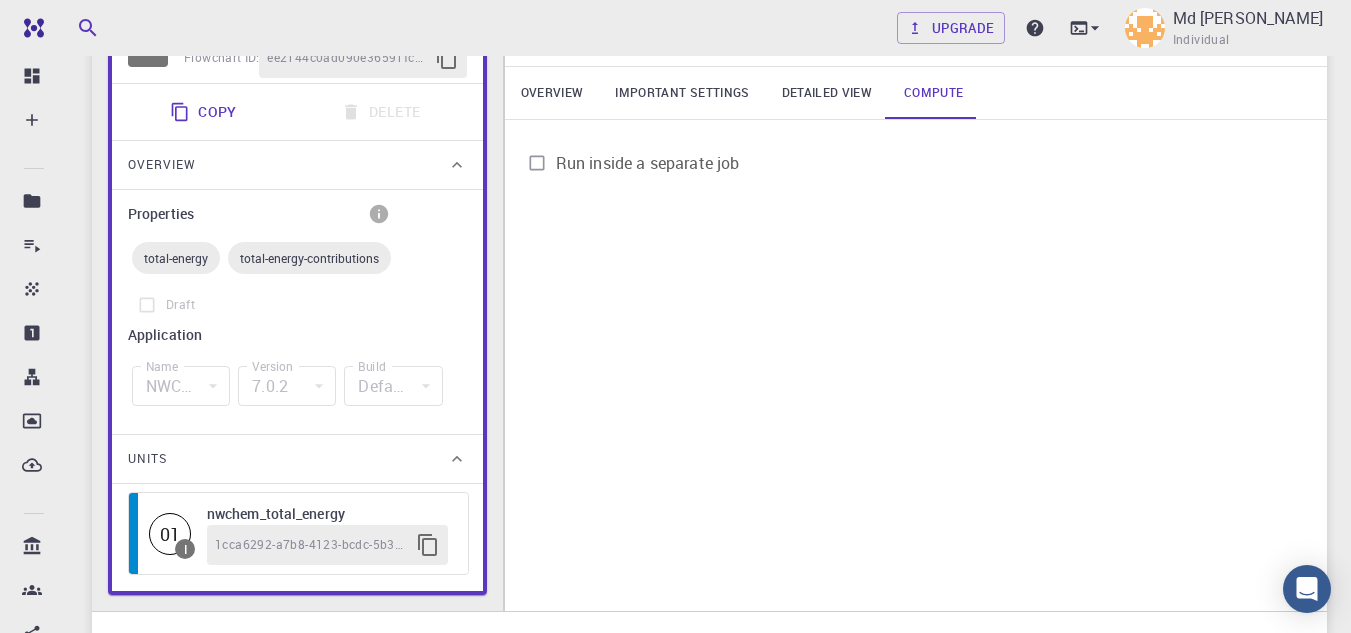 click on "NWChem" at bounding box center (181, 386) 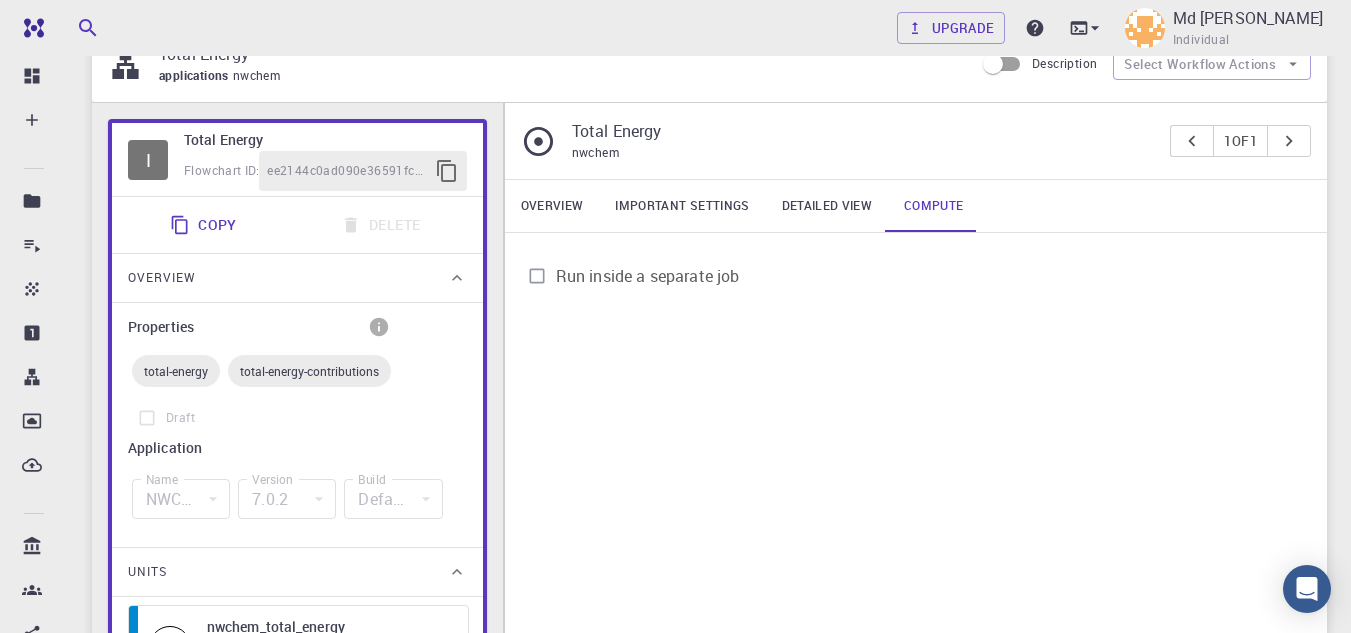scroll, scrollTop: 0, scrollLeft: 0, axis: both 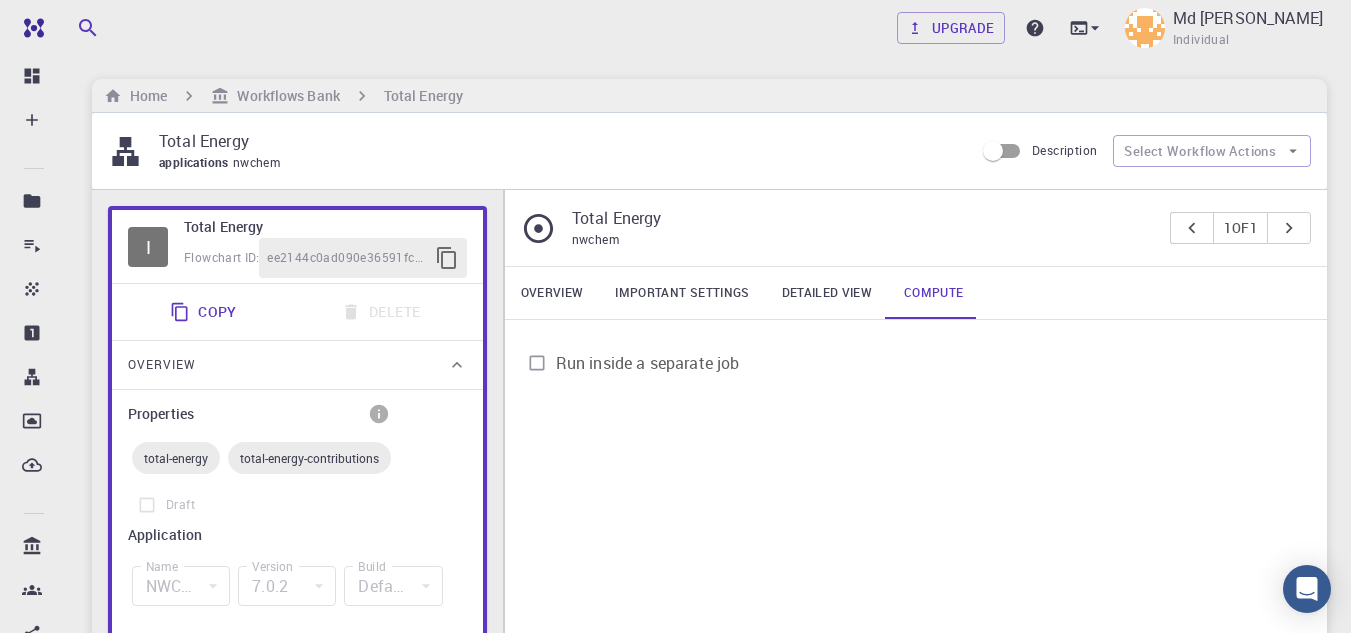 click on "Copy Delete" at bounding box center [297, 312] 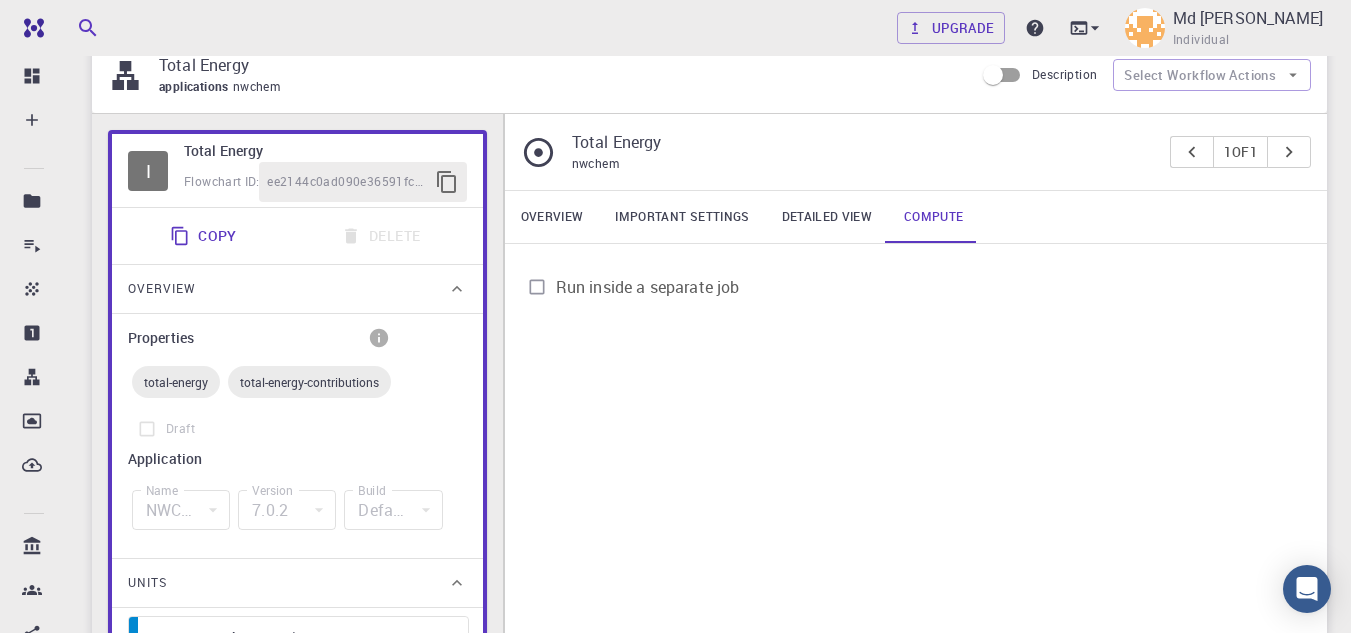 scroll, scrollTop: 200, scrollLeft: 0, axis: vertical 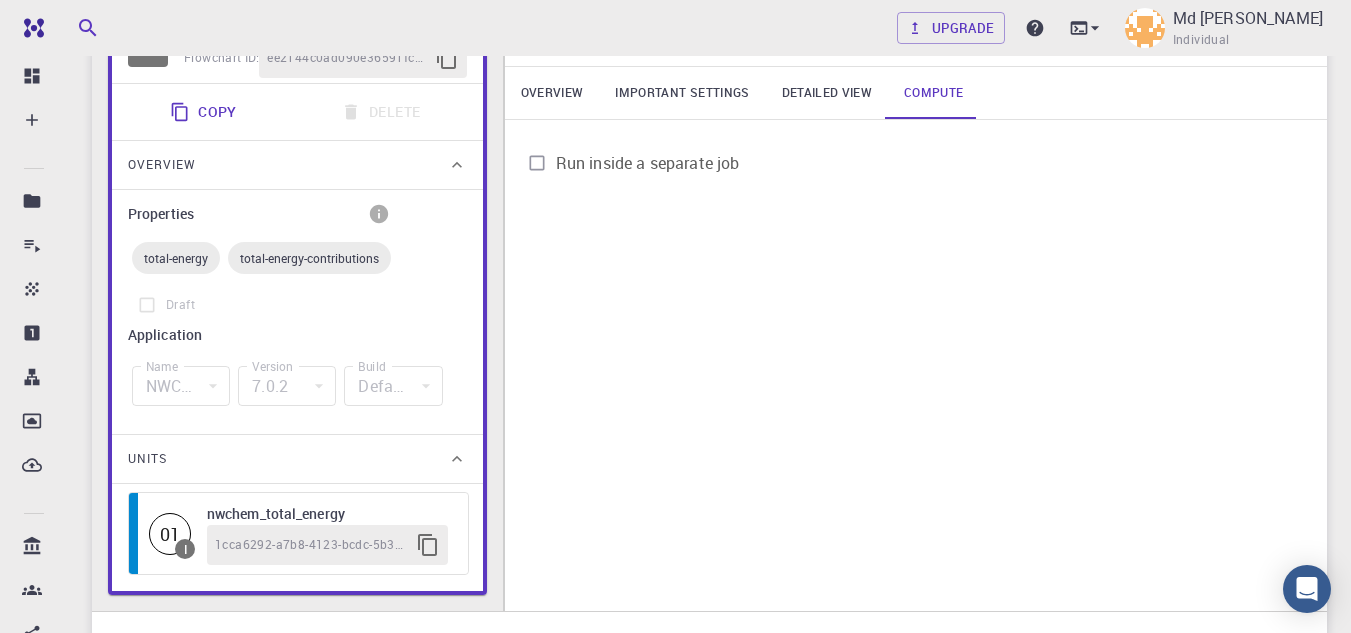 click on "total-energy-contributions" at bounding box center (309, 258) 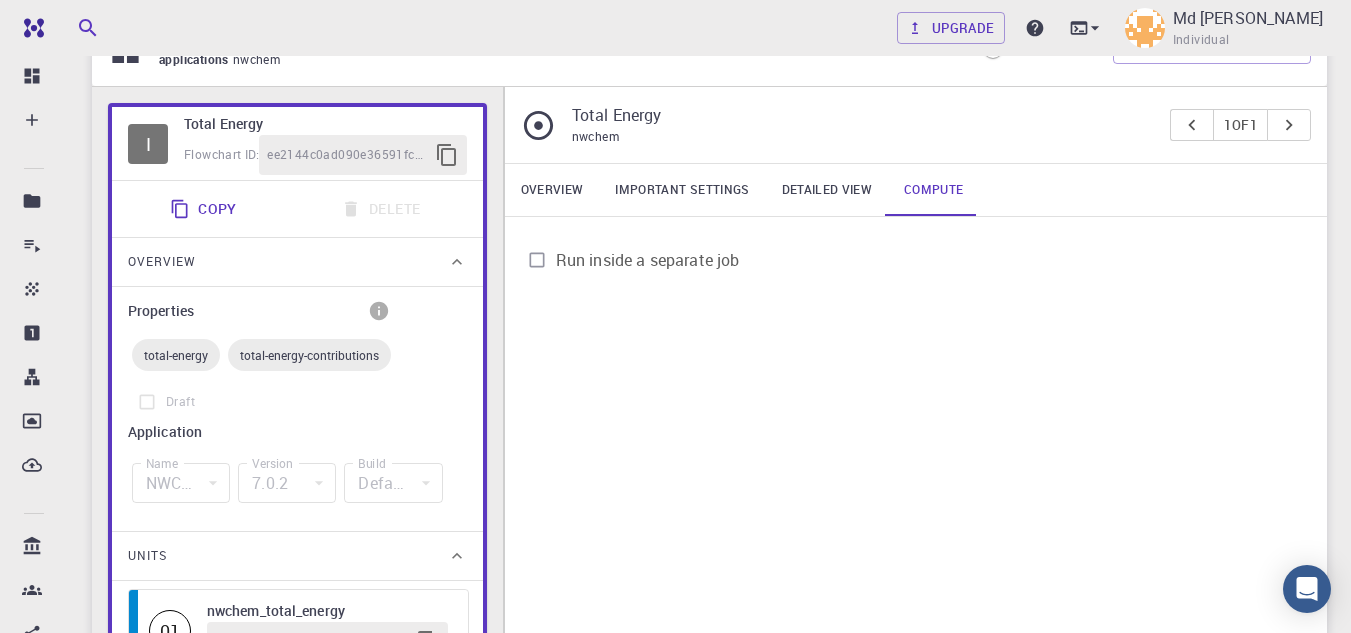 scroll, scrollTop: 0, scrollLeft: 0, axis: both 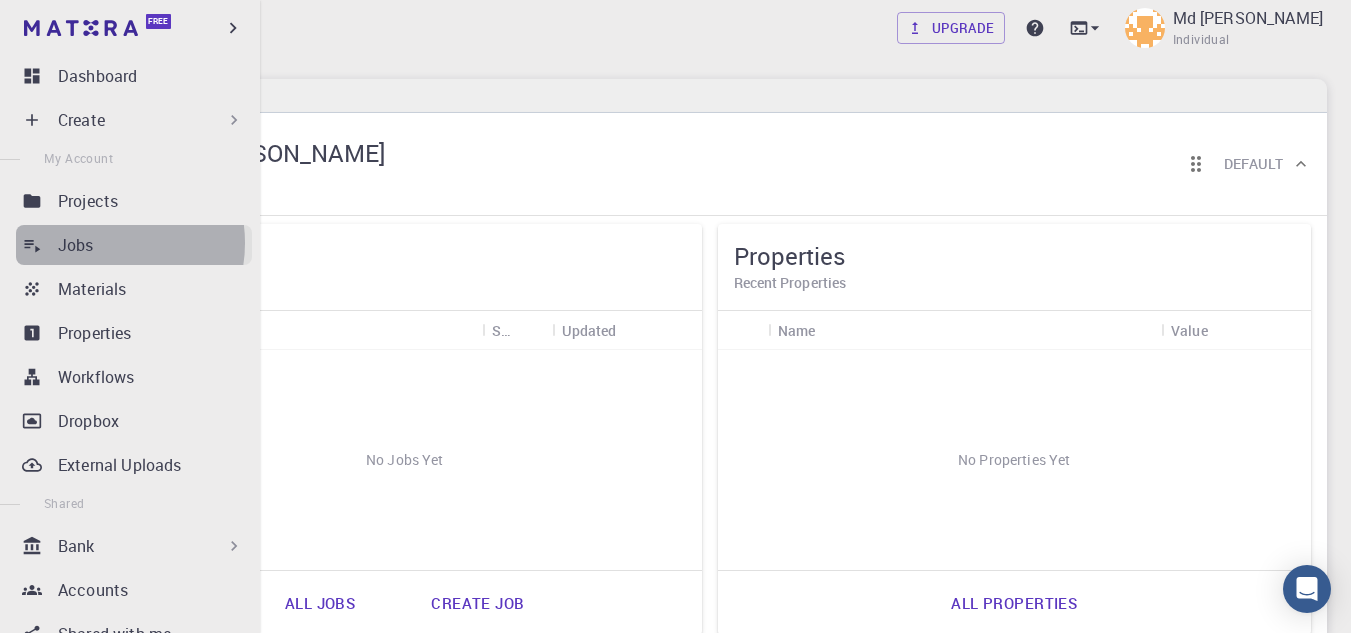 click on "Jobs" at bounding box center [155, 245] 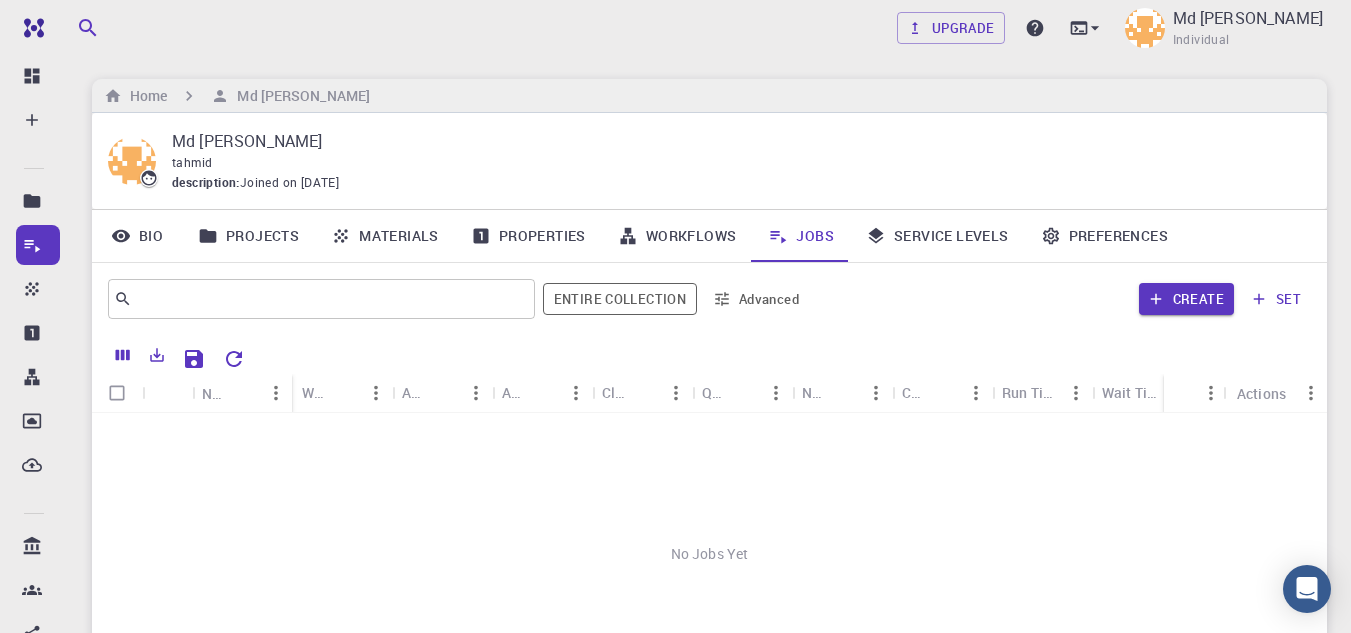 click on "Projects" at bounding box center [248, 236] 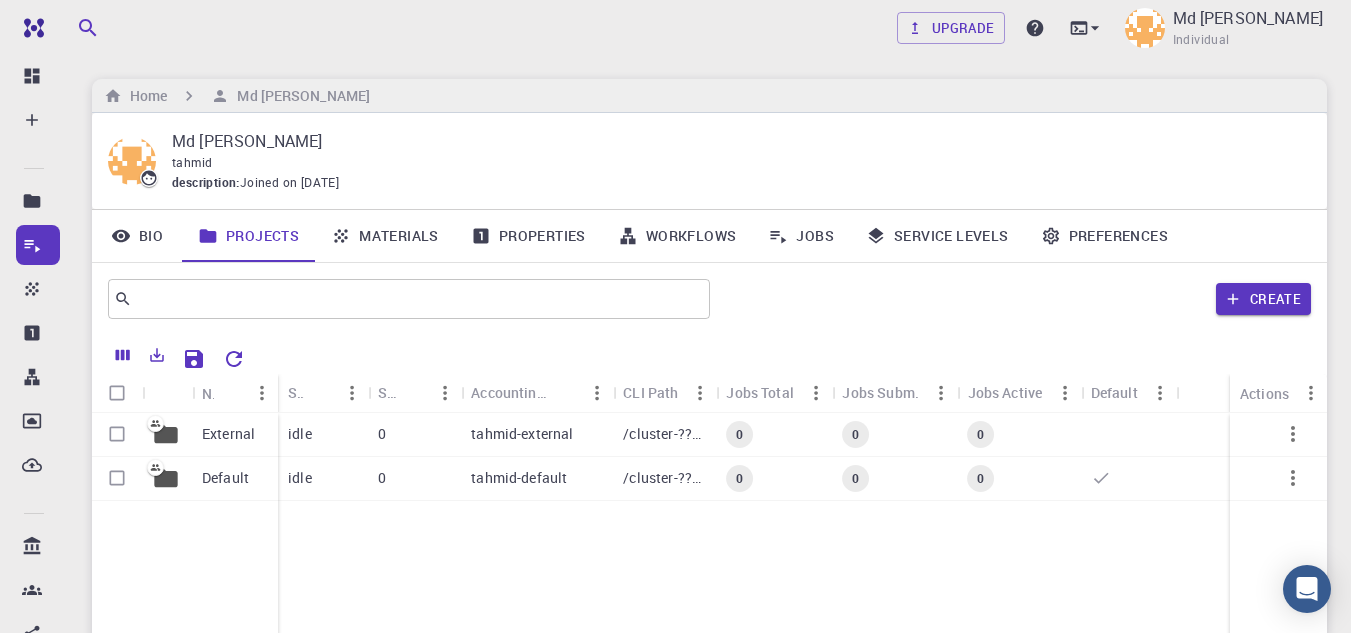 click on "Materials" at bounding box center [385, 236] 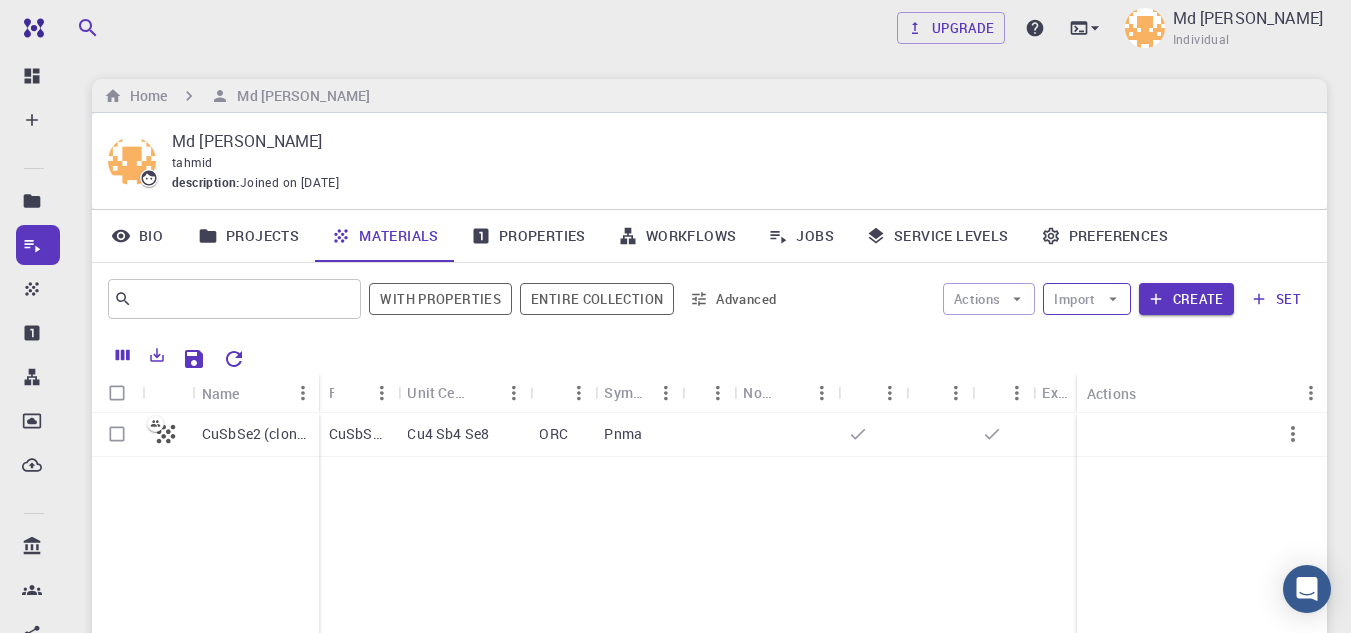 click 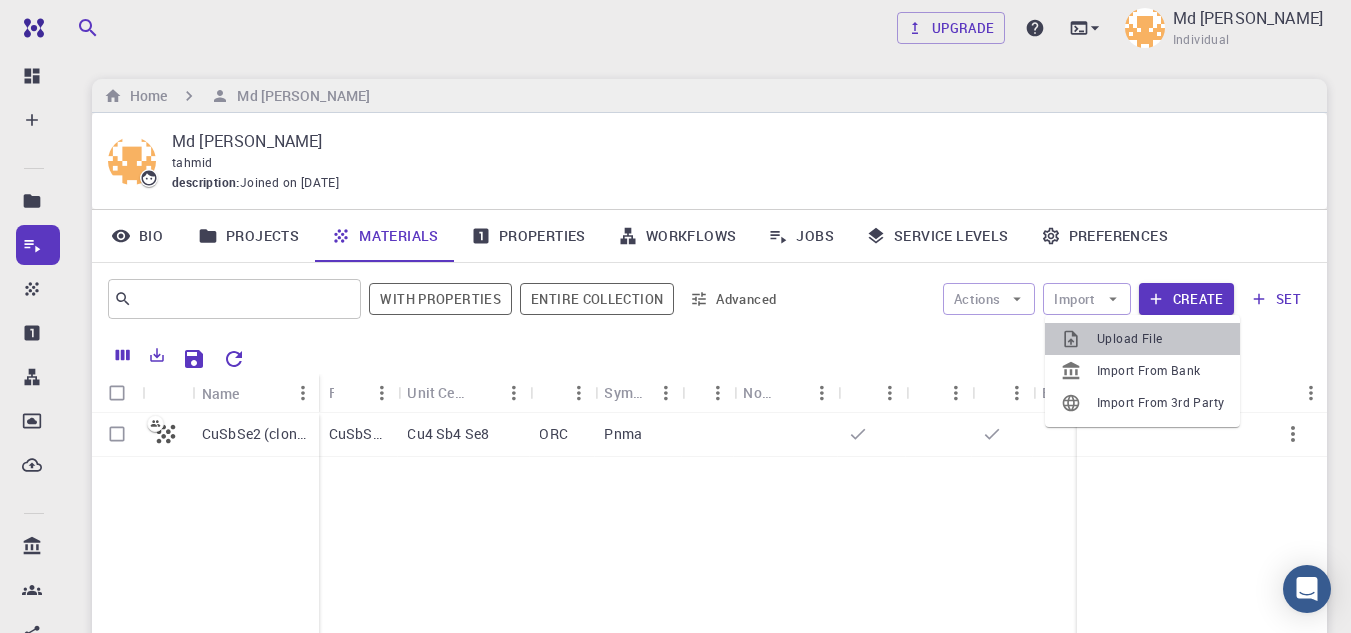 click on "Upload File" at bounding box center (1160, 339) 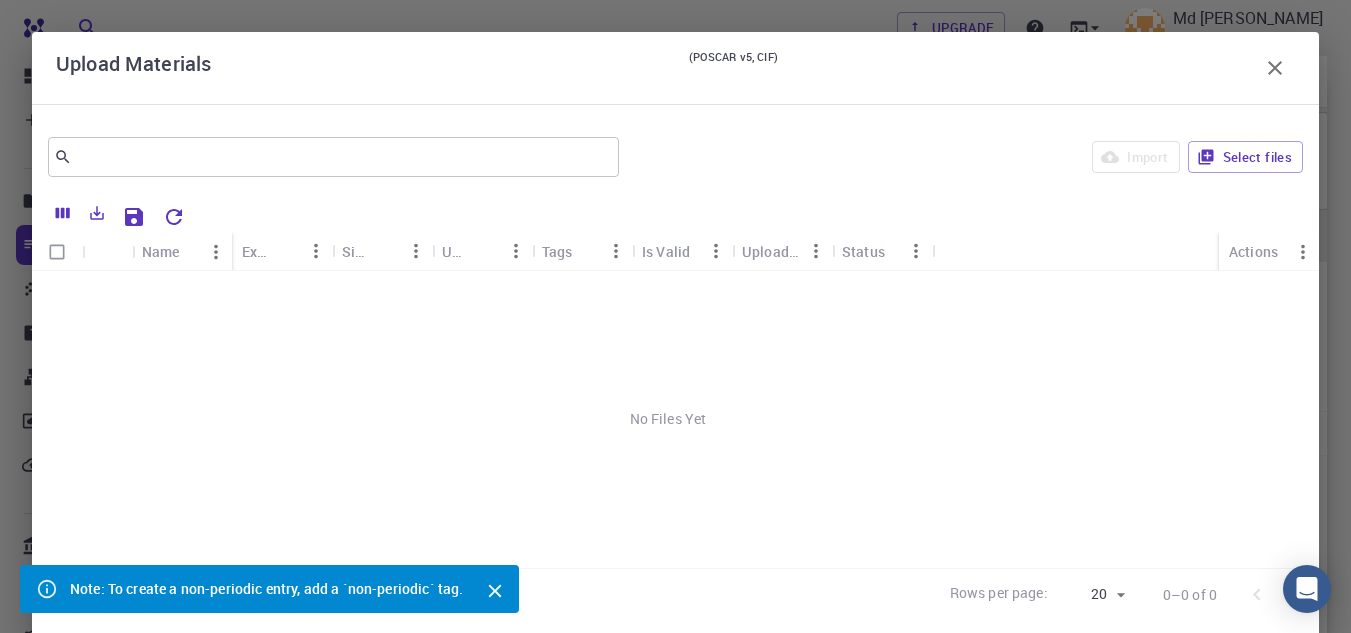 scroll, scrollTop: 263, scrollLeft: 0, axis: vertical 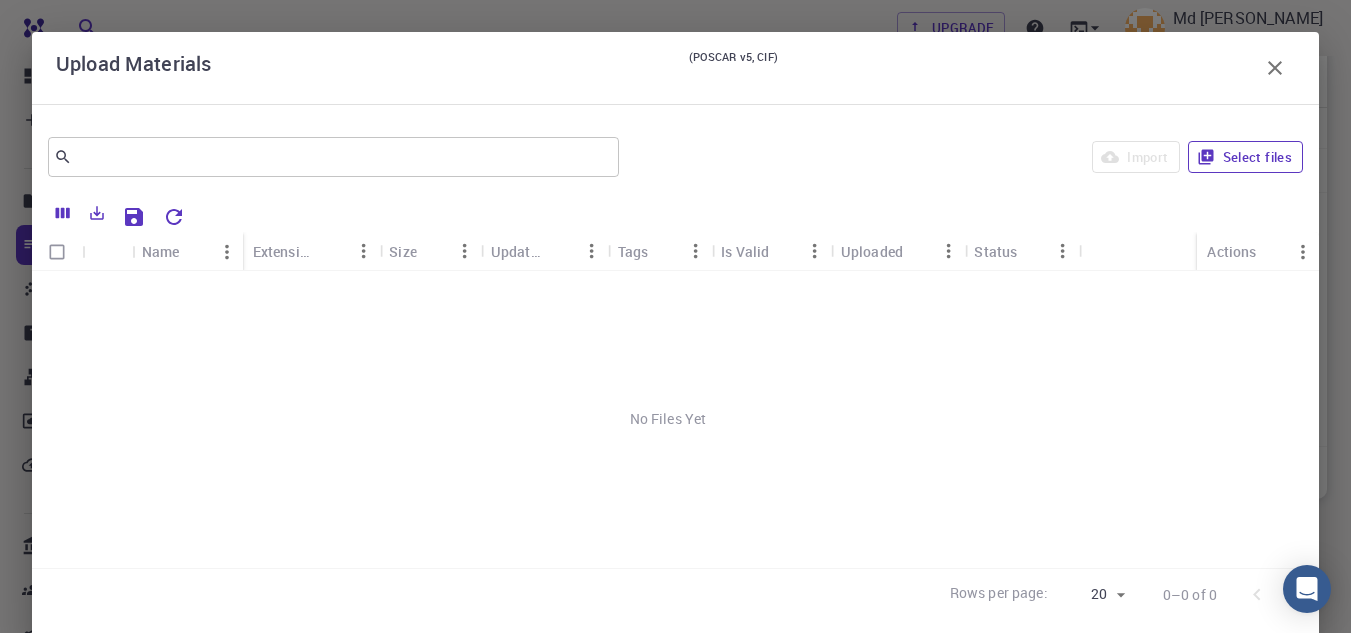 click on "Select files" at bounding box center [1245, 157] 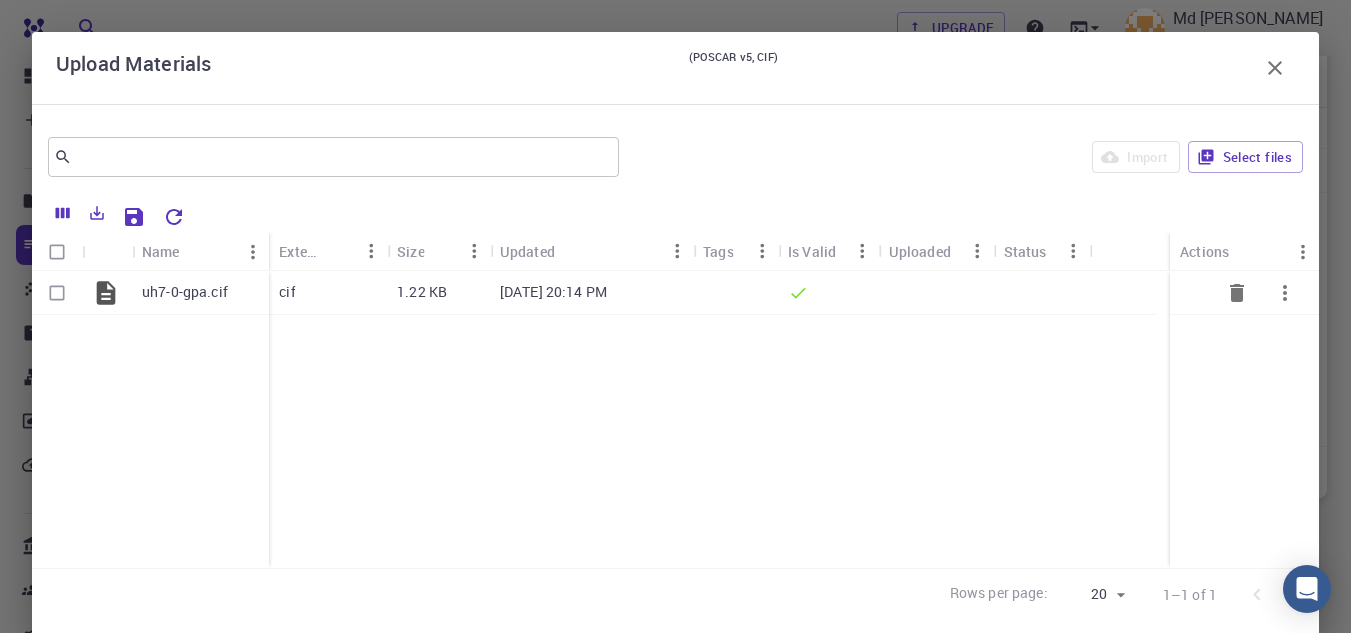 click at bounding box center [57, 293] 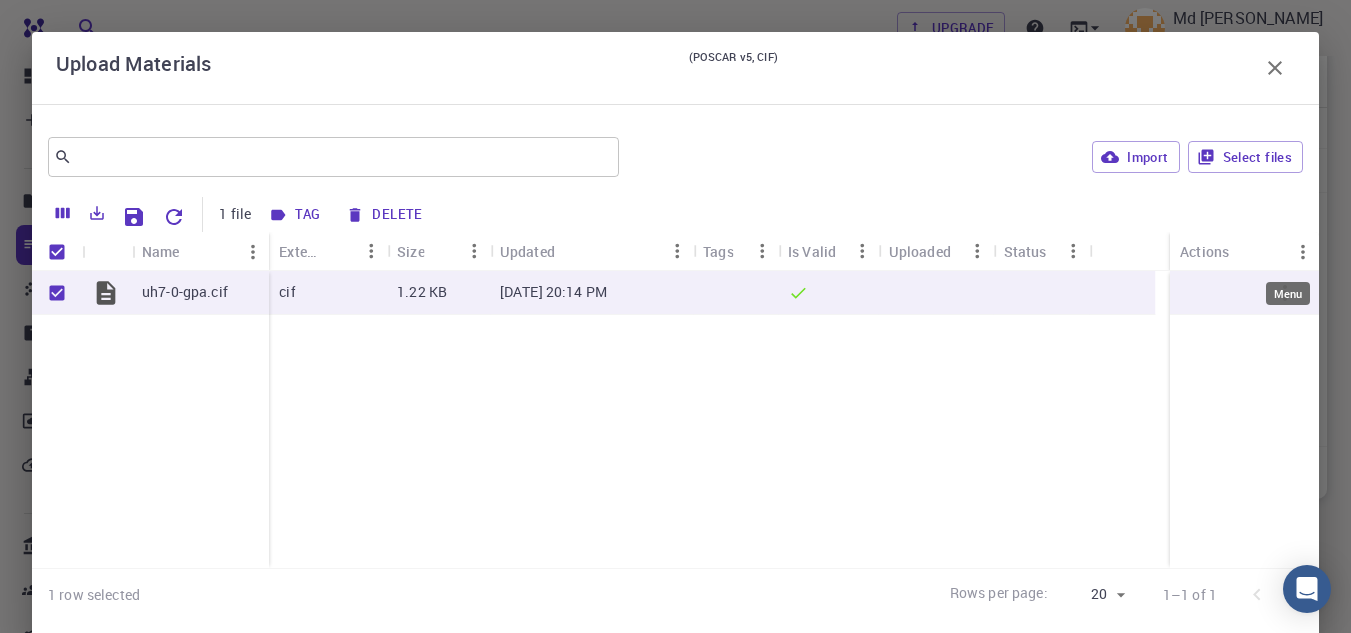 click 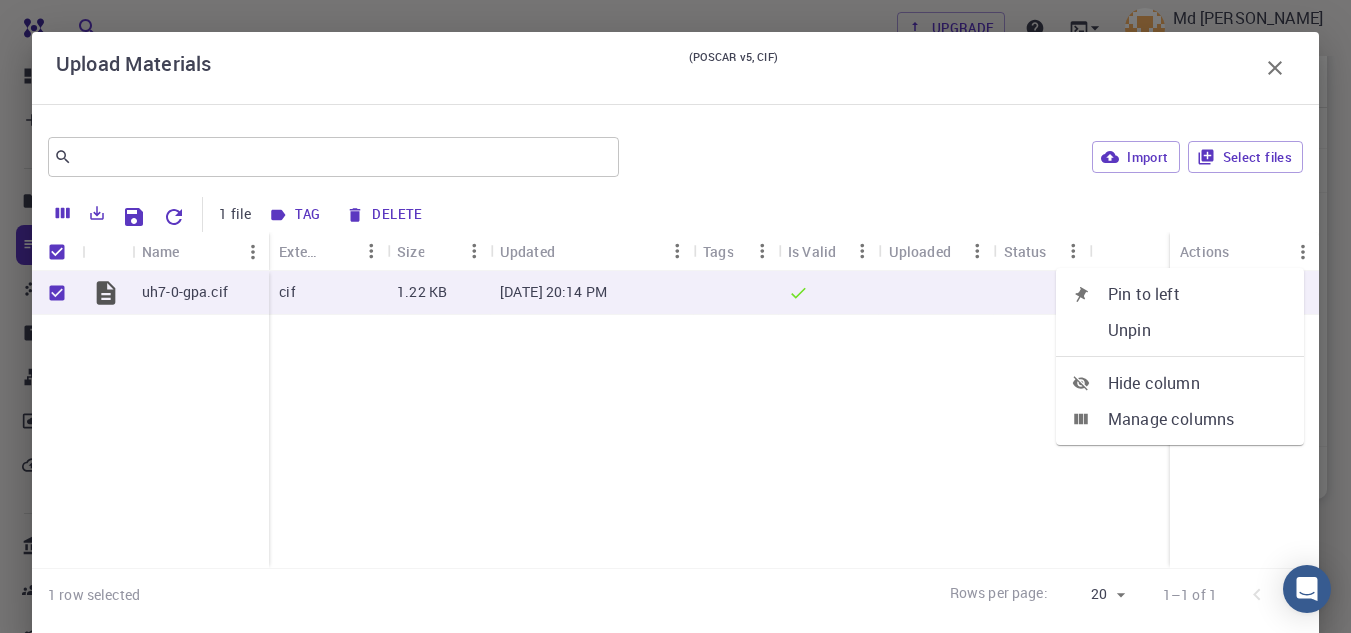 click on "Import Select files" at bounding box center [965, 157] 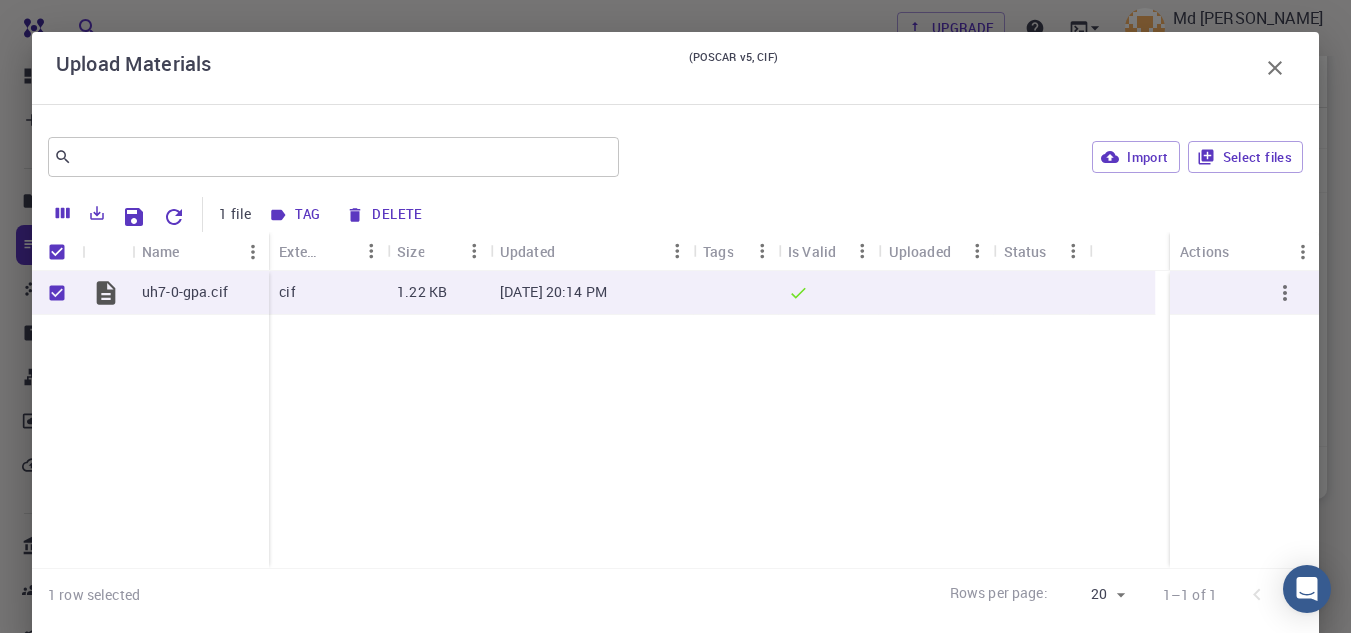 drag, startPoint x: 1156, startPoint y: 44, endPoint x: 1138, endPoint y: 185, distance: 142.14429 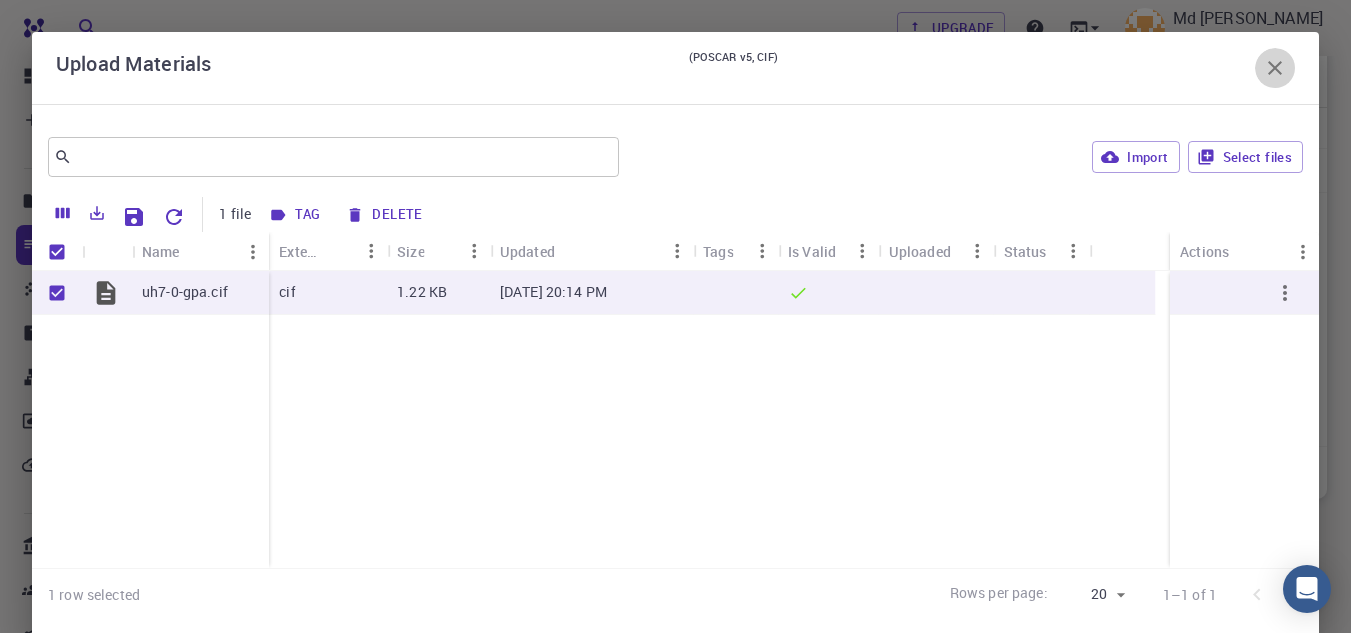 click 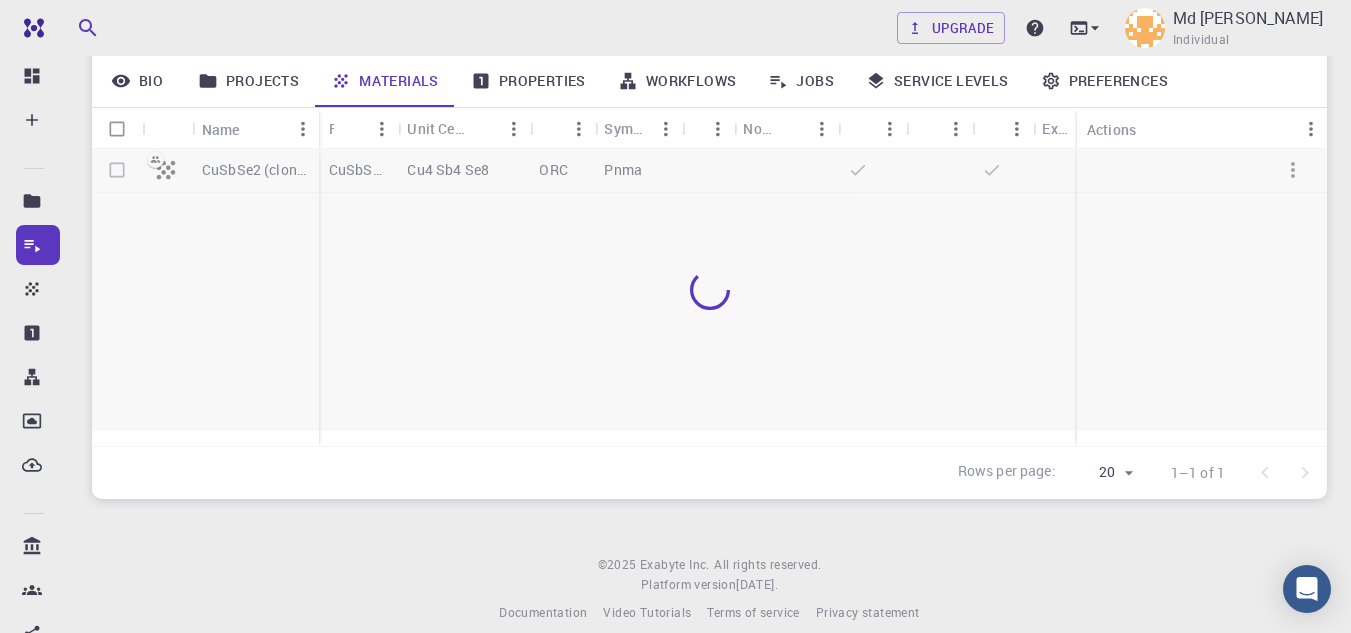 scroll, scrollTop: 262, scrollLeft: 0, axis: vertical 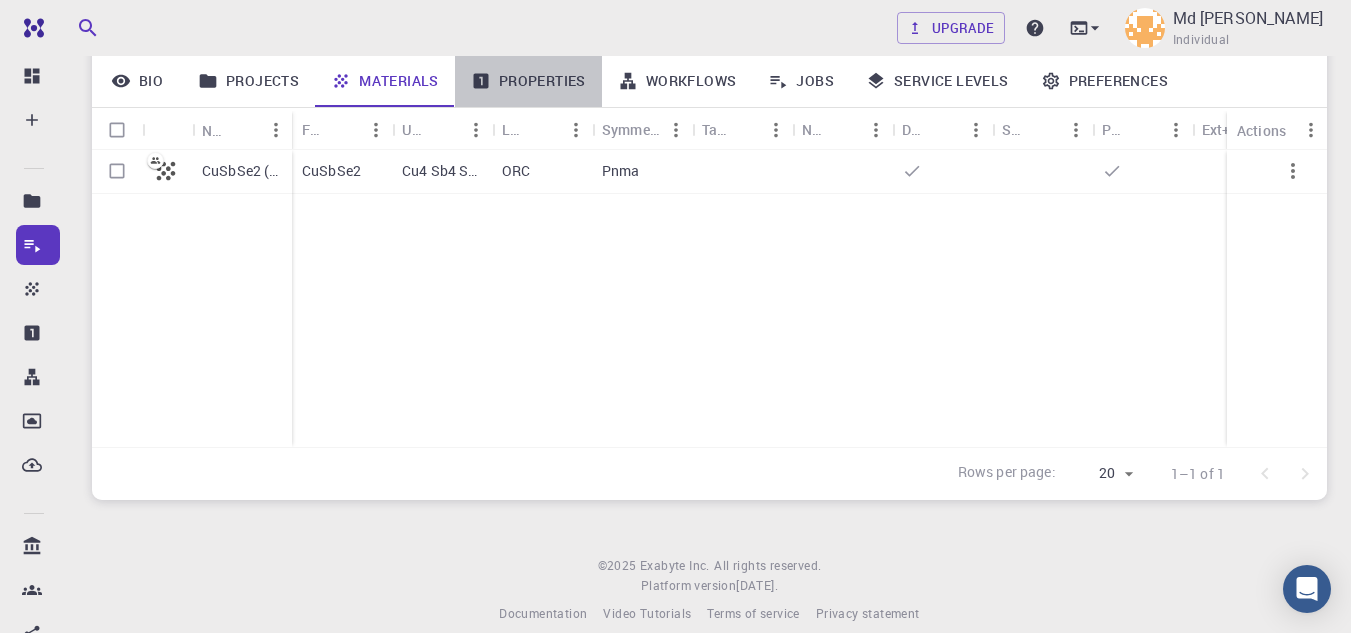 click on "Properties" at bounding box center [528, 81] 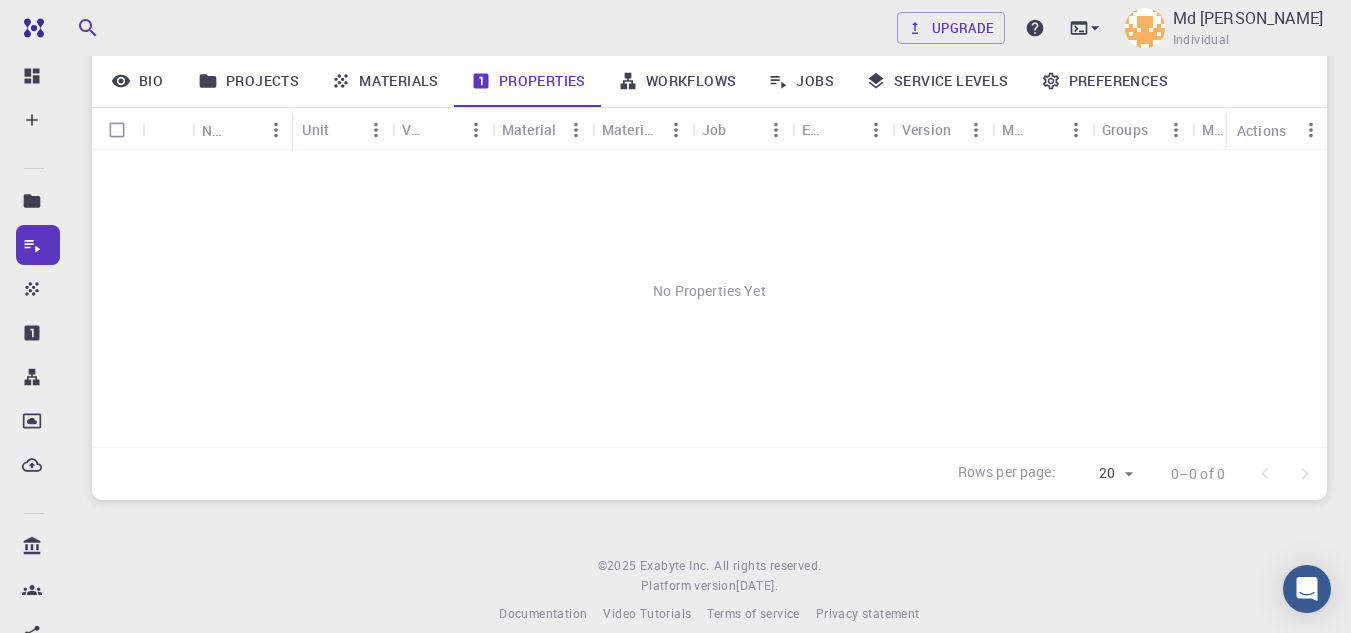click on "Projects" at bounding box center [248, 81] 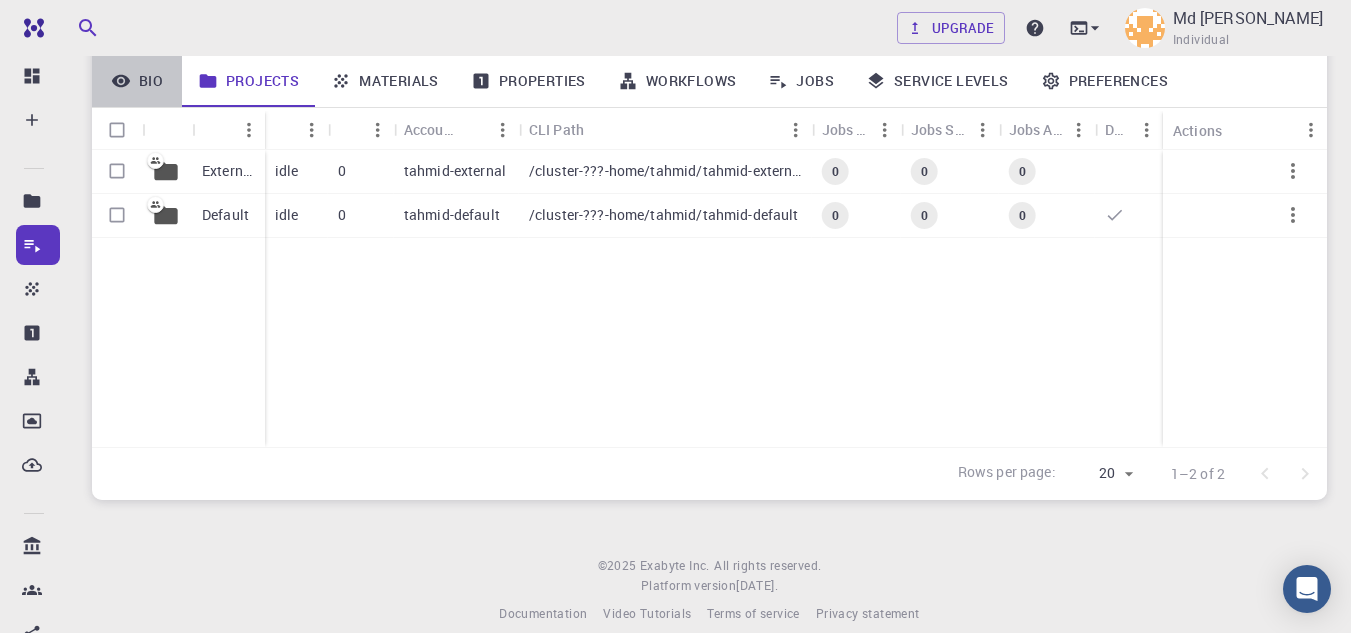 click on "Bio" at bounding box center [137, 81] 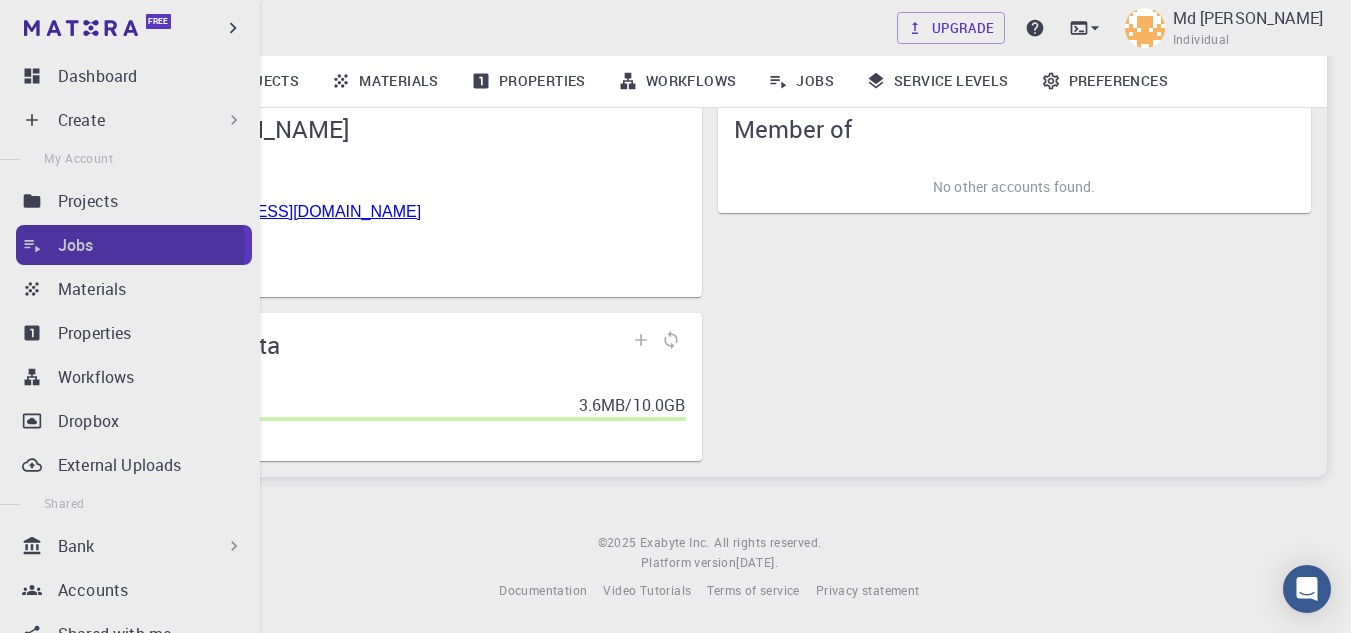 click on "Jobs" at bounding box center (155, 245) 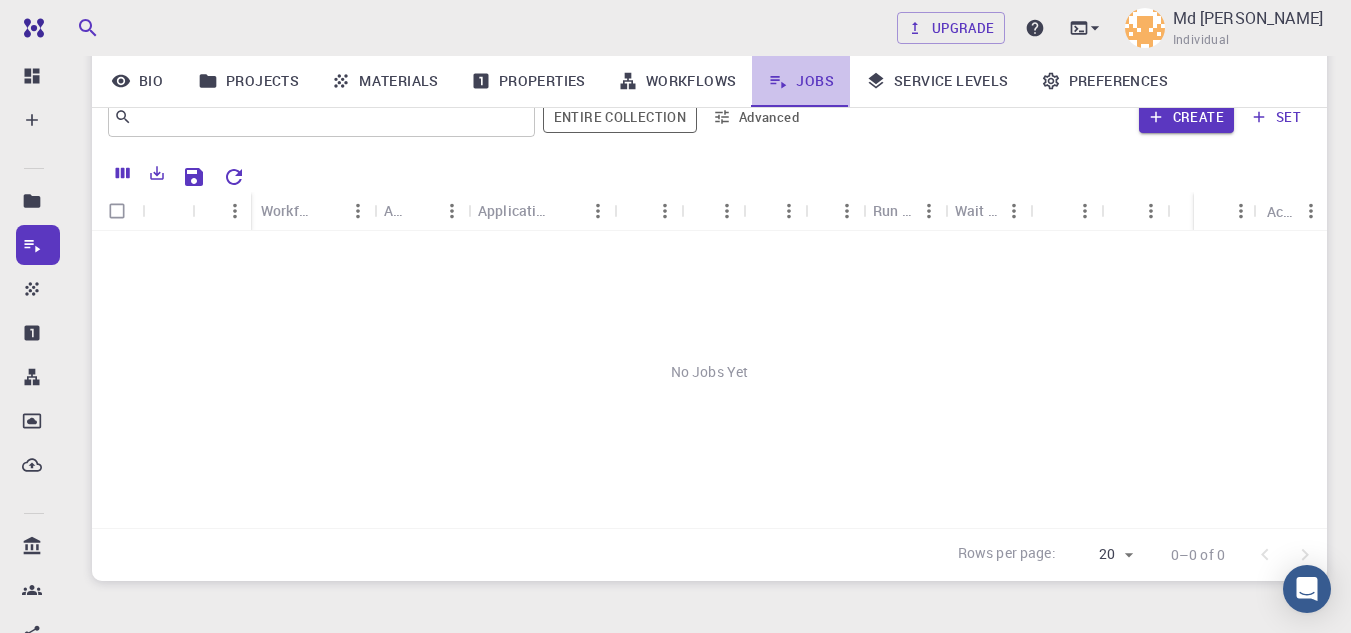click on "Jobs" at bounding box center (801, 81) 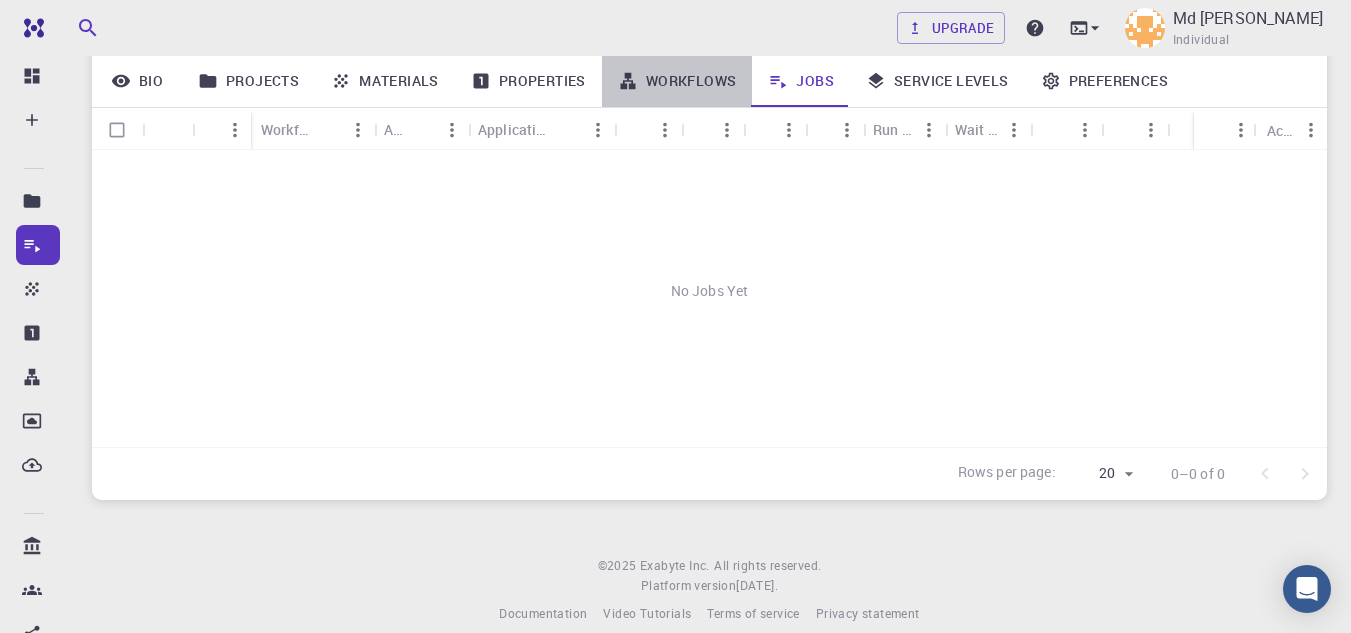 click on "Workflows" at bounding box center (677, 81) 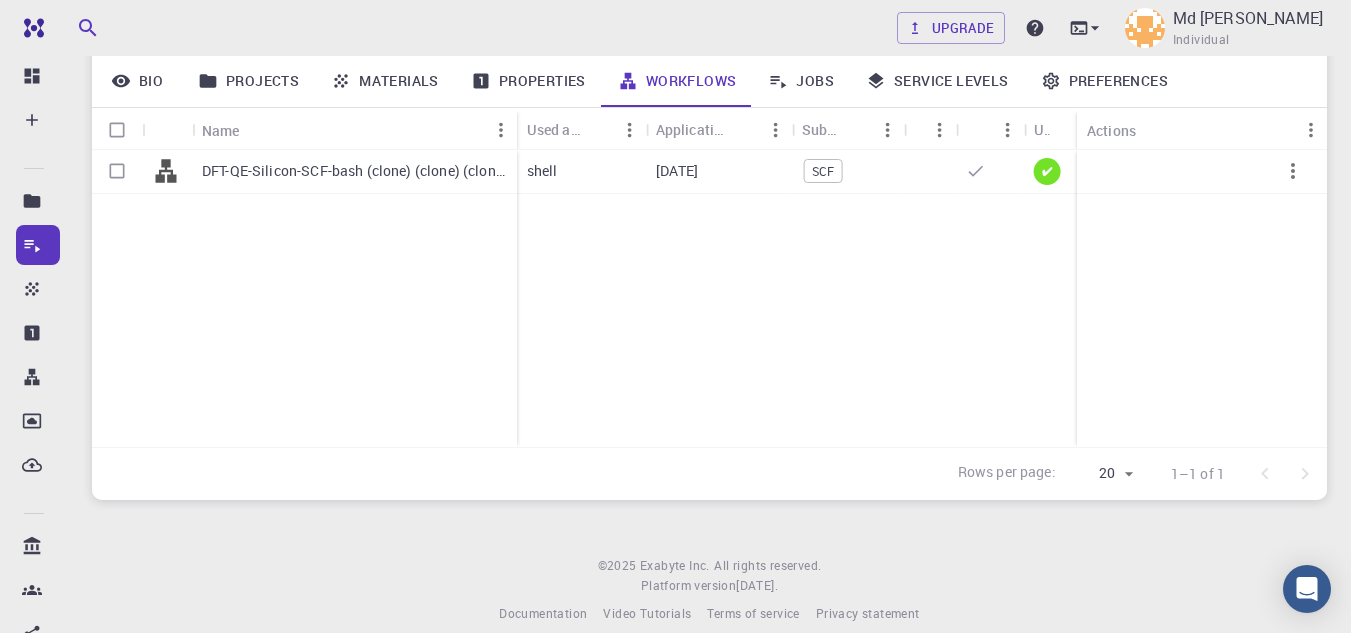 click on "Properties" at bounding box center [528, 81] 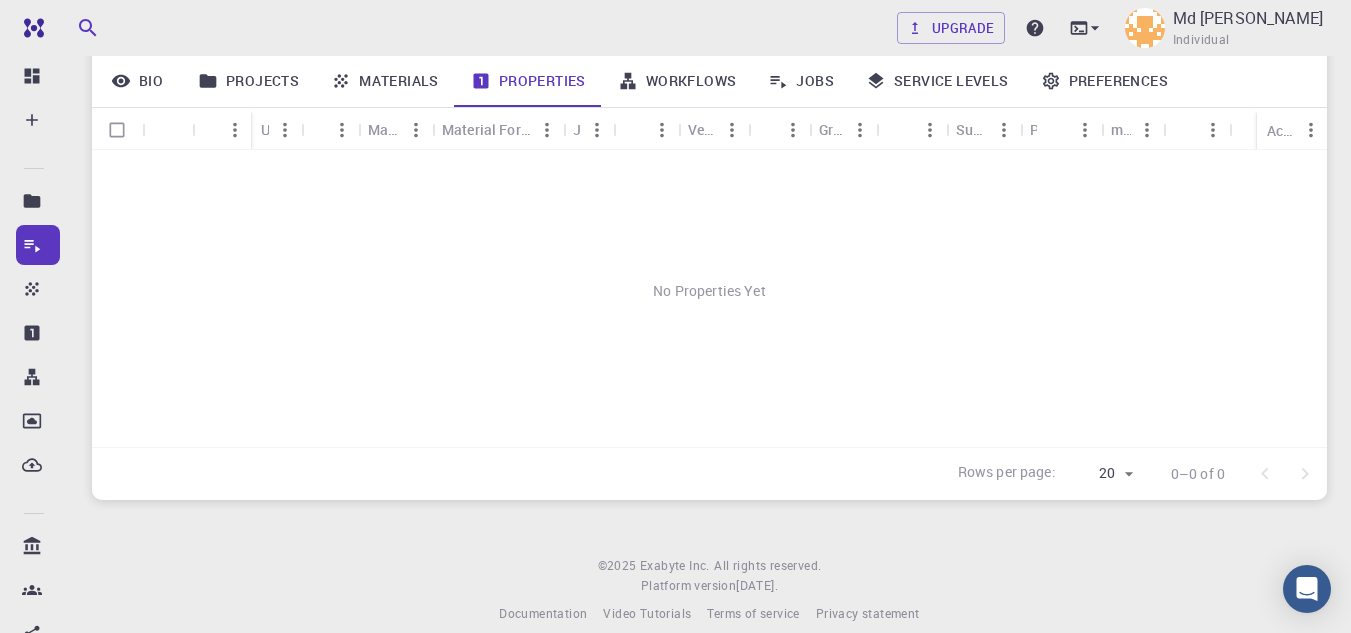 click on "Materials" at bounding box center (385, 81) 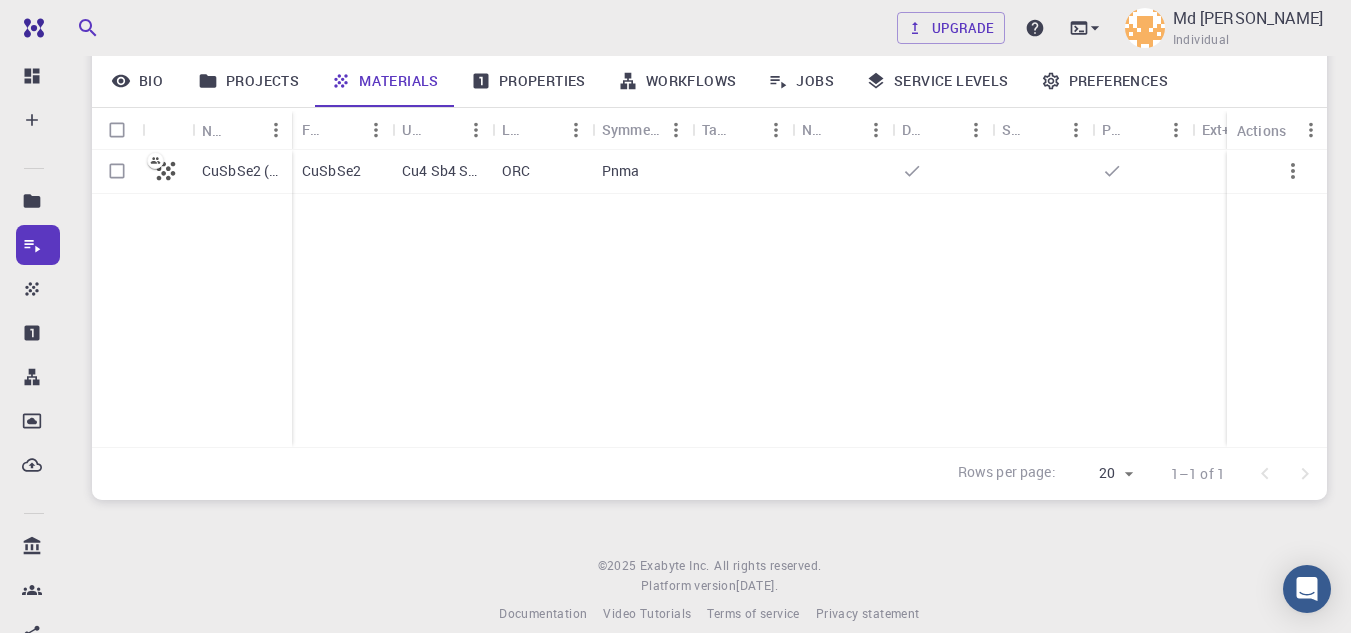 click on "Projects" at bounding box center [248, 81] 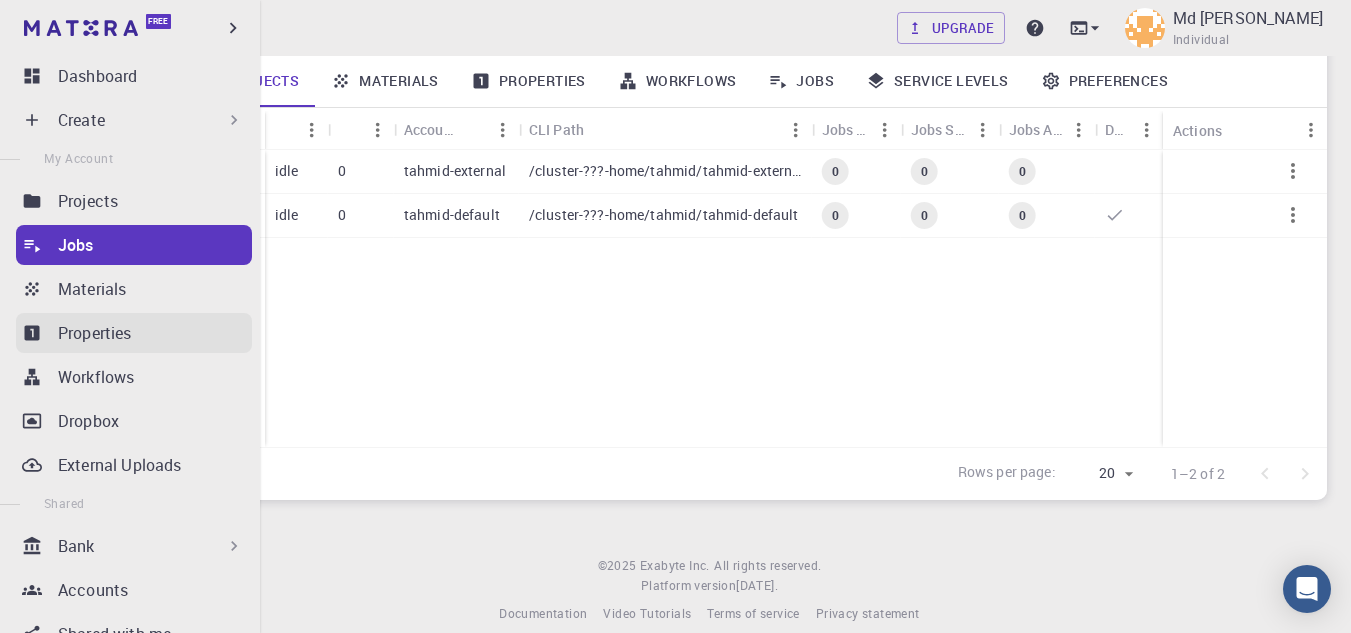 click on "Properties" at bounding box center [95, 333] 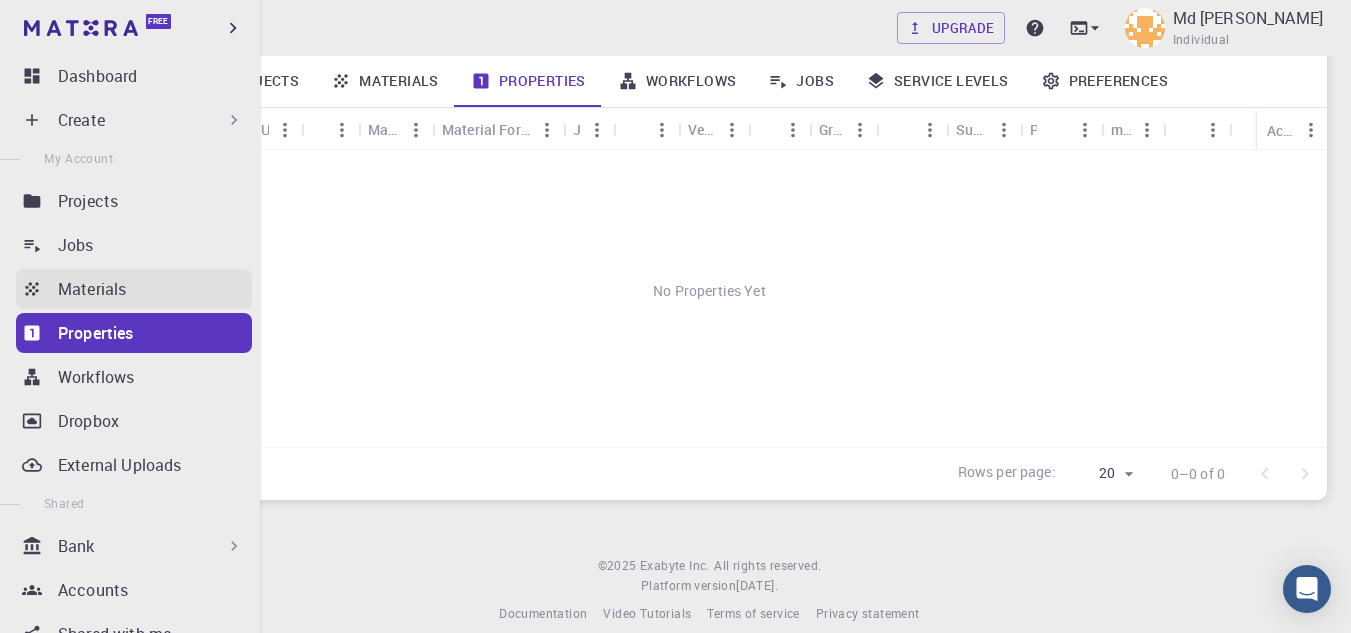 click on "Materials" at bounding box center (92, 289) 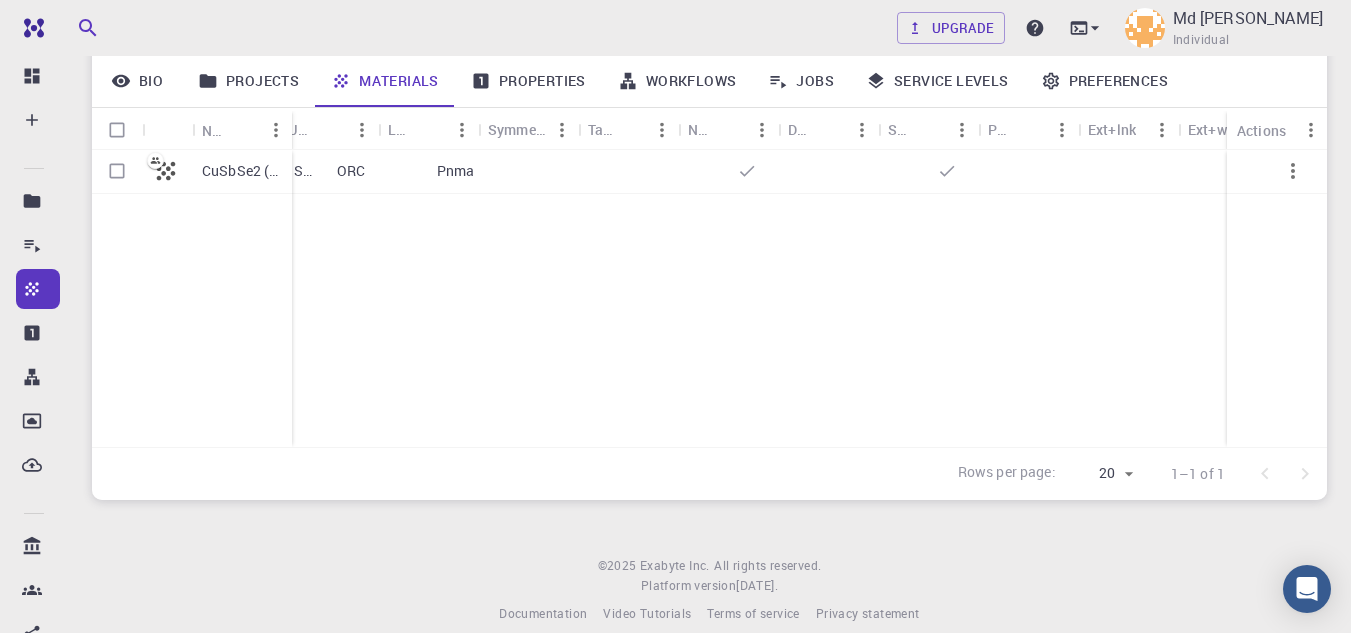 scroll, scrollTop: 0, scrollLeft: 0, axis: both 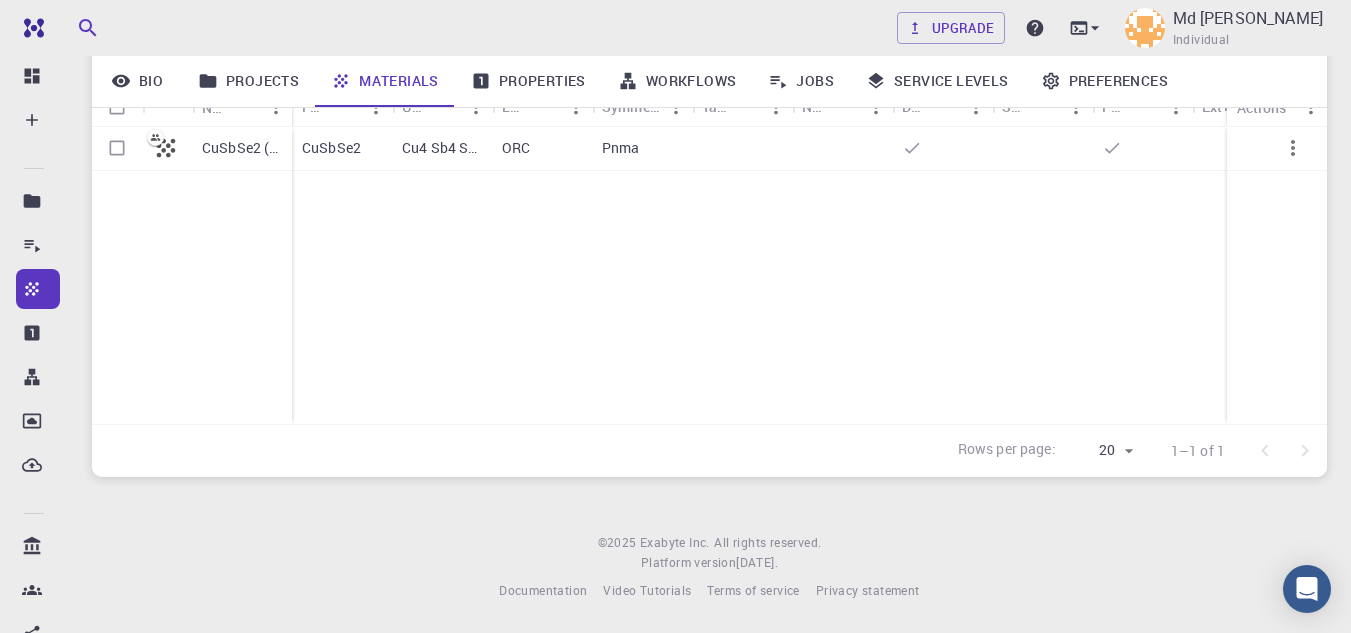 click on "Projects" at bounding box center [248, 81] 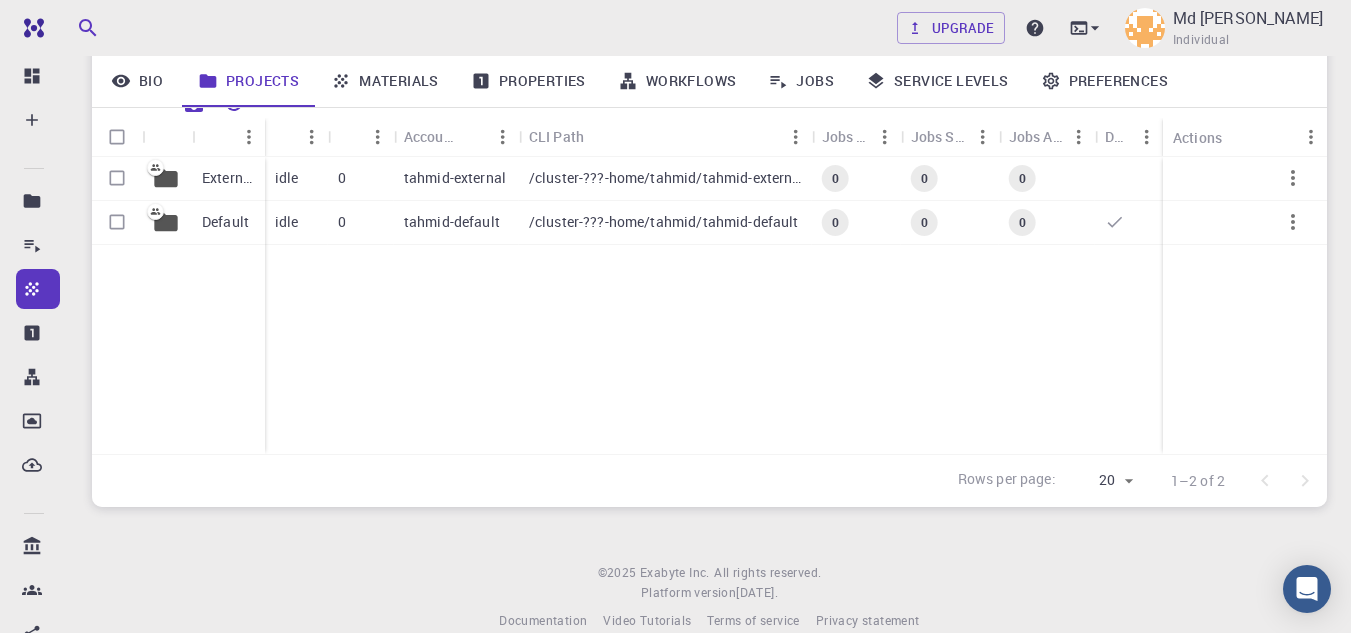 scroll, scrollTop: 0, scrollLeft: 0, axis: both 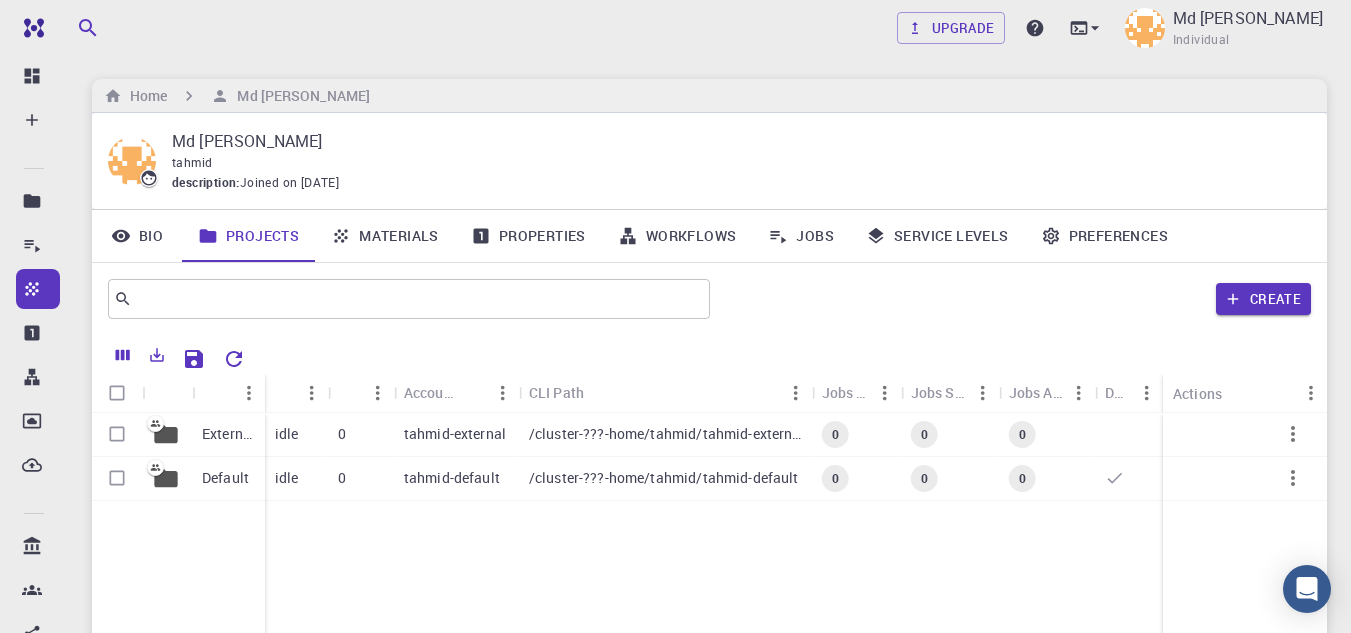 click on "Materials" at bounding box center [385, 236] 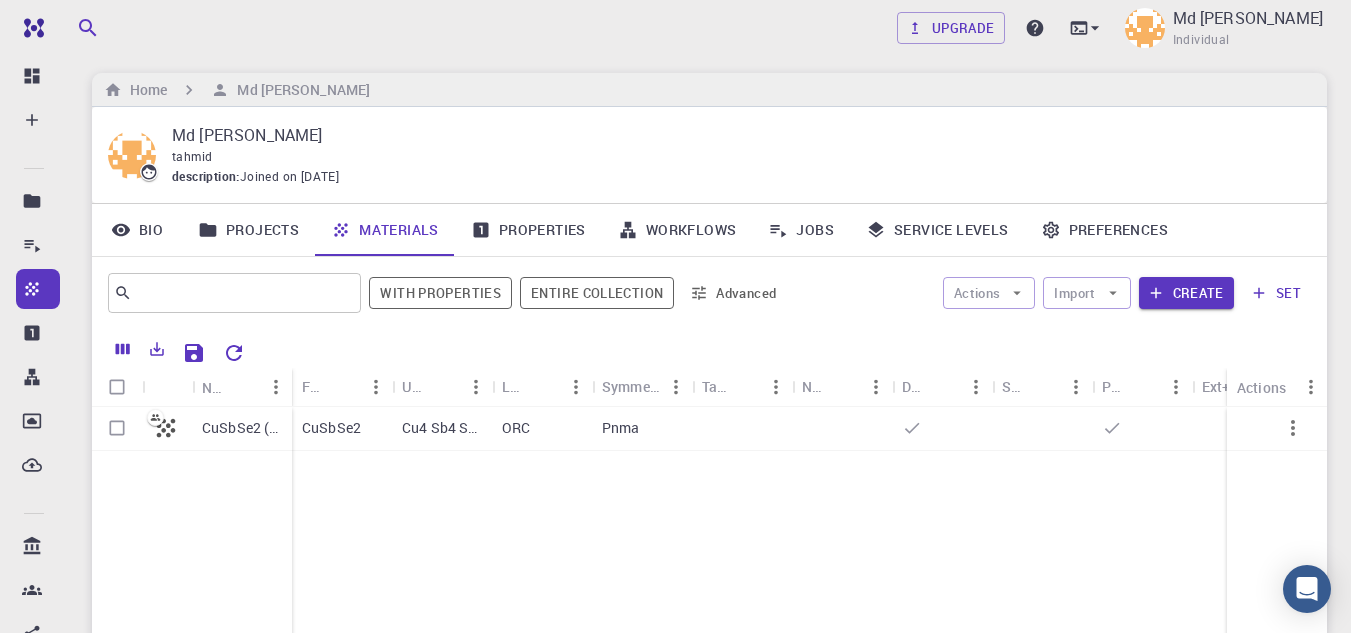 scroll, scrollTop: 0, scrollLeft: 0, axis: both 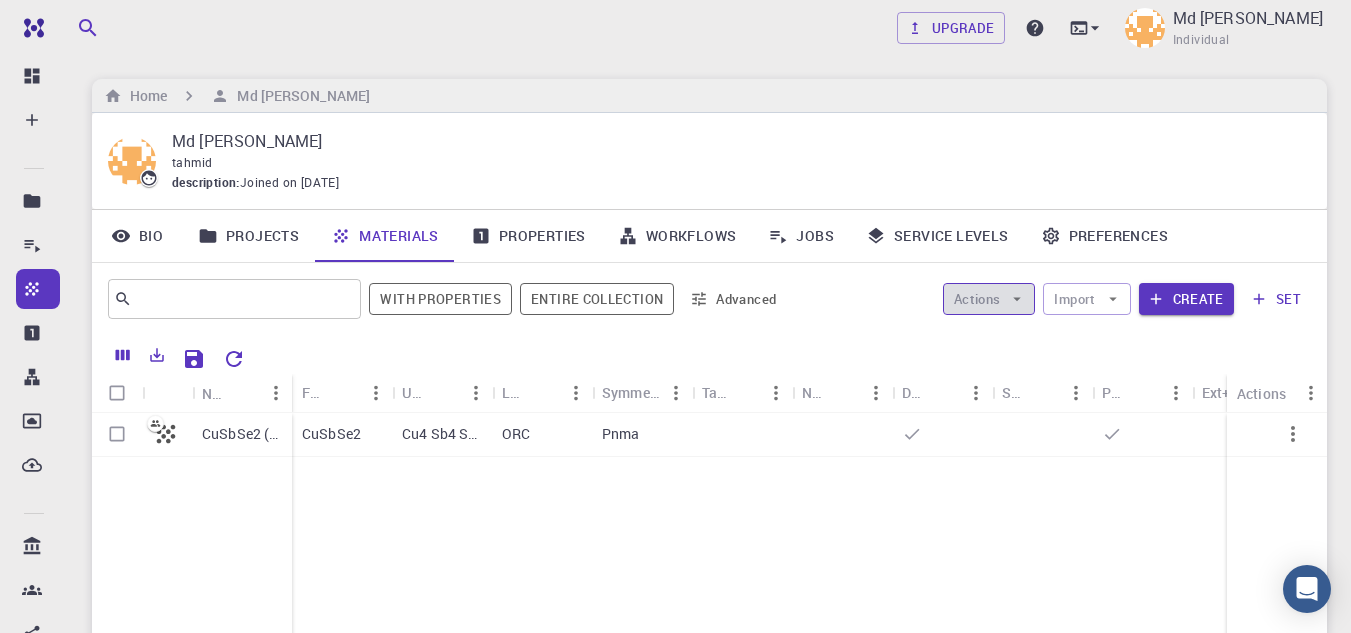 click 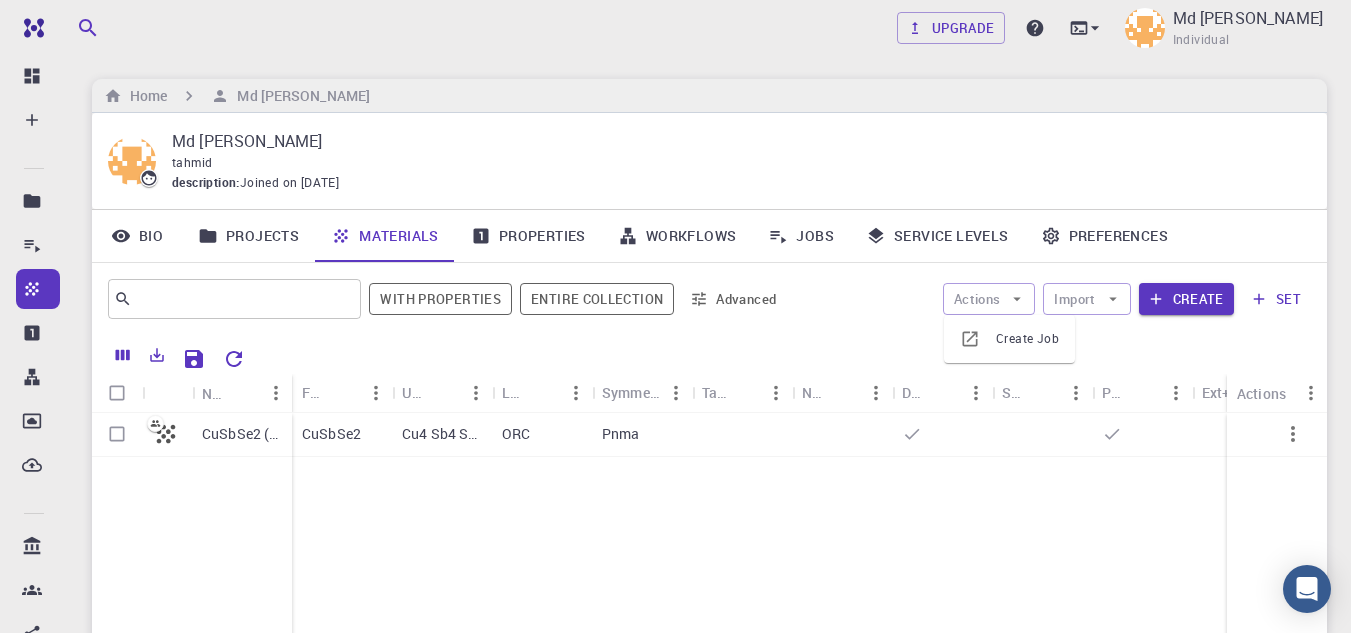 click on "Create Job" at bounding box center [1027, 339] 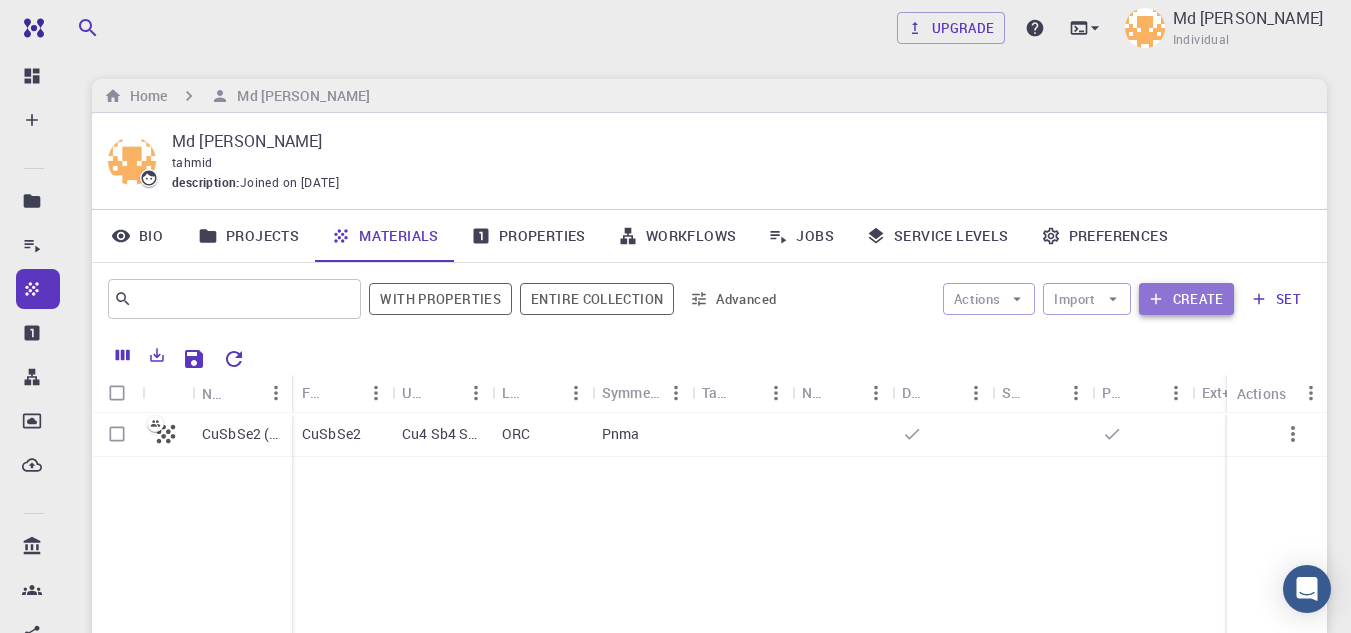click on "Create" at bounding box center [1186, 299] 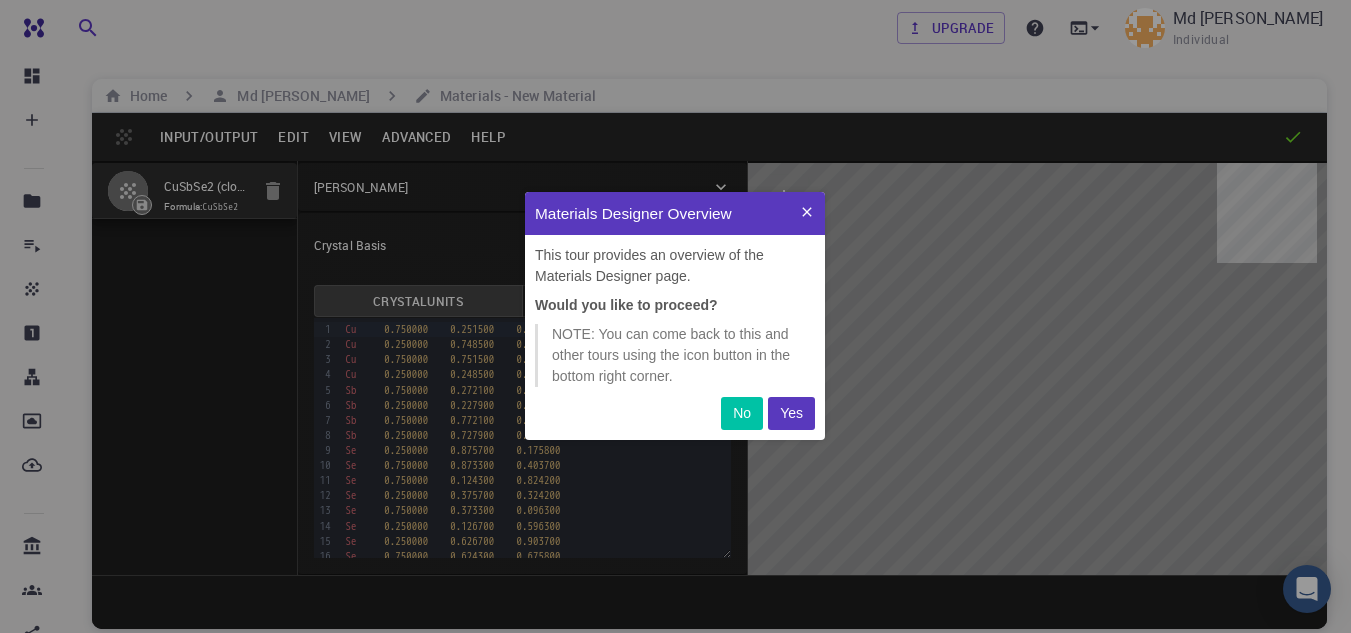 scroll, scrollTop: 0, scrollLeft: 0, axis: both 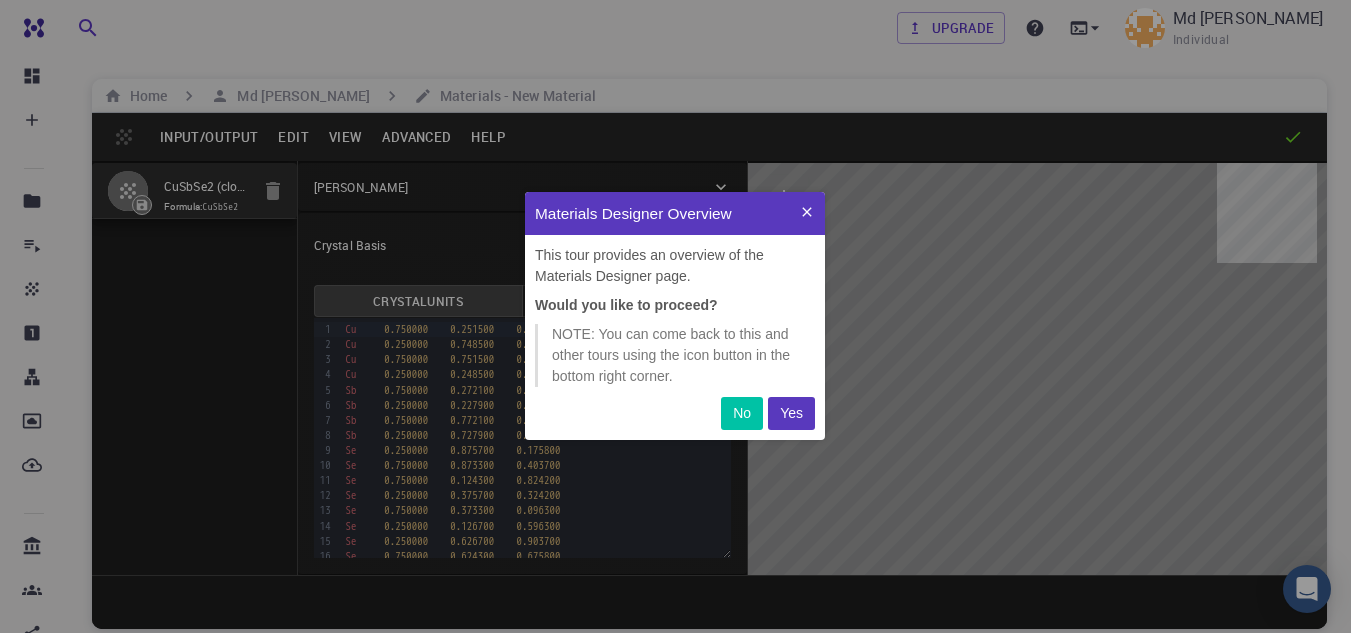 click on "Yes" at bounding box center [791, 413] 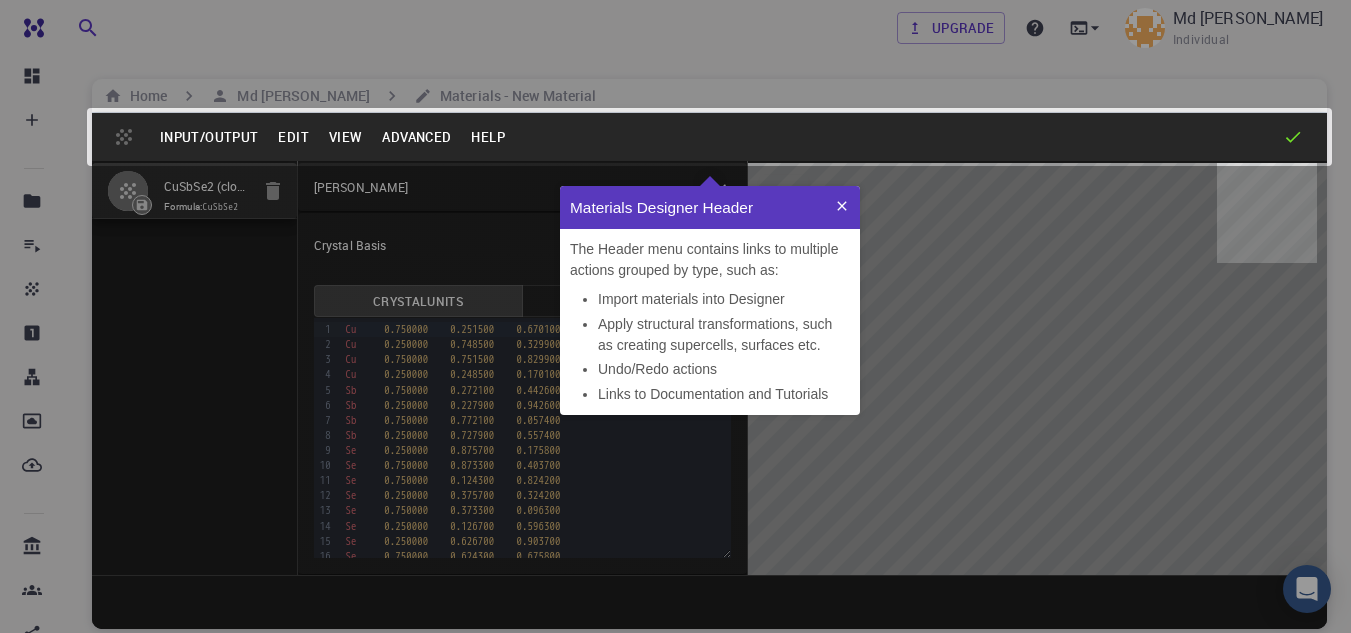 scroll, scrollTop: 0, scrollLeft: 0, axis: both 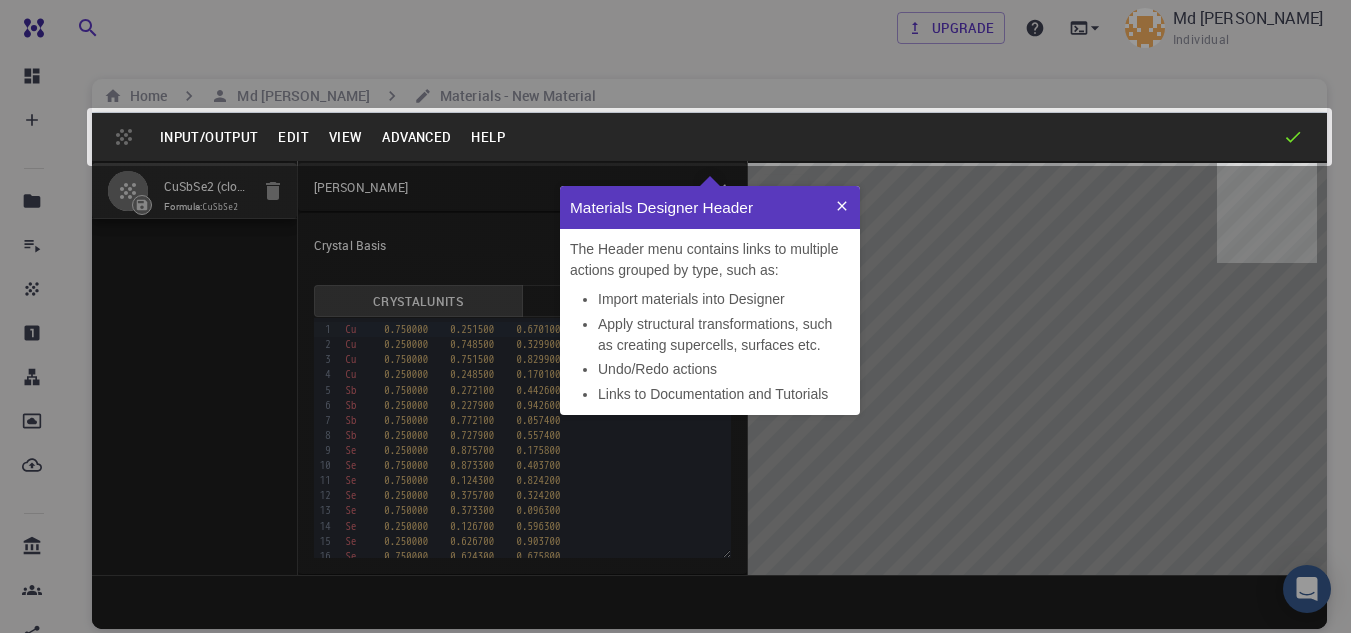 click 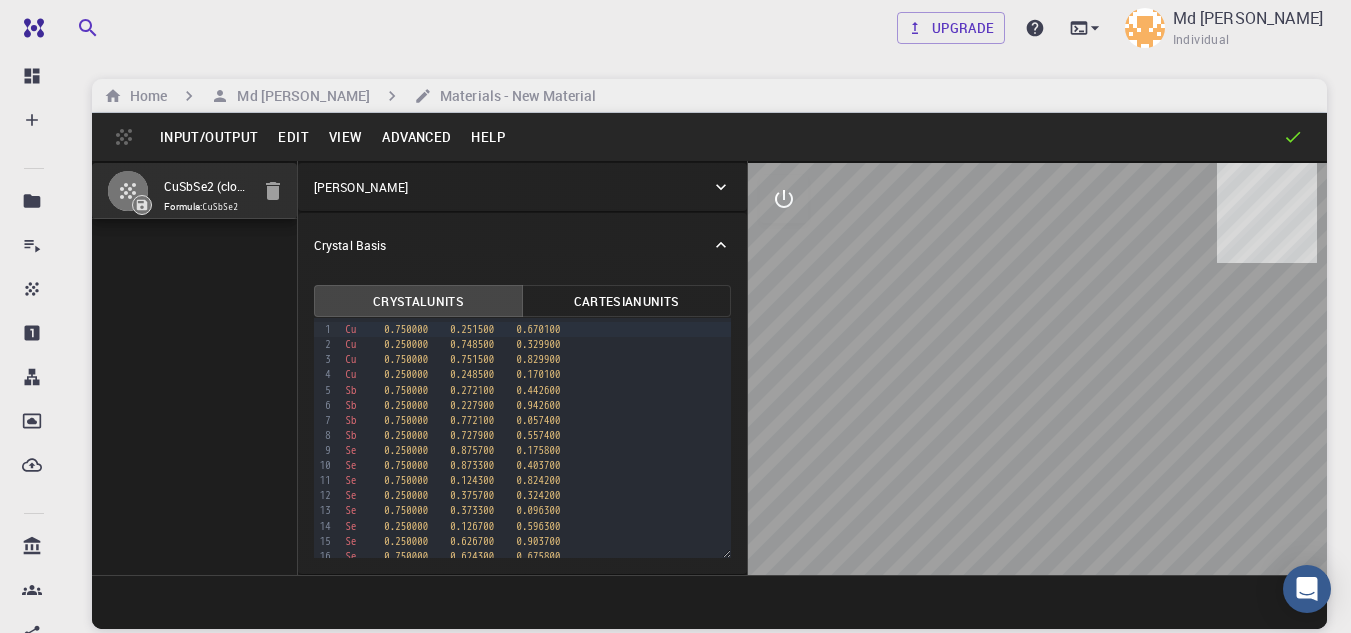 click on "[PERSON_NAME]" at bounding box center [512, 187] 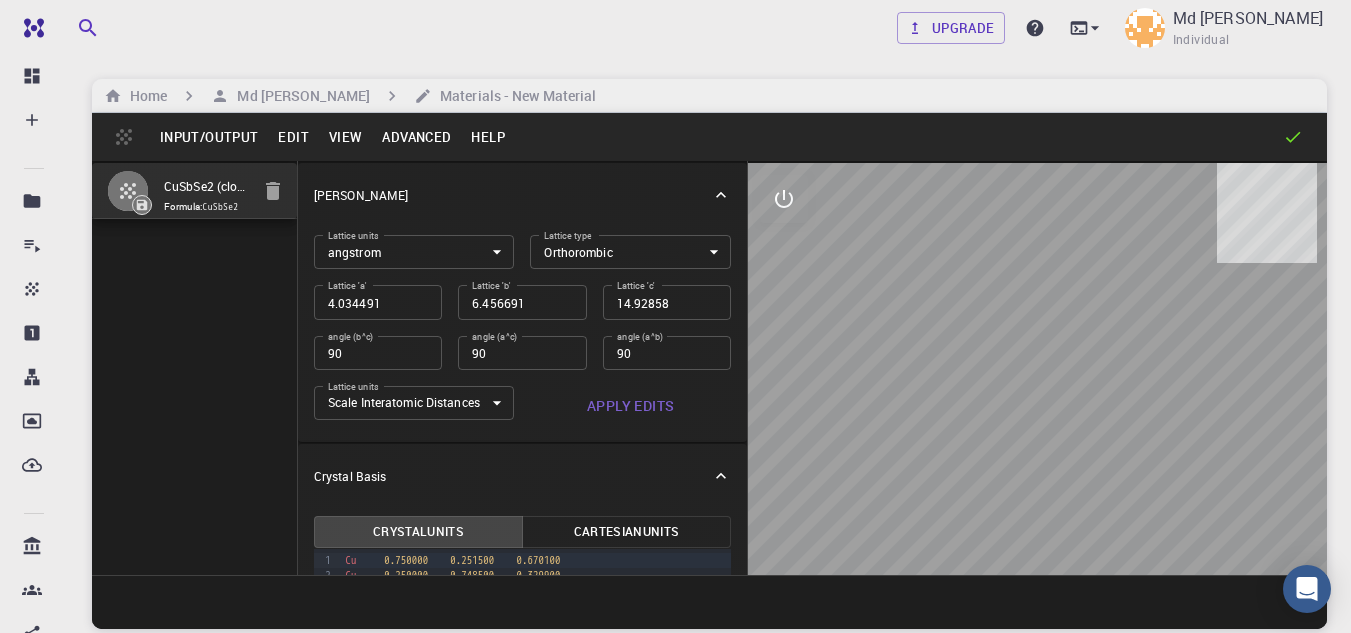 click on "Free Dashboard Create New Job New Material Create Material Upload File Import from Bank Import from 3rd Party New Workflow New Project Projects Jobs Materials Properties Workflows Dropbox External Uploads Bank Materials Workflows Accounts Shared with me Shared publicly Shared externally Documentation Contact Support Compute load: Low Upgrade Md [PERSON_NAME] Individual Home Md [PERSON_NAME] Materials - New Material Input/Output Edit View Advanced Help CuSbSe2 (clone) Formula:  CuSbSe2 Crystal Lattice Lattice units angstrom angstrom Lattice units Lattice type Orthorombic ORC Lattice type Lattice 'a' 4.034491 Lattice 'a' Lattice 'b' 6.456691 Lattice 'b' Lattice 'c' 14.92858 Lattice 'c' angle (b^c) 90 angle (b^c) angle (a^c) 90 angle (a^c) angle (a^b) 90 angle (a^b) Lattice units Scale Interatomic Distances 0 Lattice units Apply Edits Crystal Basis Crystal  Units Cartesian  Units 99 1 2 3 4 5 6 7 8 9 10 11 12 13 14 15 16 17 › Cu       0.750000      0.251500      0.670100   Cu       0.250000" at bounding box center [675, 392] 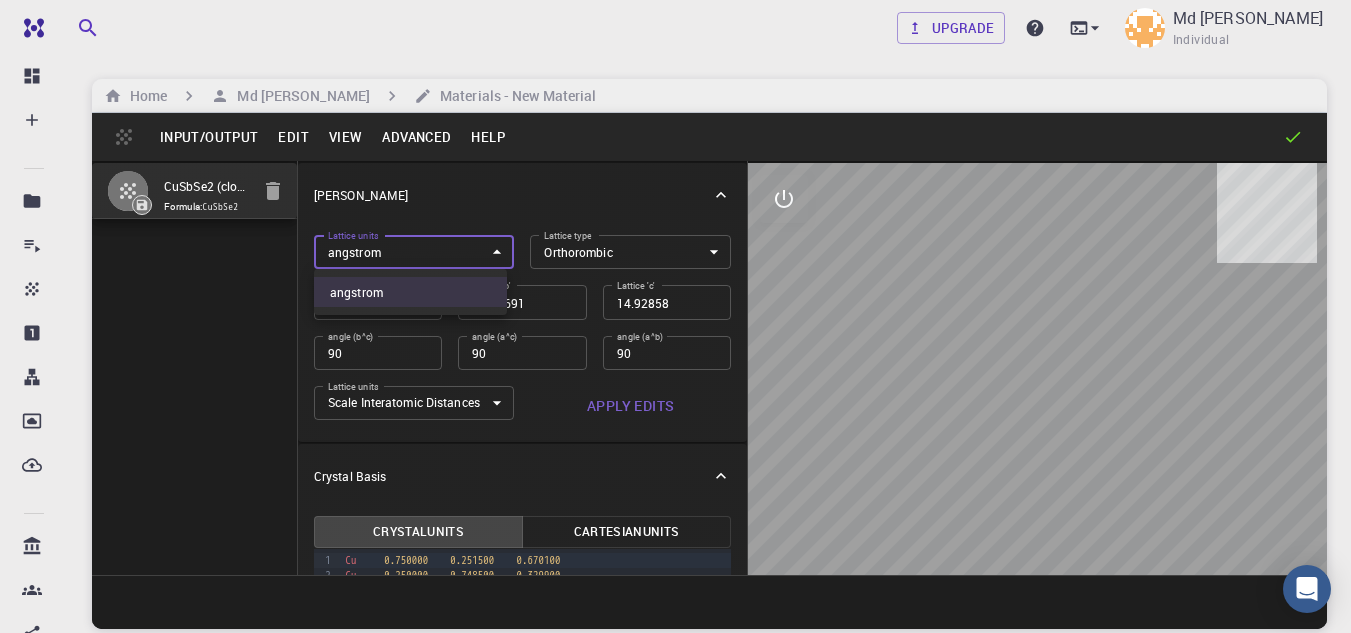 click at bounding box center [675, 316] 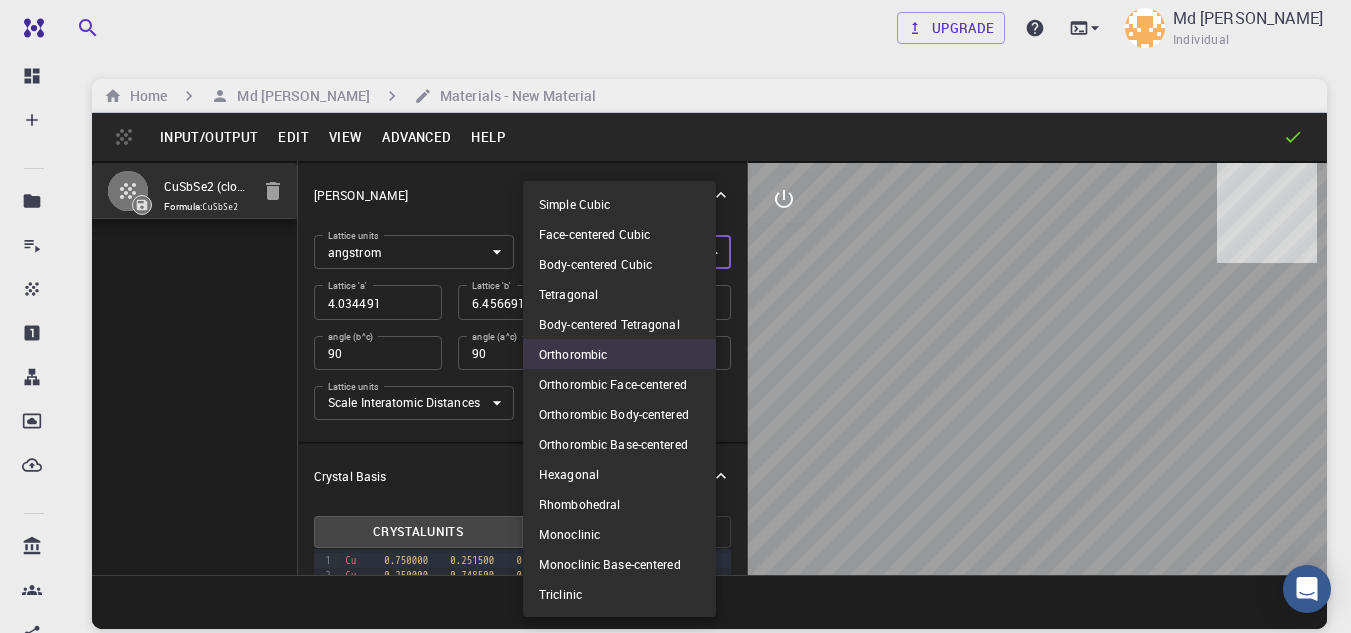 click at bounding box center (675, 316) 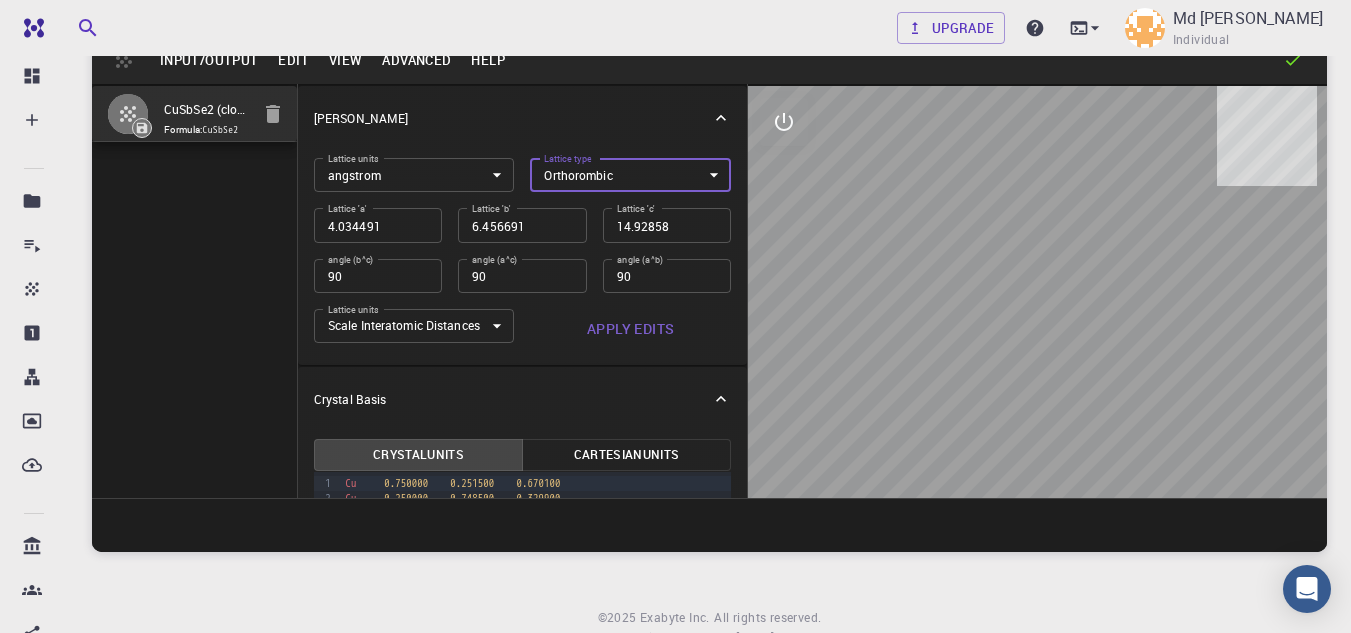 scroll, scrollTop: 152, scrollLeft: 0, axis: vertical 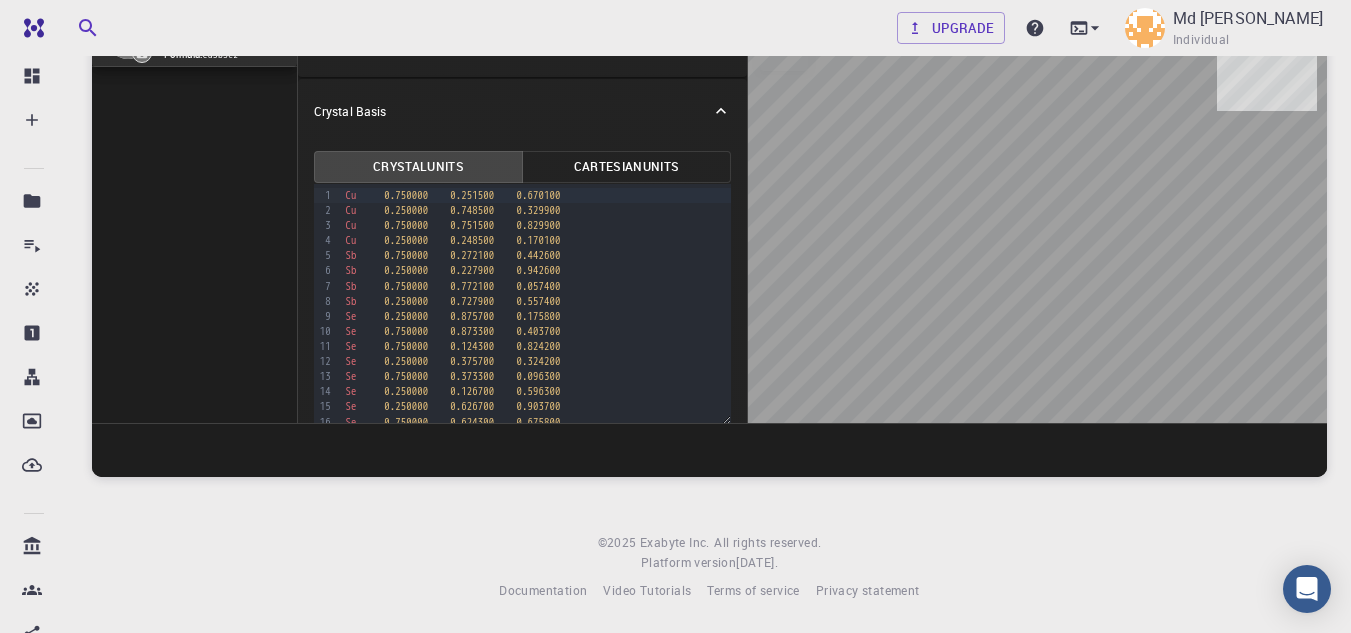 click on "Crystal  Units" at bounding box center (418, 167) 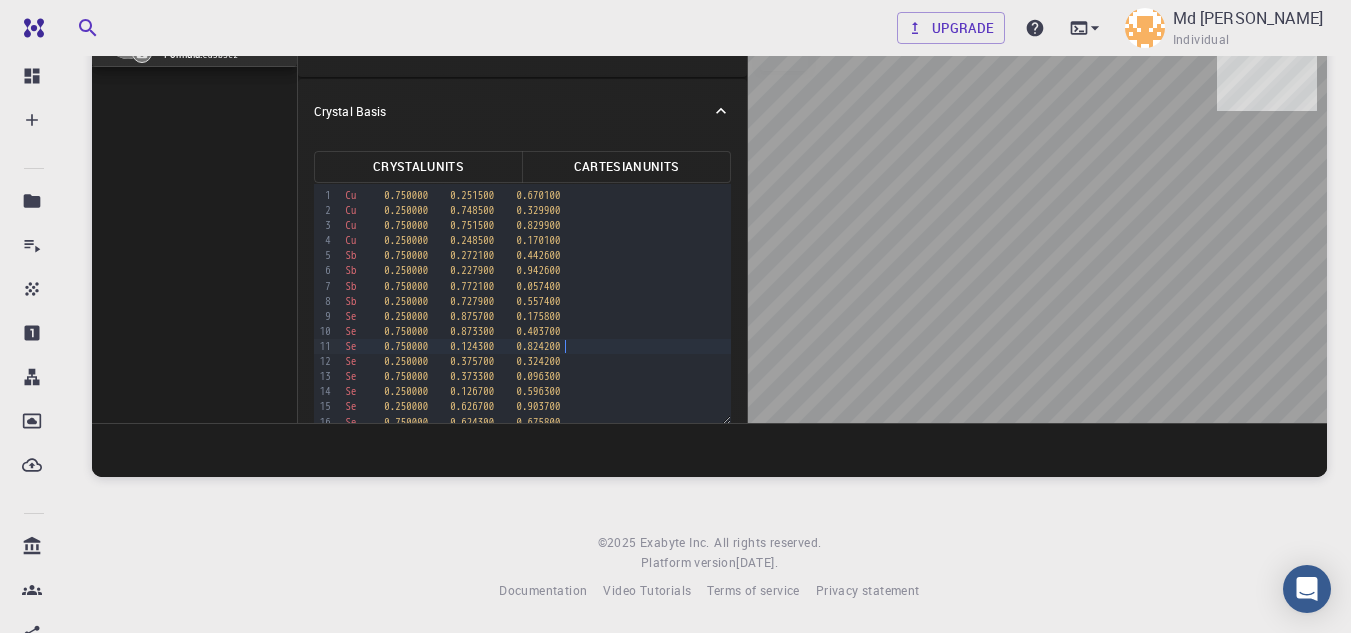 click on "0.824200" at bounding box center [538, 346] 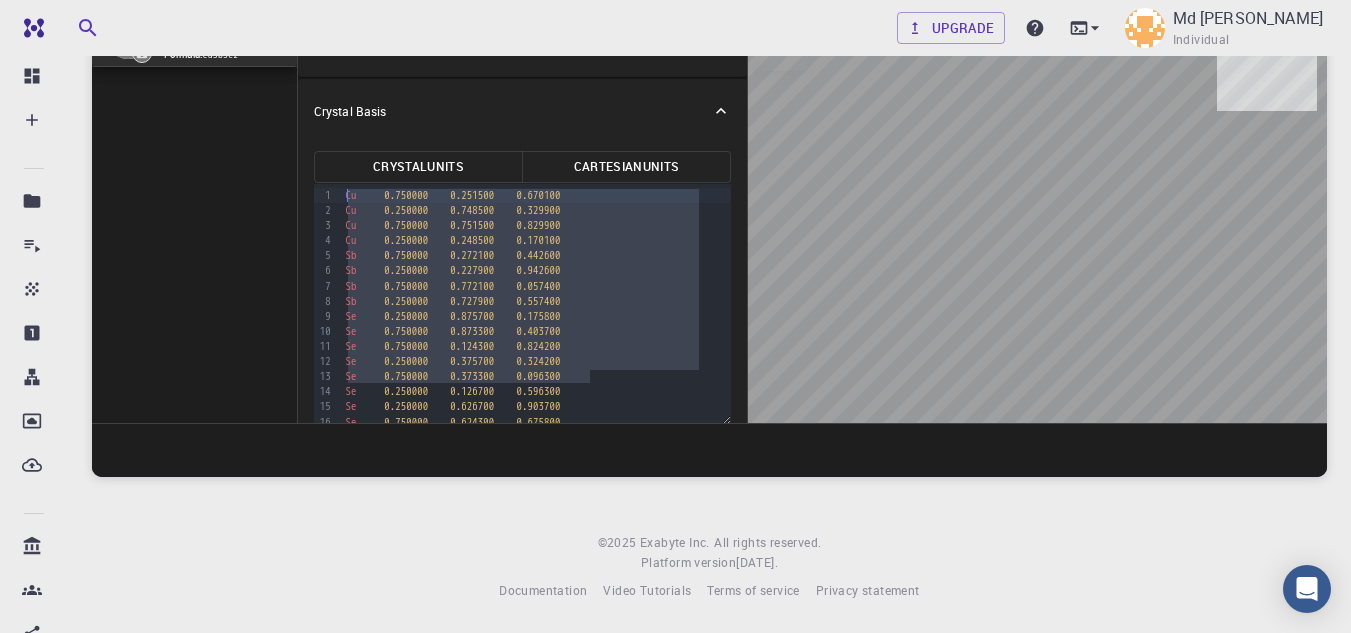 drag, startPoint x: 588, startPoint y: 369, endPoint x: 320, endPoint y: 193, distance: 320.6244 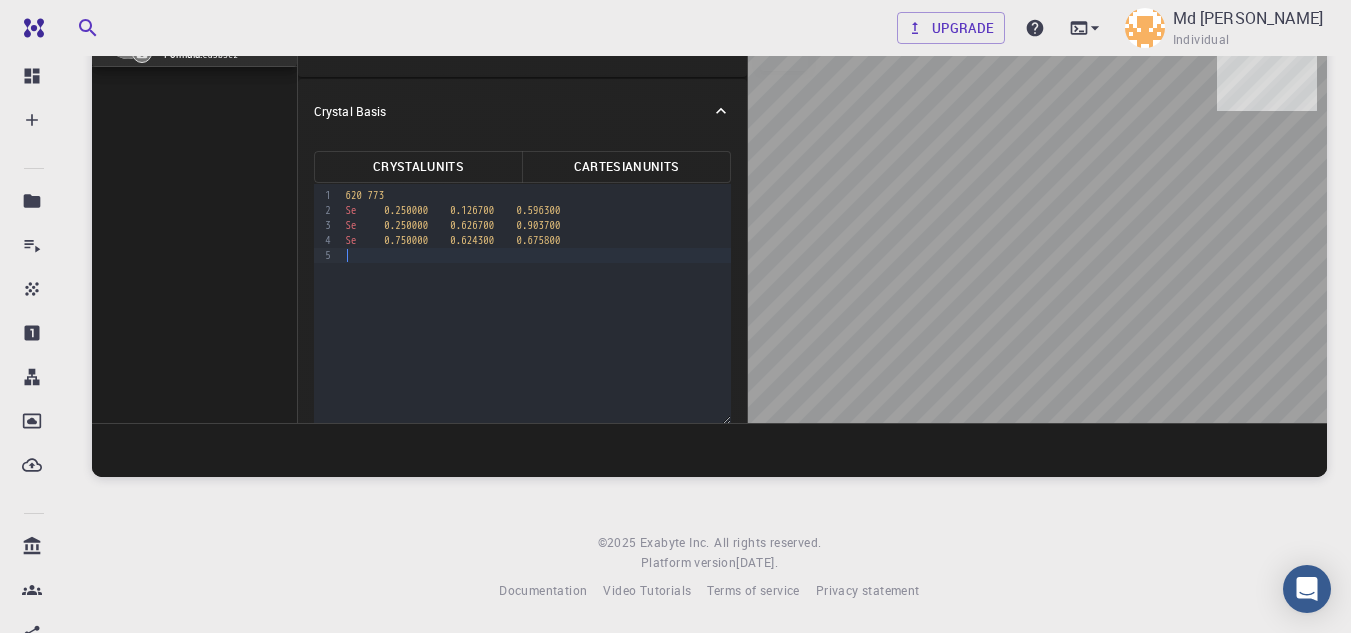 click on "9 1 2 3 4 5 › 620   773 Se       0.250000      0.126700      0.596300   Se       0.250000      0.626700      0.903700   Se       0.750000      0.624300      0.675800" at bounding box center [522, 304] 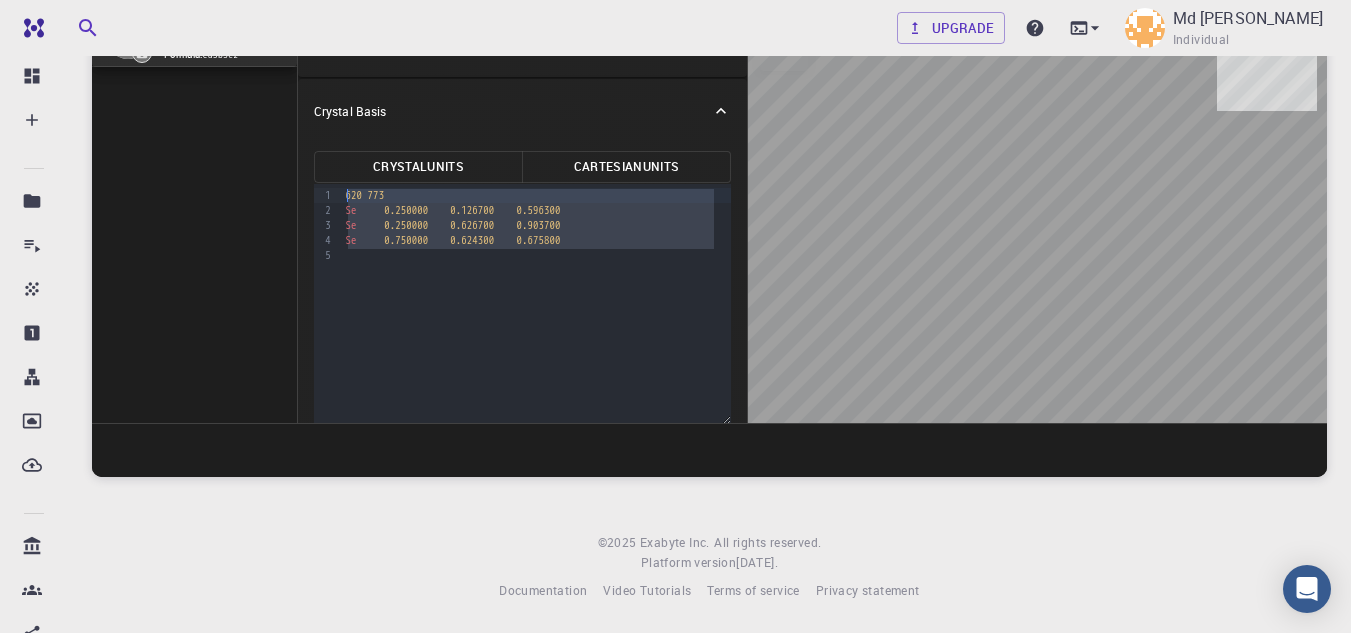 drag, startPoint x: 613, startPoint y: 264, endPoint x: 290, endPoint y: 192, distance: 330.9275 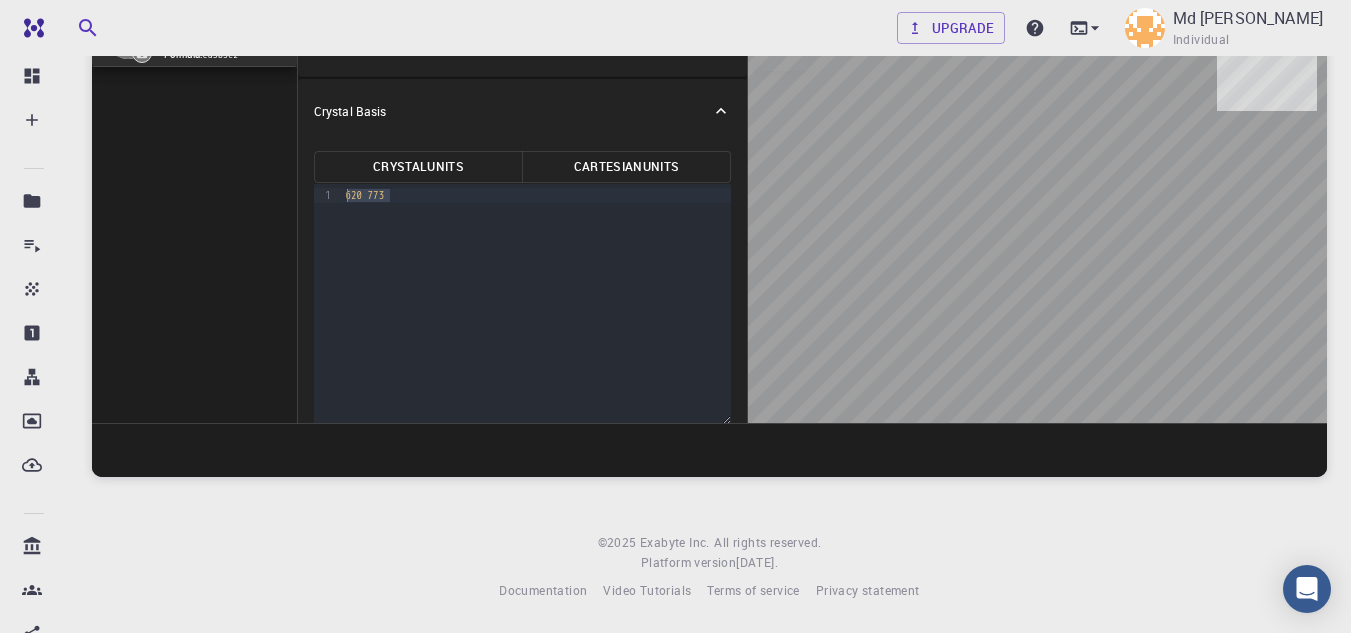 drag, startPoint x: 425, startPoint y: 197, endPoint x: 207, endPoint y: 193, distance: 218.0367 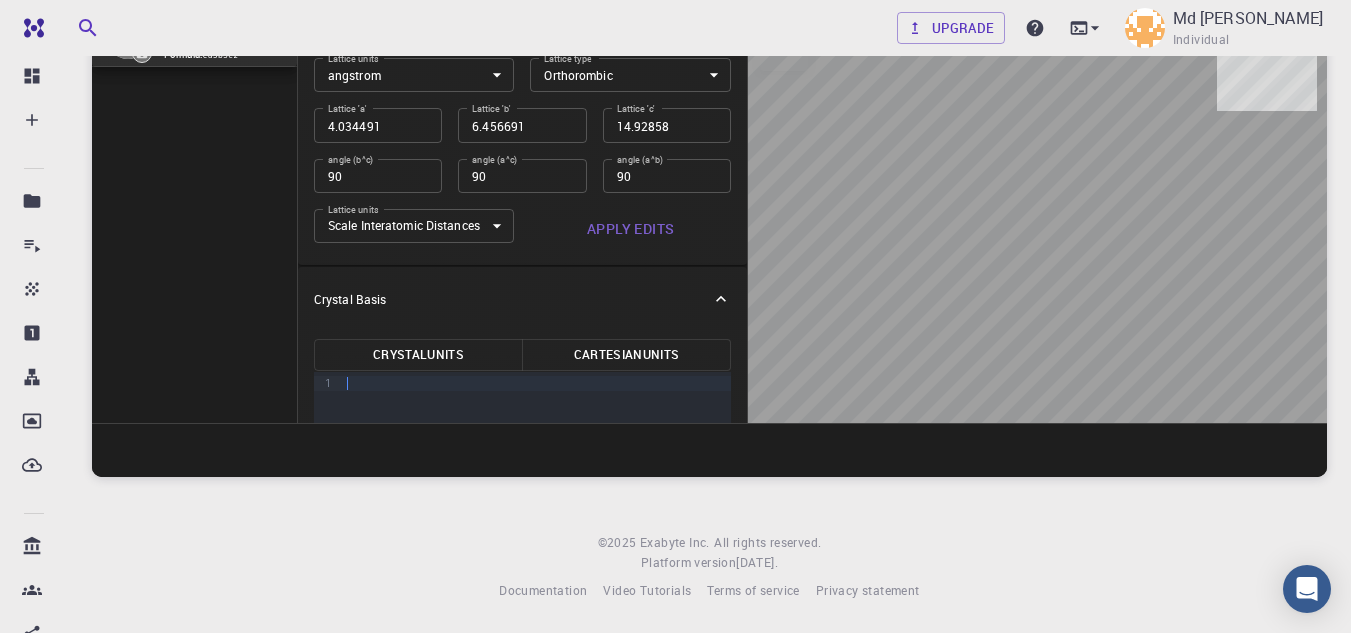 scroll, scrollTop: 21, scrollLeft: 0, axis: vertical 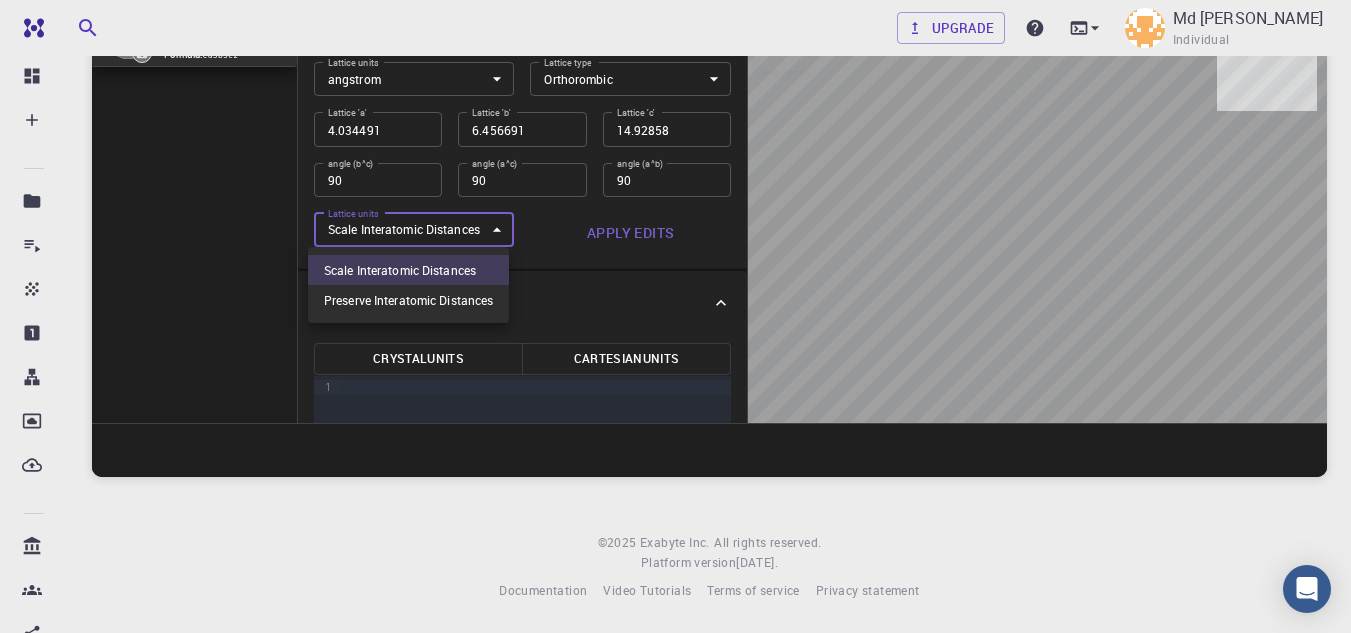 click on "Free Dashboard Create New Job New Material Create Material Upload File Import from Bank Import from 3rd Party New Workflow New Project Projects Jobs Materials Properties Workflows Dropbox External Uploads Bank Materials Workflows Accounts Shared with me Shared publicly Shared externally Documentation Contact Support Compute load: Low Upgrade Md [PERSON_NAME] Individual Home Md [PERSON_NAME] Materials - New Material Input/Output Edit View Advanced Help CuSbSe2 (clone) Formula:  CuSbSe2 Crystal Lattice Lattice units angstrom angstrom Lattice units Lattice type Orthorombic ORC Lattice type Lattice 'a' 4.034491 Lattice 'a' Lattice 'b' 6.456691 Lattice 'b' Lattice 'c' 14.92858 Lattice 'c' angle (b^c) 90 angle (b^c) angle (a^c) 90 angle (a^c) angle (a^b) 90 angle (a^b) Lattice units Scale Interatomic Distances 0 Lattice units Apply Edits Crystal Basis Crystal  Units Cartesian  Units Selection deleted 9 1 › Valid basis format ©  2025   Exabyte Inc.   All rights reserved. Platform version  ." at bounding box center [675, 240] 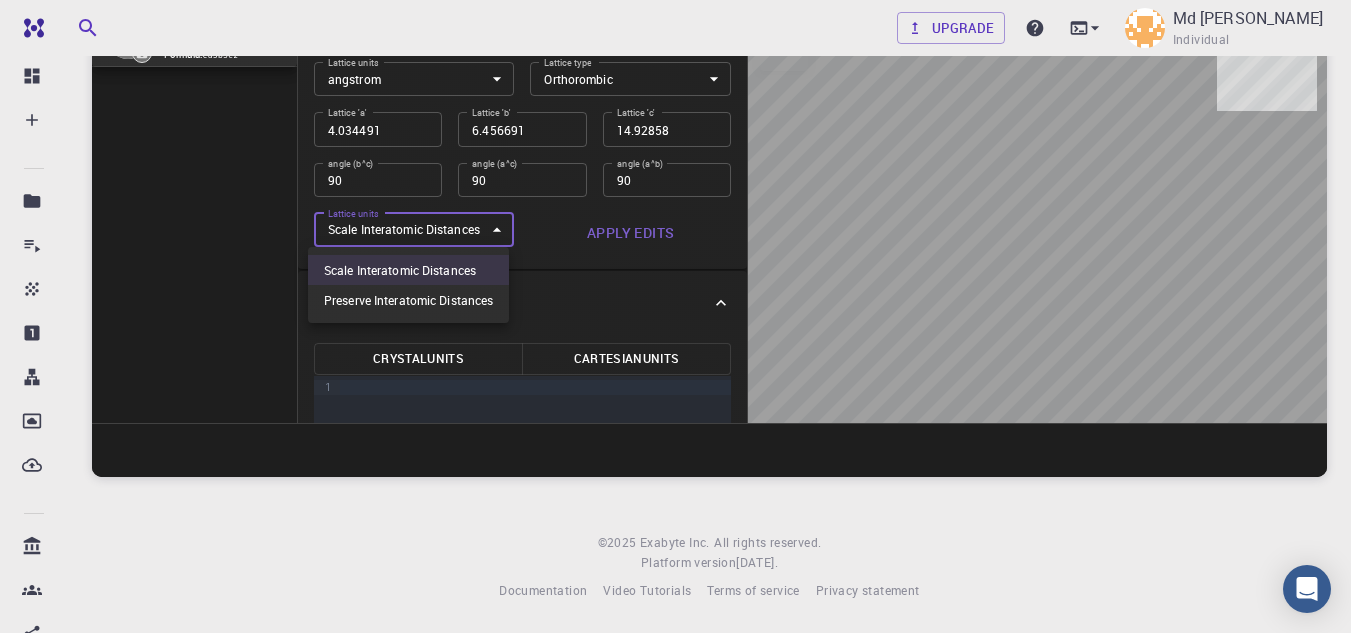 click at bounding box center (675, 316) 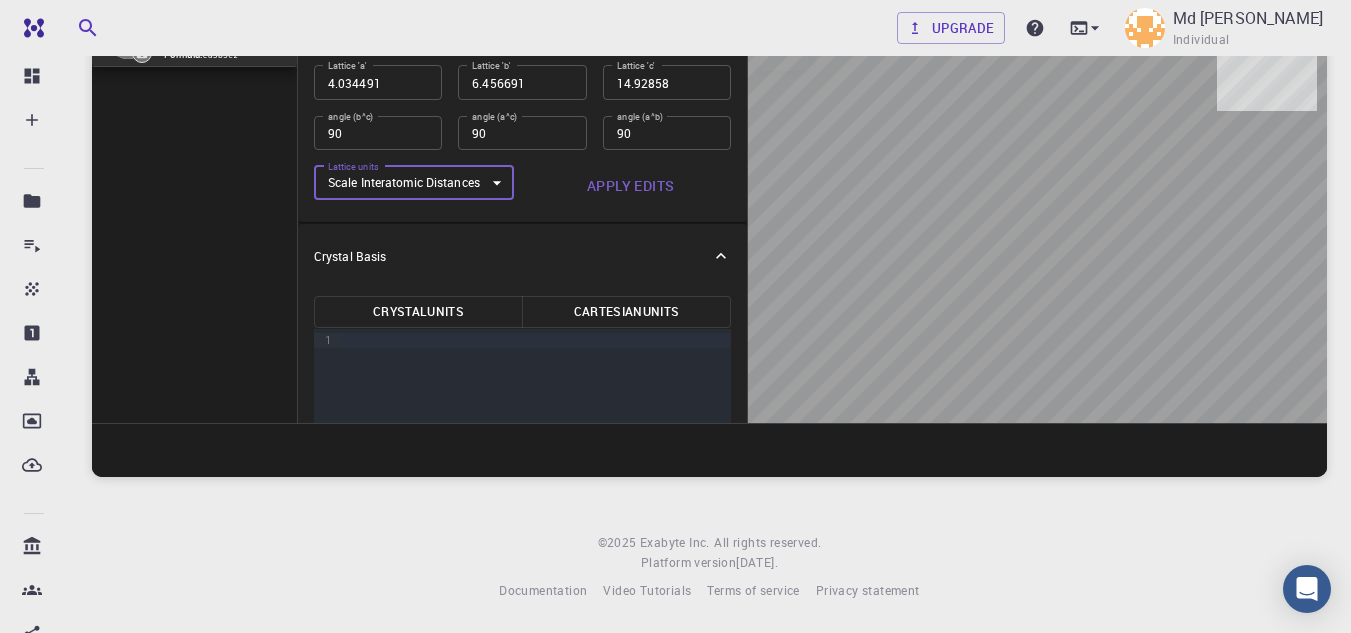 scroll, scrollTop: 0, scrollLeft: 0, axis: both 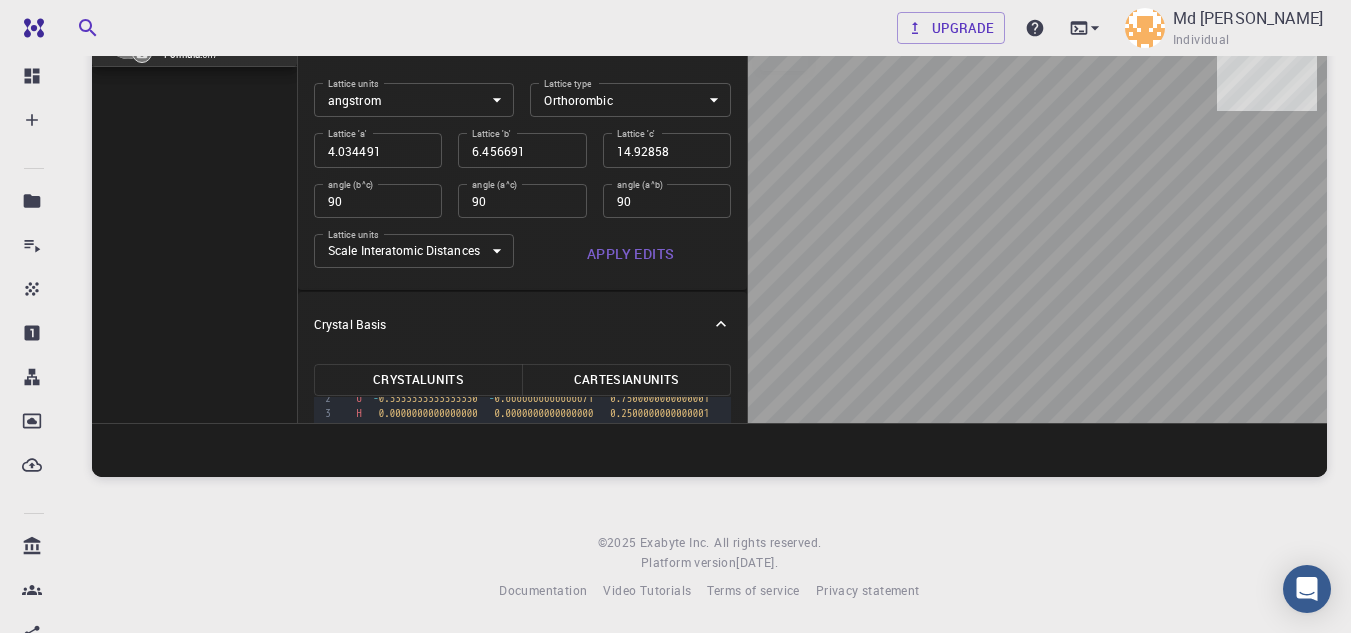 click on "Free Dashboard Create New Job New Material Create Material Upload File Import from Bank Import from 3rd Party New Workflow New Project Projects Jobs Materials Properties Workflows Dropbox External Uploads Bank Materials Workflows Accounts Shared with me Shared publicly Shared externally Documentation Contact Support Compute load: Low Upgrade Md [PERSON_NAME] Individual Home Md [PERSON_NAME] Materials - New Material Input/Output Edit View Advanced Help CuSbSe2 (clone) Formula:  UH7 Crystal Lattice Lattice units angstrom angstrom Lattice units Lattice type Orthorombic ORC Lattice type Lattice 'a' 4.034491 Lattice 'a' Lattice 'b' 6.456691 Lattice 'b' Lattice 'c' 14.92858 Lattice 'c' angle (b^c) 90 angle (b^c) angle (a^c) 90 angle (a^c) angle (a^b) 90 angle (a^b) Lattice units Scale Interatomic Distances 0 Lattice units Apply Edits Crystal Basis Crystal  Units Cartesian  Units Selection deleted 99 1 2 3 4 5 6 7 8 9 10 11 12 13 14 15 16 17 › U     0.3333333333333330     0.6666666666666671" at bounding box center [675, 240] 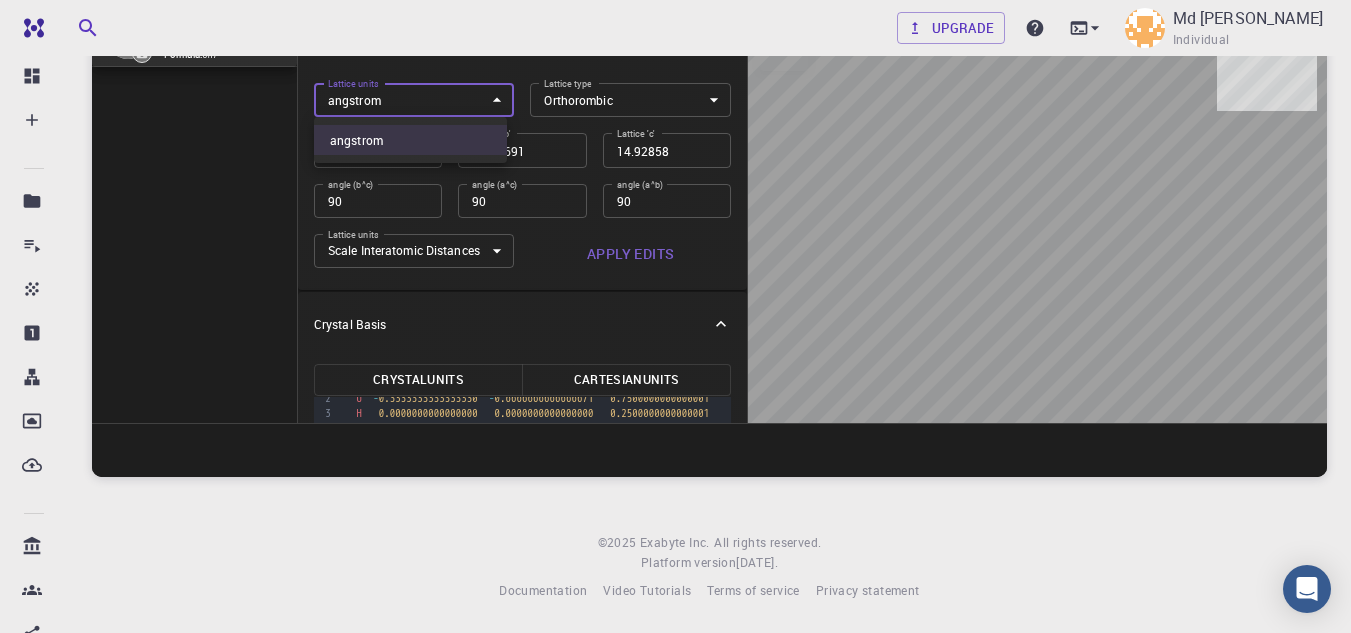 click at bounding box center [675, 316] 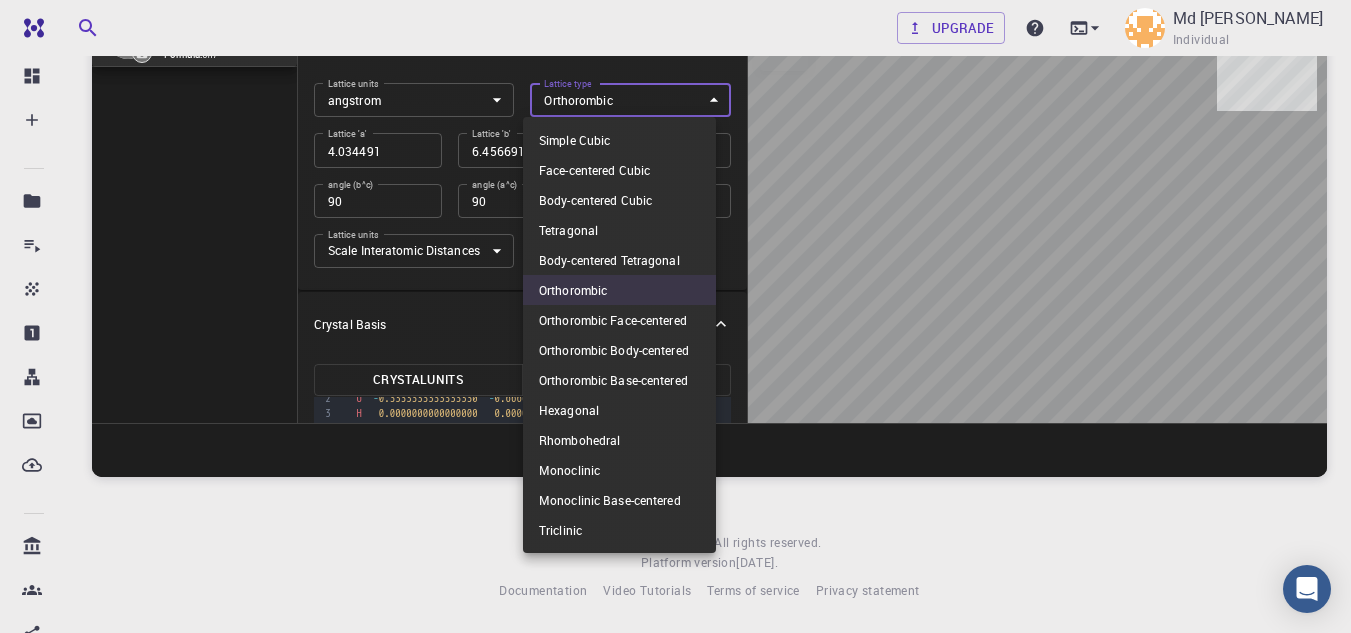 click on "Free Dashboard Create New Job New Material Create Material Upload File Import from Bank Import from 3rd Party New Workflow New Project Projects Jobs Materials Properties Workflows Dropbox External Uploads Bank Materials Workflows Accounts Shared with me Shared publicly Shared externally Documentation Contact Support Compute load: Low Upgrade Md [PERSON_NAME] Individual Home Md [PERSON_NAME] Materials - New Material Input/Output Edit View Advanced Help CuSbSe2 (clone) Formula:  UH7 Crystal Lattice Lattice units angstrom angstrom Lattice units Lattice type Orthorombic ORC Lattice type Lattice 'a' 4.034491 Lattice 'a' Lattice 'b' 6.456691 Lattice 'b' Lattice 'c' 14.92858 Lattice 'c' angle (b^c) 90 angle (b^c) angle (a^c) 90 angle (a^c) angle (a^b) 90 angle (a^b) Lattice units Scale Interatomic Distances 0 Lattice units Apply Edits Crystal Basis Crystal  Units Cartesian  Units Selection deleted 99 1 2 3 4 5 6 7 8 9 10 11 12 13 14 15 16 17 › U     0.3333333333333330     0.6666666666666671" at bounding box center [675, 240] 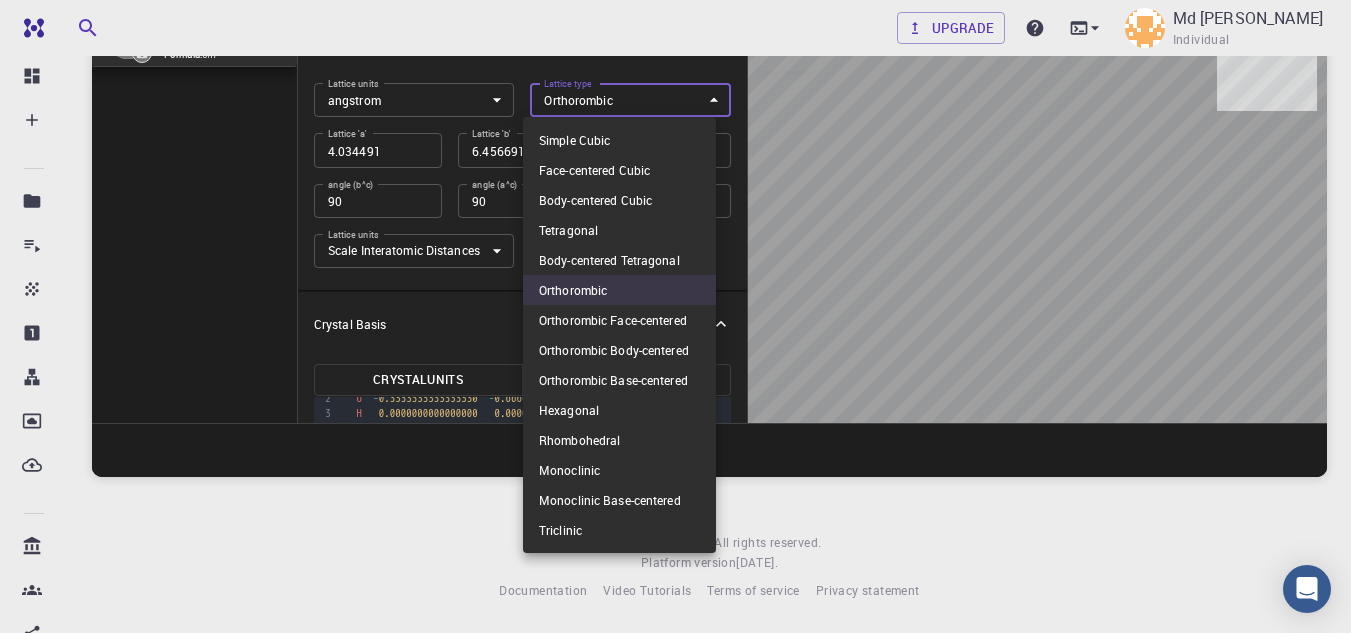 click at bounding box center [675, 316] 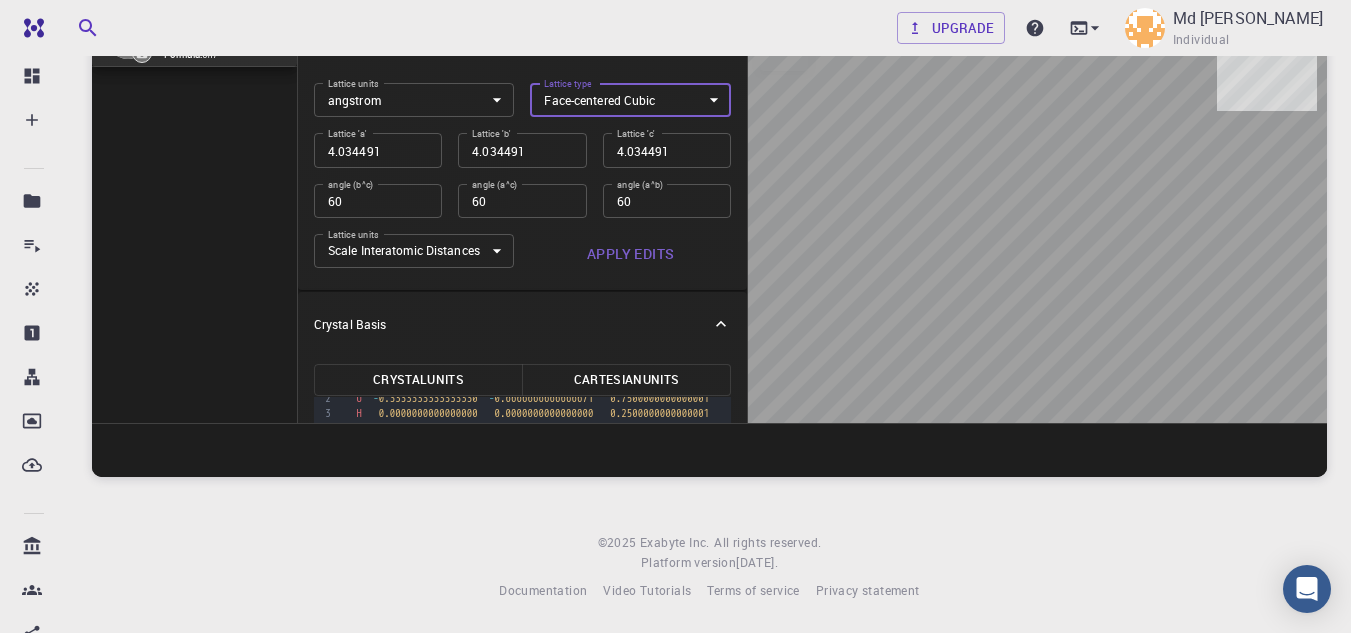 type on "FCC" 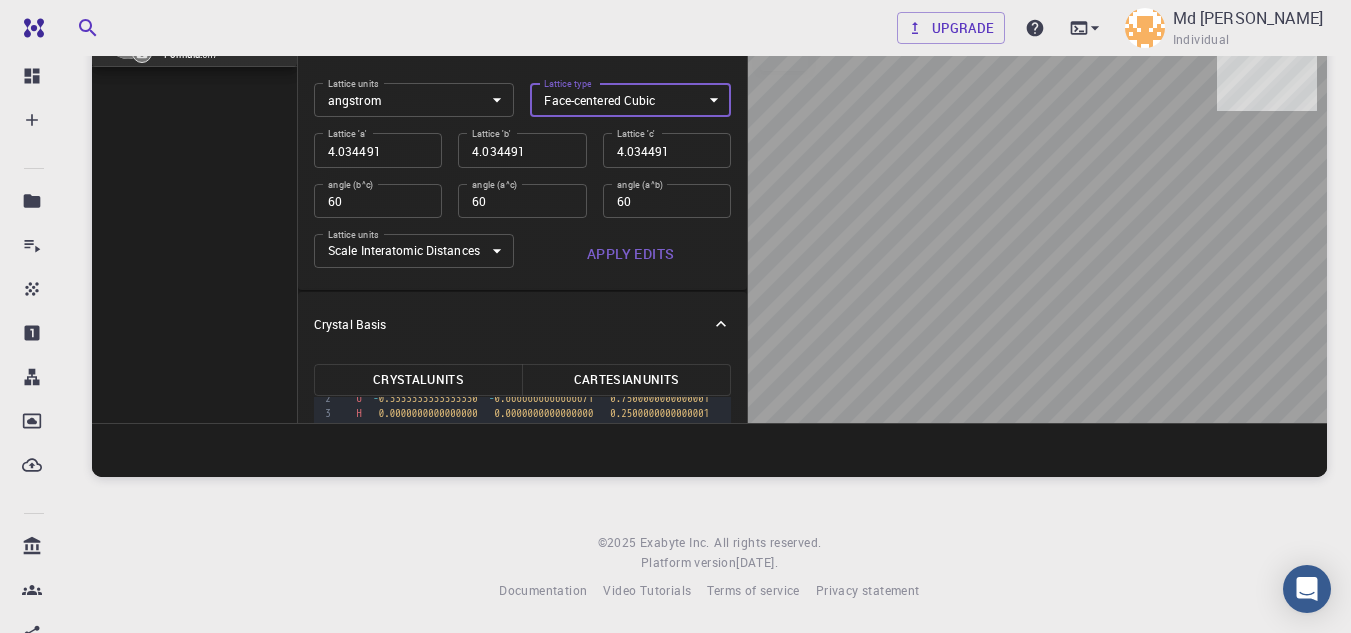 type on "4.034491" 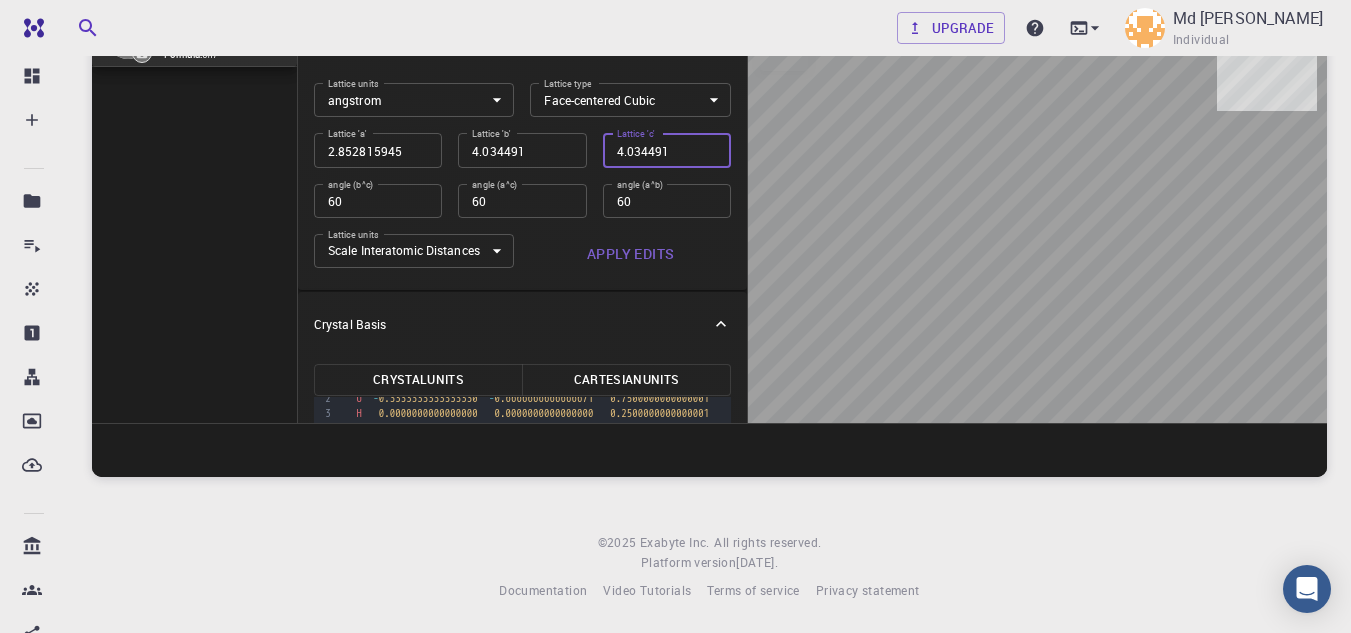 type on "2.852815945" 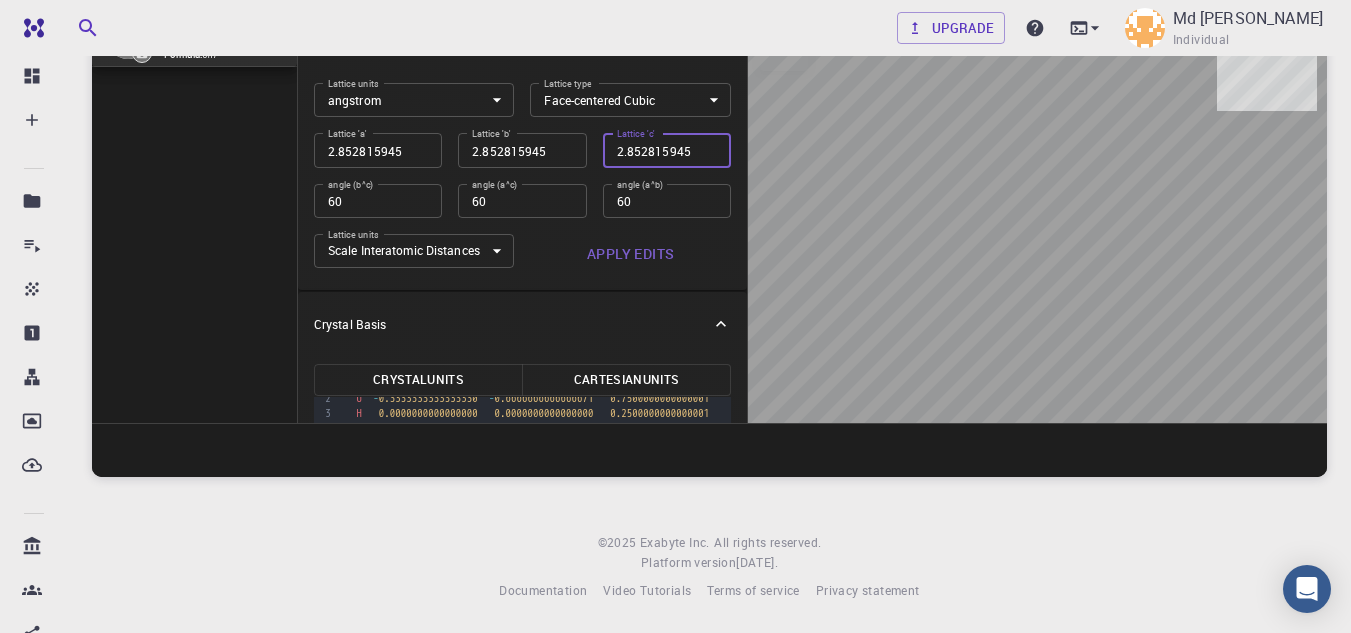 type on "2.0172455" 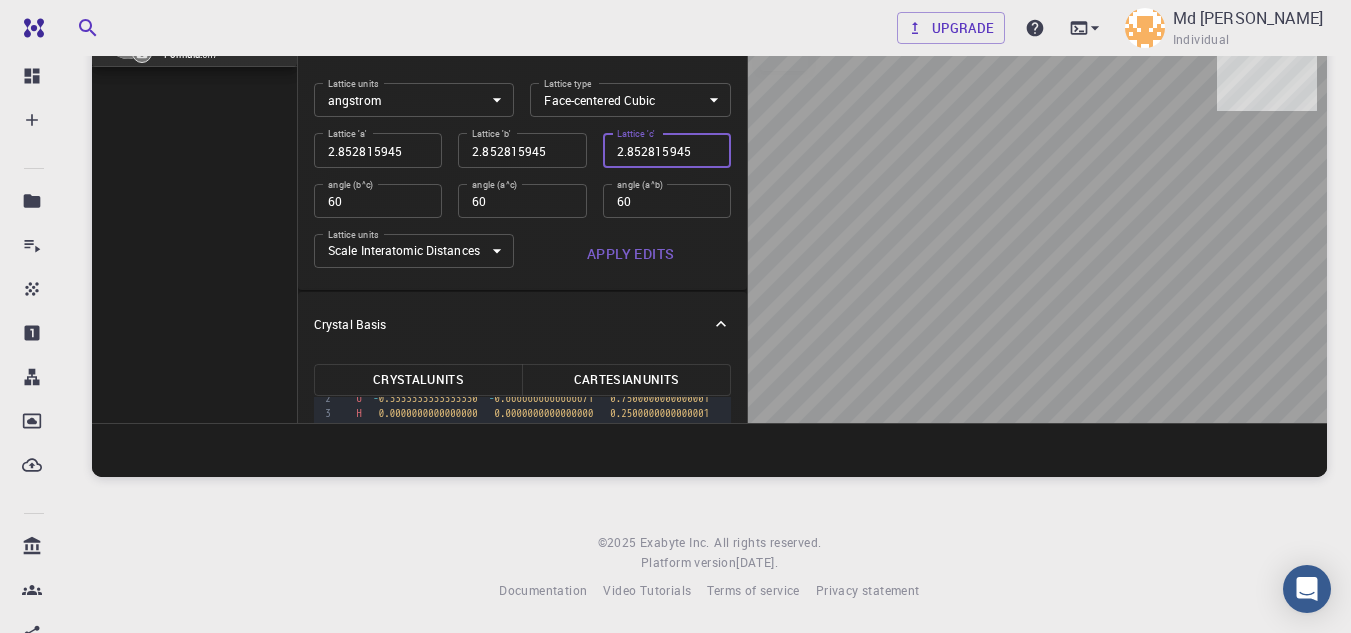 type on "2.0172455" 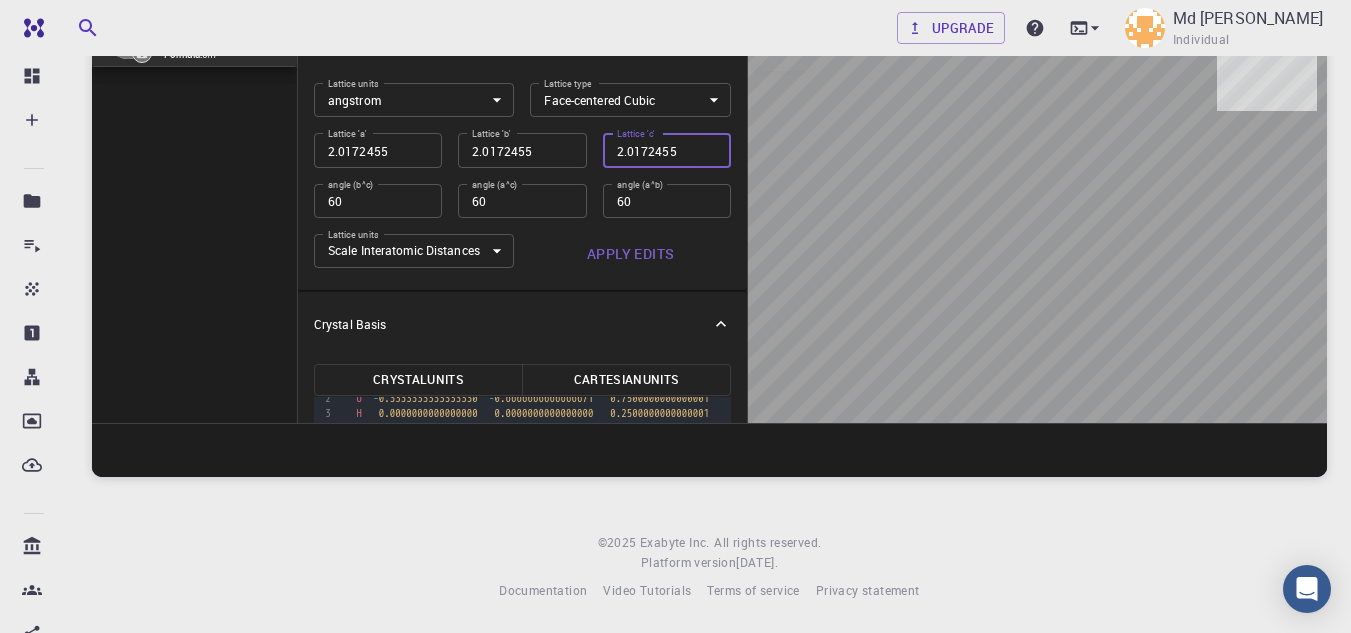 type on "1.426407972" 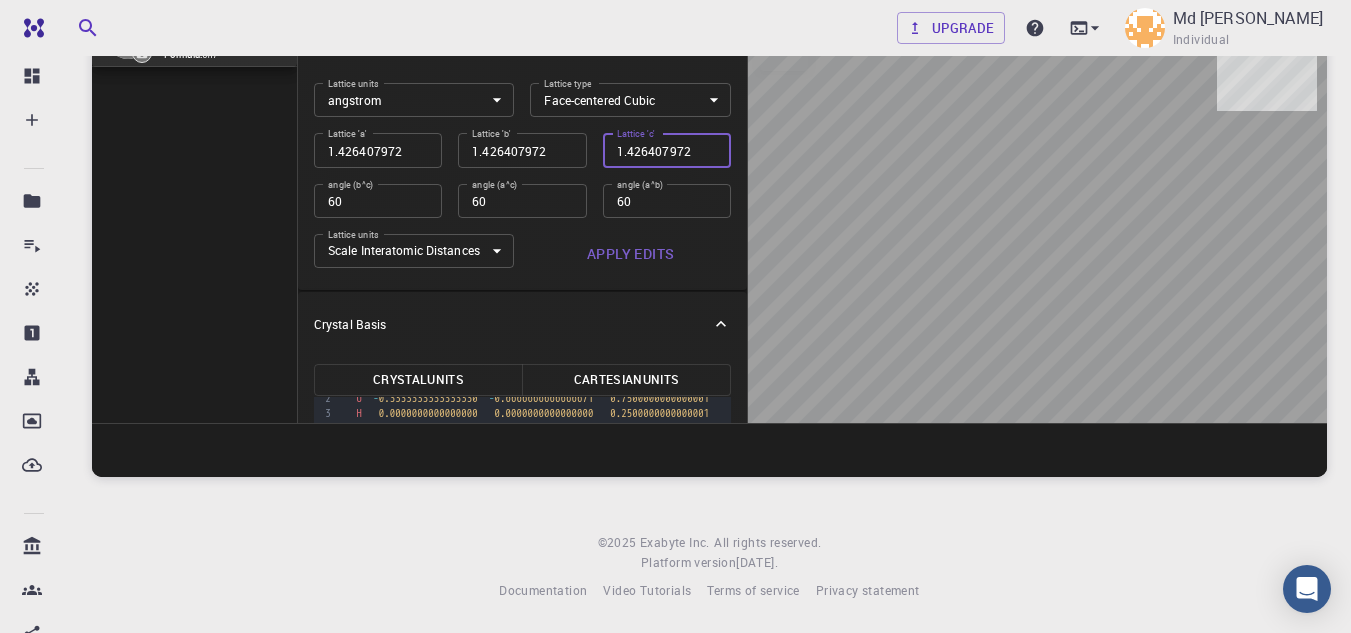 type on "1.00862275" 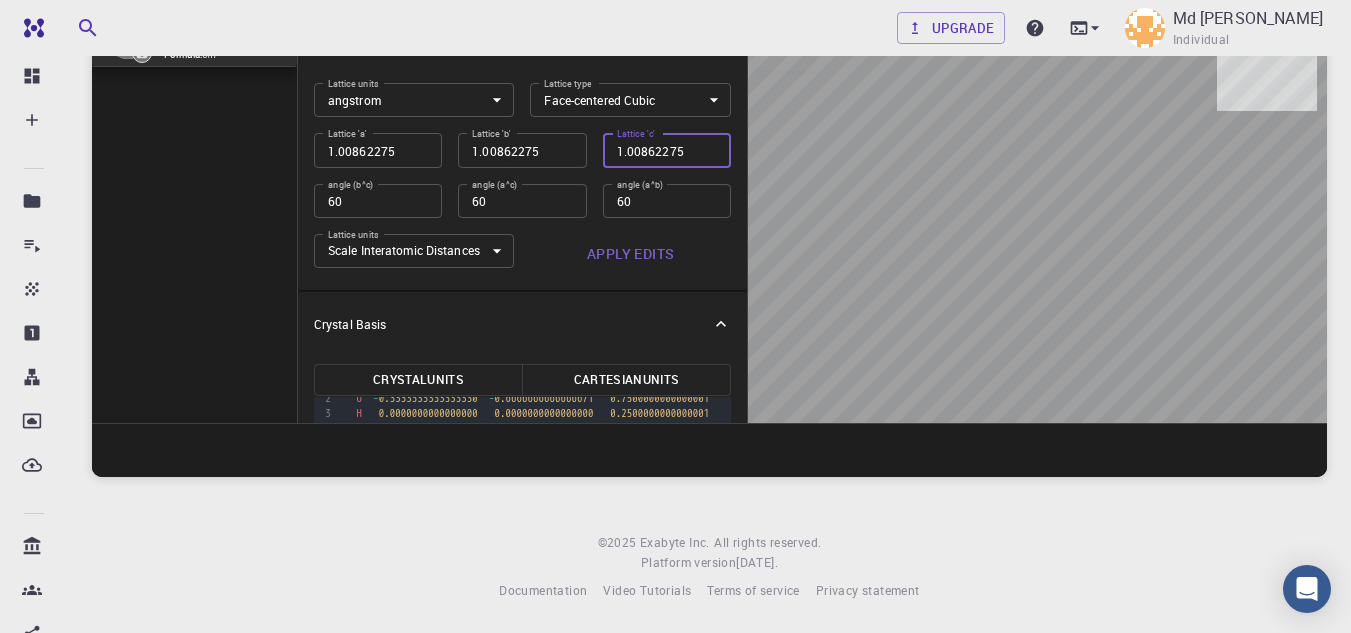 type on "0.713203986" 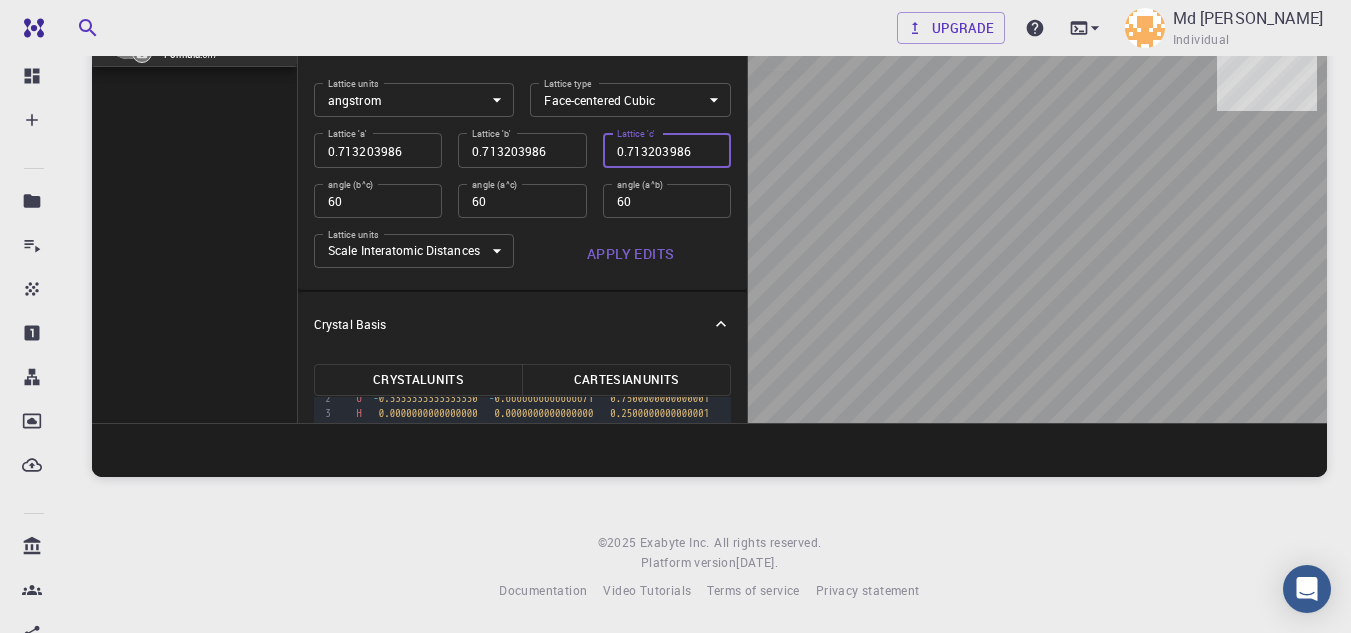 type on "0.504311375" 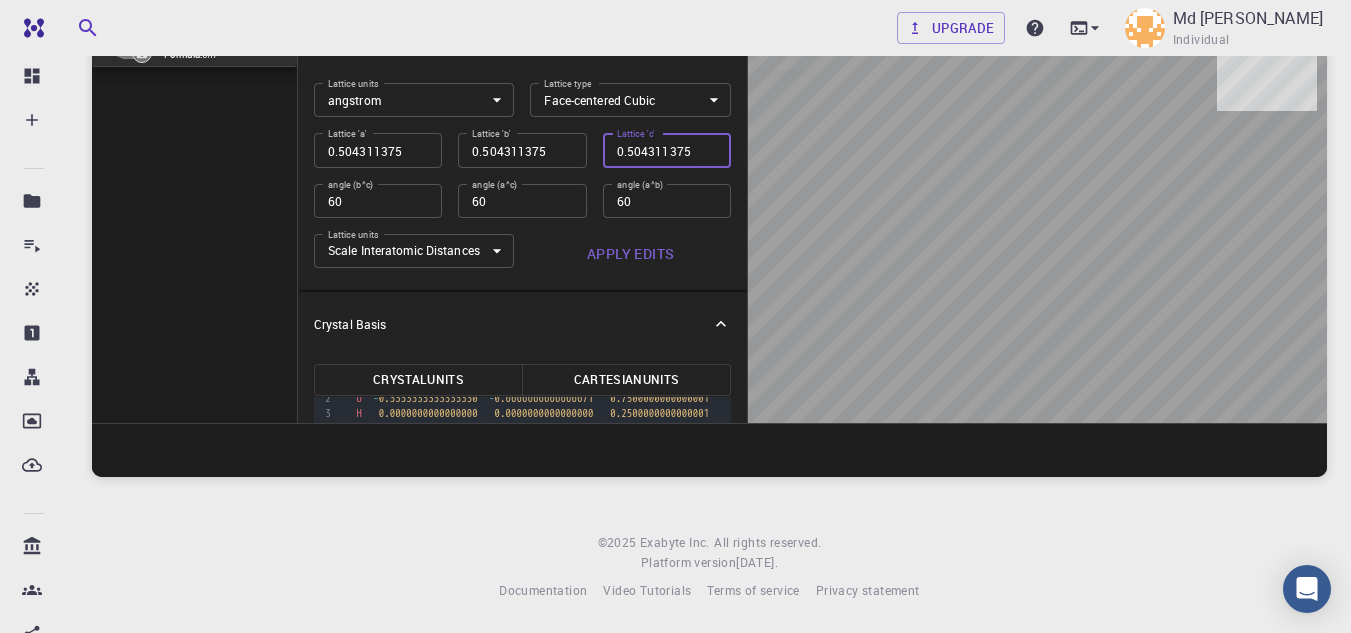 type on "0.356601993" 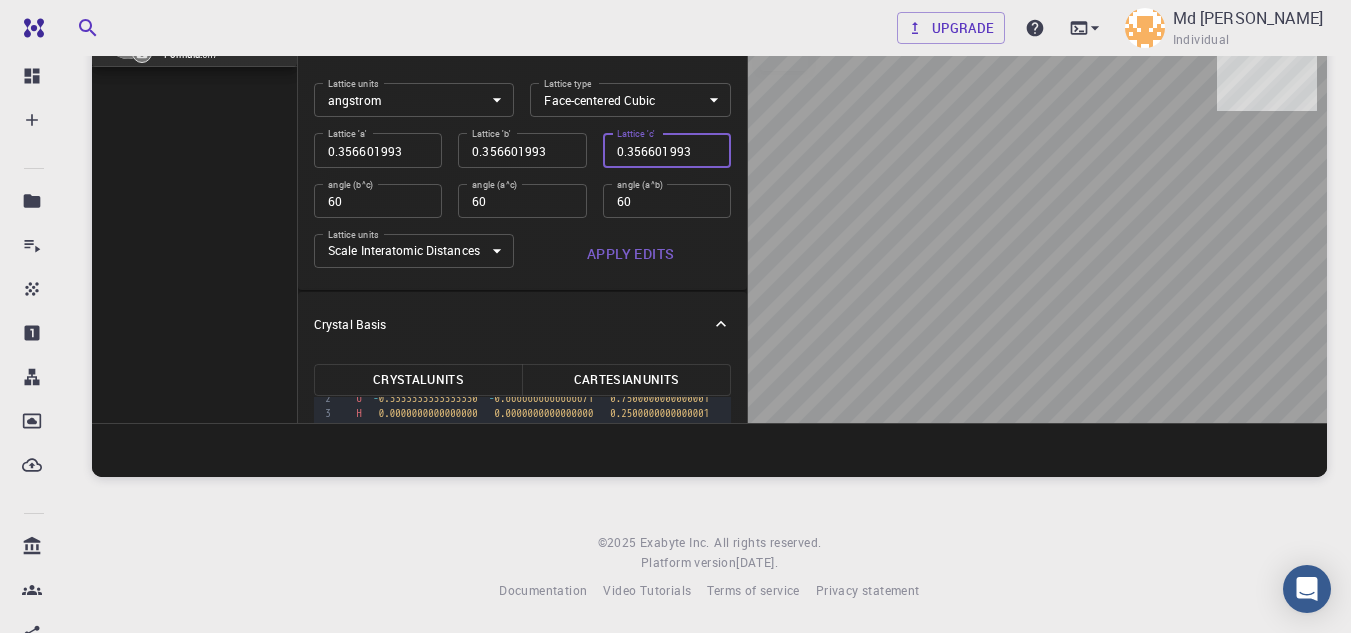 type on "0.252155688" 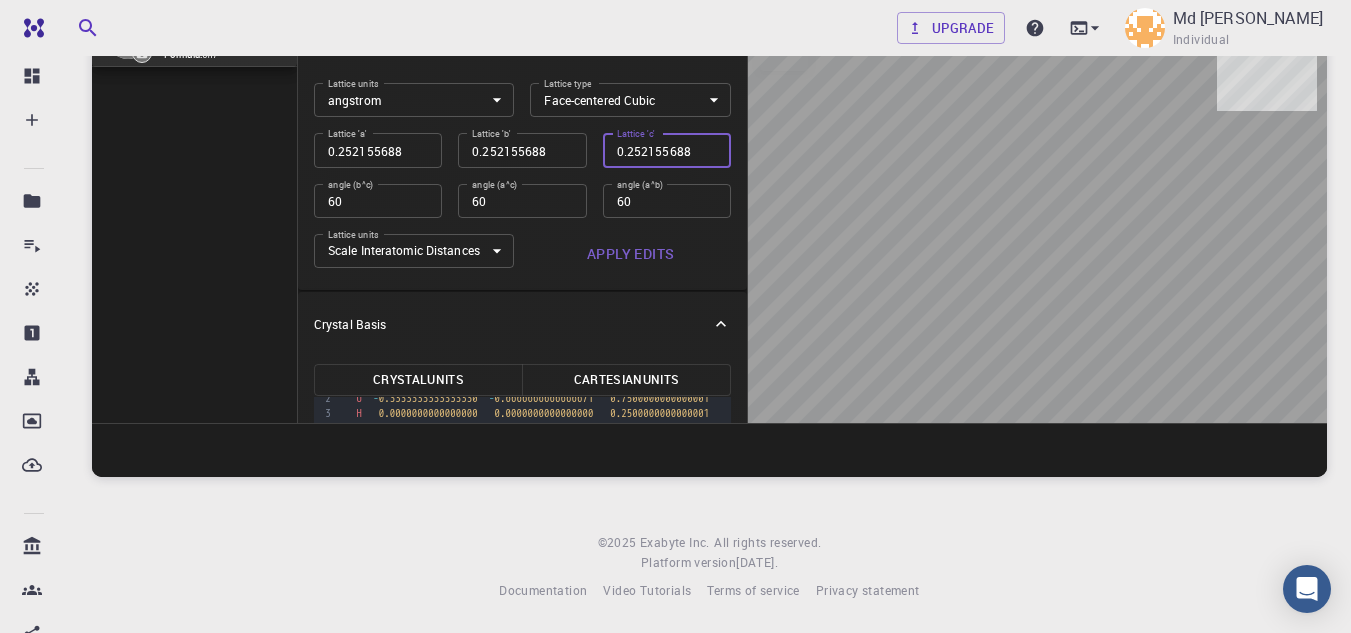 type on "0.178300997" 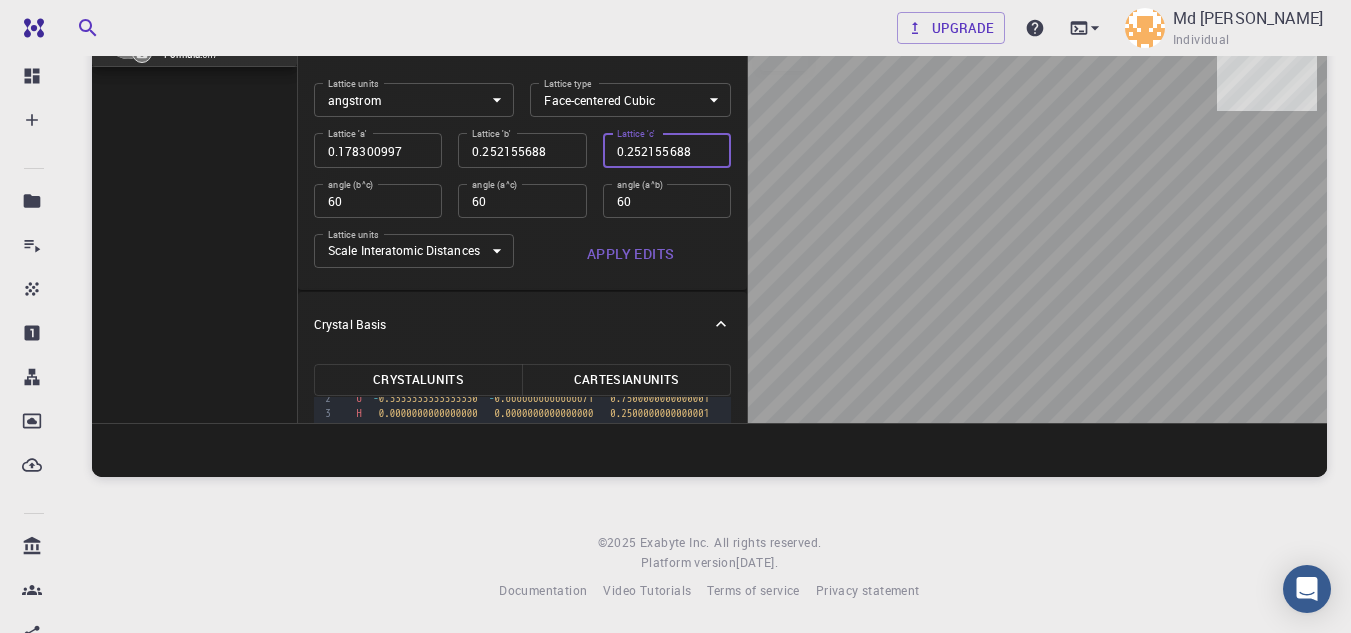 type on "0.178300997" 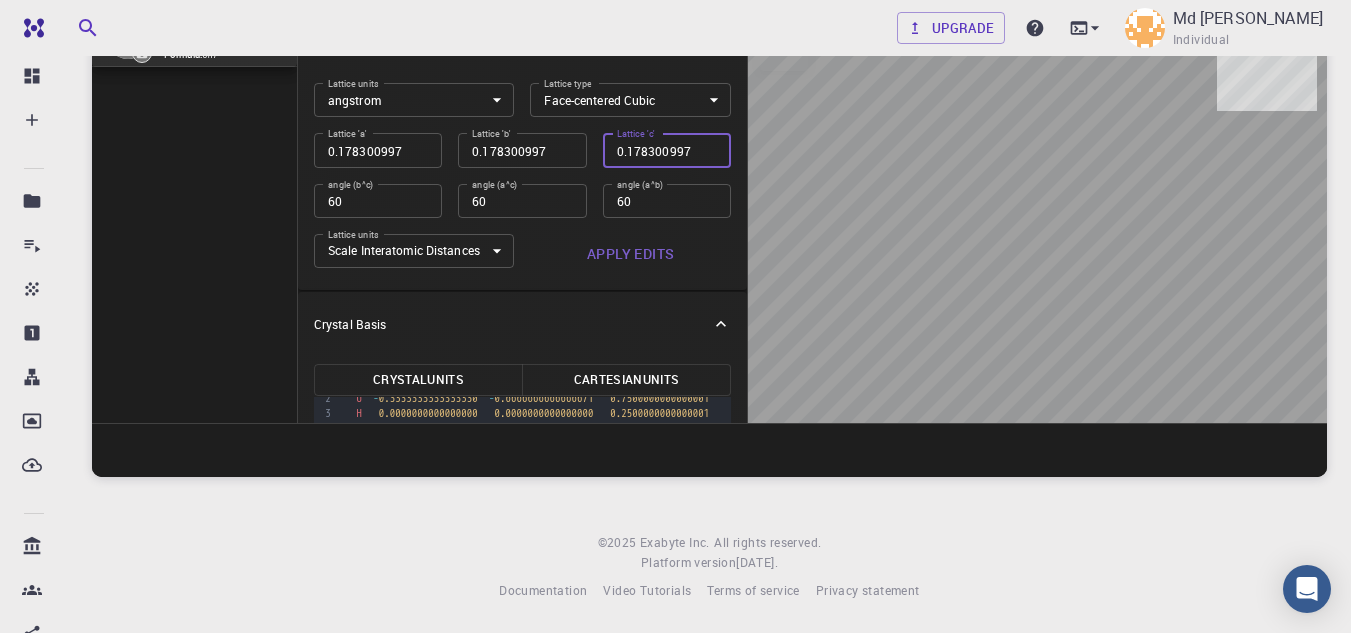 type on "0.126077844" 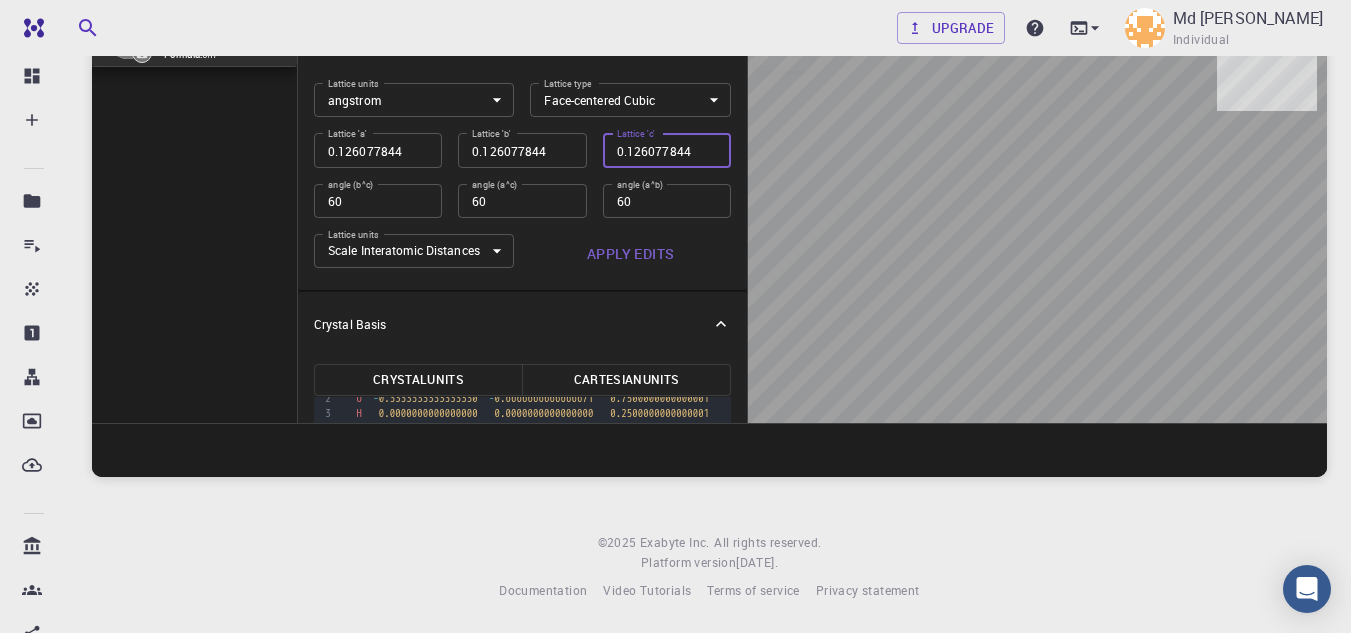 type on "0.089150498" 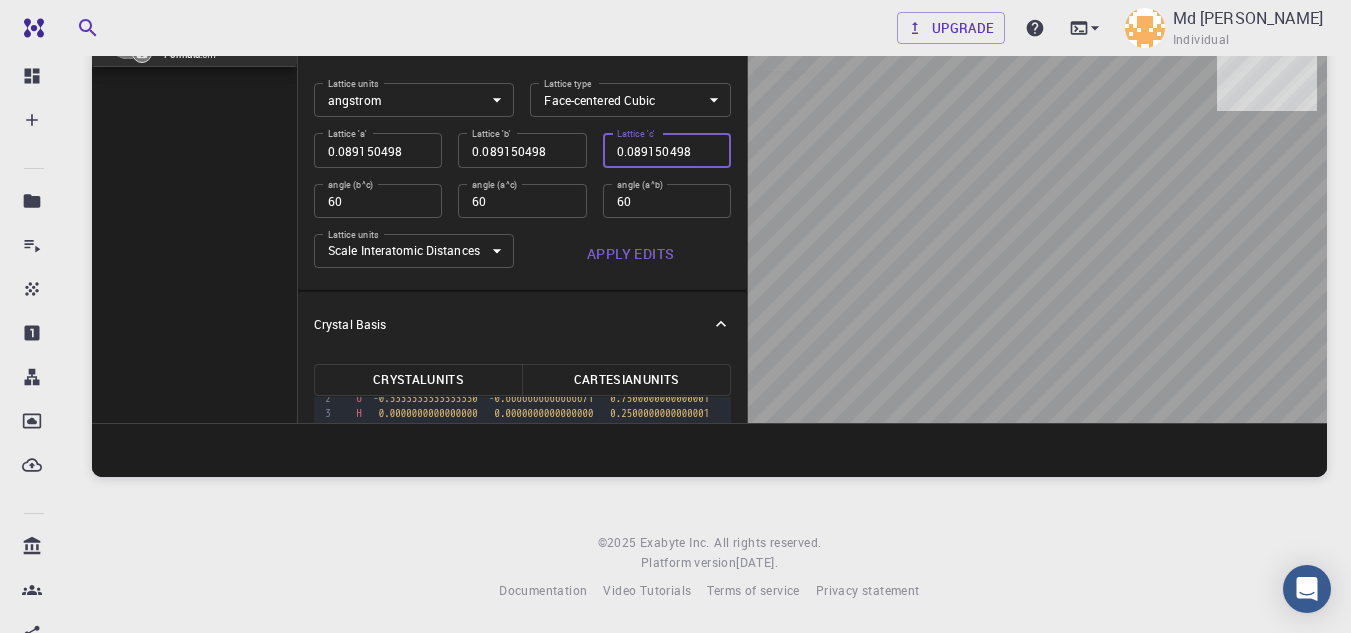 type on "0.063038922" 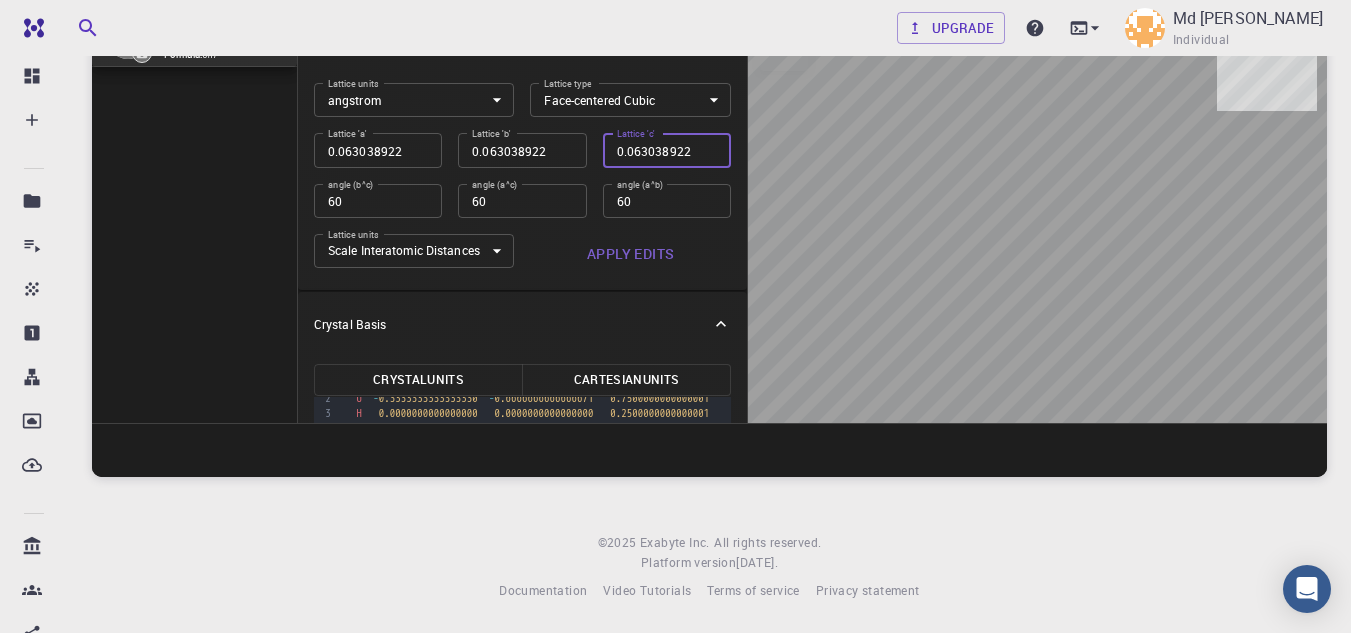type on "0.044575249" 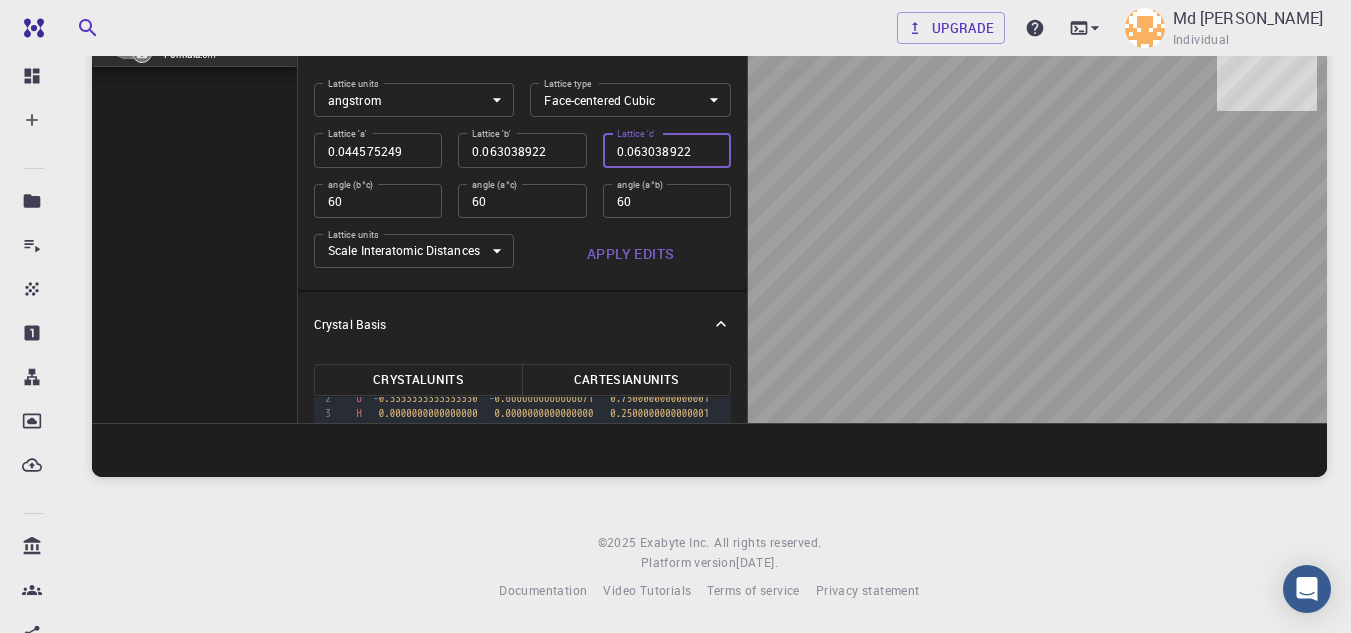 type on "0.044575249" 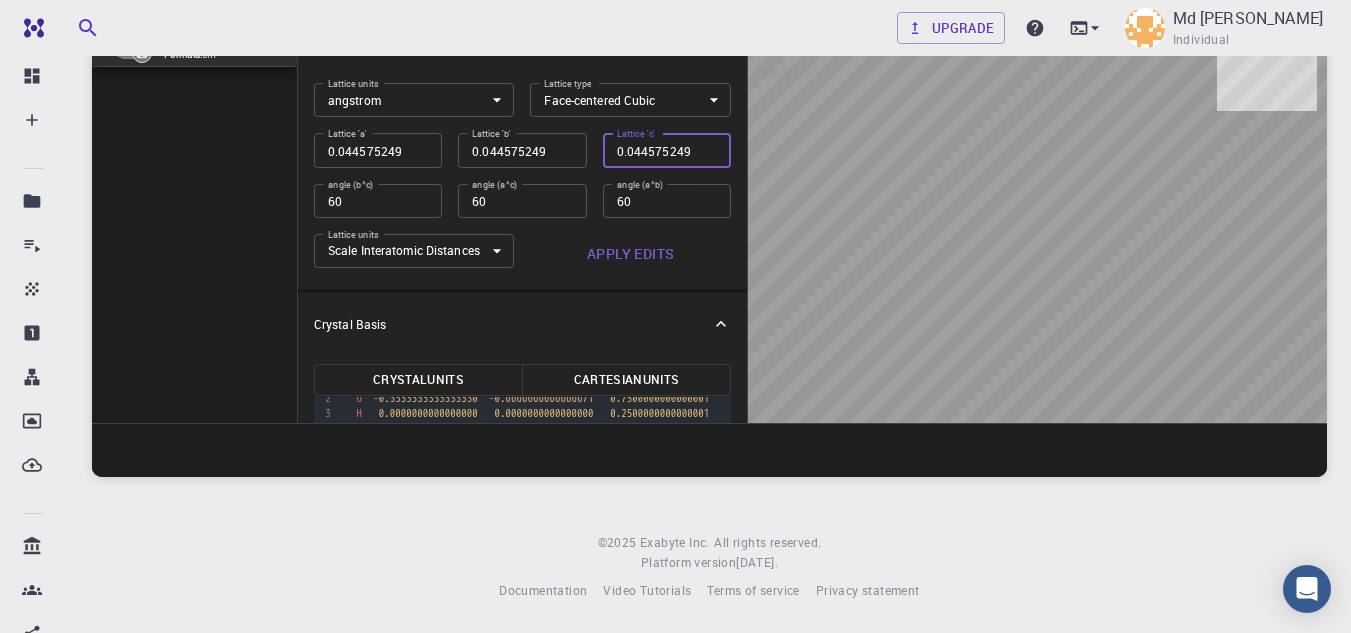 type on "0.031519461" 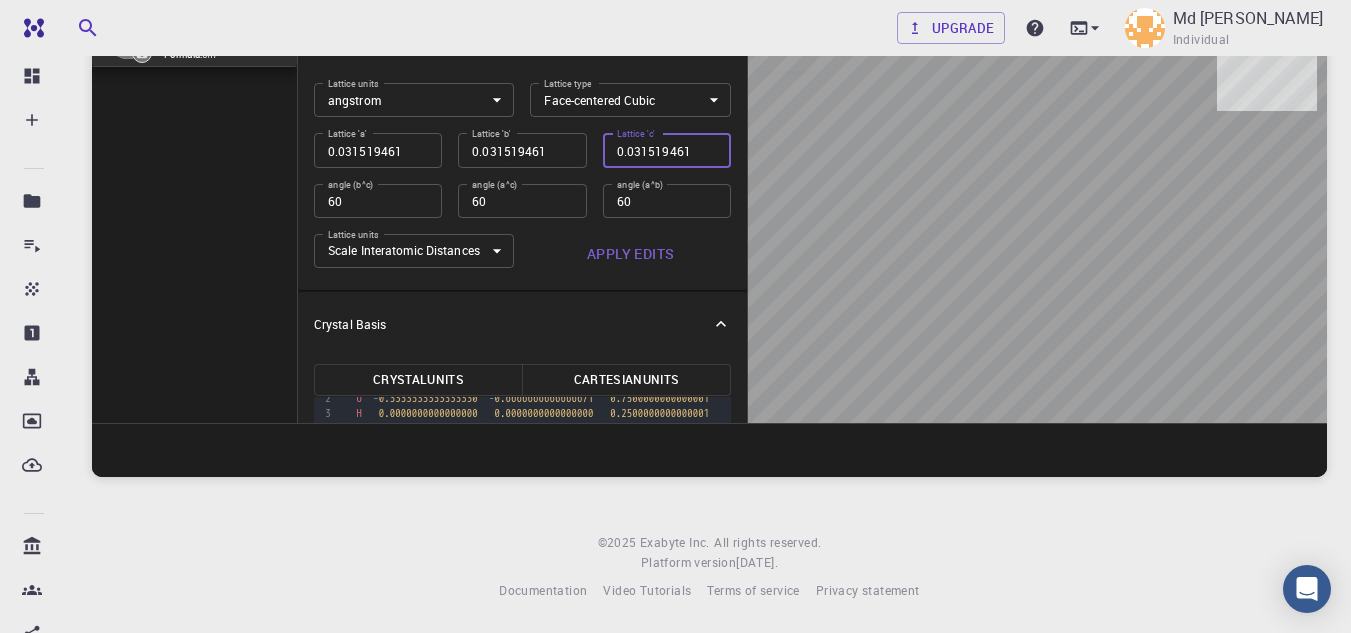 type on "0.022287625" 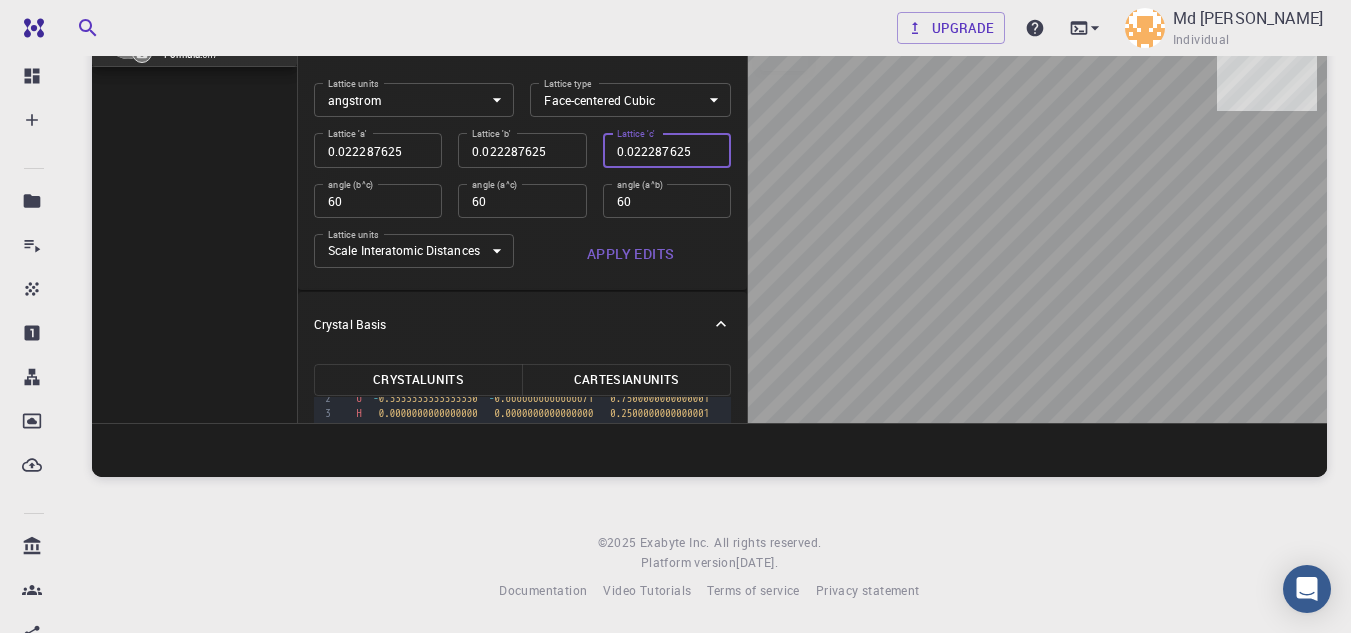 type on "0.01575973" 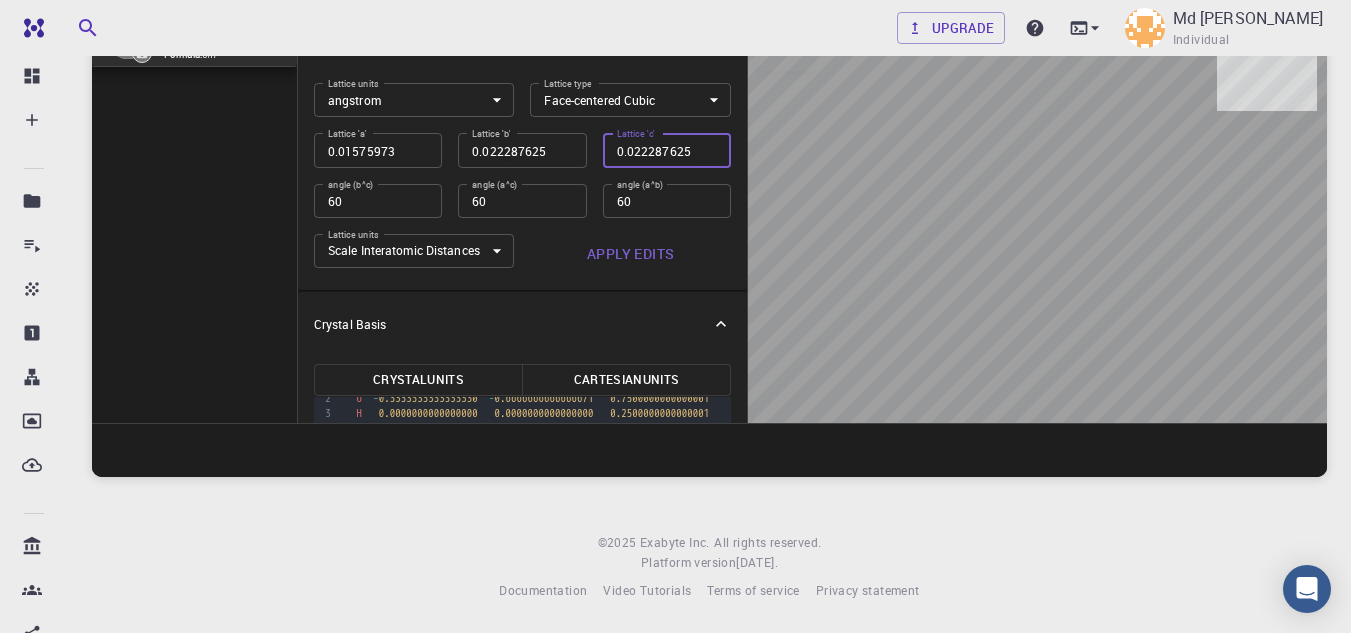 type on "0.01575973" 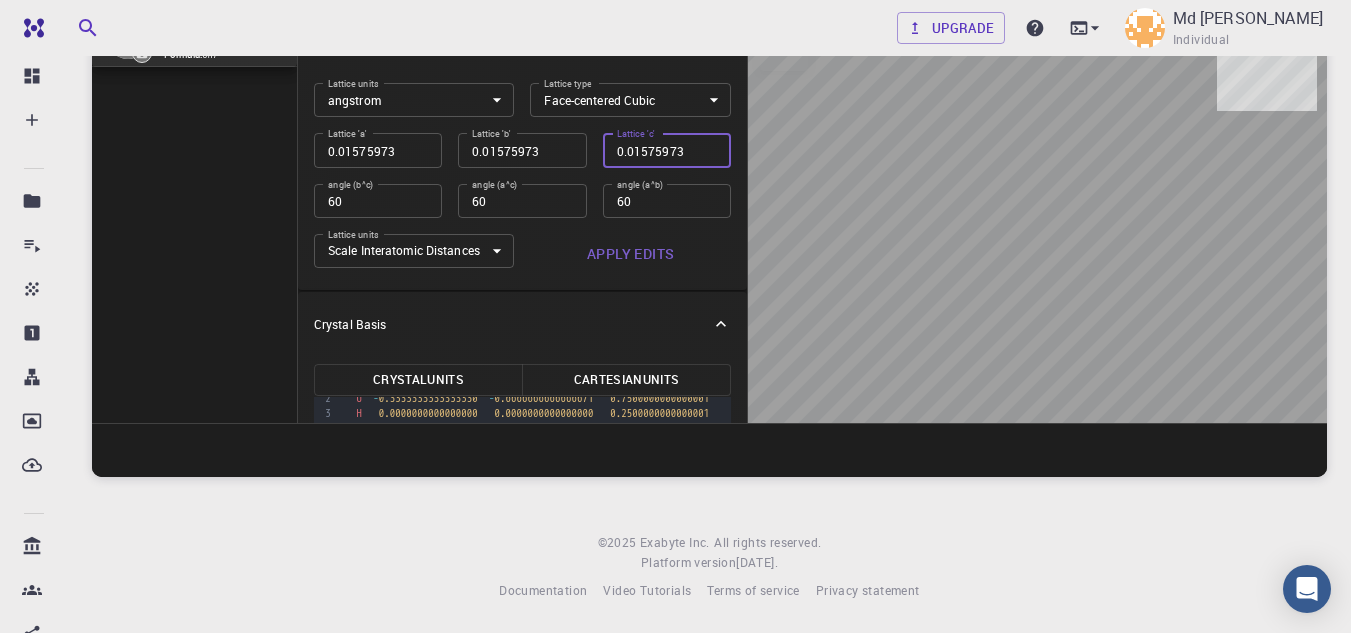 type on "0.011143812" 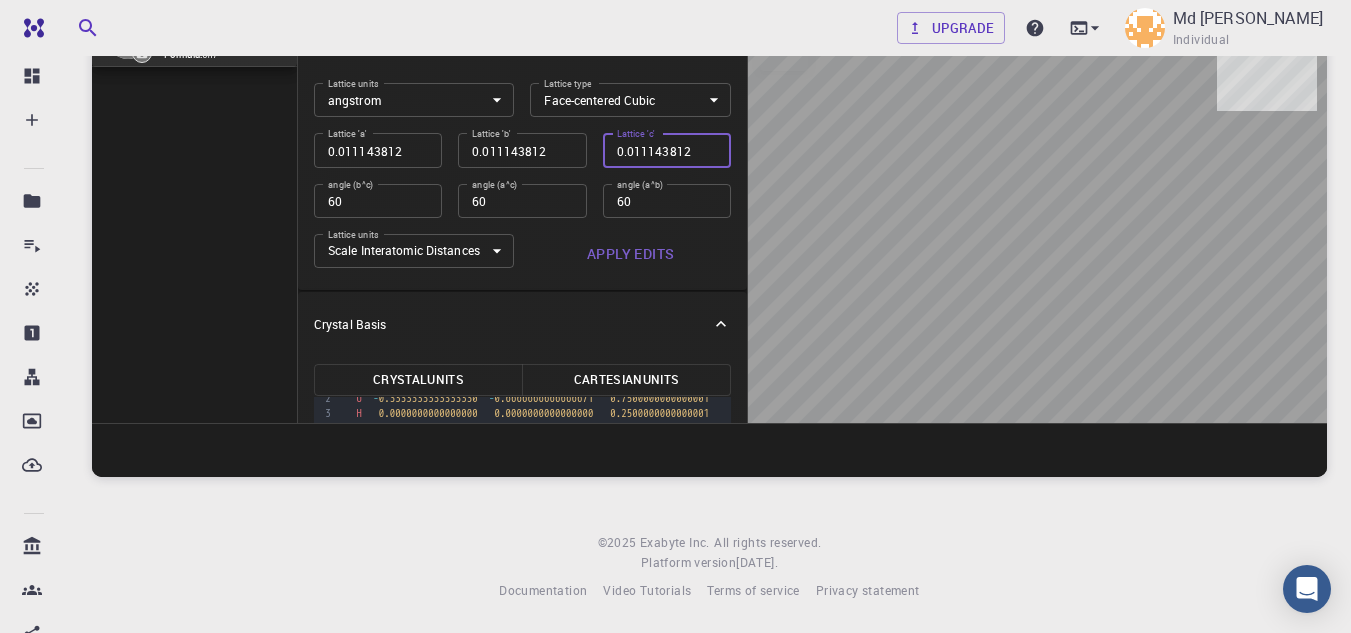 type on "0.007879865" 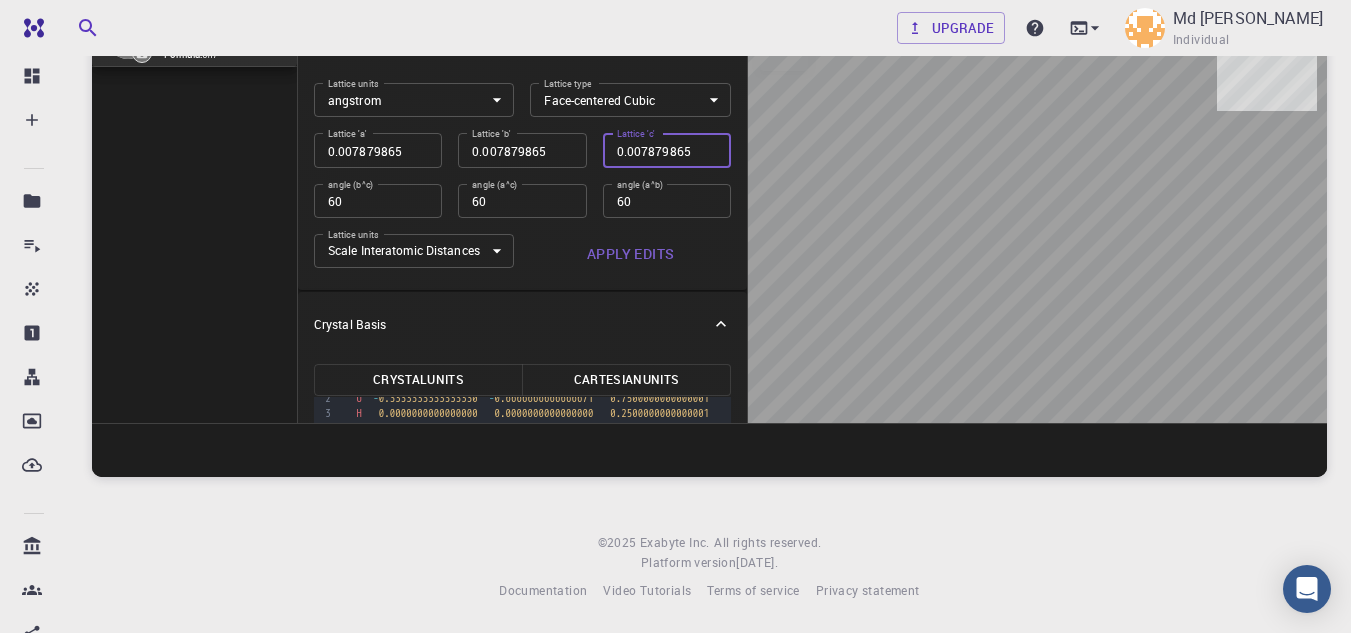 type on "0.005571906" 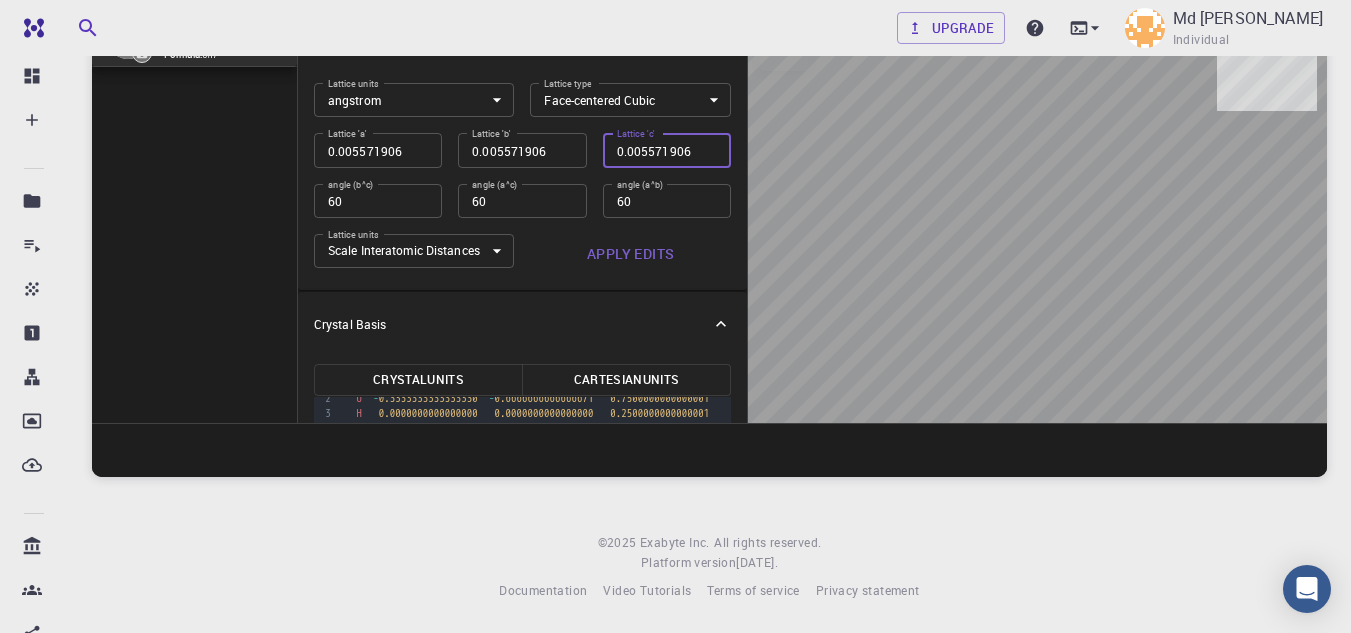 type on "0.003939933" 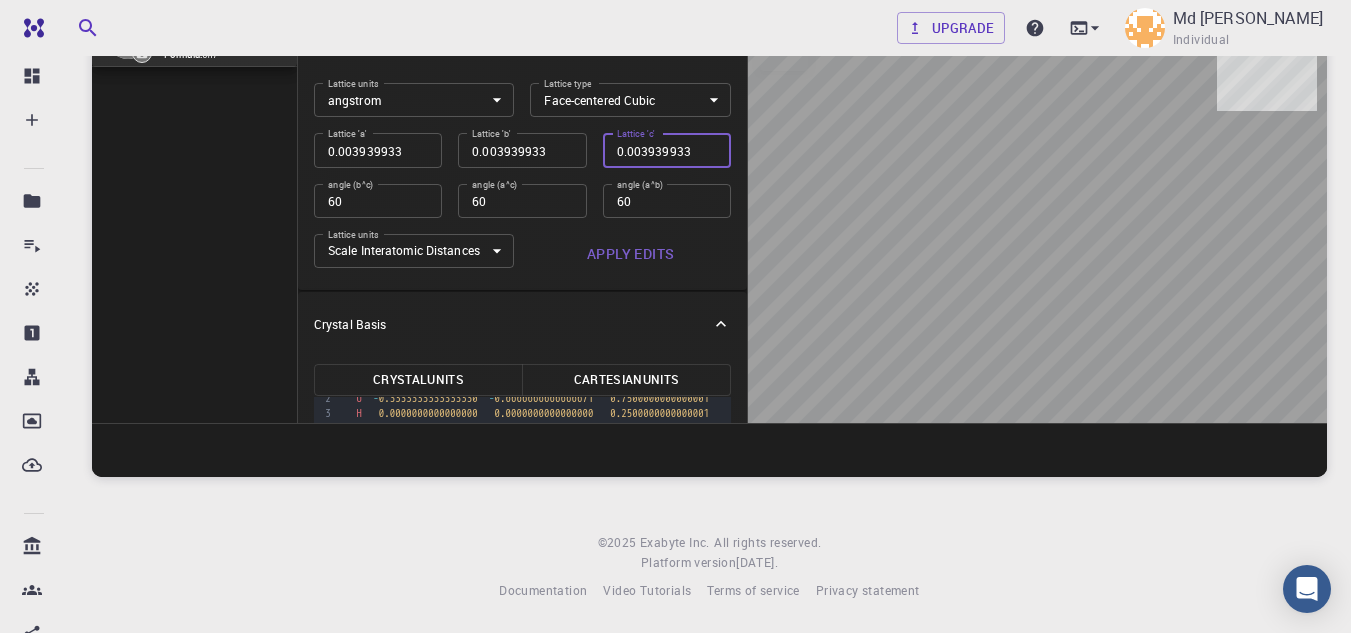 type on "0.002785953" 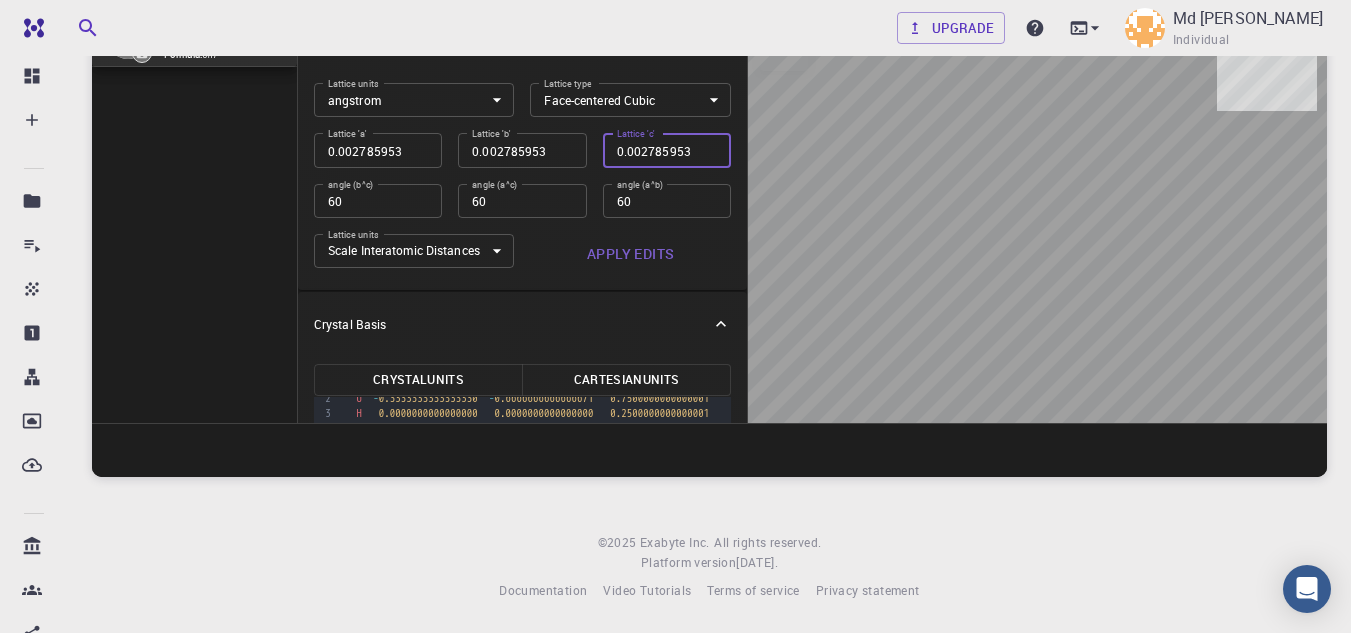 type on "0.001969966" 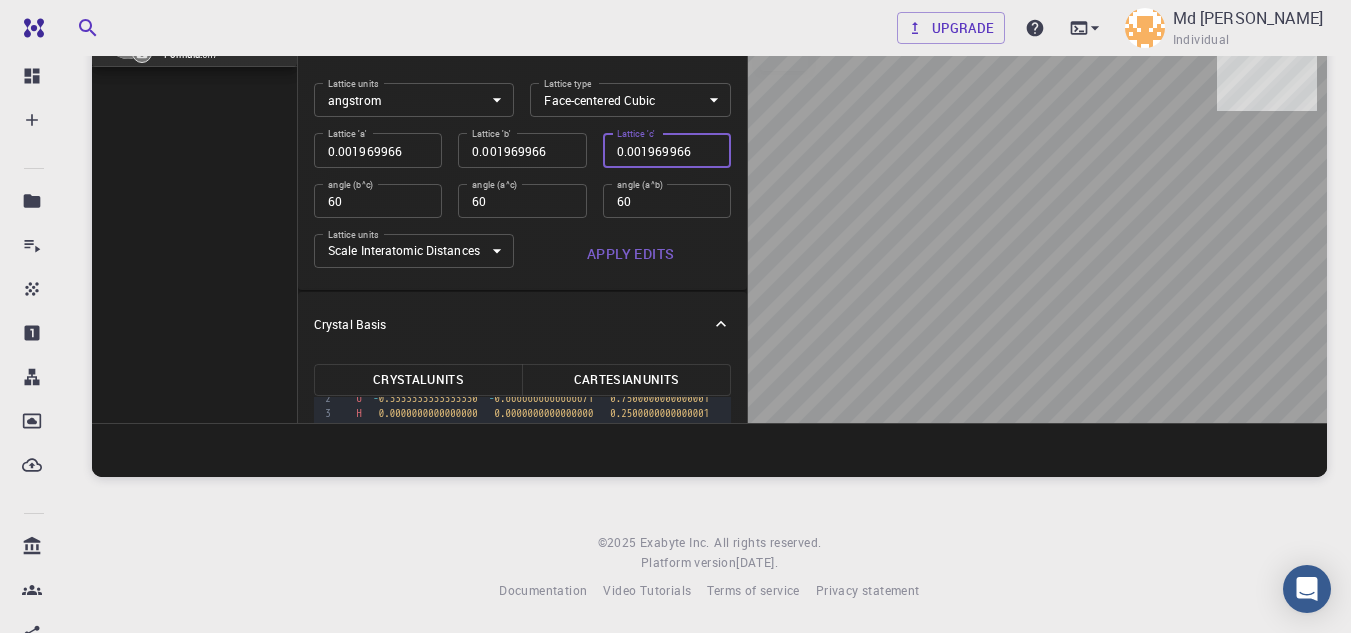 type on "0.001392977" 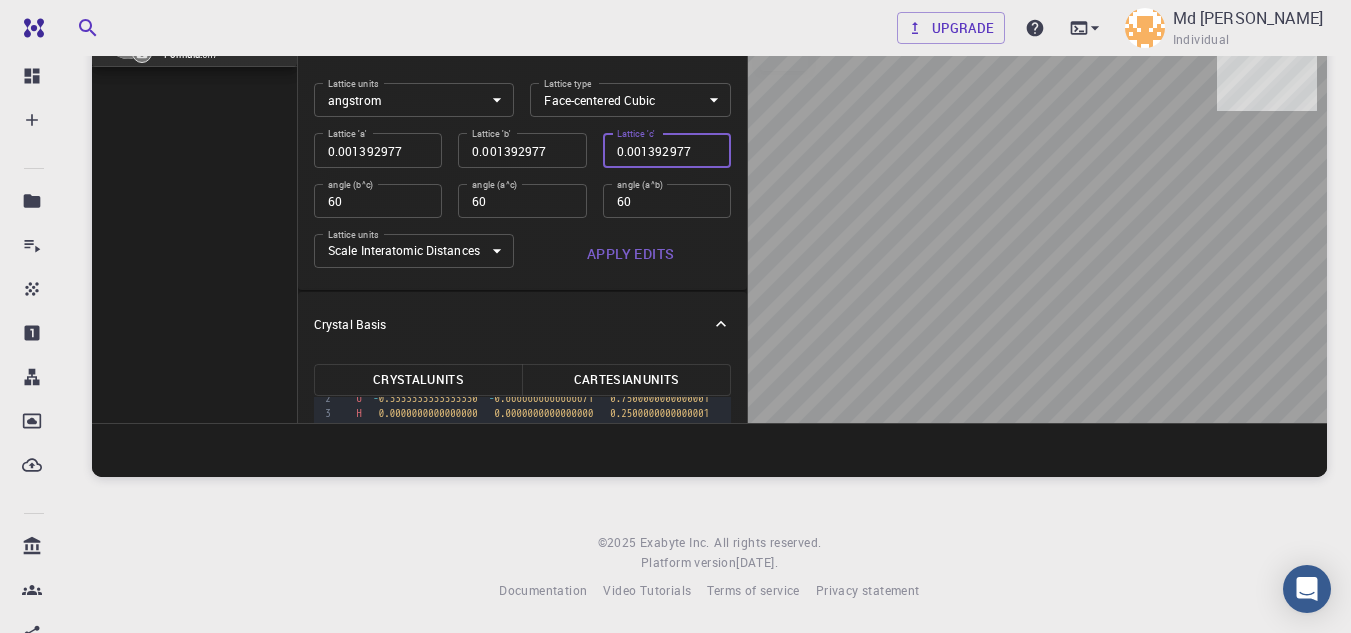 type on "0.000984983" 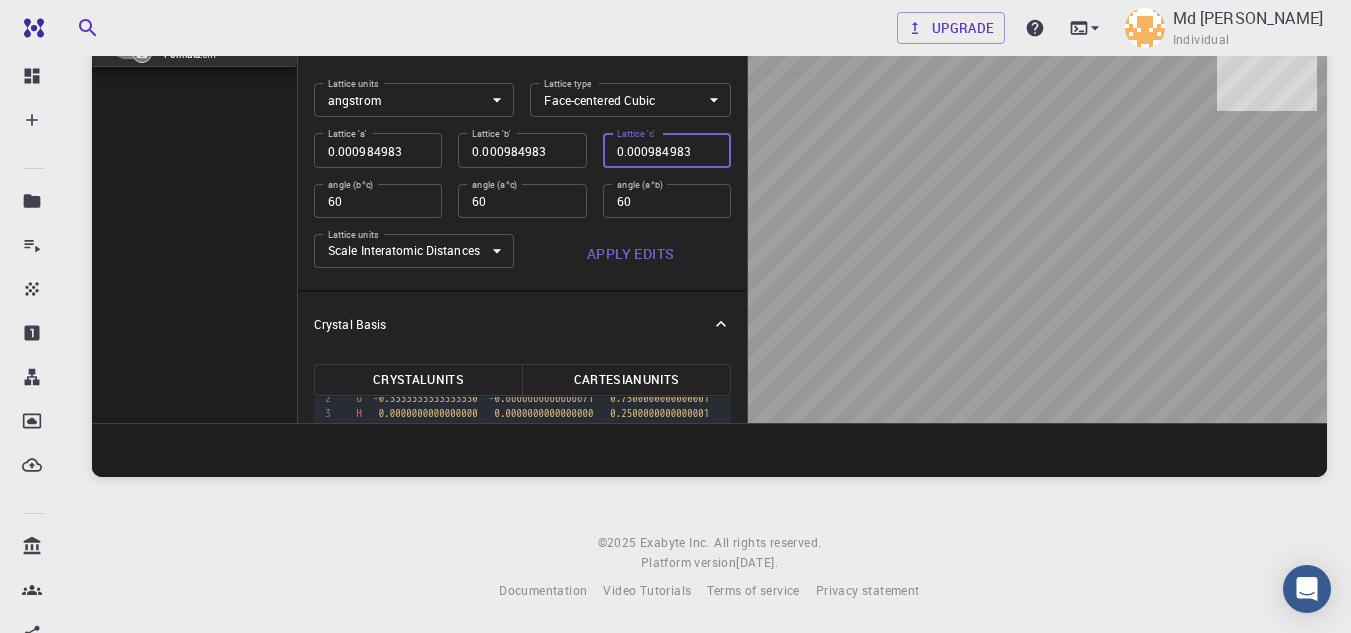 type on "0.000696488" 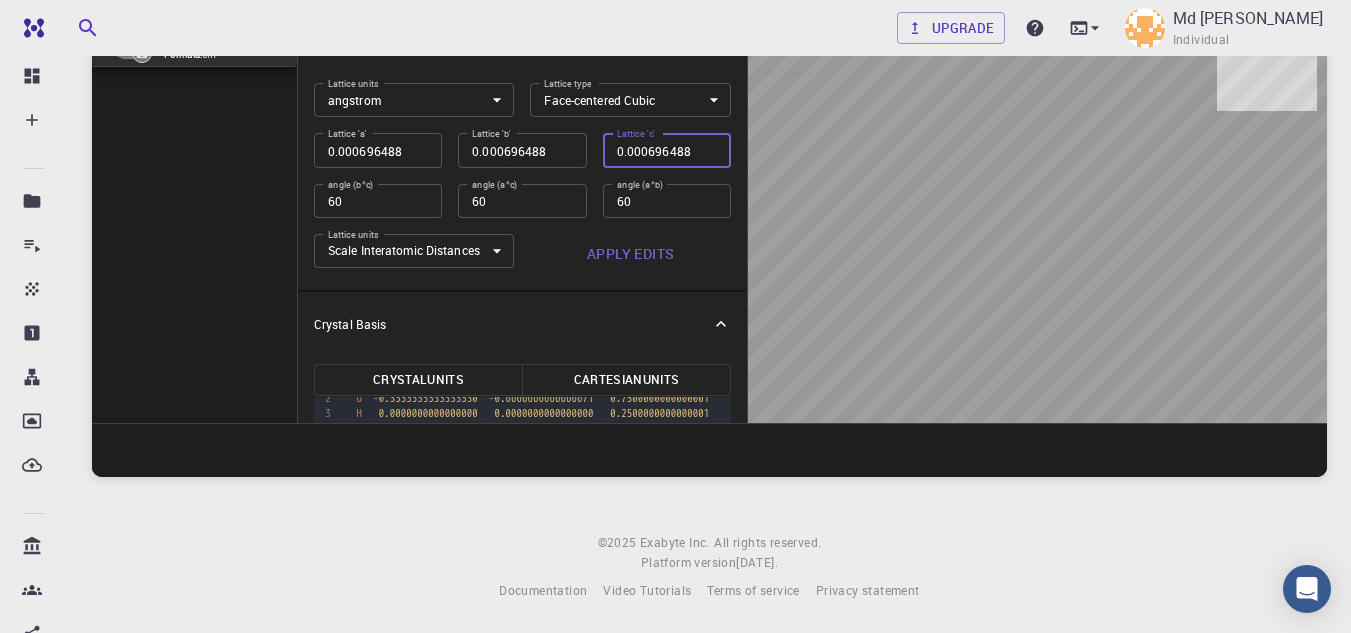 type on "0.000492492" 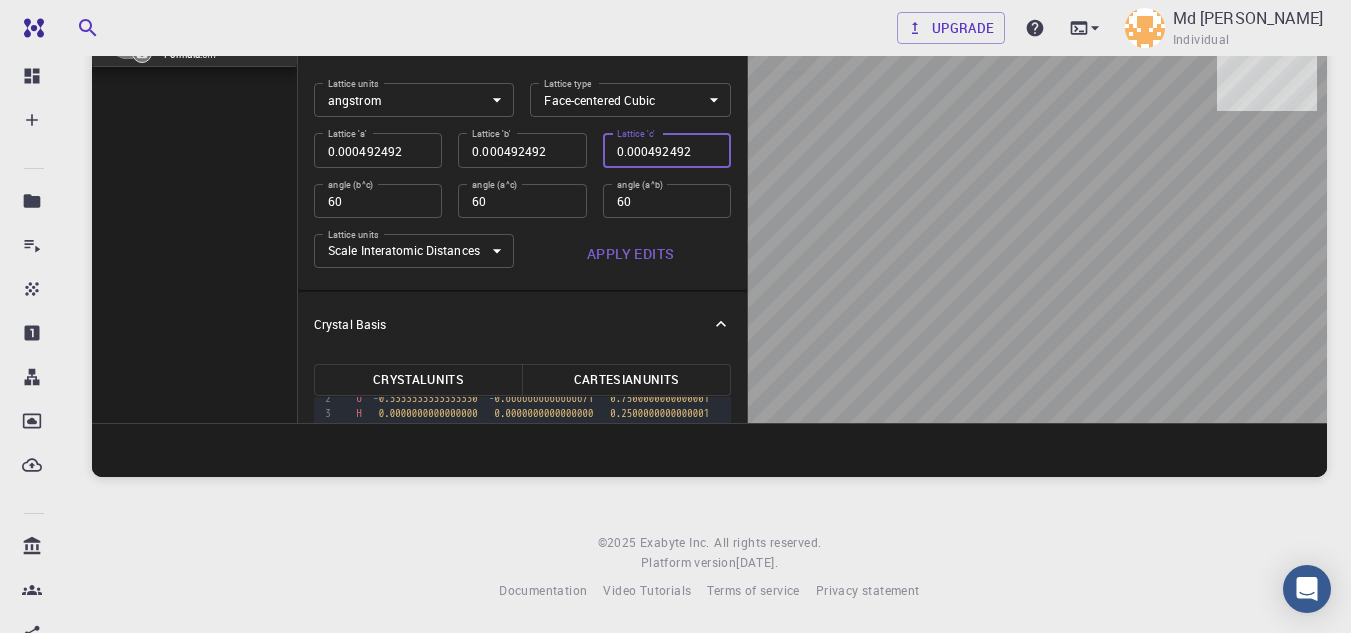 type on "0.000348244" 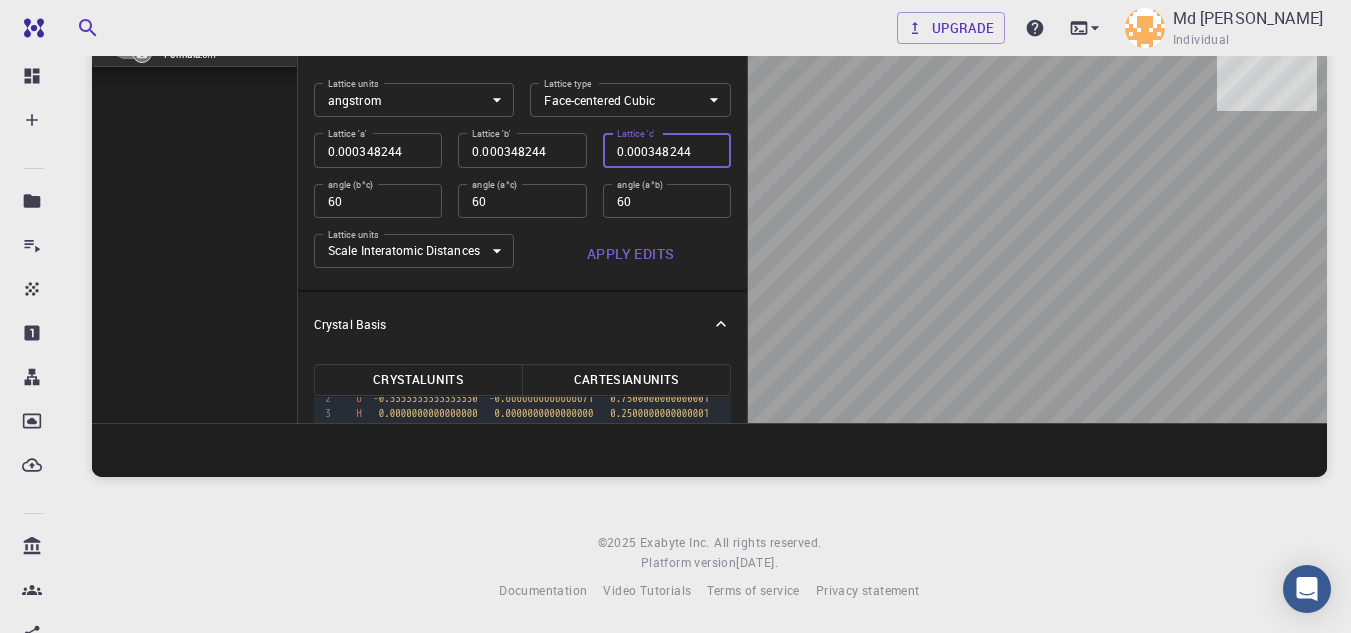 type on "0.000246246" 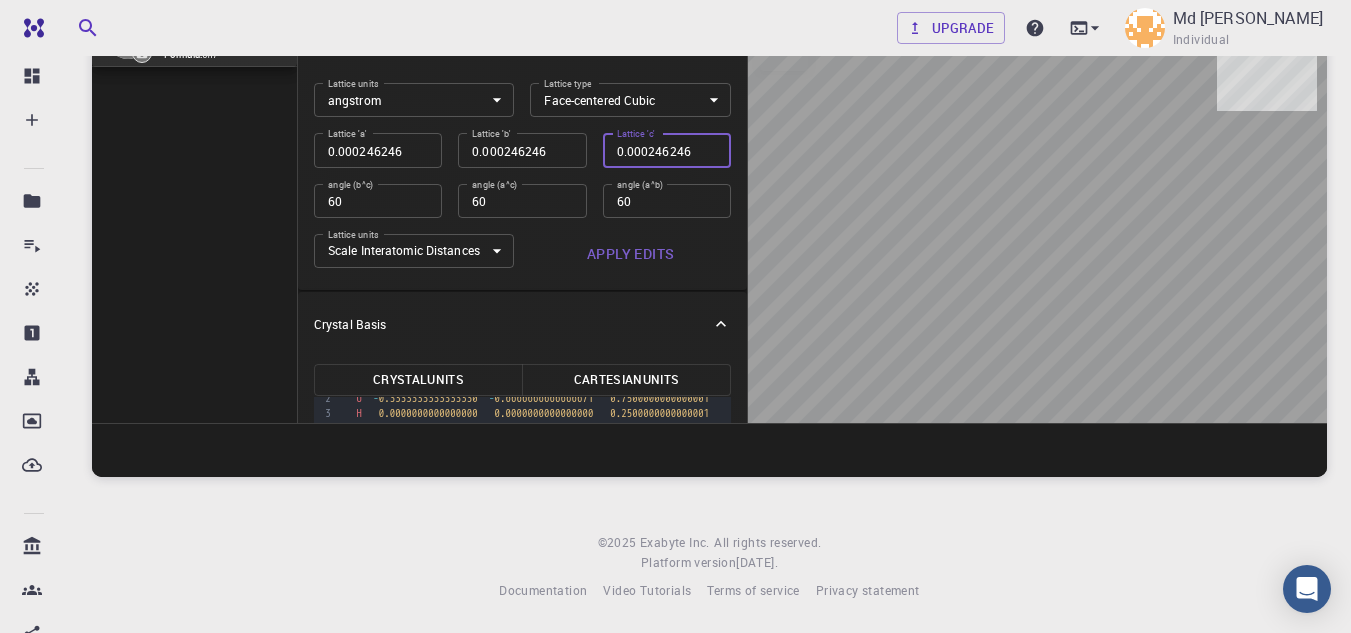 type on "0.000174122" 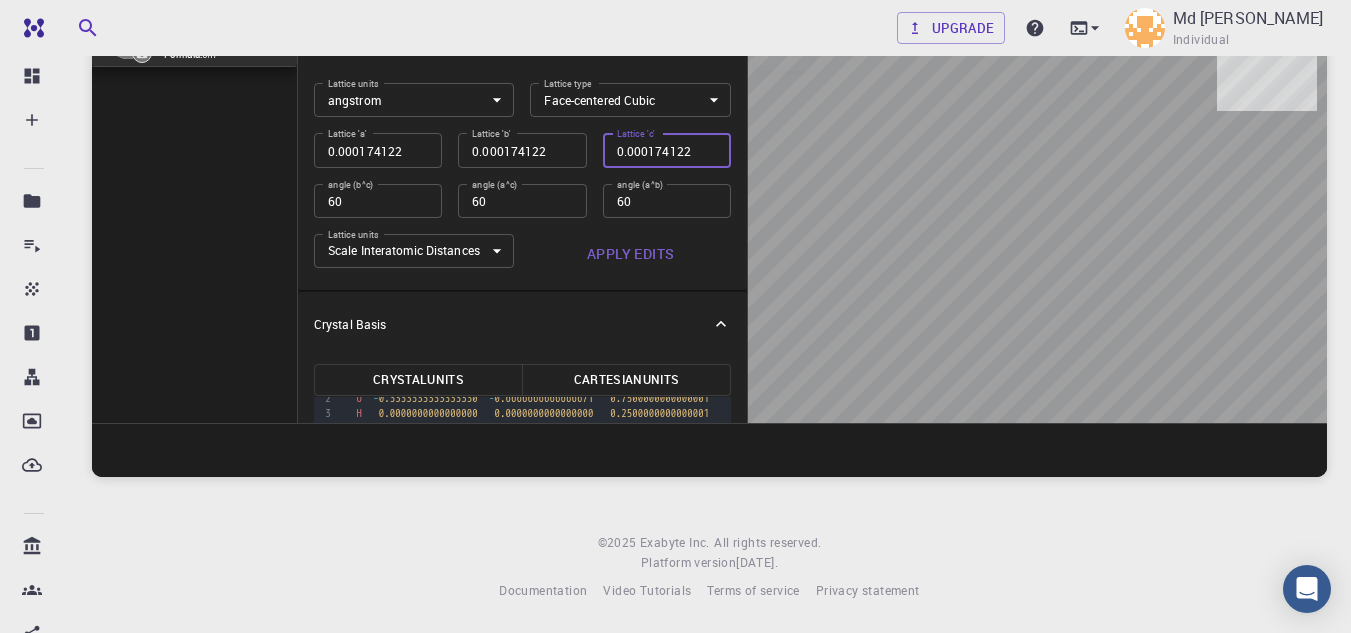 type on "0.000123123" 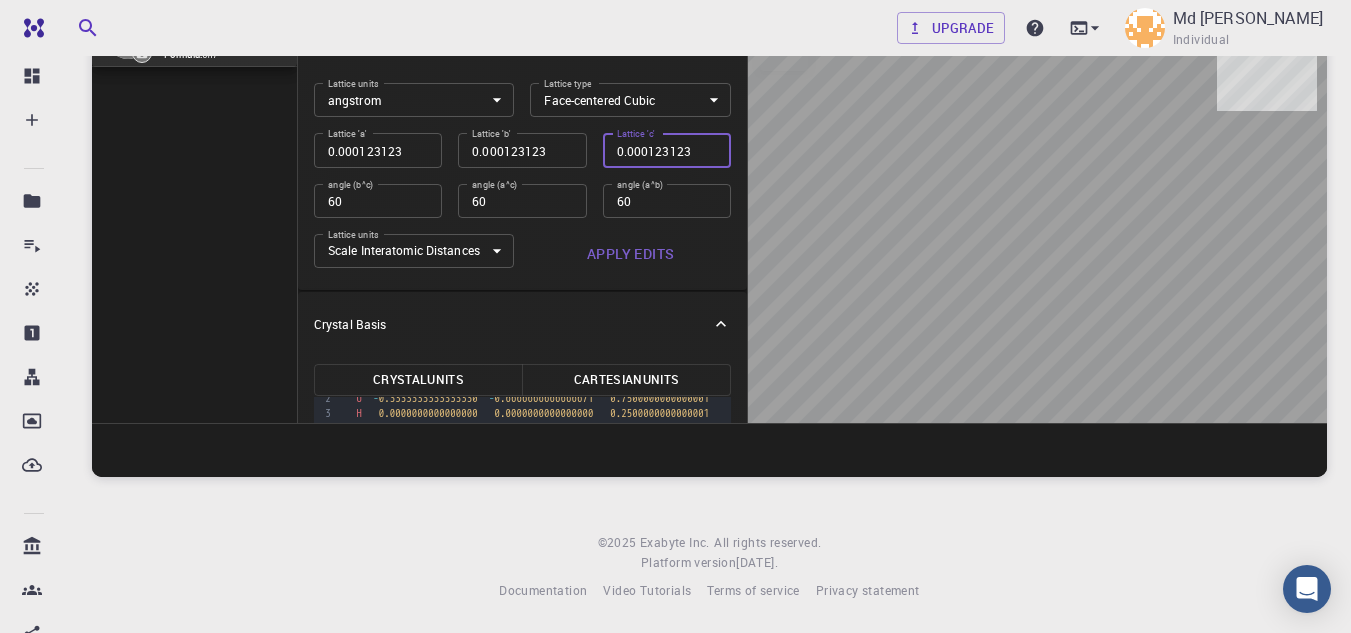 type on "0.000087061" 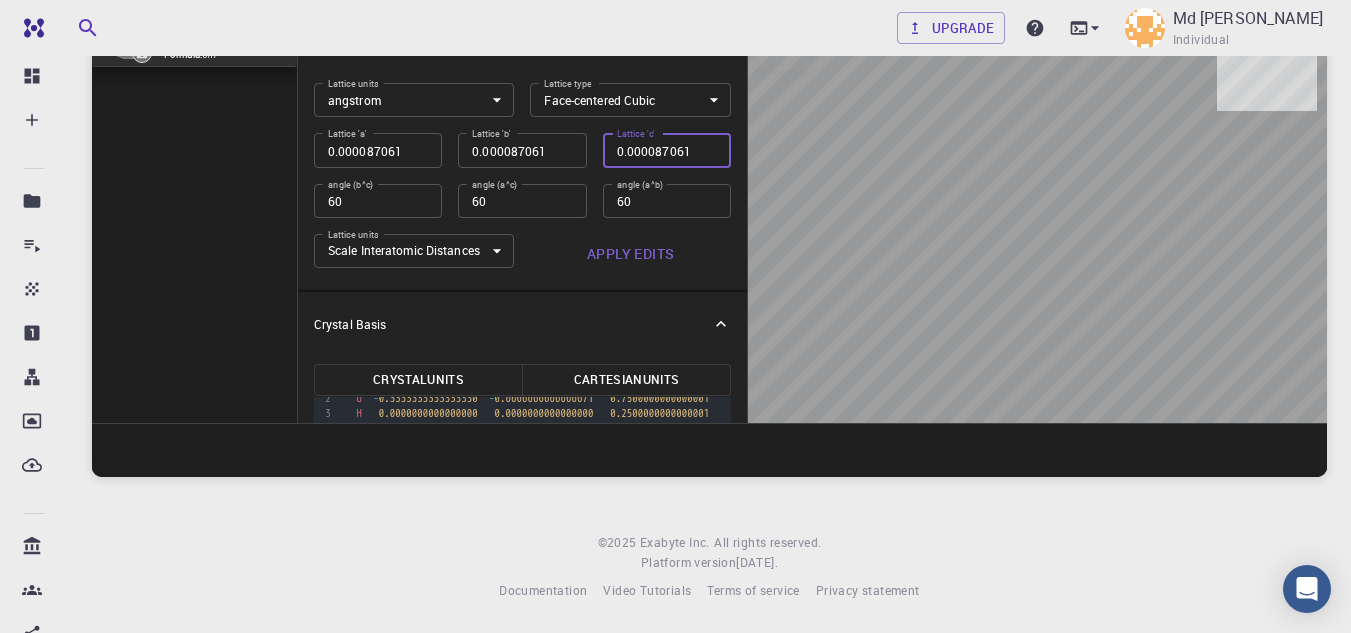 type on "0.000061561" 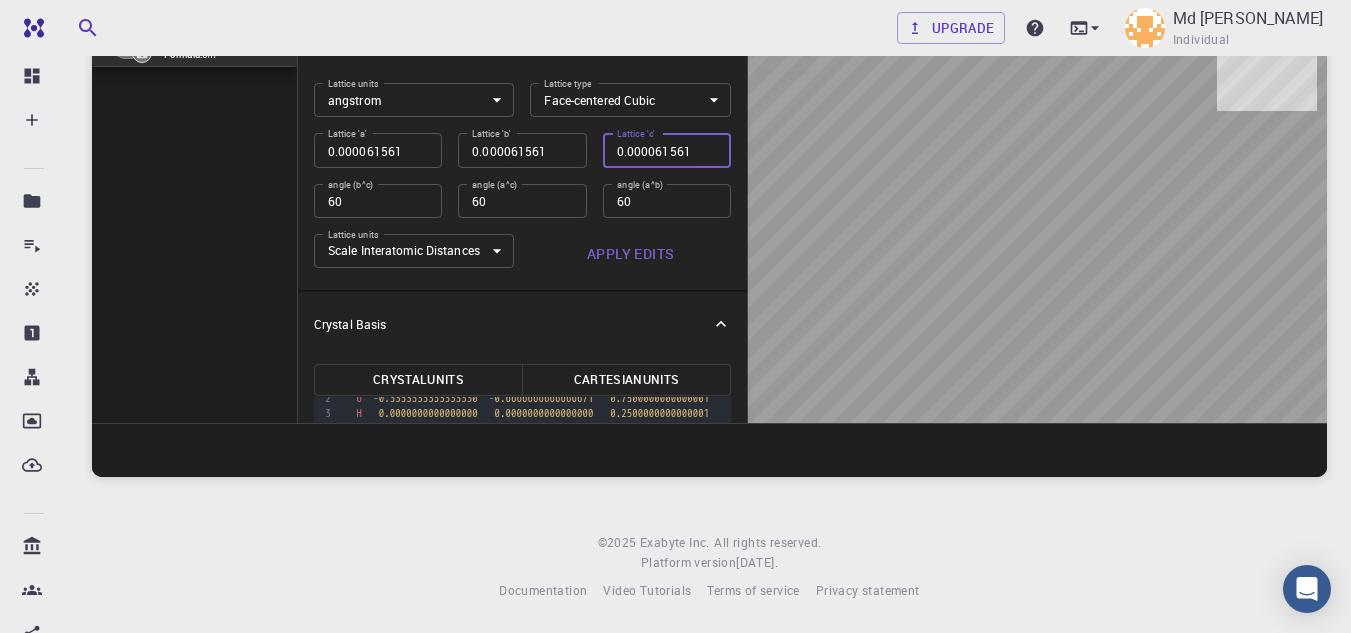 type on "0.000043531" 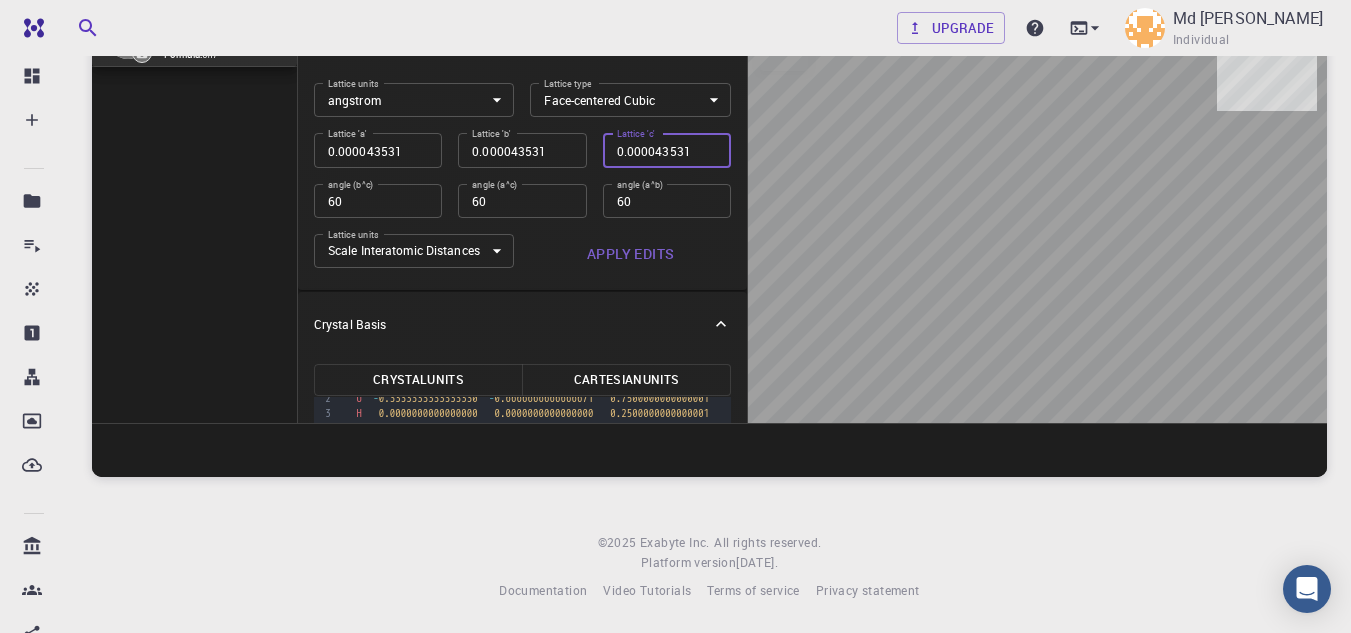 type on "0.000030781" 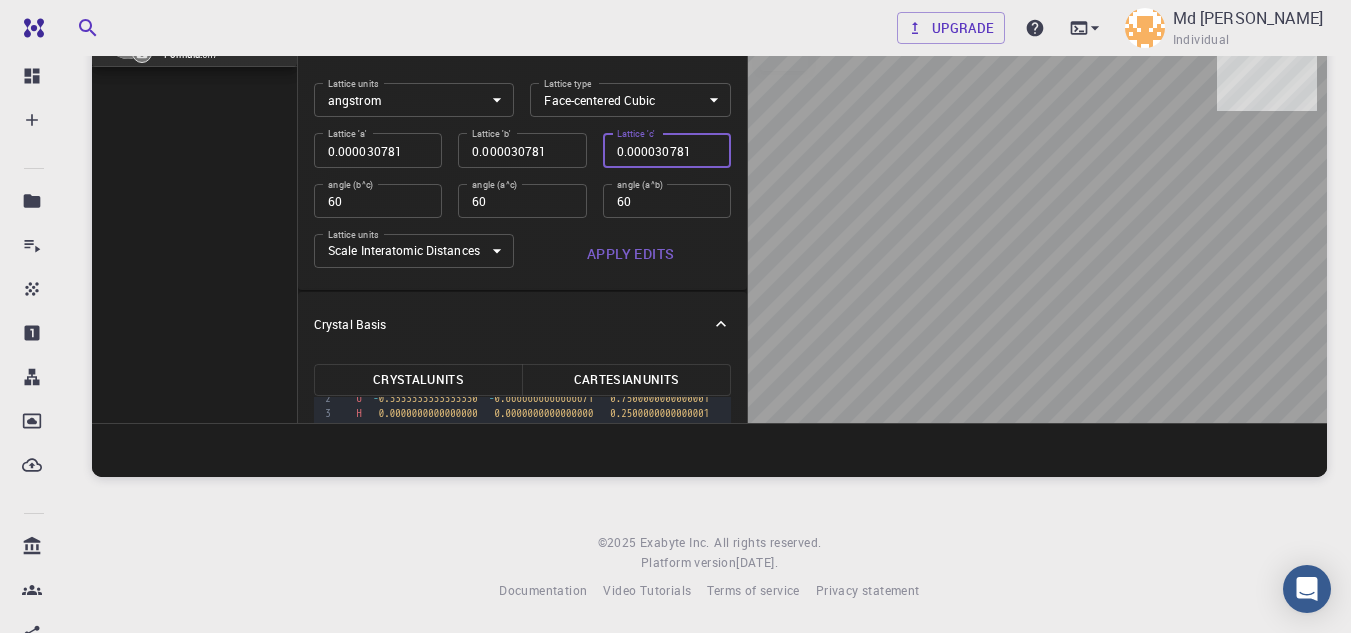 type on "0.000021765" 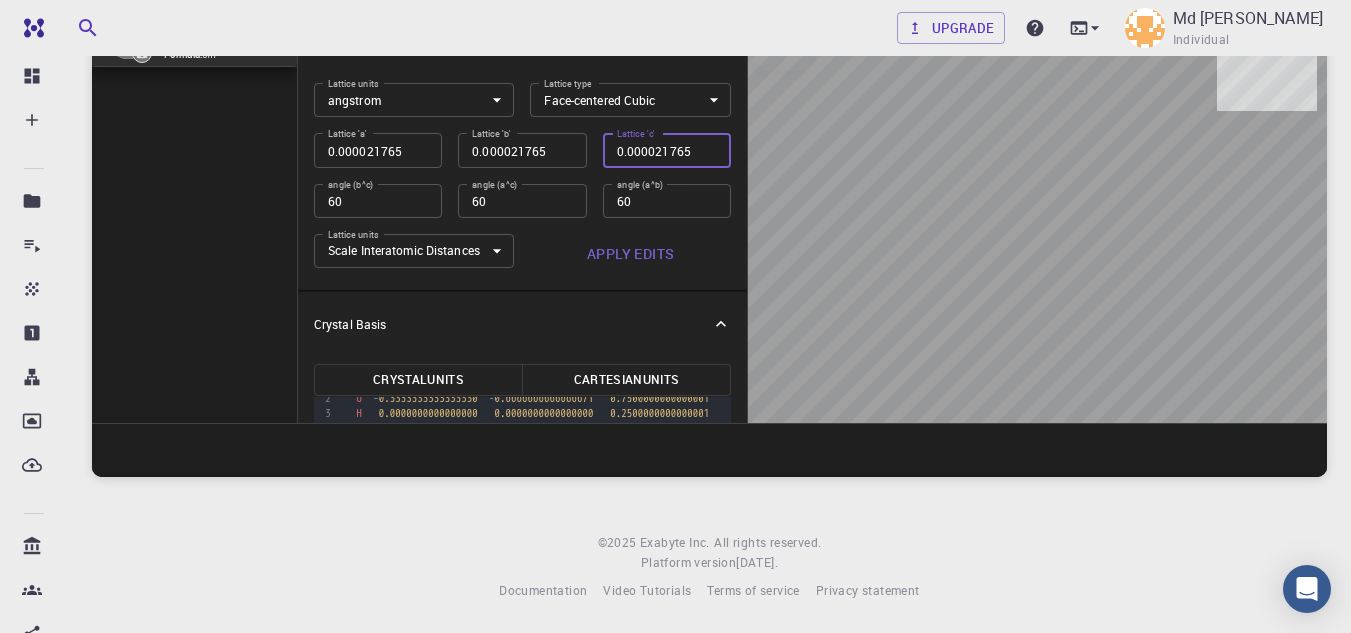 type on "0.00001539" 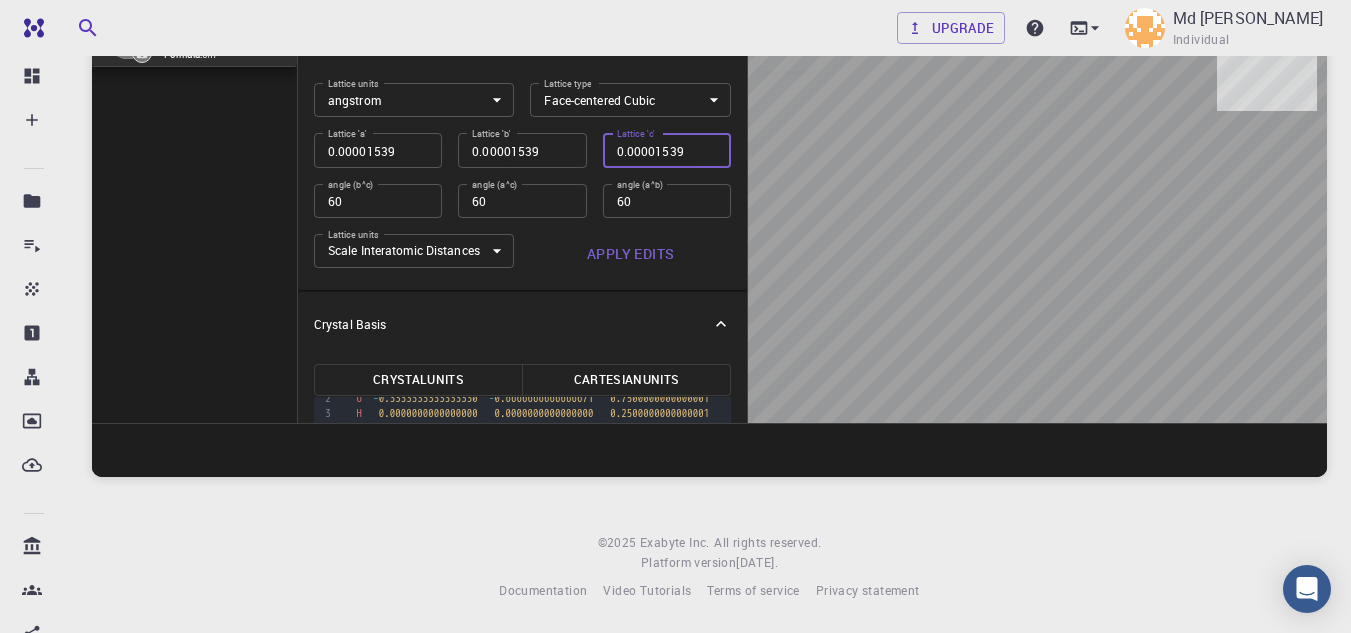 type on "0.000010883" 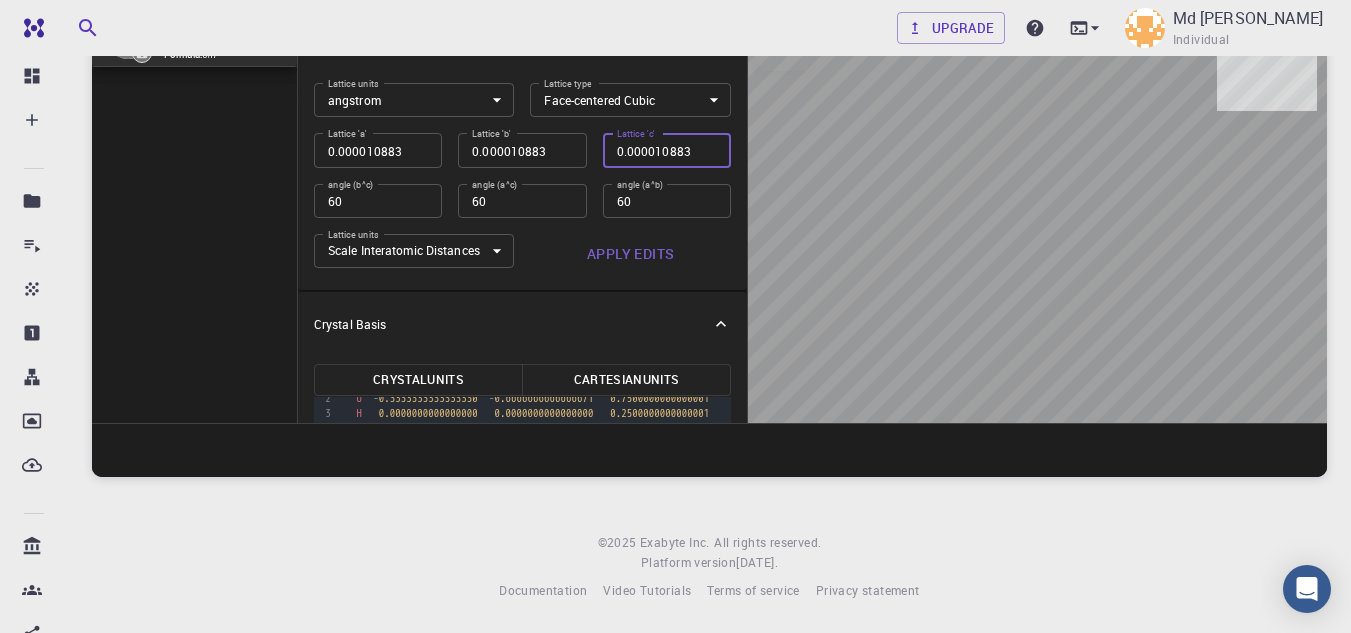 type on "0.000007695" 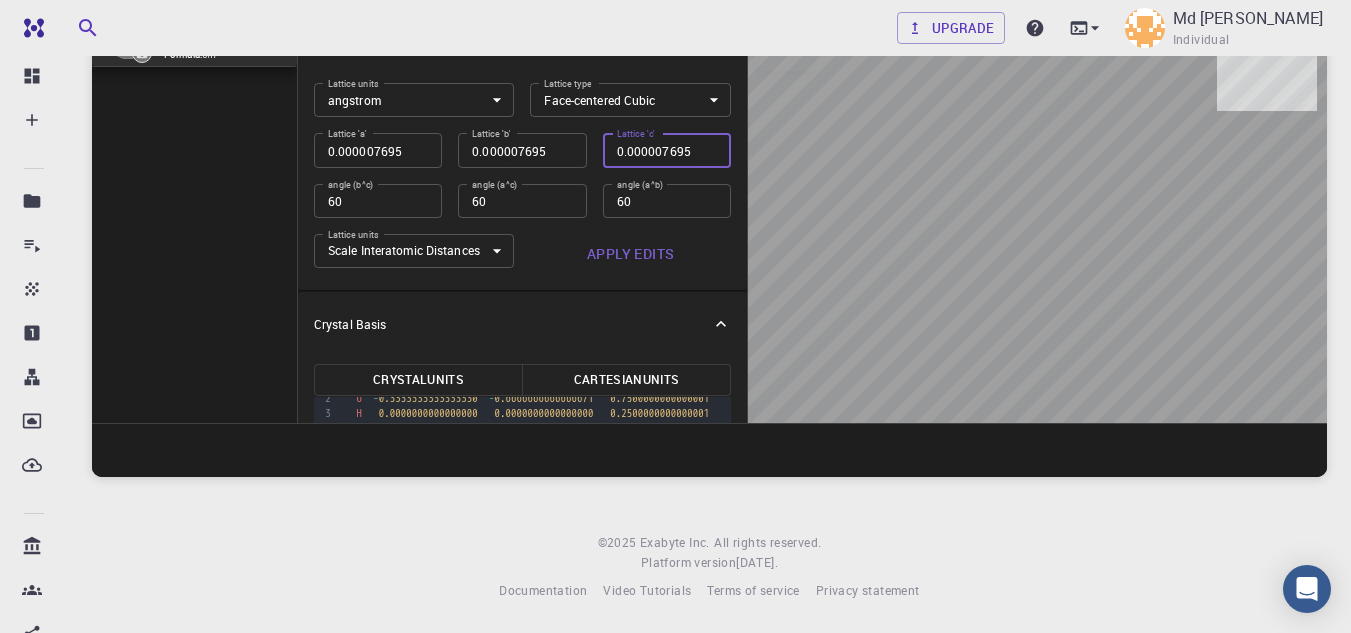 type on "0.000005441" 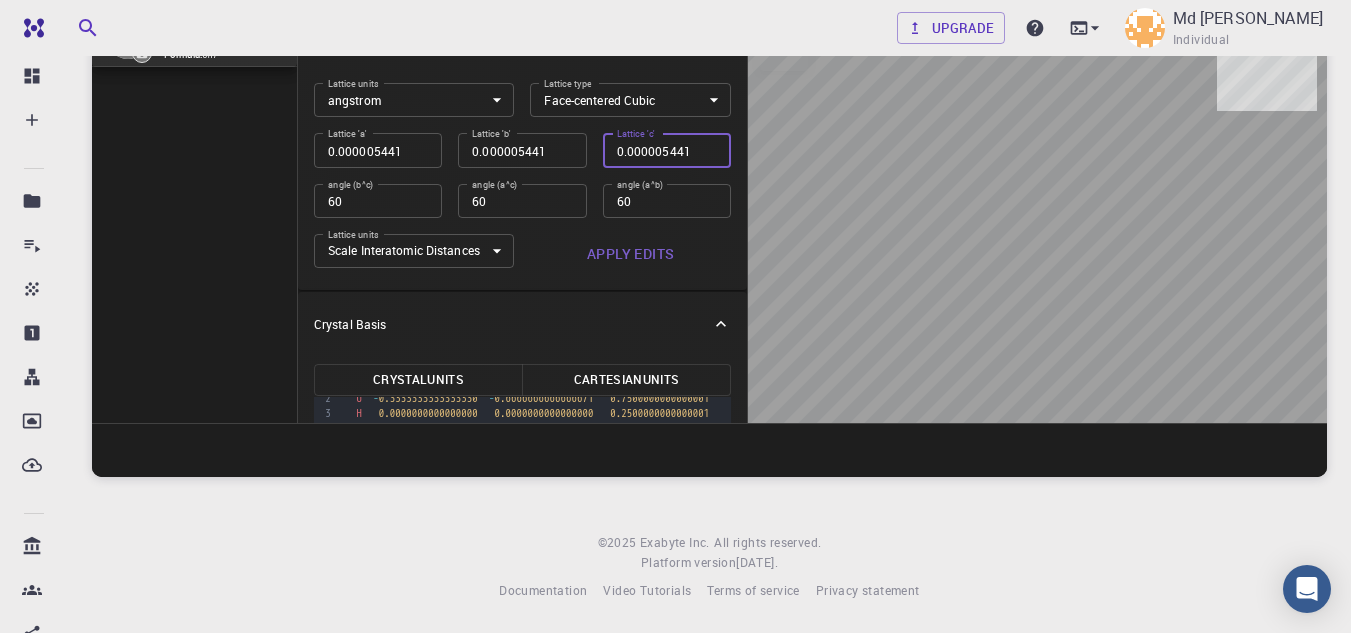type on "0.000003848" 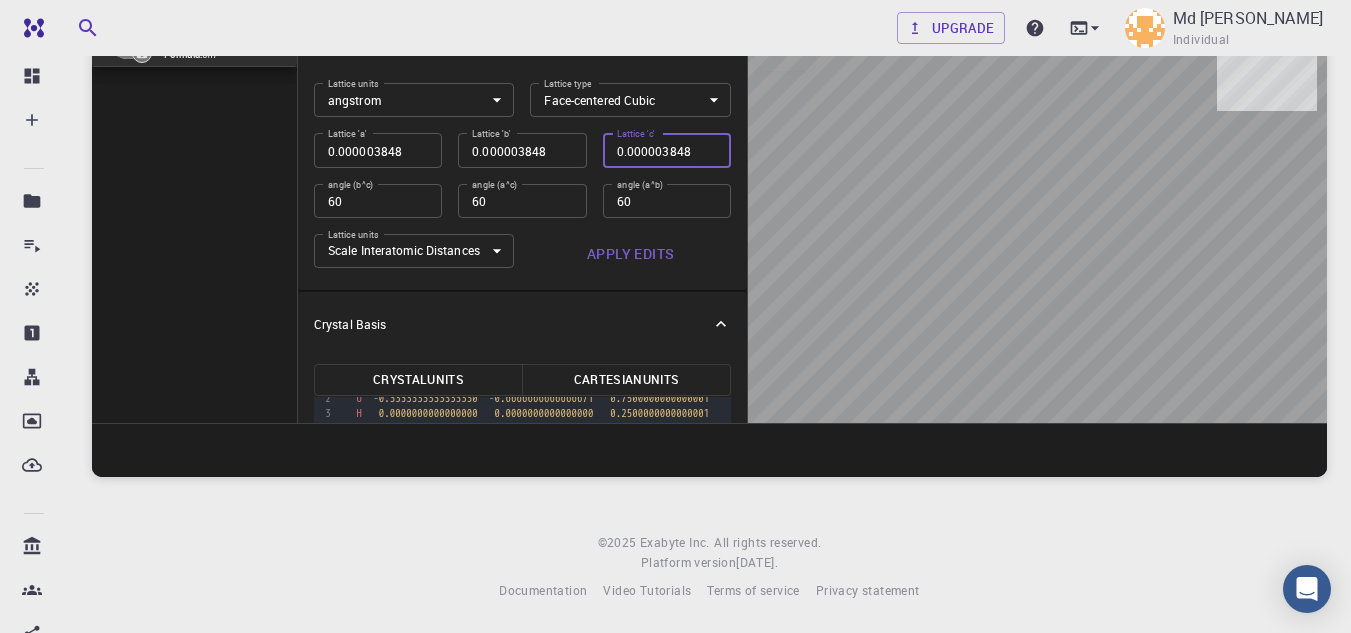 type on "0.000002721" 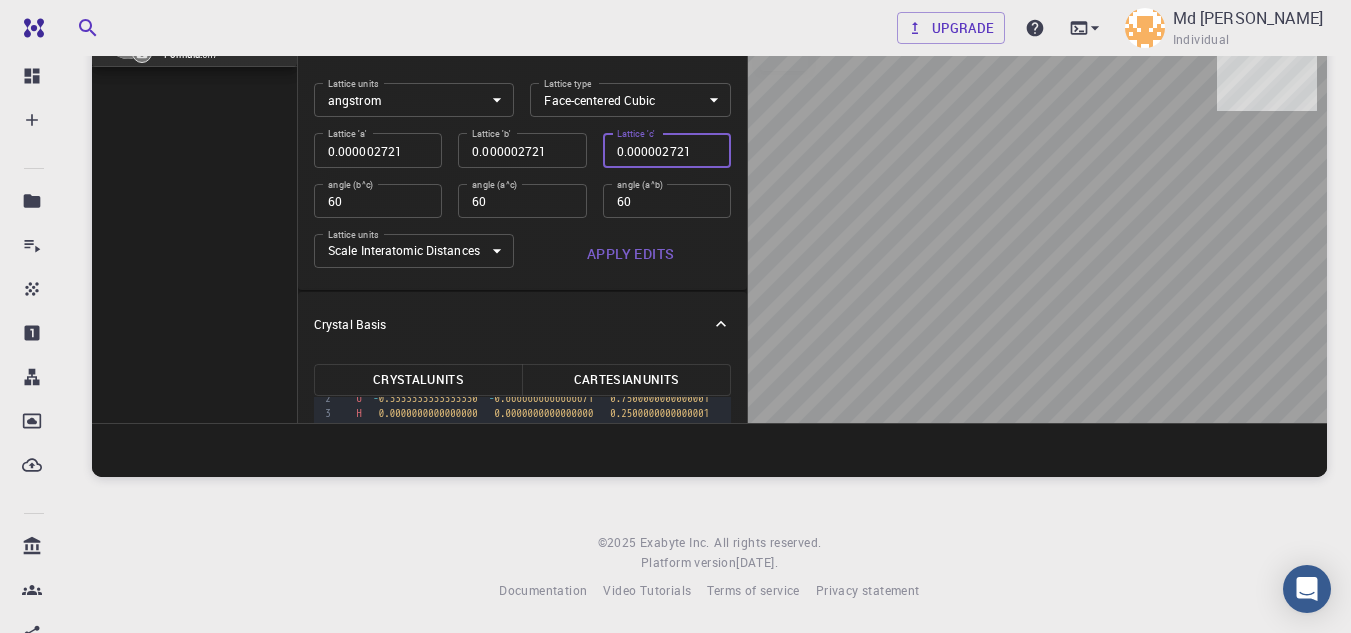 type on "0.000001924" 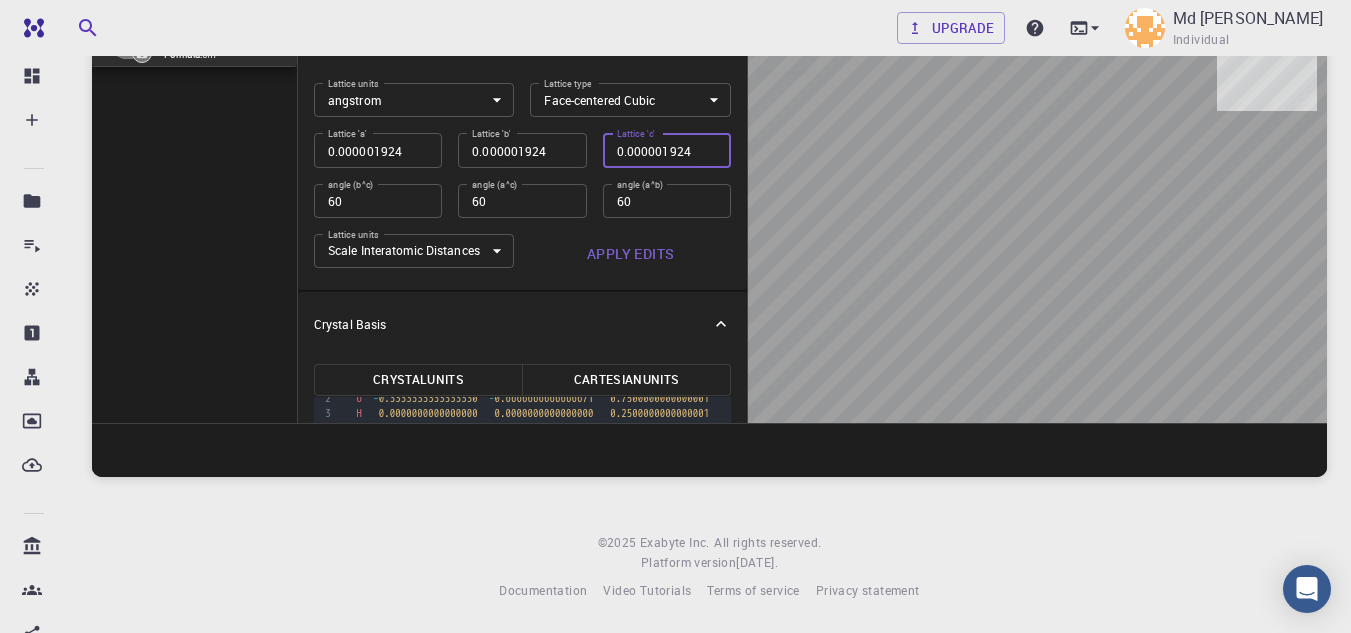 type on "0.00000136" 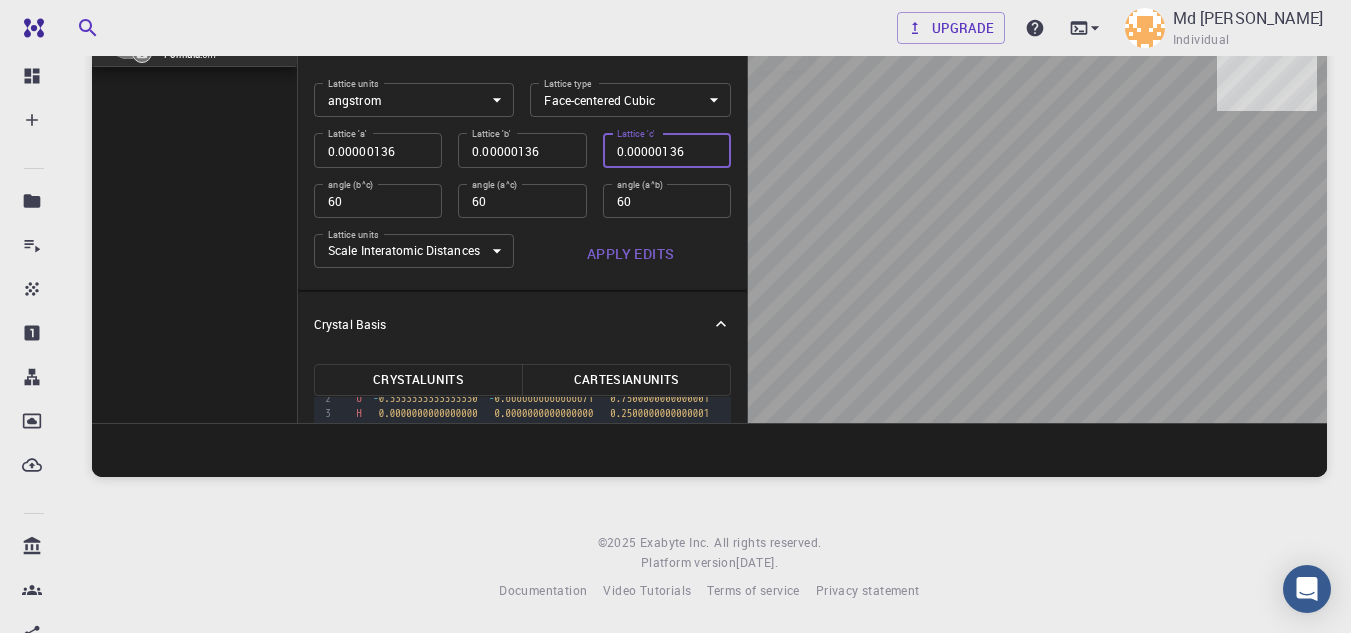type on "9.62e-7" 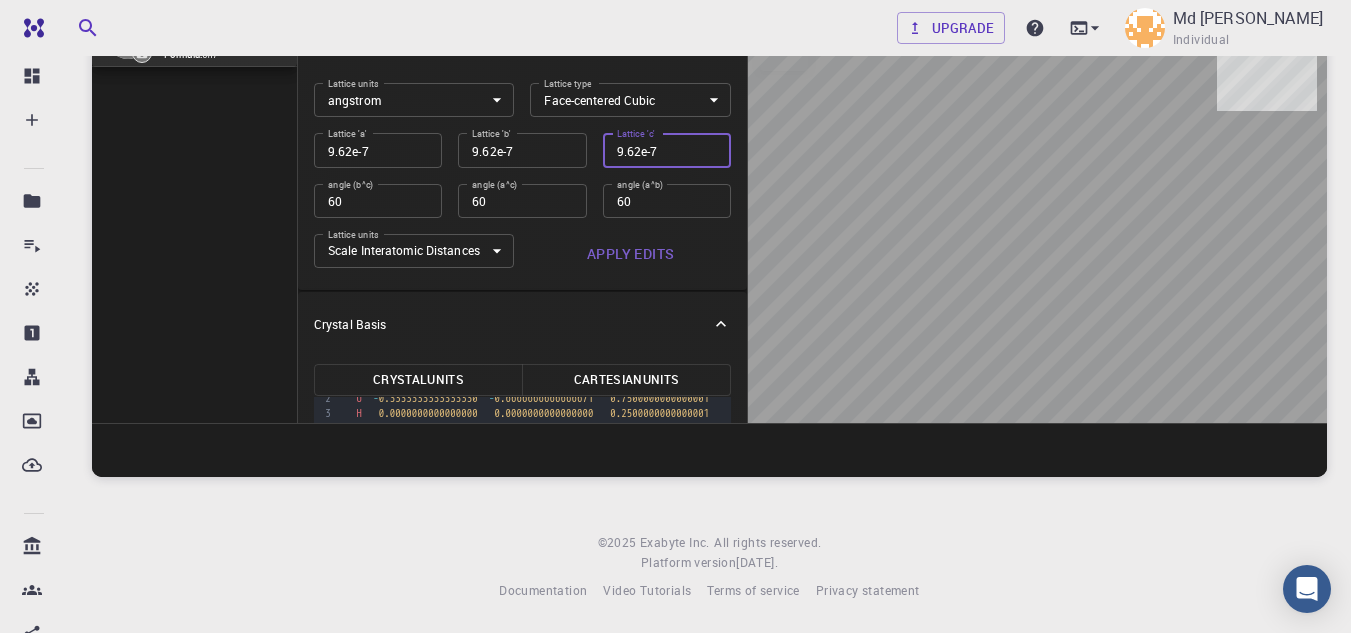 type on "6.8e-7" 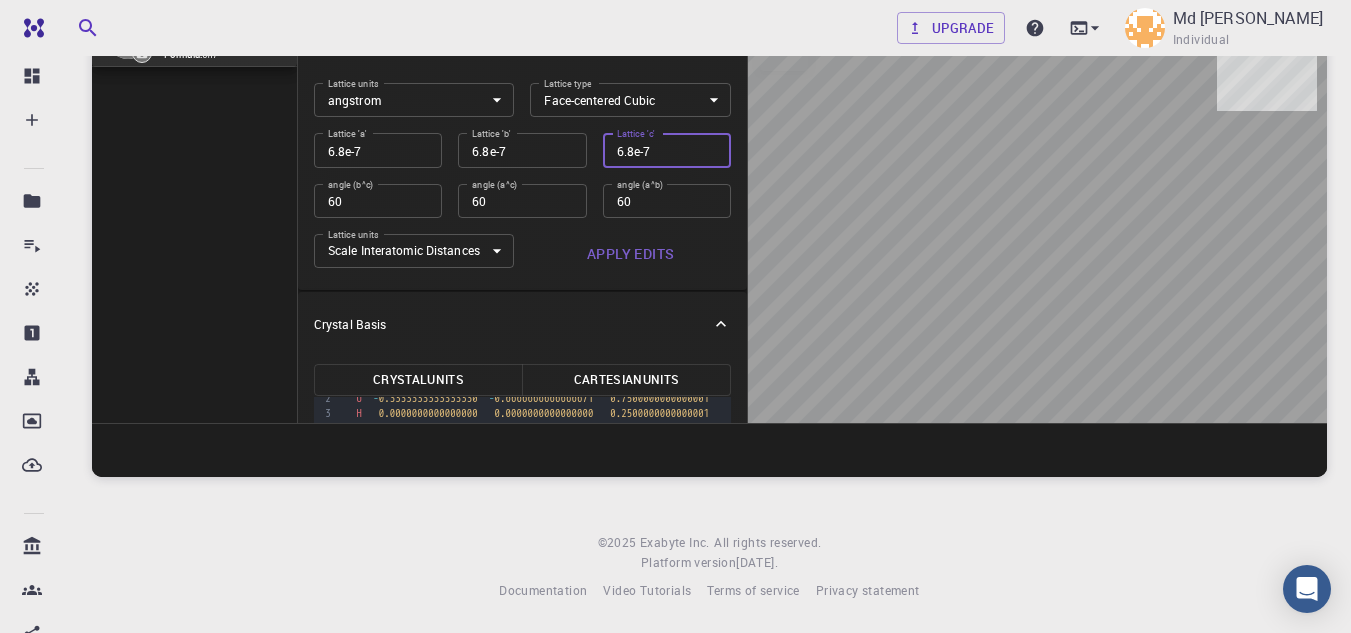 type on "4.81e-7" 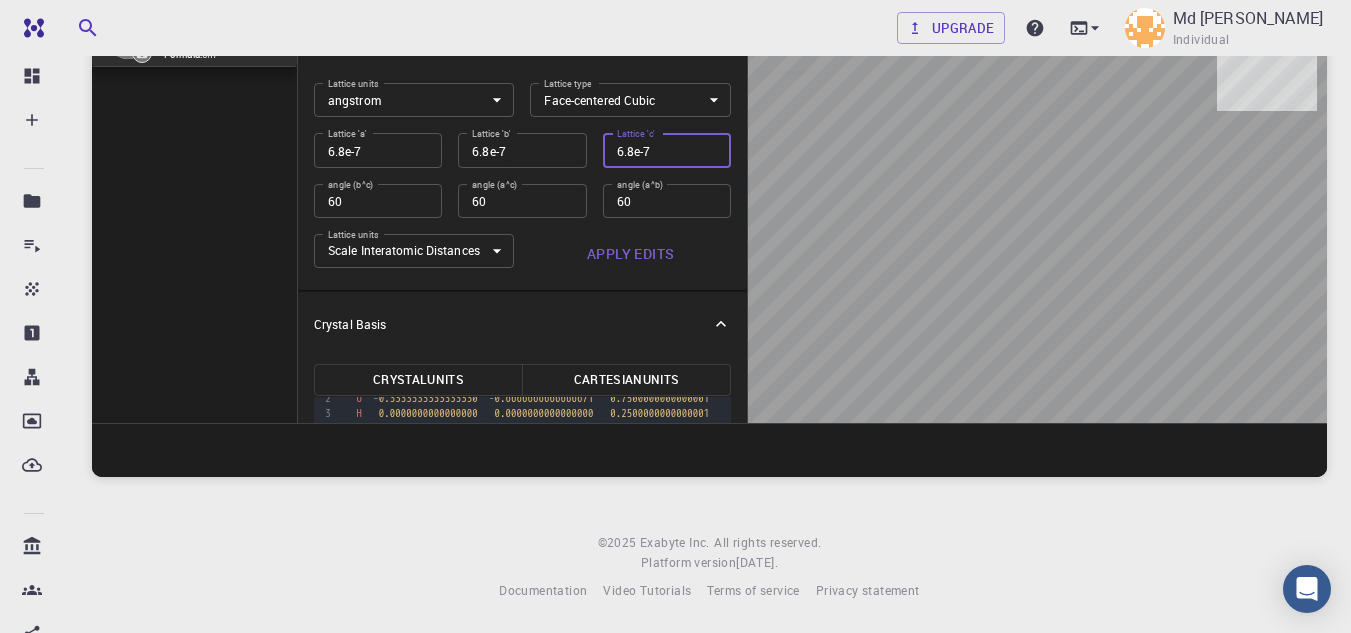 type on "4.81e-7" 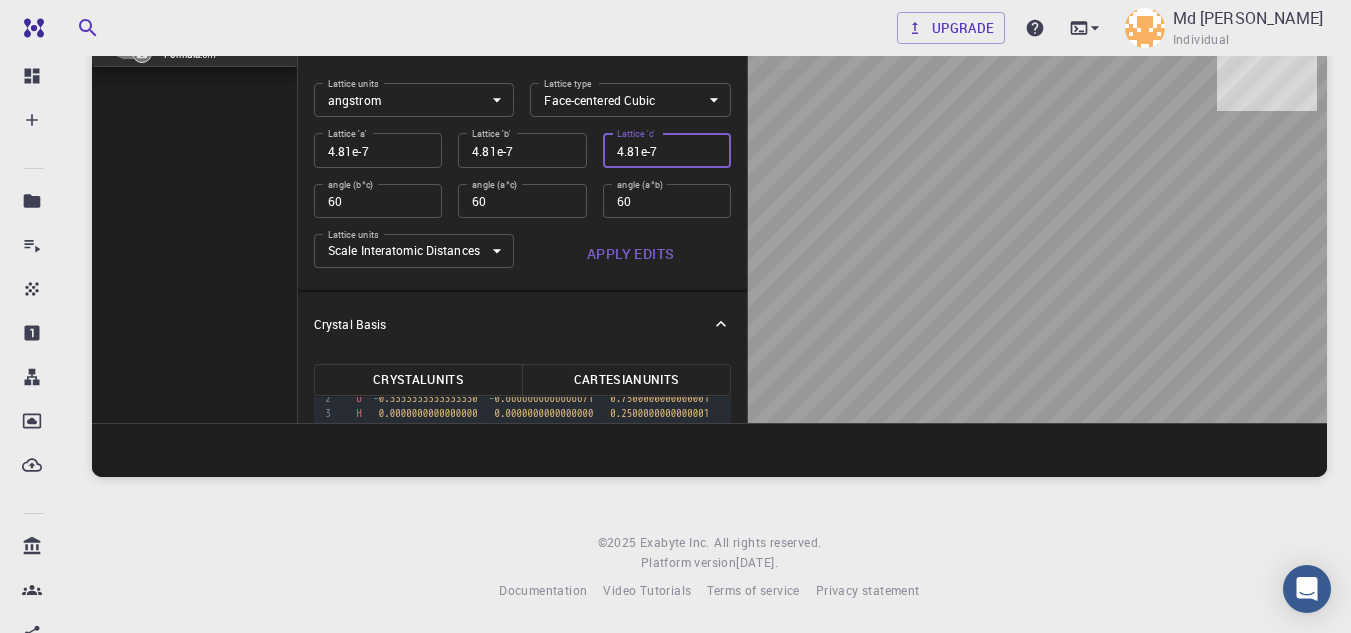type on "3.4e-7" 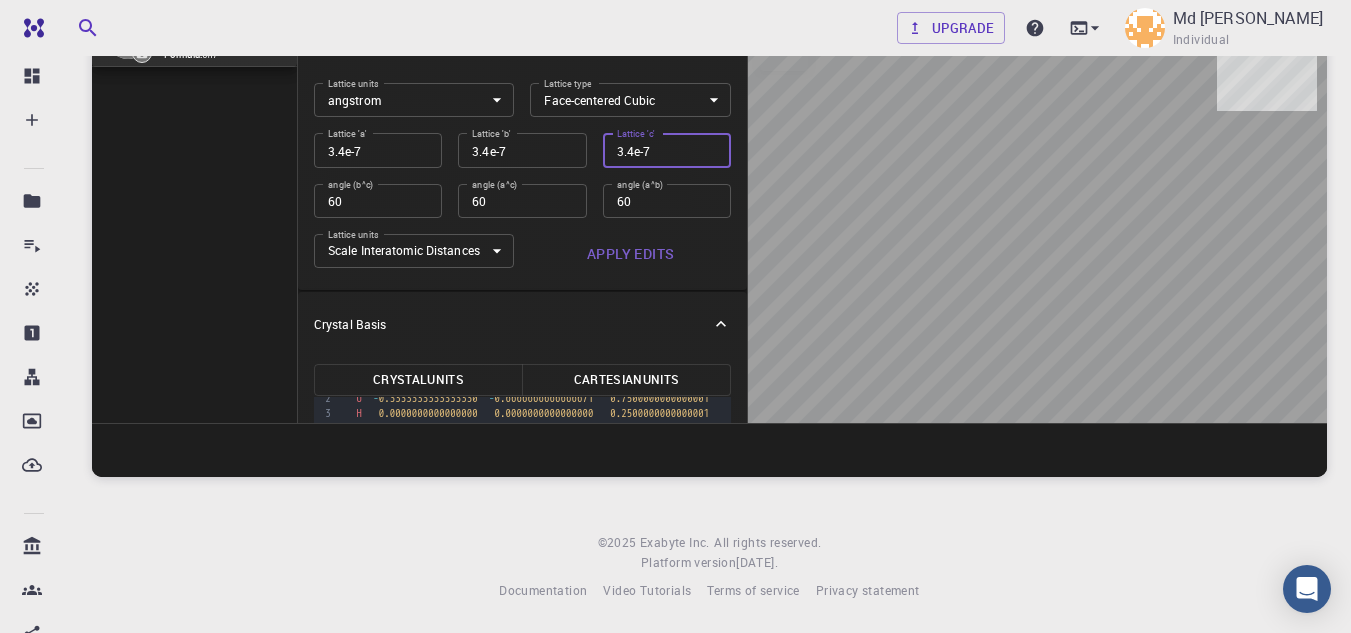 type on "2.4e-7" 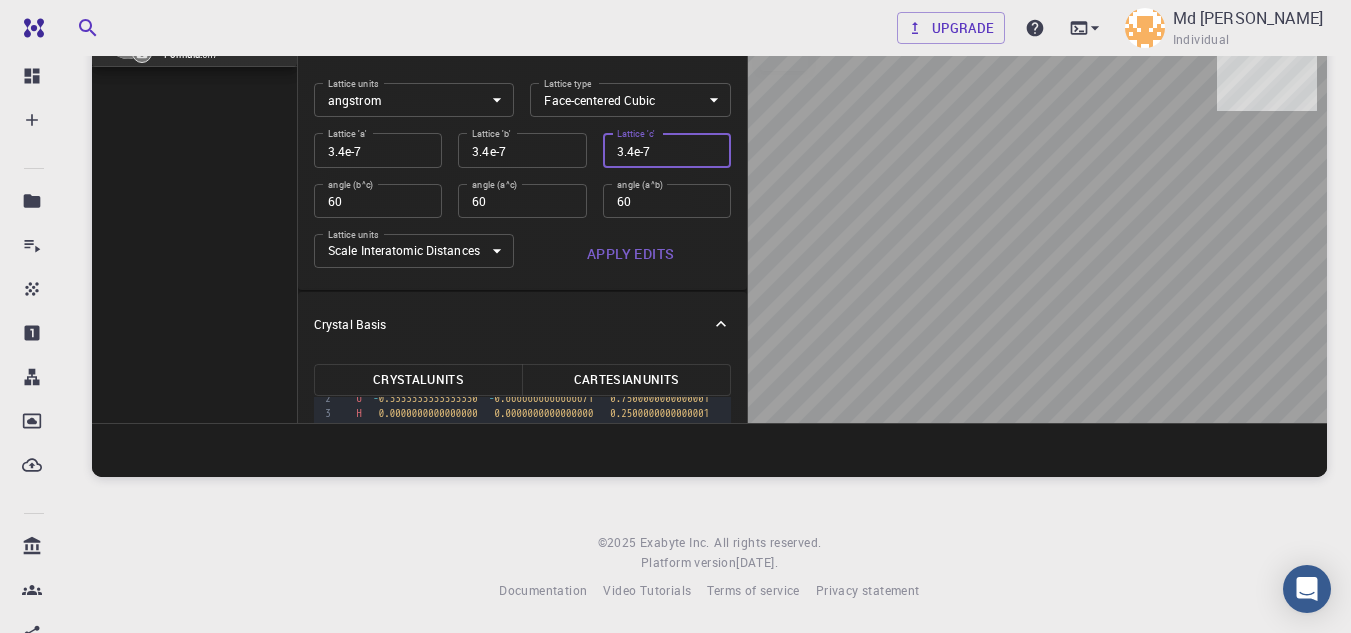 type on "2.4e-7" 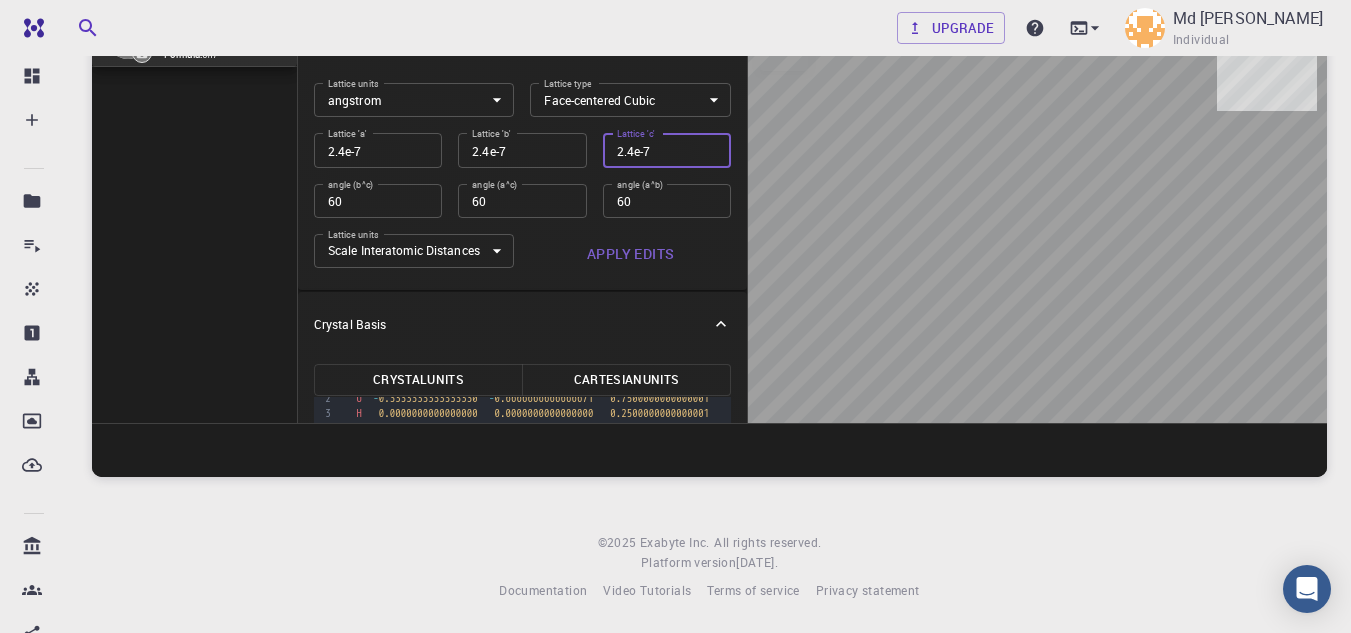 type on "1.7e-7" 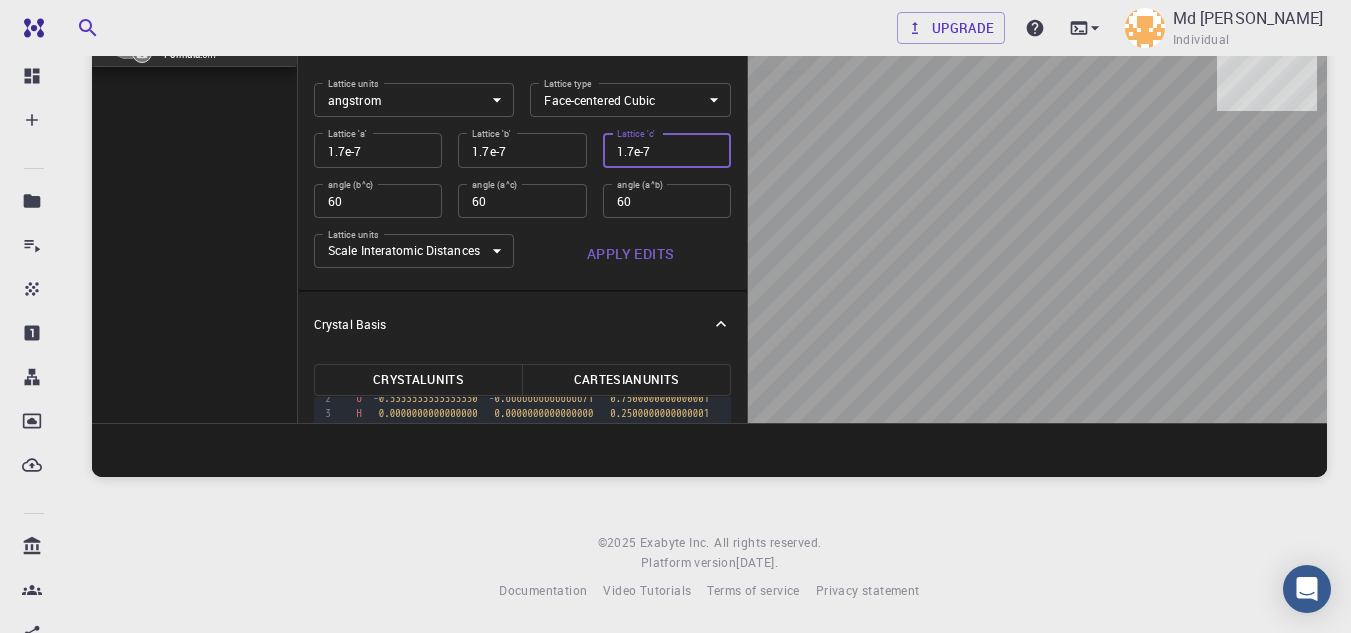 type on "1.2e-7" 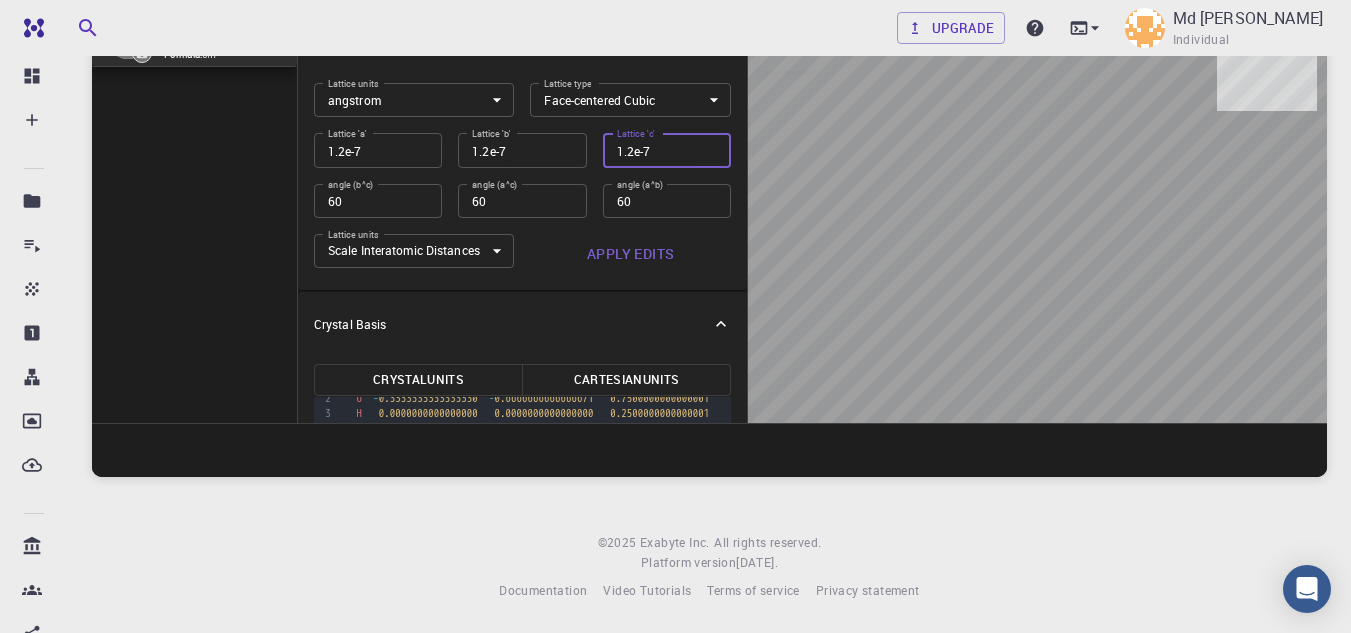 type on "8.5e-8" 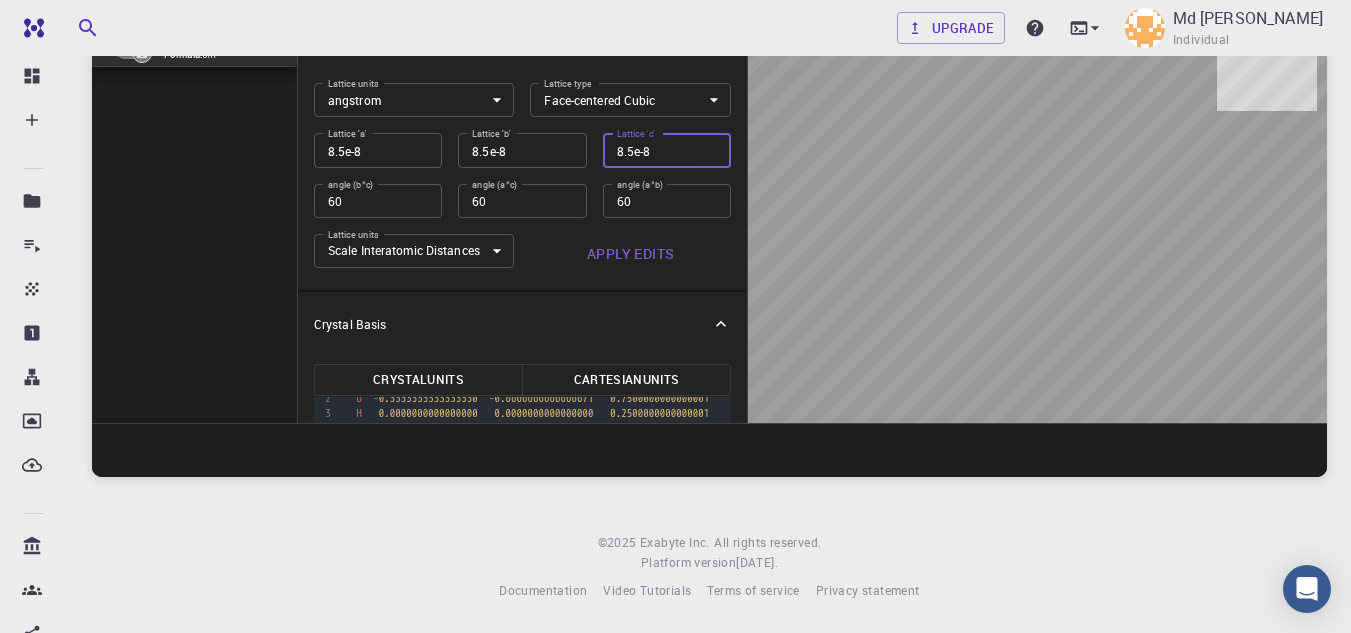 type on "6e-8" 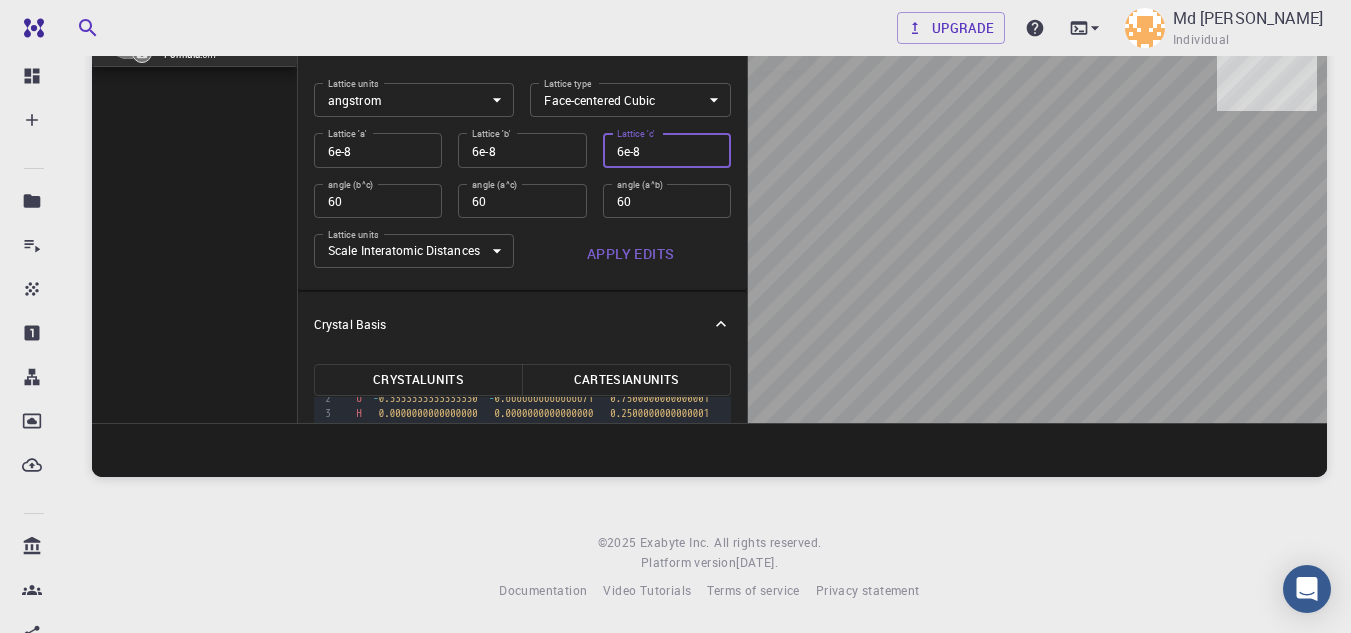 type on "4.3e-8" 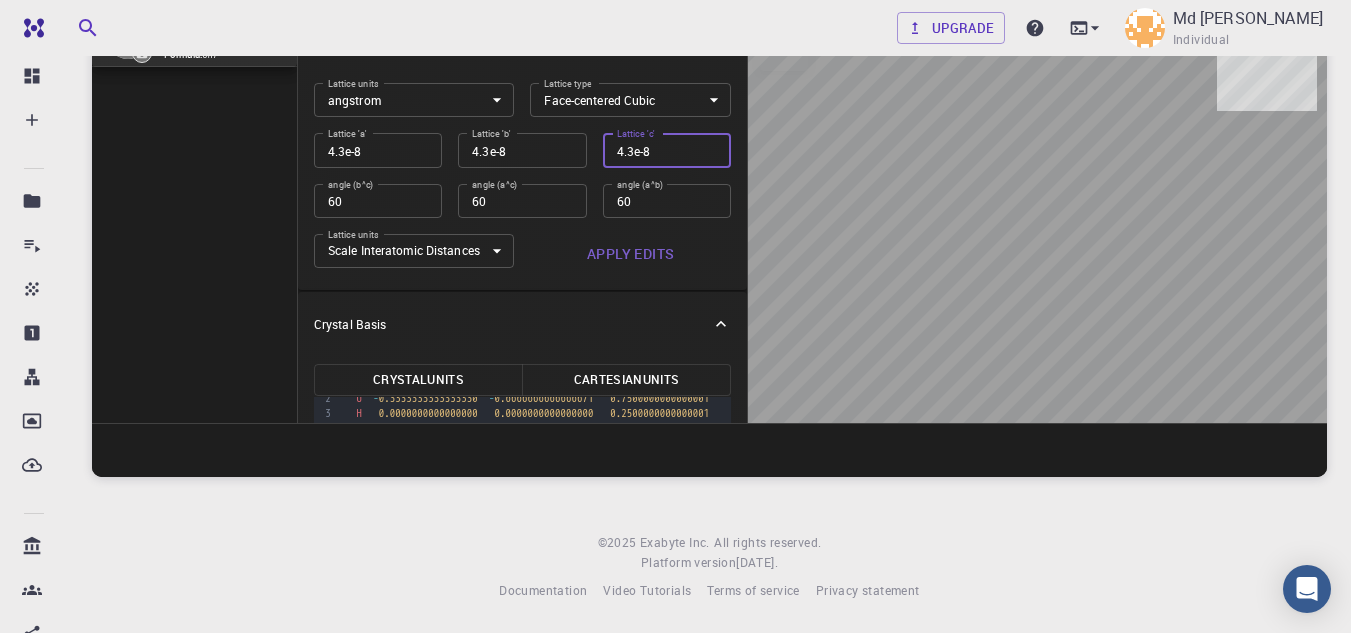 type on "3e-8" 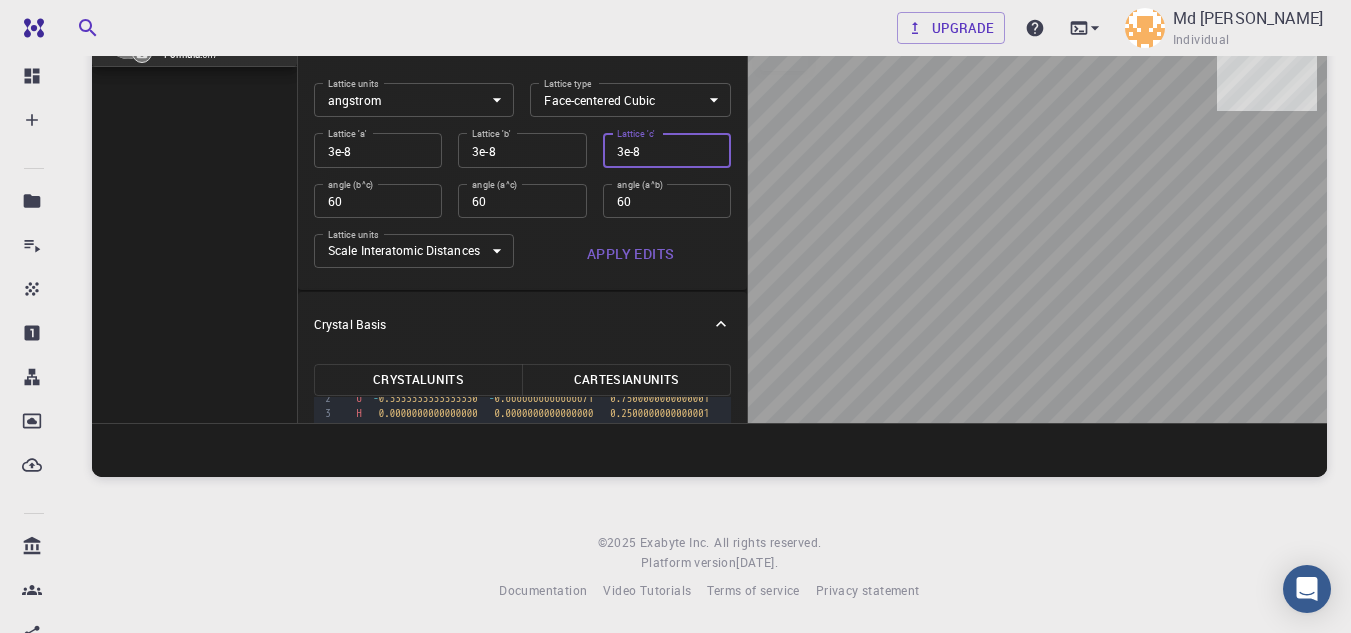 type on "2.1e-8" 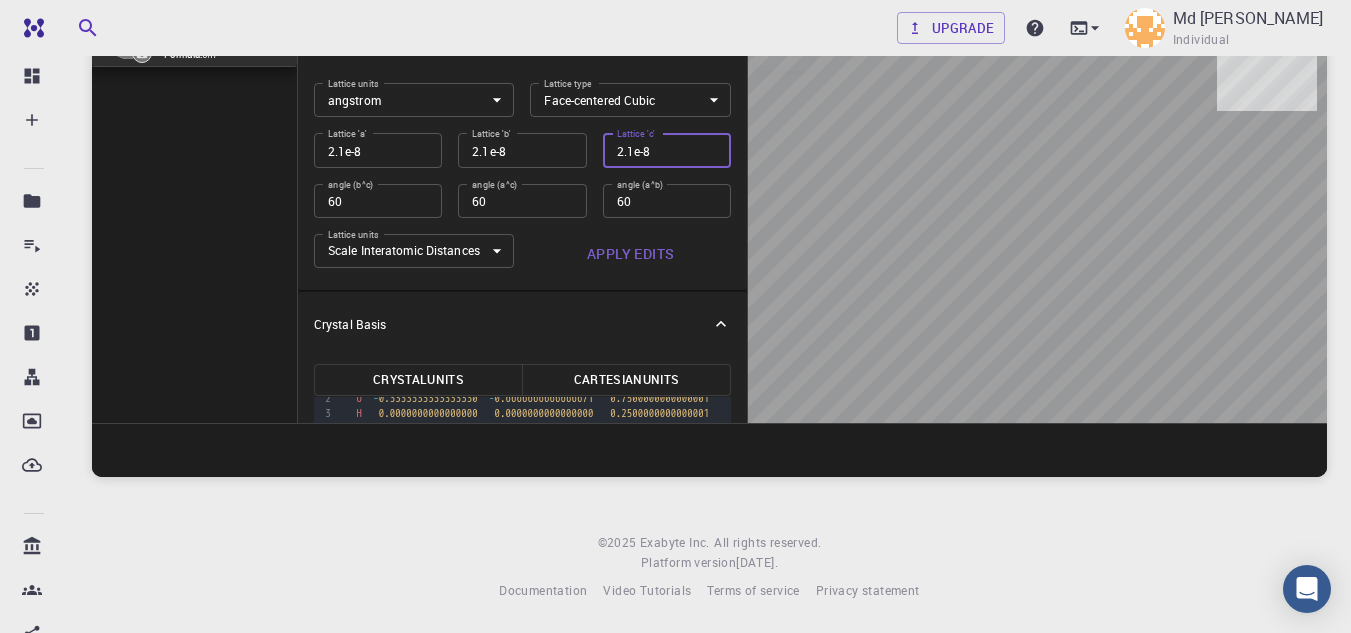 type on "1.5e-8" 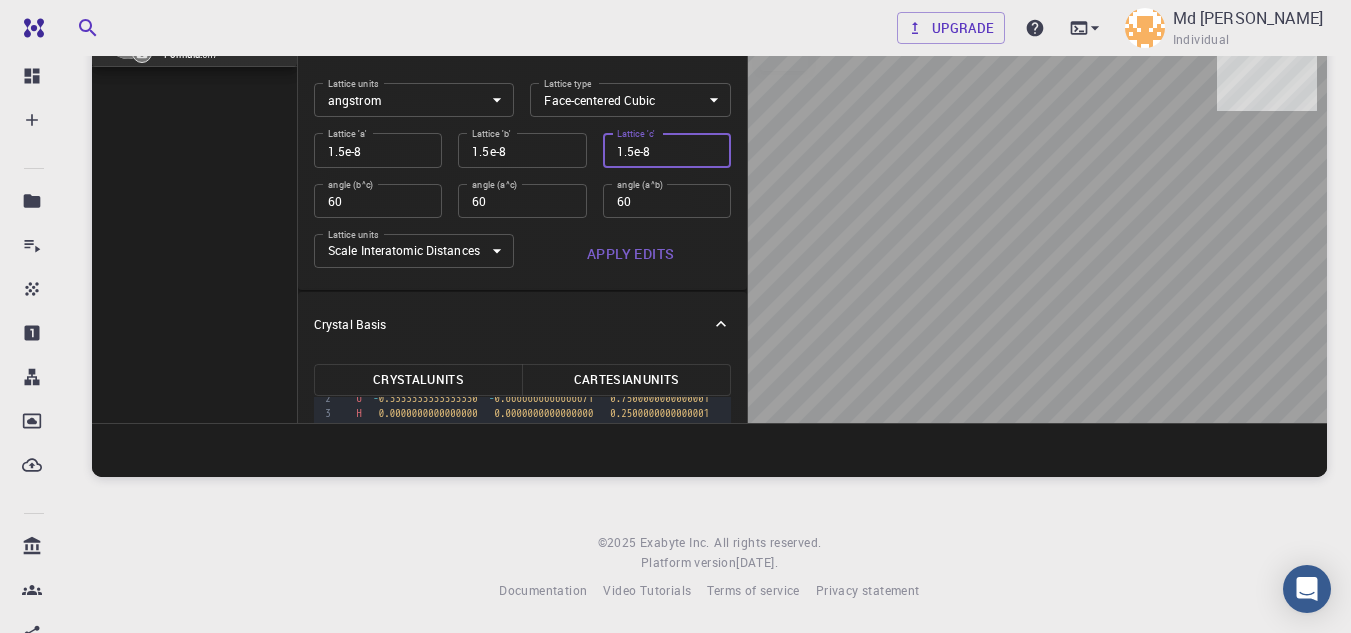 type on "1.1e-8" 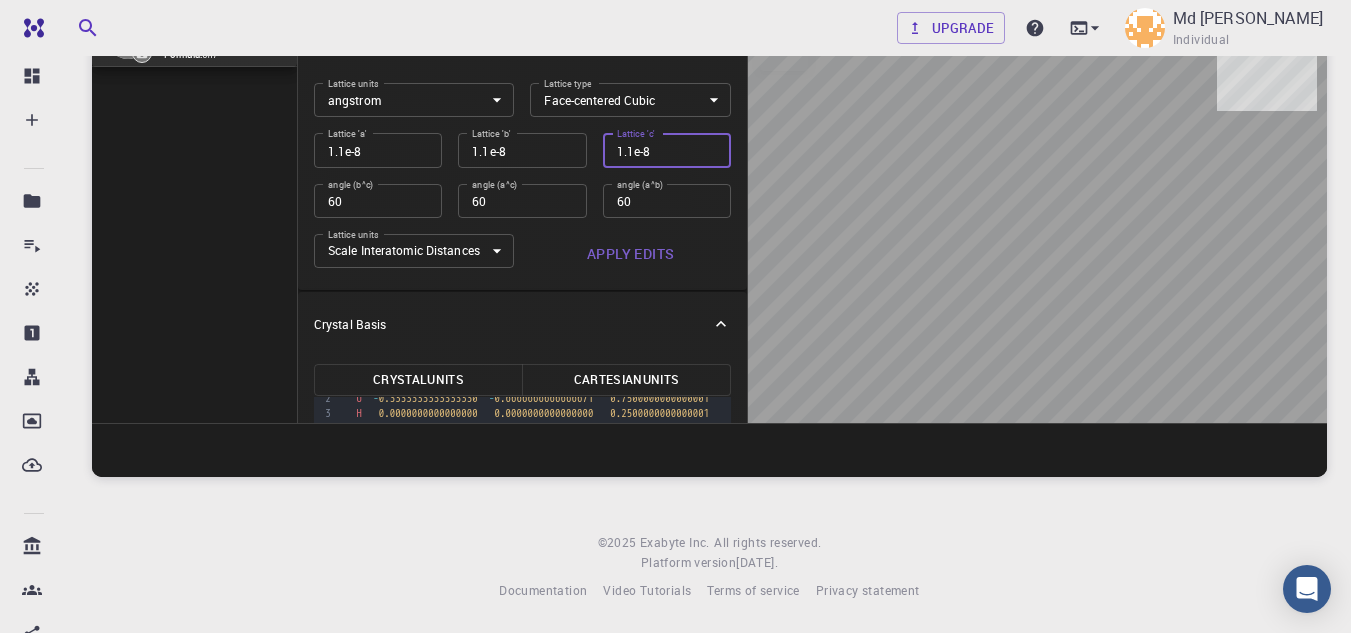 type on "8e-9" 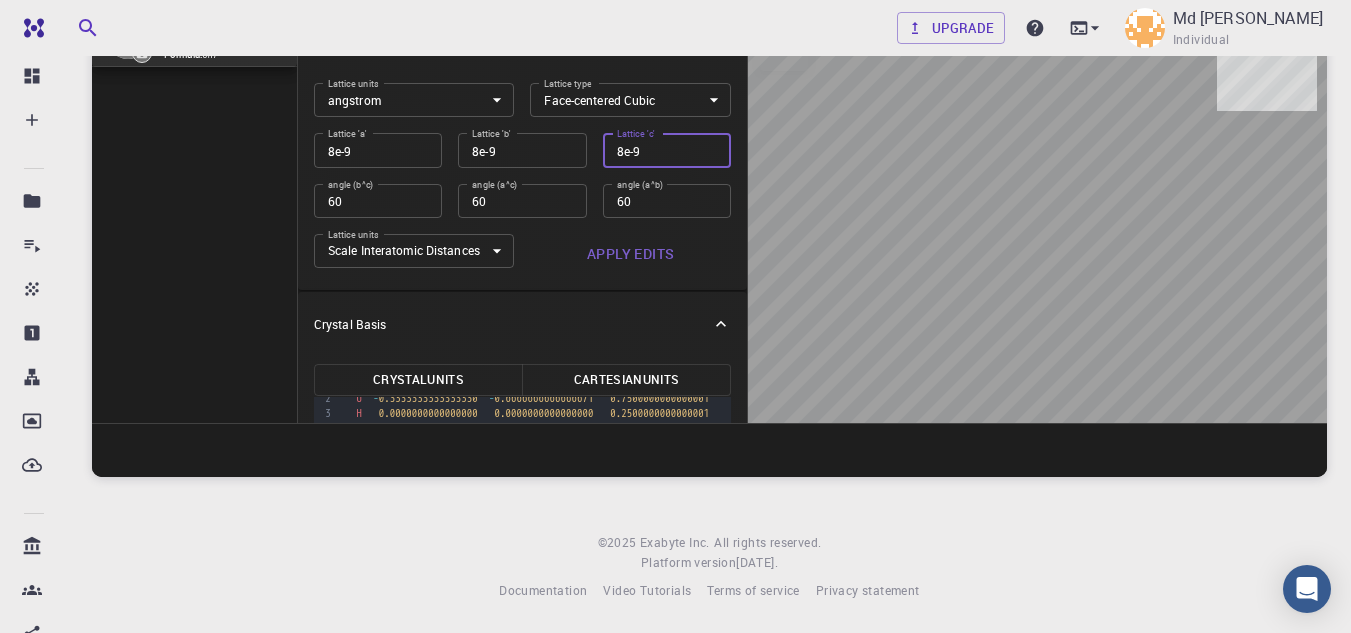 type on "5e-9" 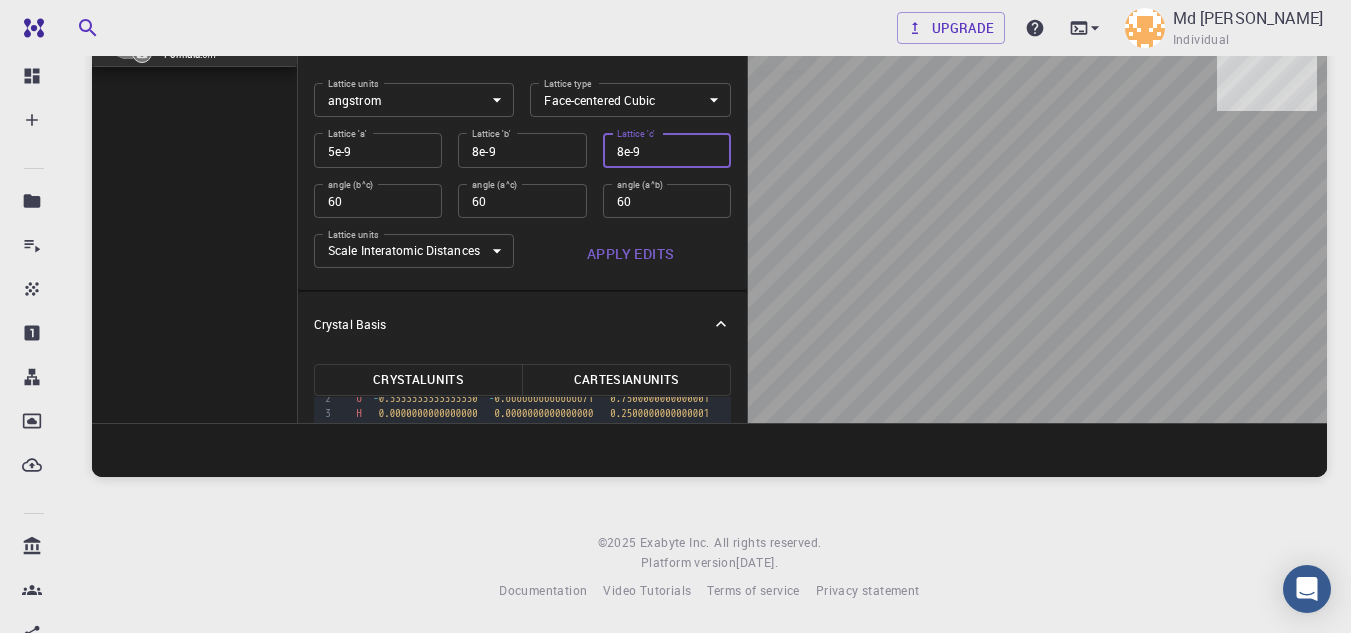type on "5e-9" 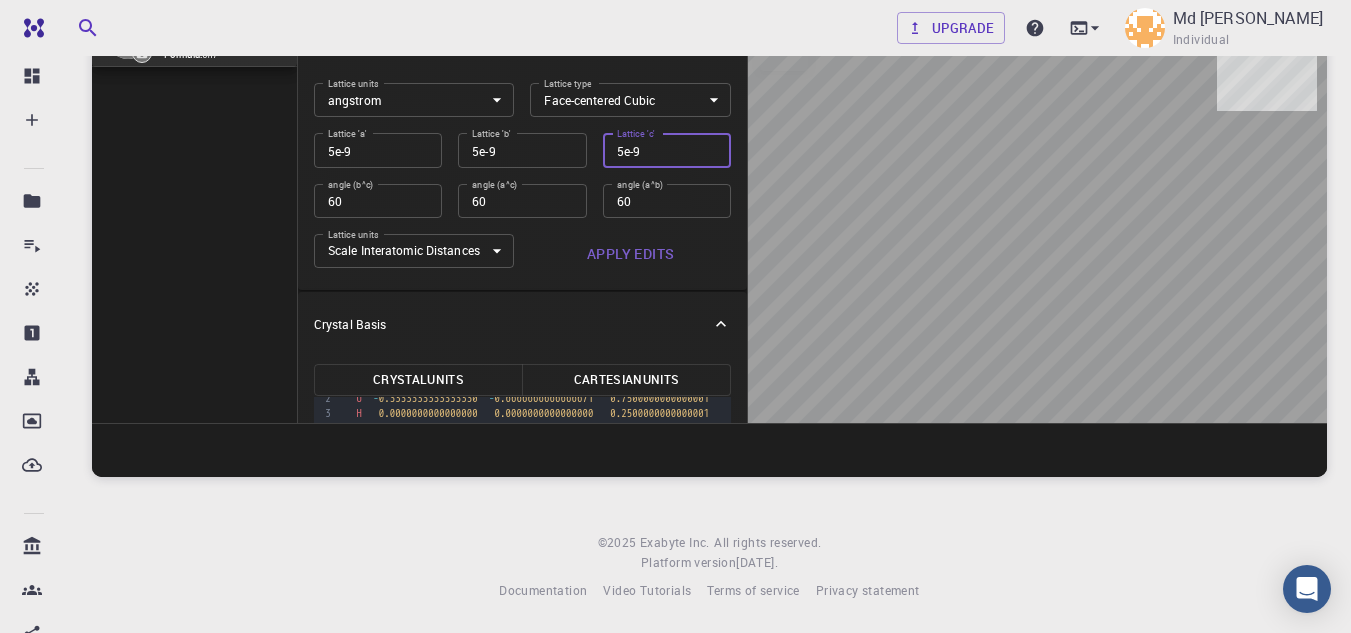 type on "4e-9" 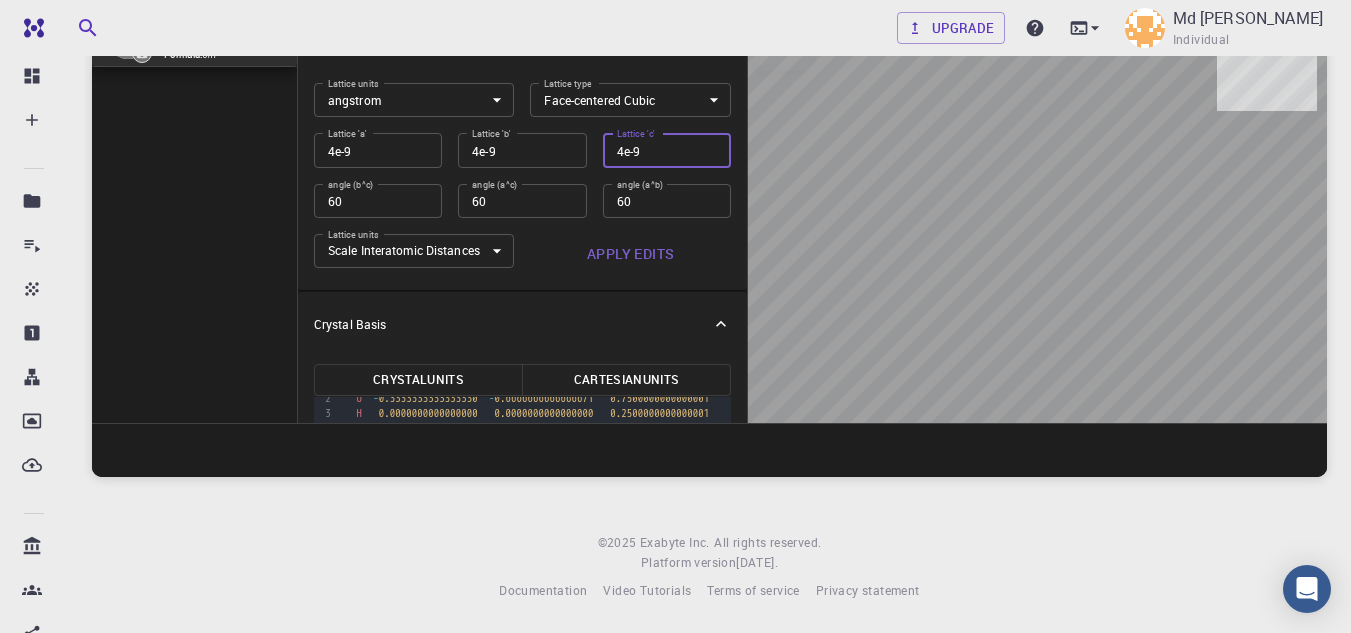 type on "3e-9" 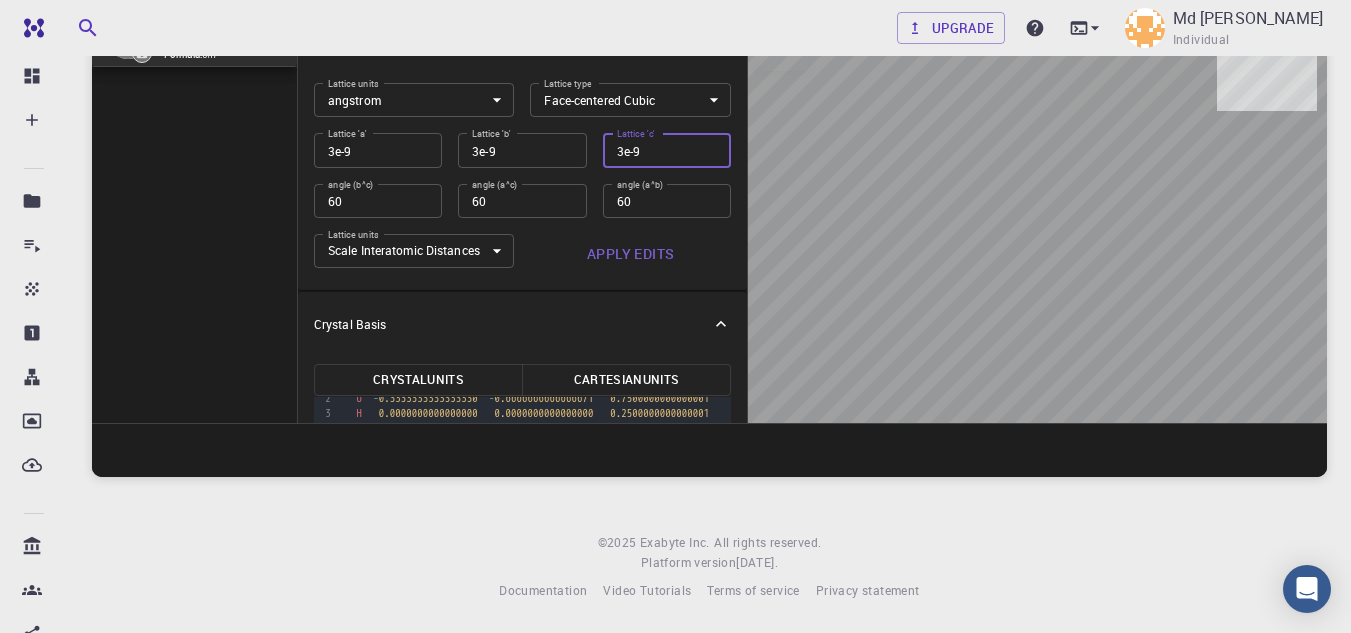 type on "2e-9" 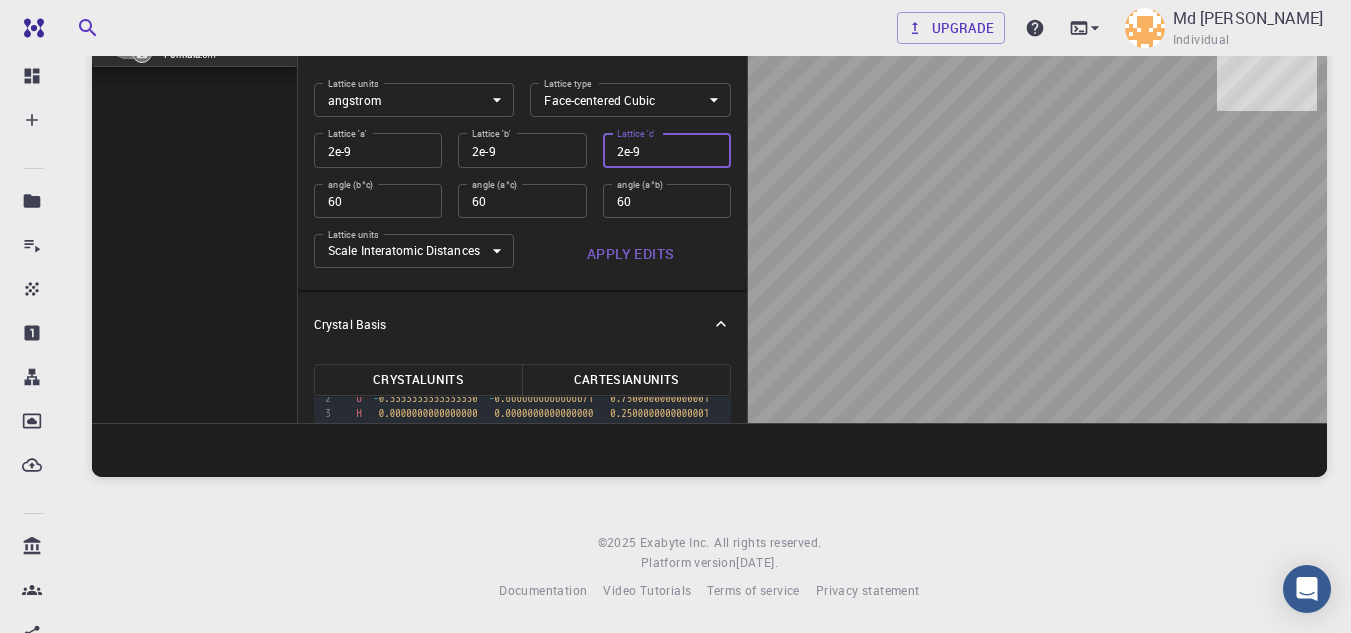 type on "1e-9" 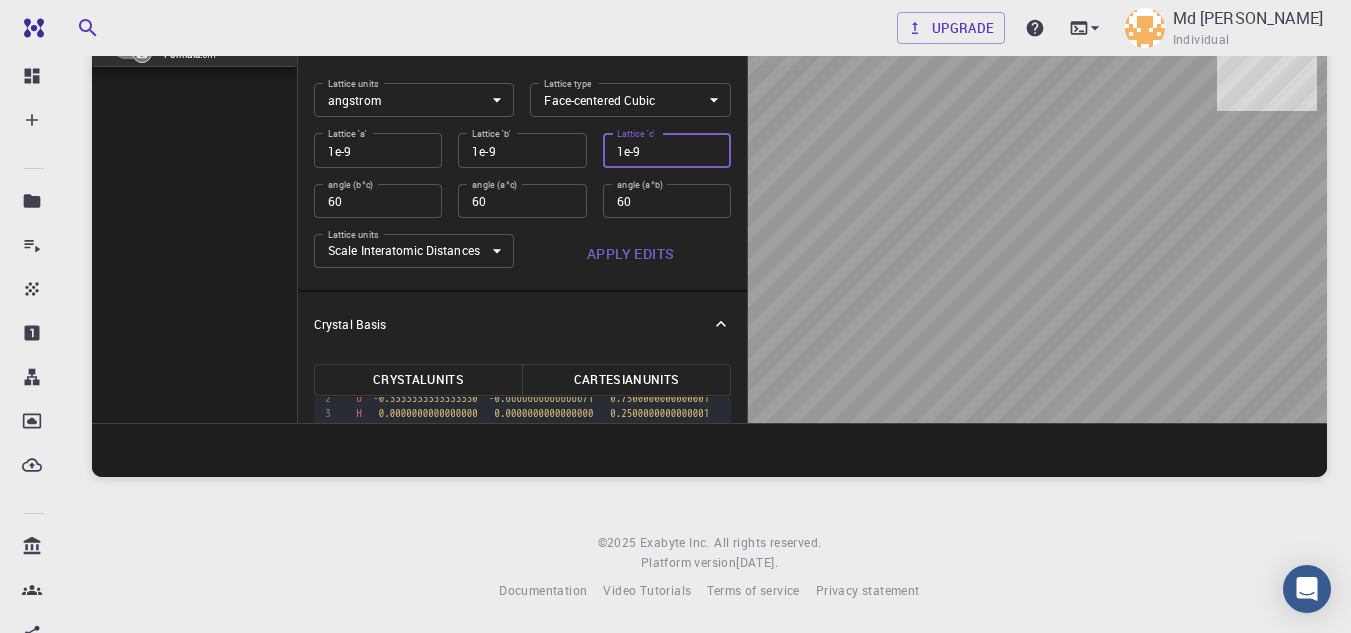 type on "1e-9" 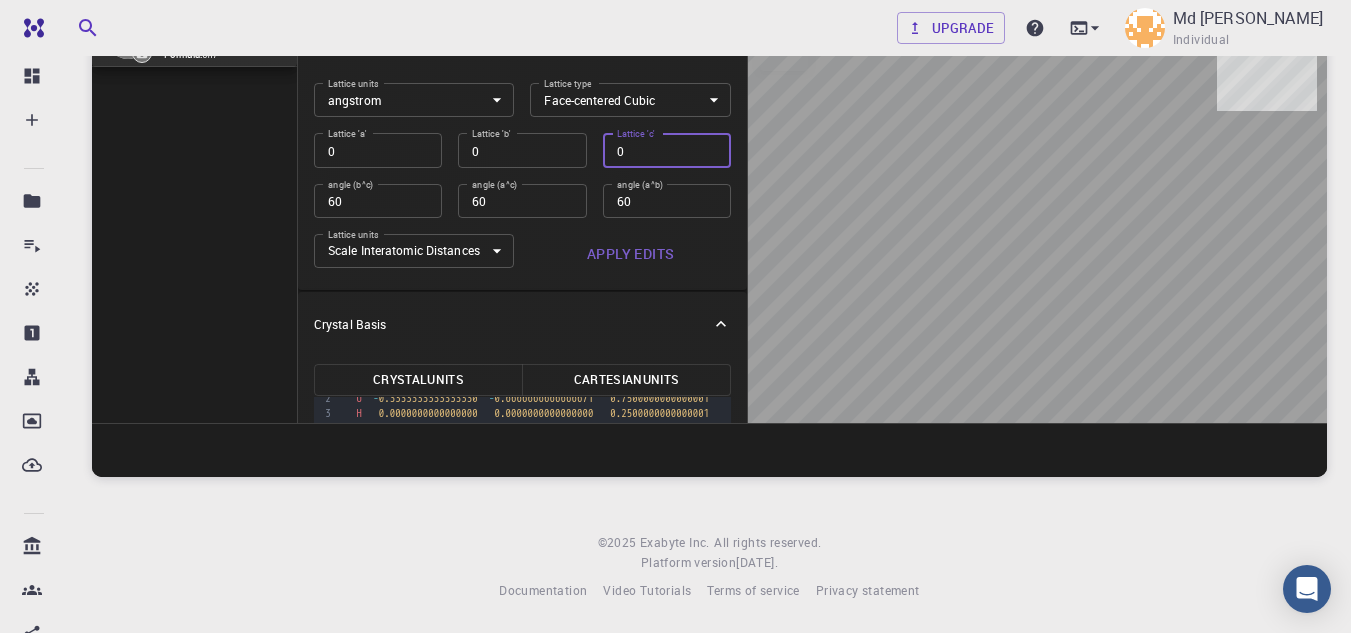 type on "0" 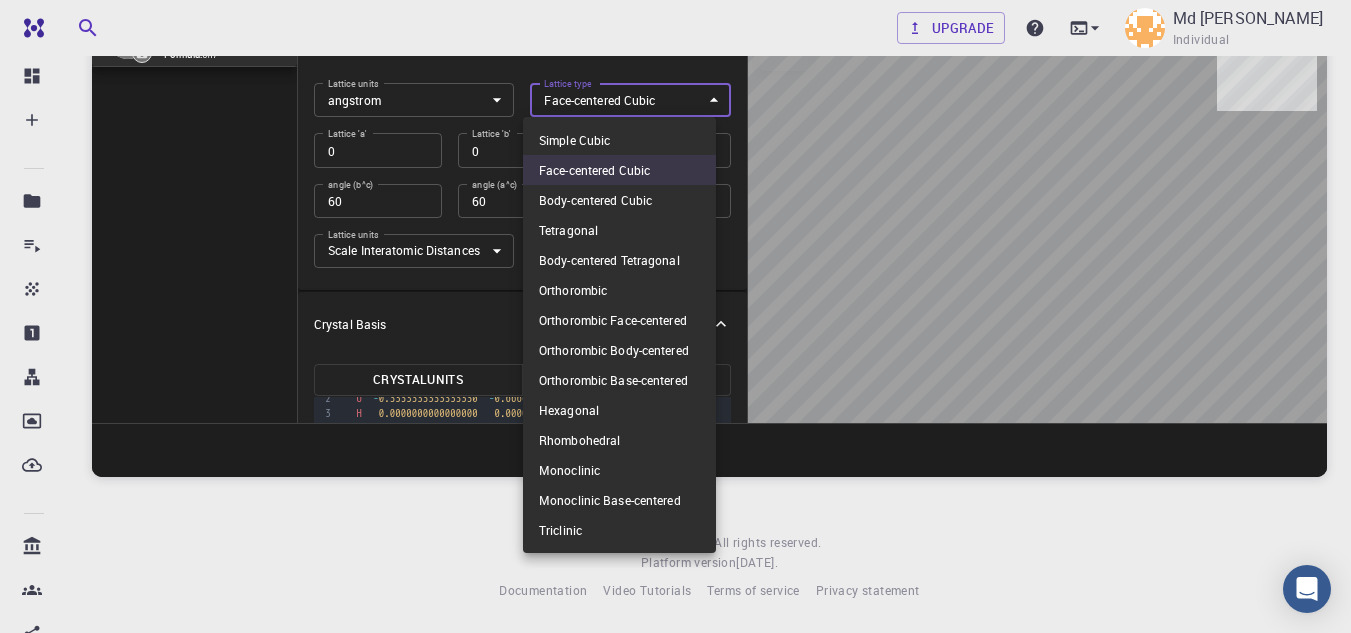 click on "Free Dashboard Create New Job New Material Create Material Upload File Import from Bank Import from 3rd Party New Workflow New Project Projects Jobs Materials Properties Workflows Dropbox External Uploads Bank Materials Workflows Accounts Shared with me Shared publicly Shared externally Documentation Contact Support Compute load: Low Upgrade Md [PERSON_NAME] Individual Home Md [PERSON_NAME] Materials - New Material Input/Output Edit View Advanced Help CuSbSe2 (clone) Formula:  UH7 Crystal Lattice Lattice units angstrom angstrom Lattice units Lattice type Face-centered Cubic FCC Lattice type Lattice 'a' 0 Lattice 'a' Lattice 'b' 0 Lattice 'b' Lattice 'c' 0 Lattice 'c' angle (b^c) 60 angle (b^c) angle (a^c) 60 angle (a^c) angle (a^b) 60 angle (a^b) Lattice units Scale Interatomic Distances 0 Lattice units Apply Edits Crystal Basis Crystal  Units Cartesian  Units Selection deleted 99 1 2 3 4 5 6 7 8 9 10 11 12 13 14 15 16 17 › U     0.3333333333333330     0.6666666666666671        U    -" at bounding box center [675, 240] 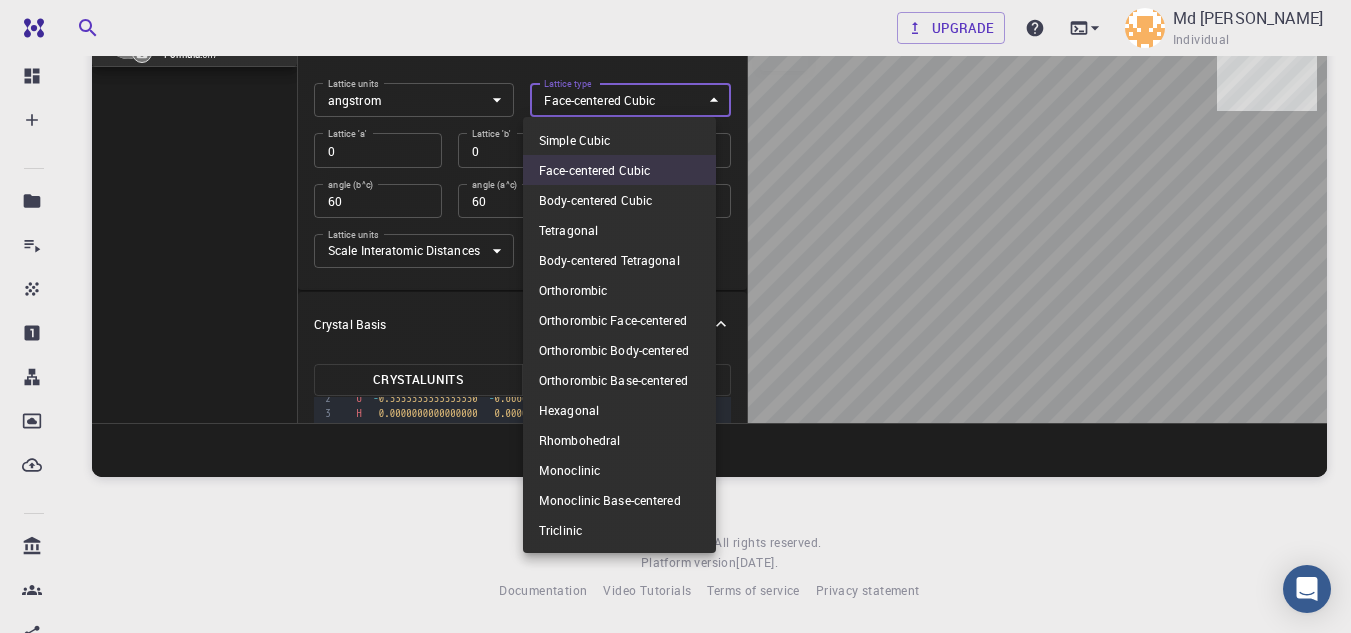 click on "Hexagonal" at bounding box center (619, 410) 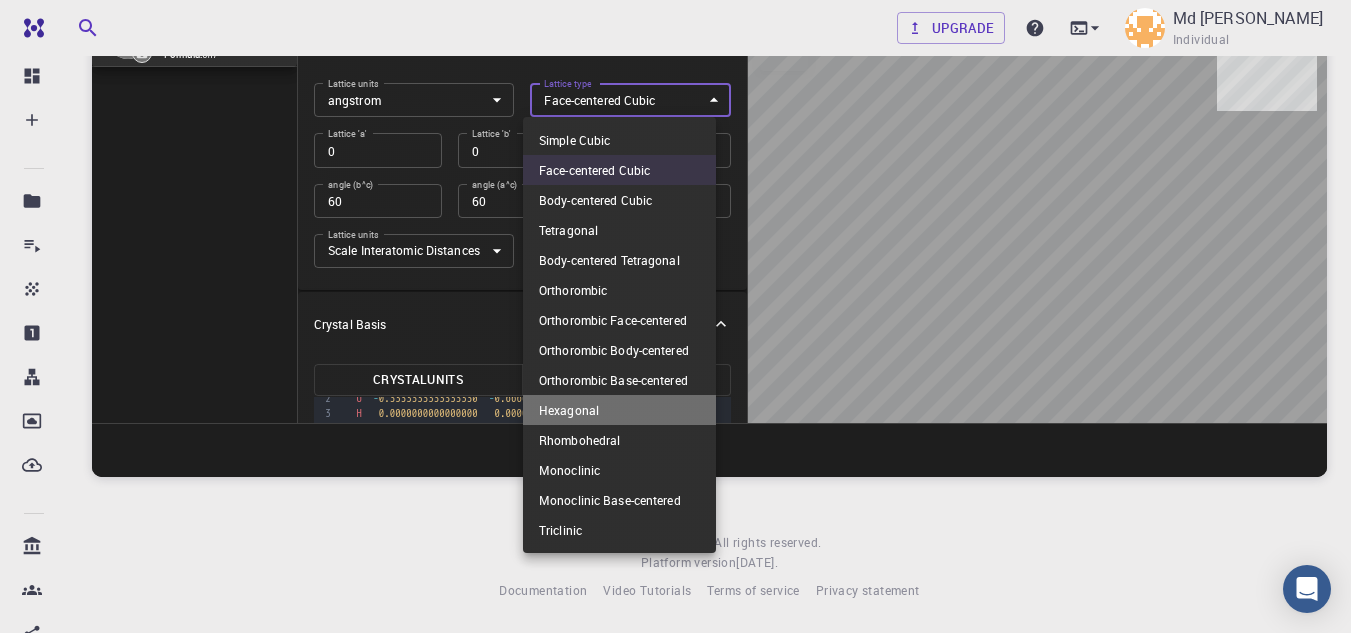 click on "Hexagonal" at bounding box center [619, 410] 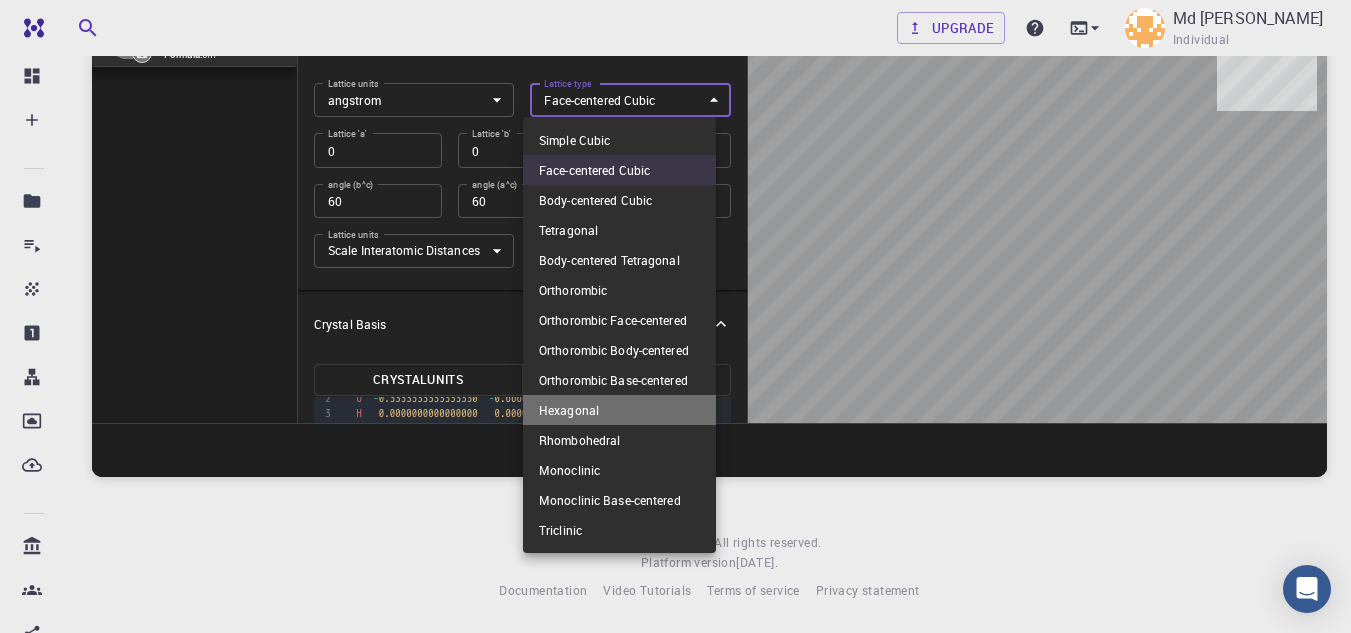 click on "Hexagonal" at bounding box center [619, 410] 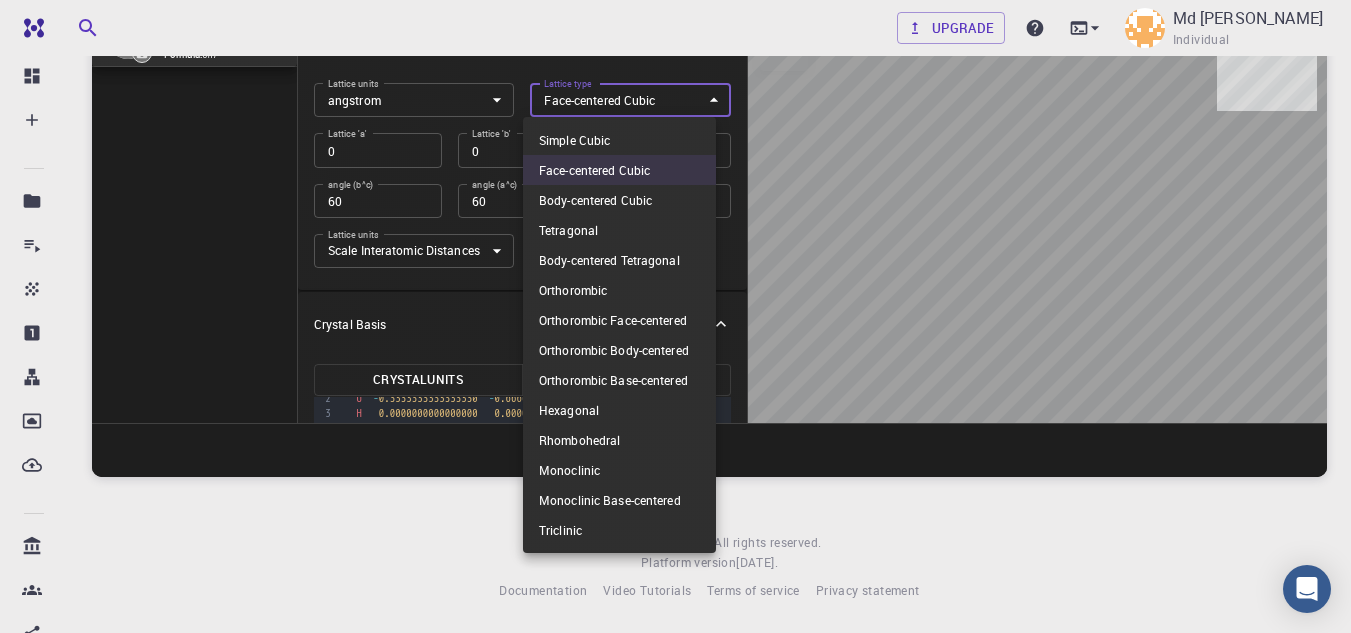click on "Hexagonal" at bounding box center [619, 410] 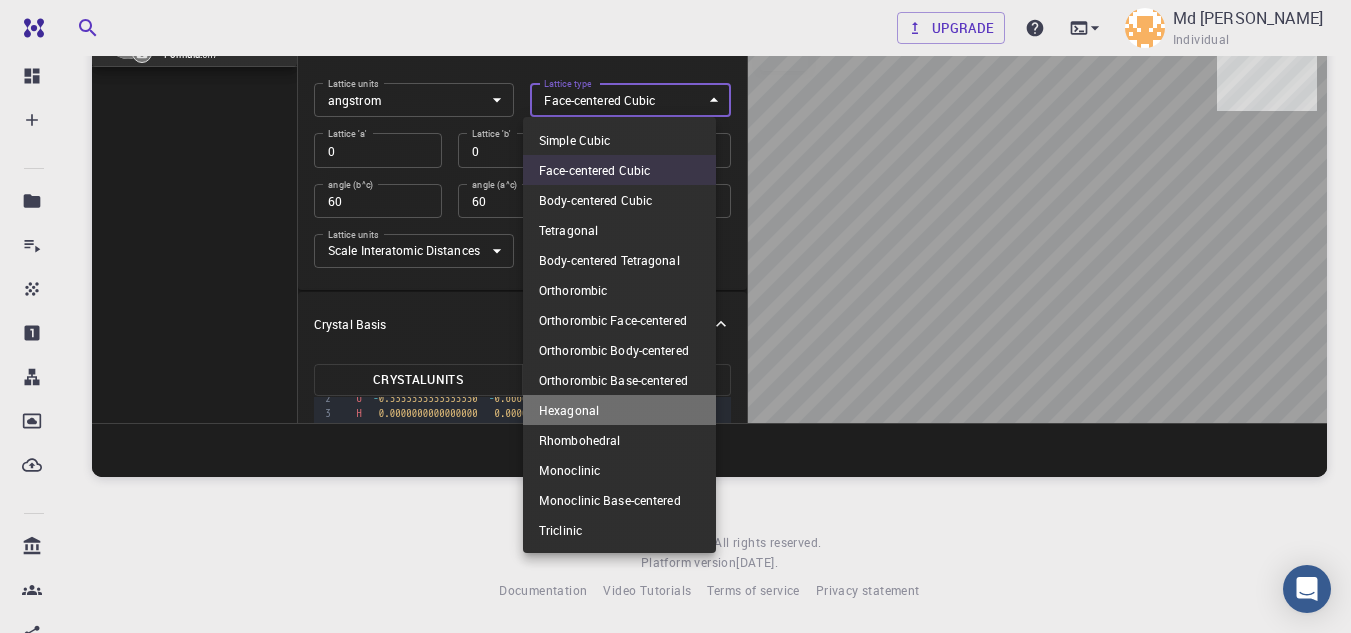 click on "Hexagonal" at bounding box center (619, 410) 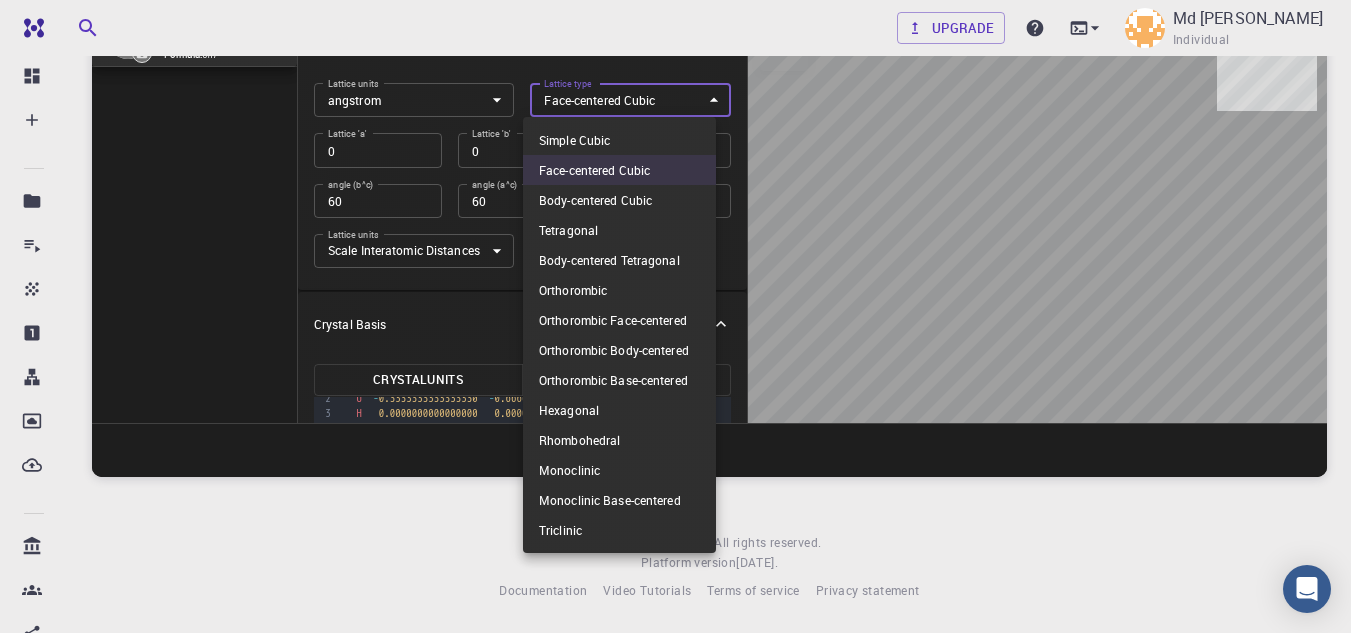 click at bounding box center (675, 316) 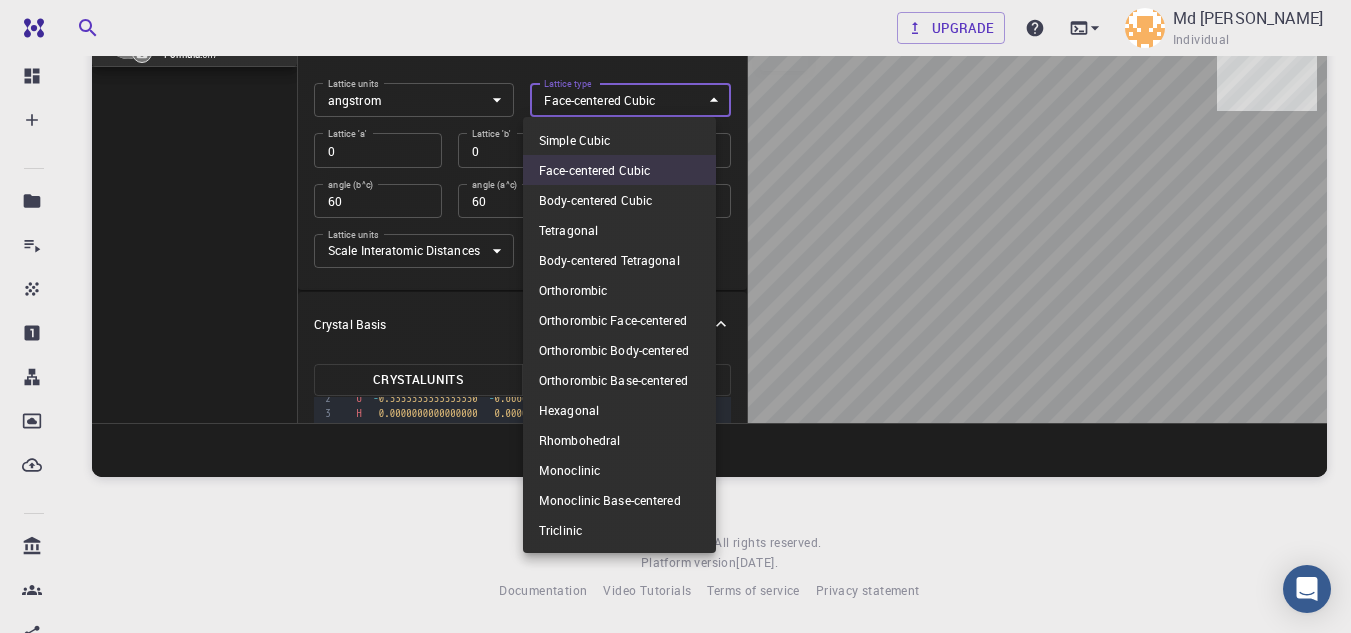 click on "Free Dashboard Create New Job New Material Create Material Upload File Import from Bank Import from 3rd Party New Workflow New Project Projects Jobs Materials Properties Workflows Dropbox External Uploads Bank Materials Workflows Accounts Shared with me Shared publicly Shared externally Documentation Contact Support Compute load: Low Upgrade Md [PERSON_NAME] Individual Home Md [PERSON_NAME] Materials - New Material Input/Output Edit View Advanced Help CuSbSe2 (clone) Formula:  UH7 Crystal Lattice Lattice units angstrom angstrom Lattice units Lattice type Face-centered Cubic FCC Lattice type Lattice 'a' 0 Lattice 'a' Lattice 'b' 0 Lattice 'b' Lattice 'c' 0 Lattice 'c' angle (b^c) 60 angle (b^c) angle (a^c) 60 angle (a^c) angle (a^b) 60 angle (a^b) Lattice units Scale Interatomic Distances 0 Lattice units Apply Edits Crystal Basis Crystal  Units Cartesian  Units Selection deleted 99 1 2 3 4 5 6 7 8 9 10 11 12 13 14 15 16 17 › U     0.3333333333333330     0.6666666666666671        U    -" at bounding box center [675, 240] 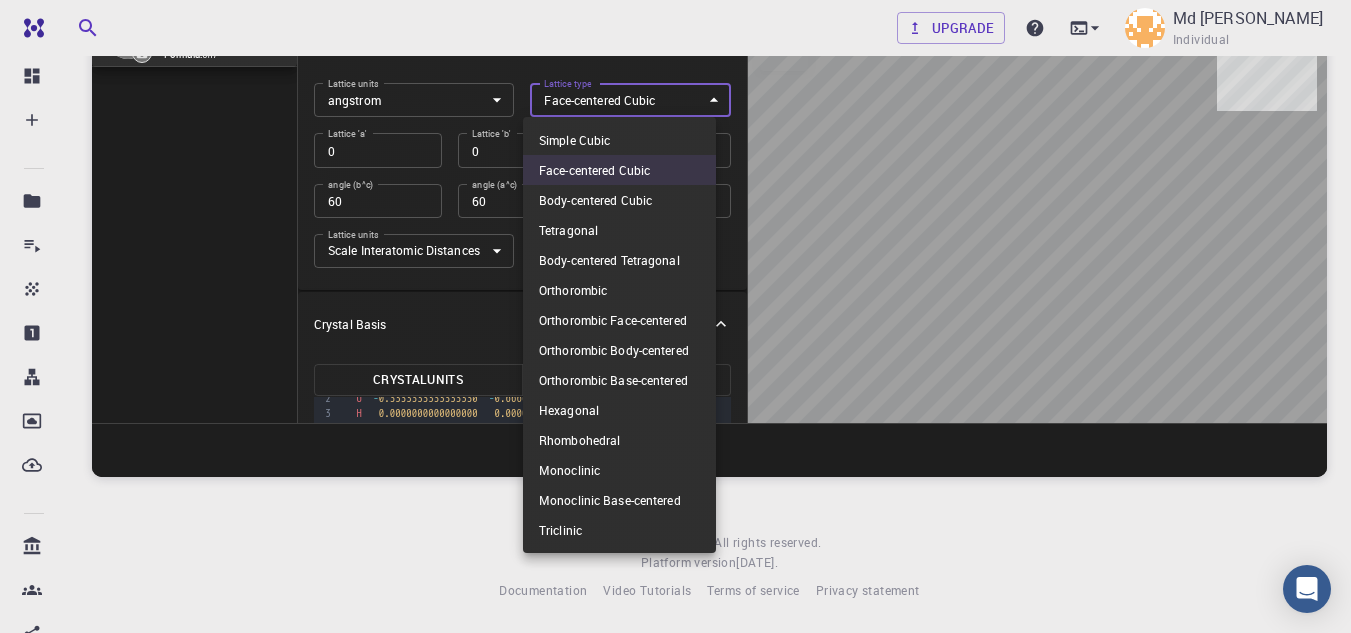click on "Monoclinic Base-centered" at bounding box center [619, 500] 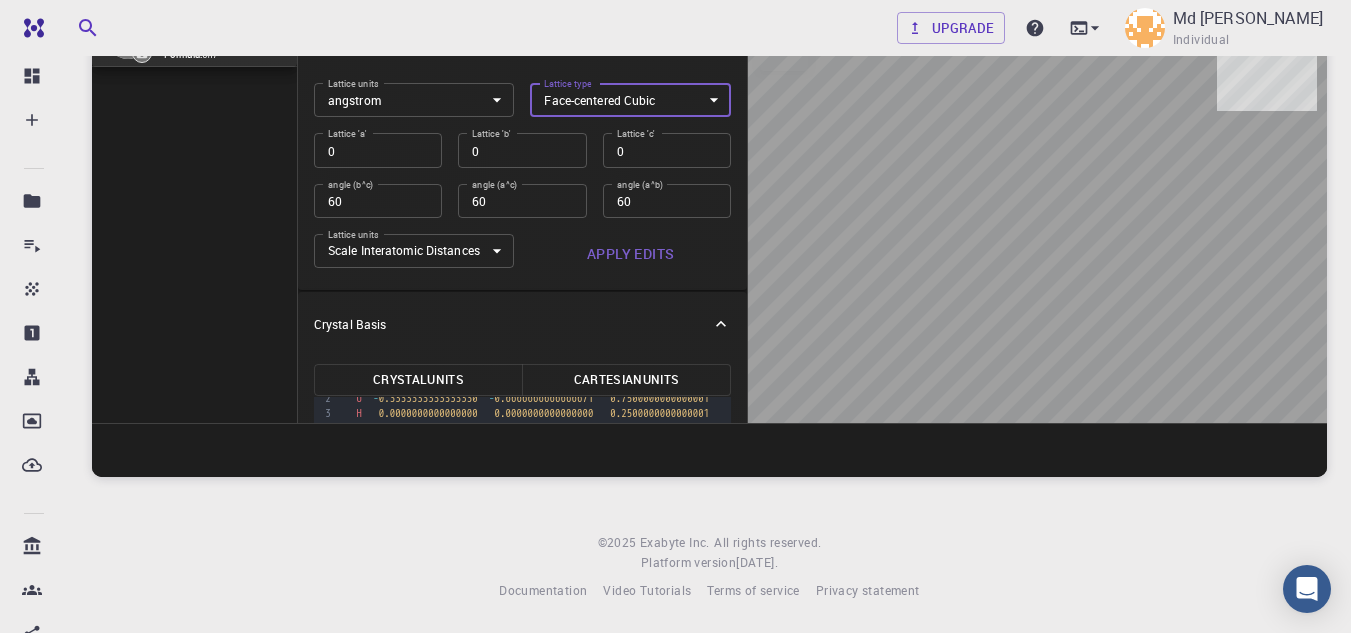 click on "0" at bounding box center [378, 150] 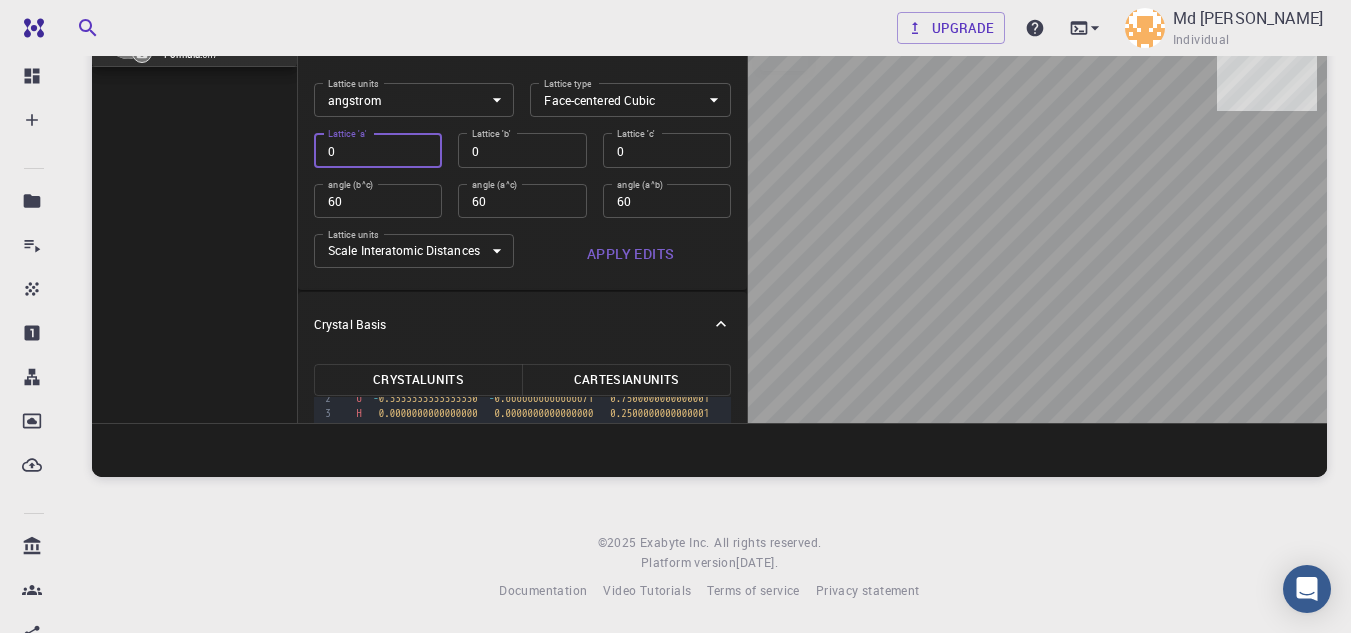type 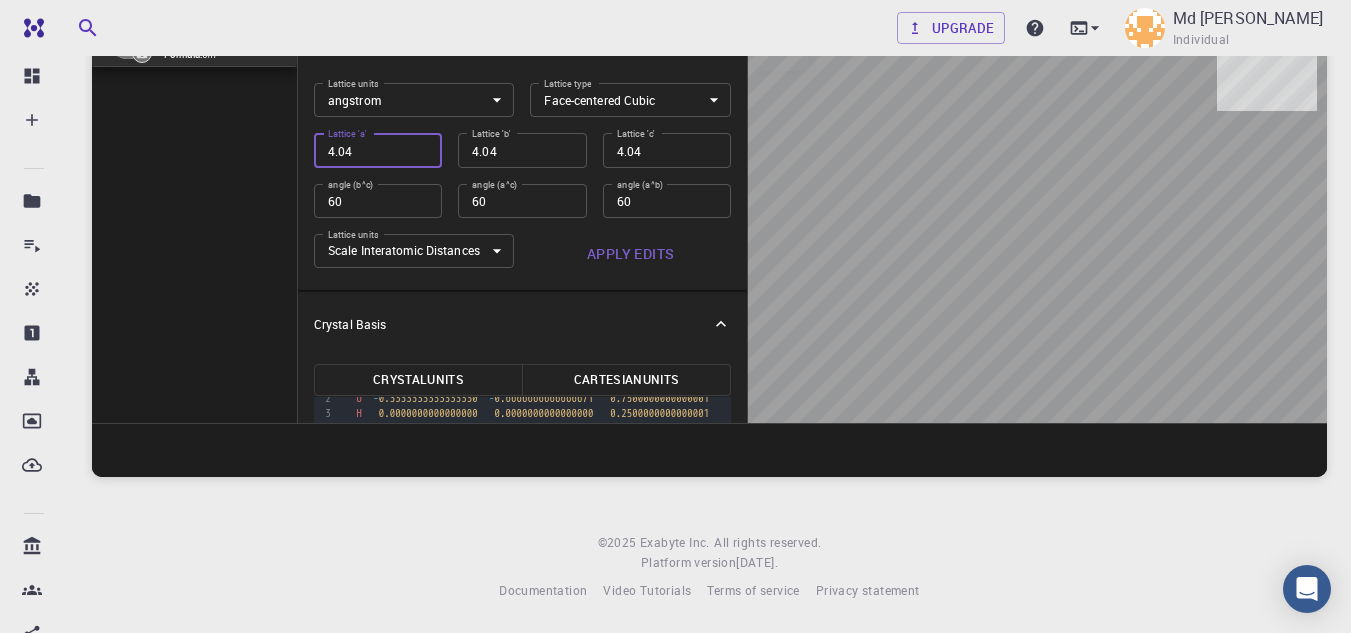 click on "Free Dashboard Create New Job New Material Create Material Upload File Import from Bank Import from 3rd Party New Workflow New Project Projects Jobs Materials Properties Workflows Dropbox External Uploads Bank Materials Workflows Accounts Shared with me Shared publicly Shared externally Documentation Contact Support Compute load: Low Upgrade Md [PERSON_NAME] Individual Home Md [PERSON_NAME] Materials - New Material Input/Output Edit View Advanced Help CuSbSe2 (clone) Formula:  UH7 Crystal Lattice Lattice units angstrom angstrom Lattice units Lattice type Face-centered Cubic FCC Lattice type Lattice 'a' 4.04 Lattice 'a' Lattice 'b' 4.04 Lattice 'b' Lattice 'c' 4.04 Lattice 'c' angle (b^c) 60 angle (b^c) angle (a^c) 60 angle (a^c) angle (a^b) 60 angle (a^b) Lattice units Scale Interatomic Distances 0 Lattice units Apply Edits Crystal Basis Crystal  Units Cartesian  Units Selection deleted 99 1 2 3 4 5 6 7 8 9 10 11 12 13 14 15 16 17 › U     0.3333333333333330     0.6666666666666671" at bounding box center [675, 240] 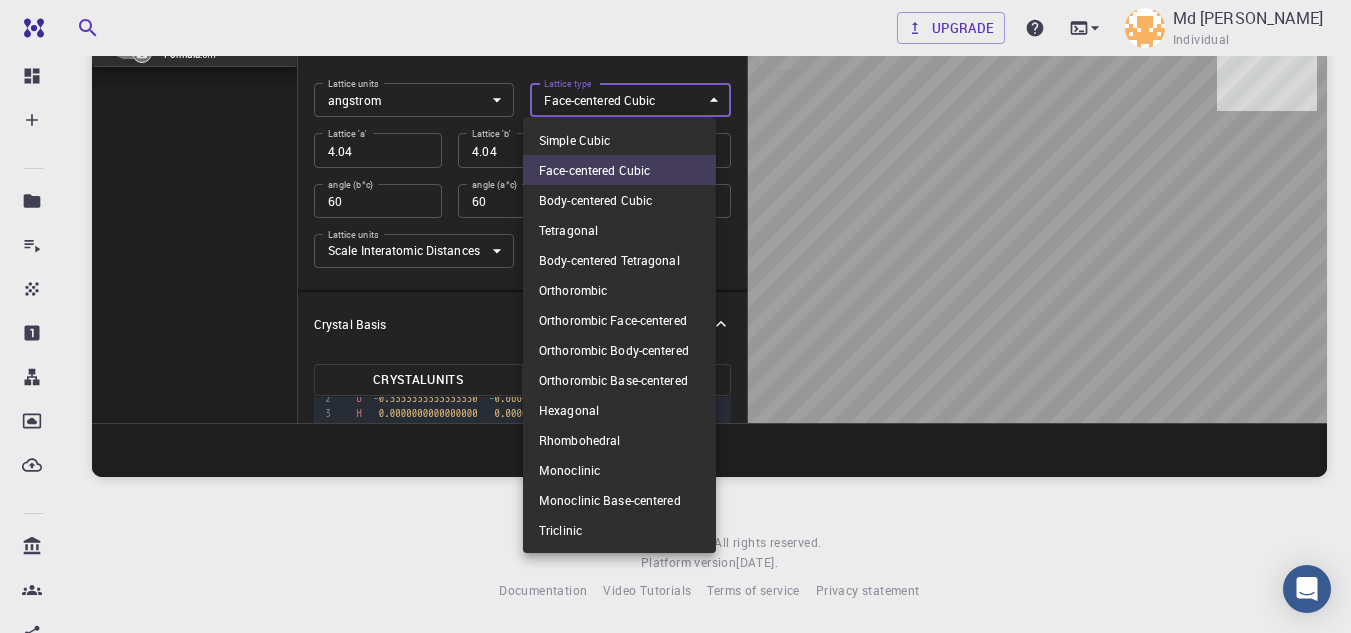click on "Hexagonal" at bounding box center [619, 410] 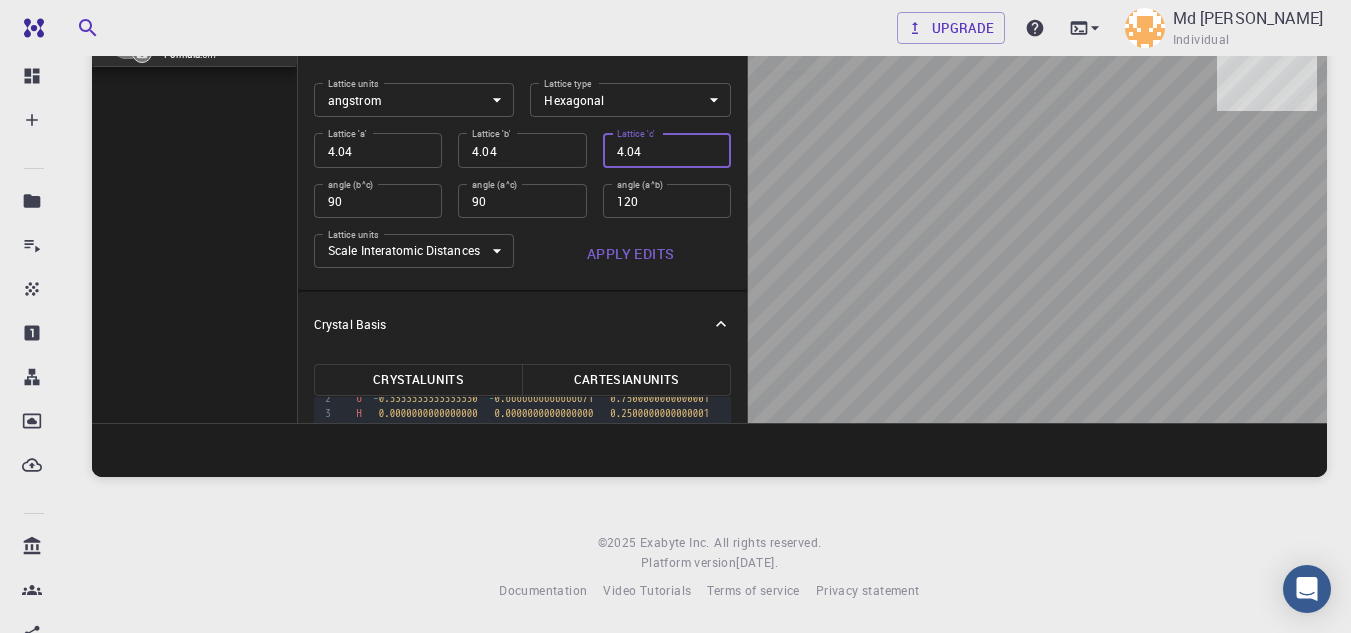 click on "4.04" at bounding box center [667, 150] 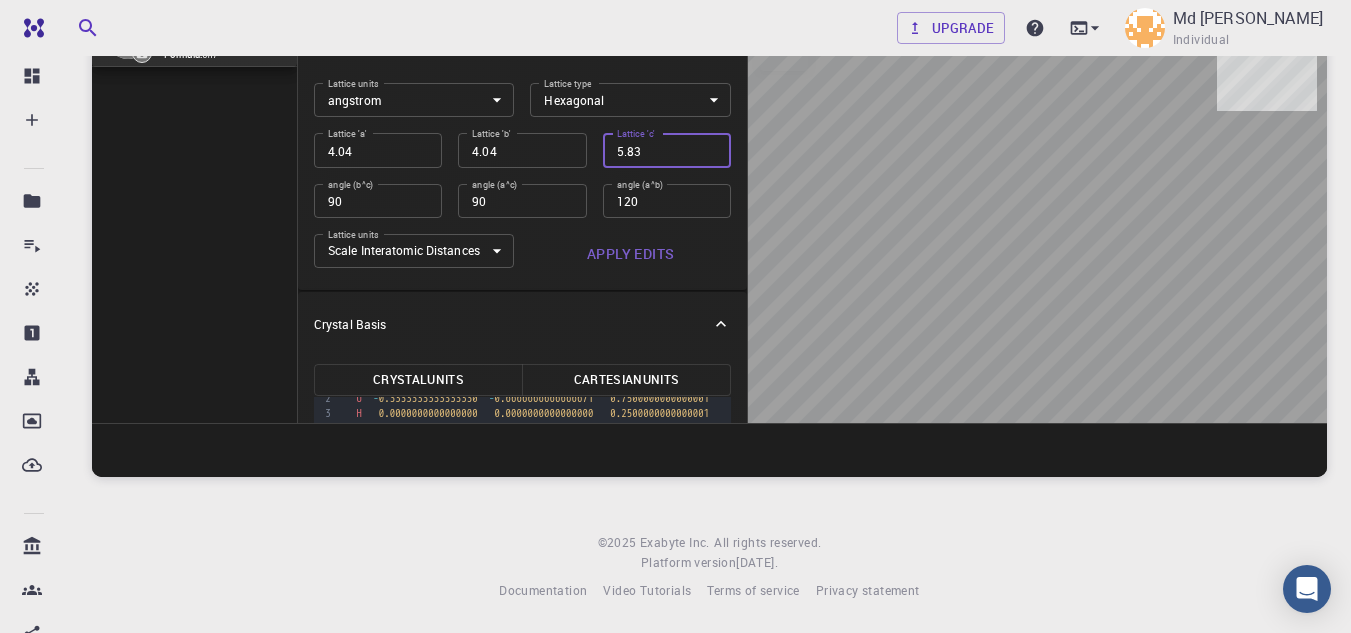 click on "Apply Edits" at bounding box center [630, 254] 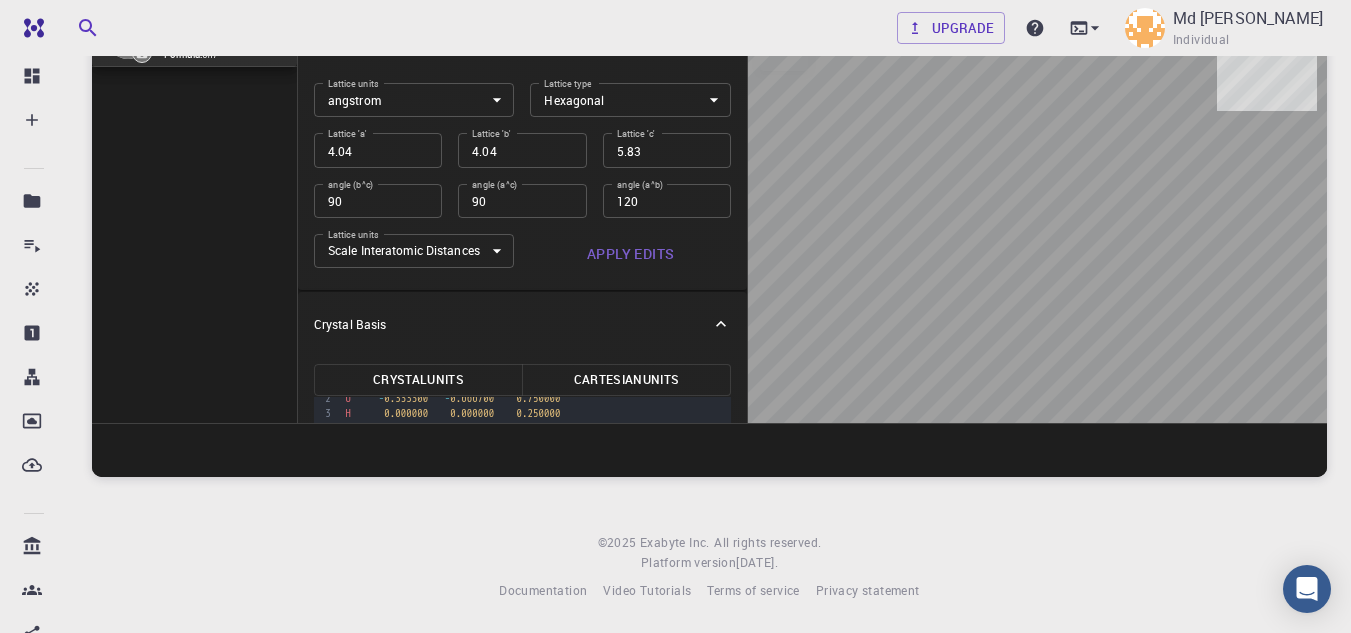 scroll, scrollTop: 25, scrollLeft: 0, axis: vertical 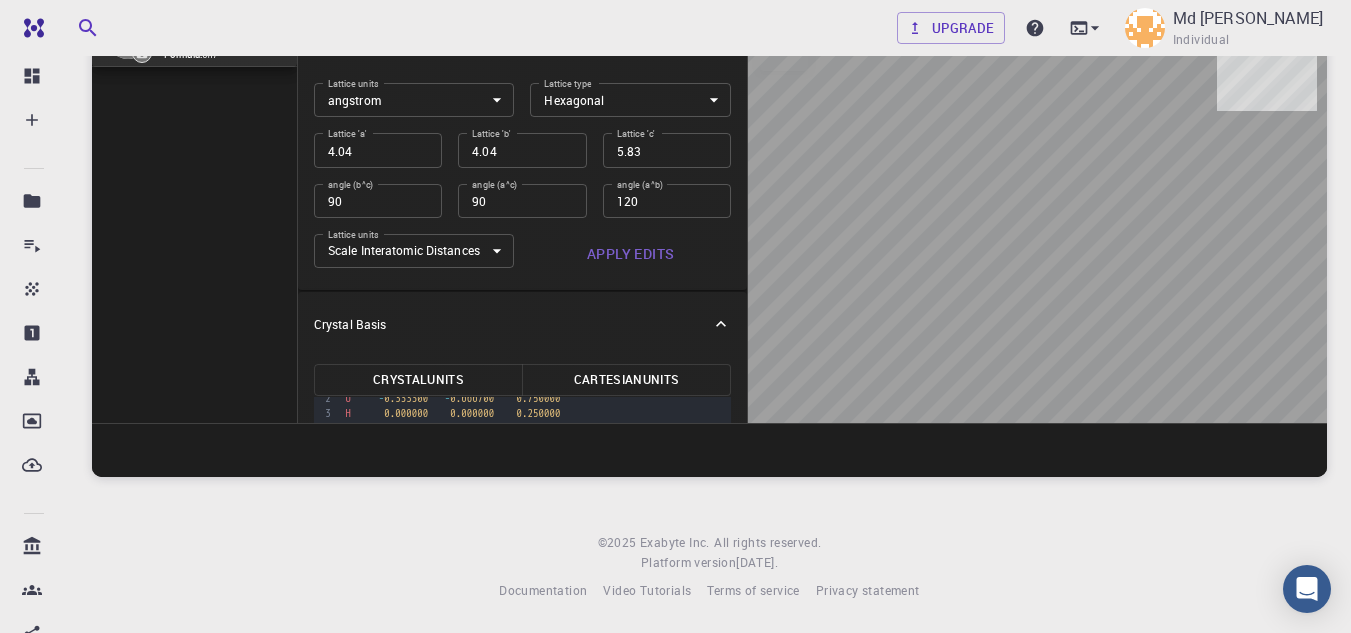 drag, startPoint x: 988, startPoint y: 118, endPoint x: 1130, endPoint y: 212, distance: 170.29387 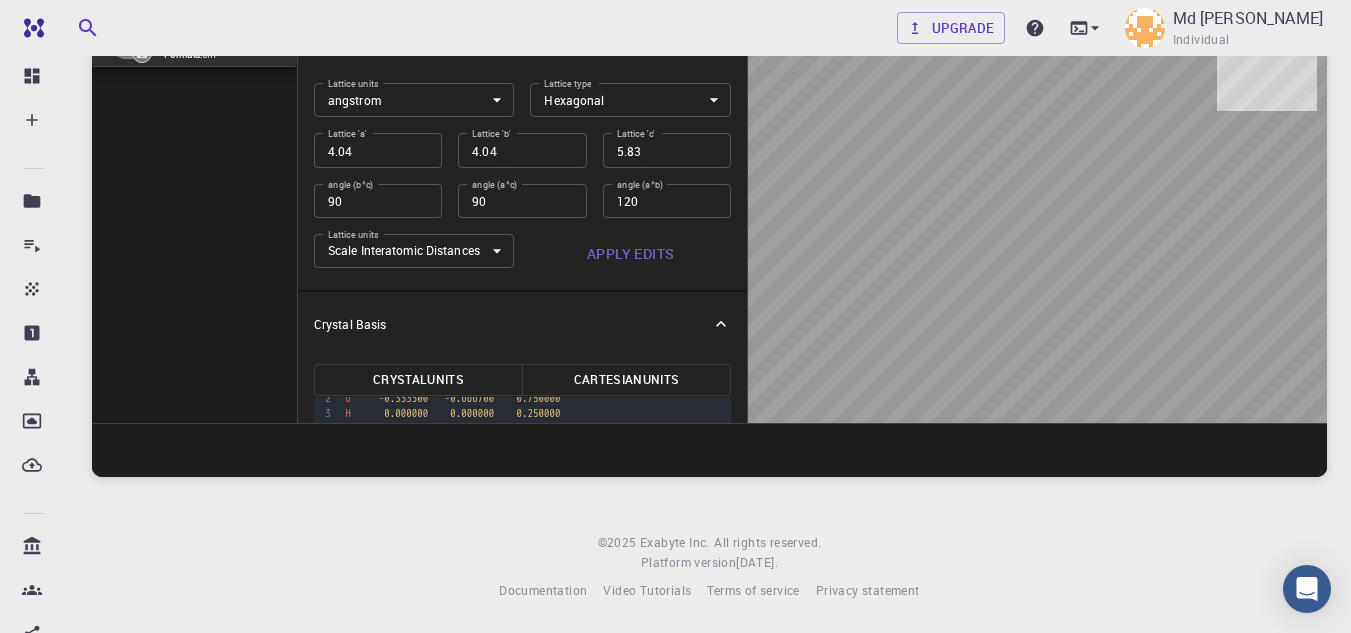 click at bounding box center (1037, 217) 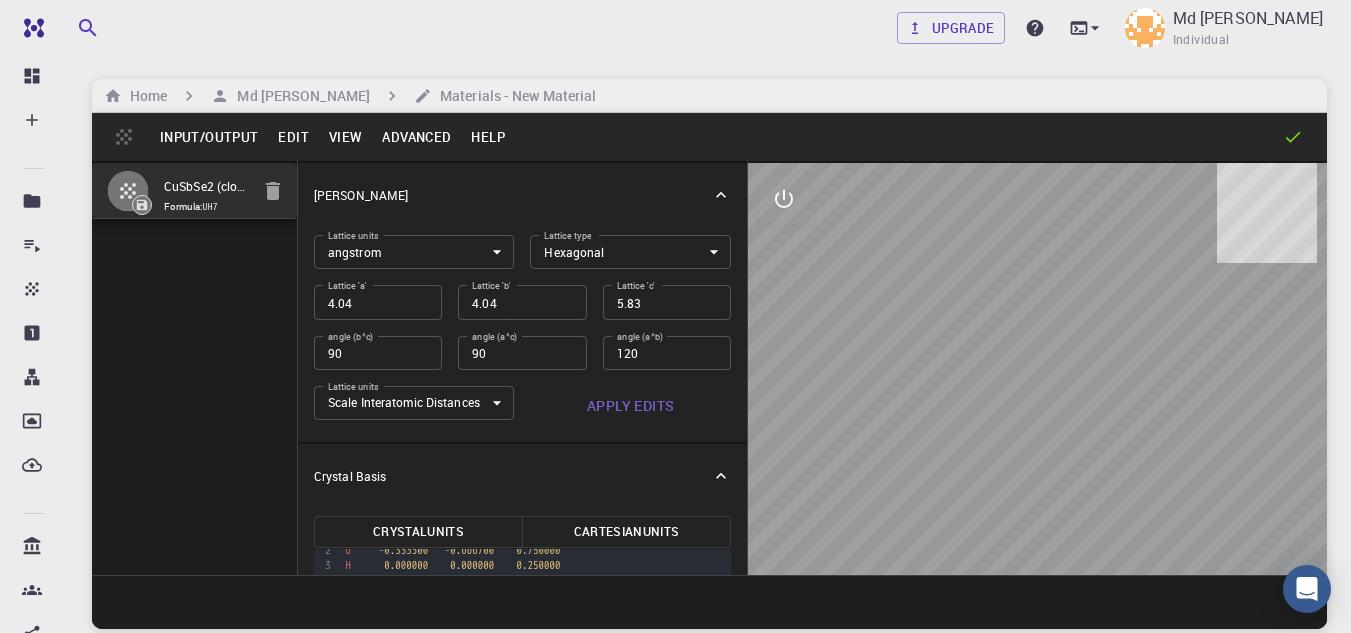 scroll, scrollTop: 152, scrollLeft: 0, axis: vertical 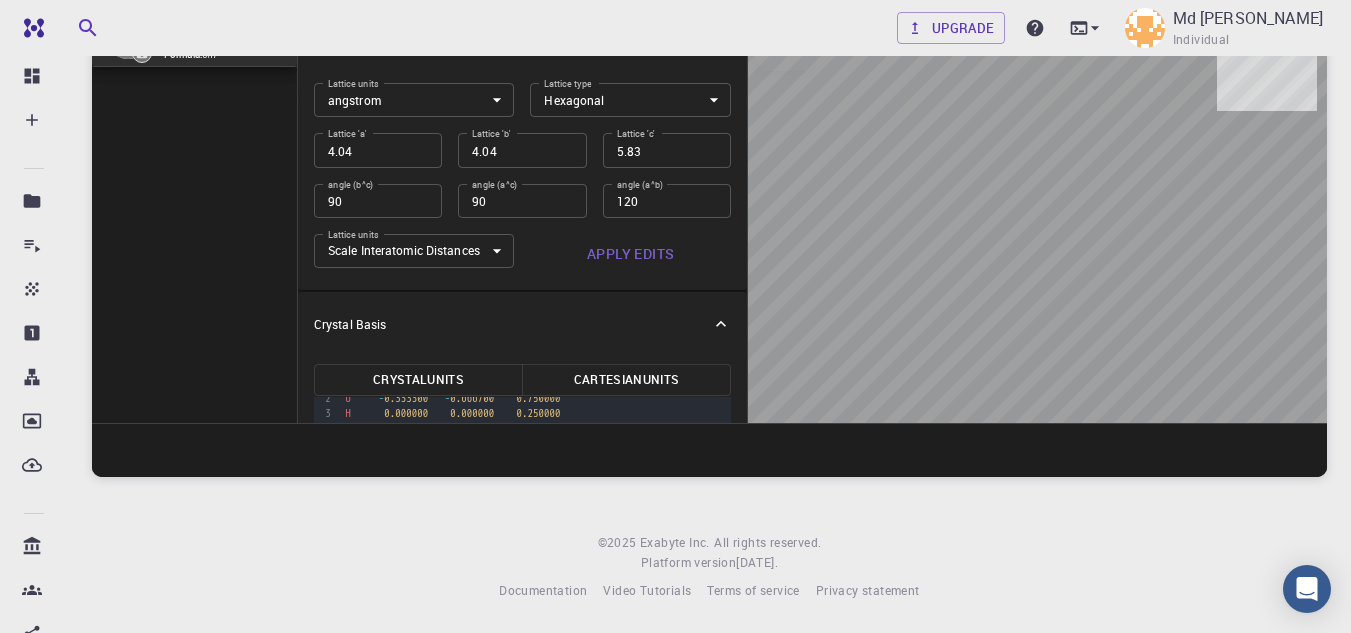 drag, startPoint x: 1140, startPoint y: 336, endPoint x: 1040, endPoint y: 278, distance: 115.60277 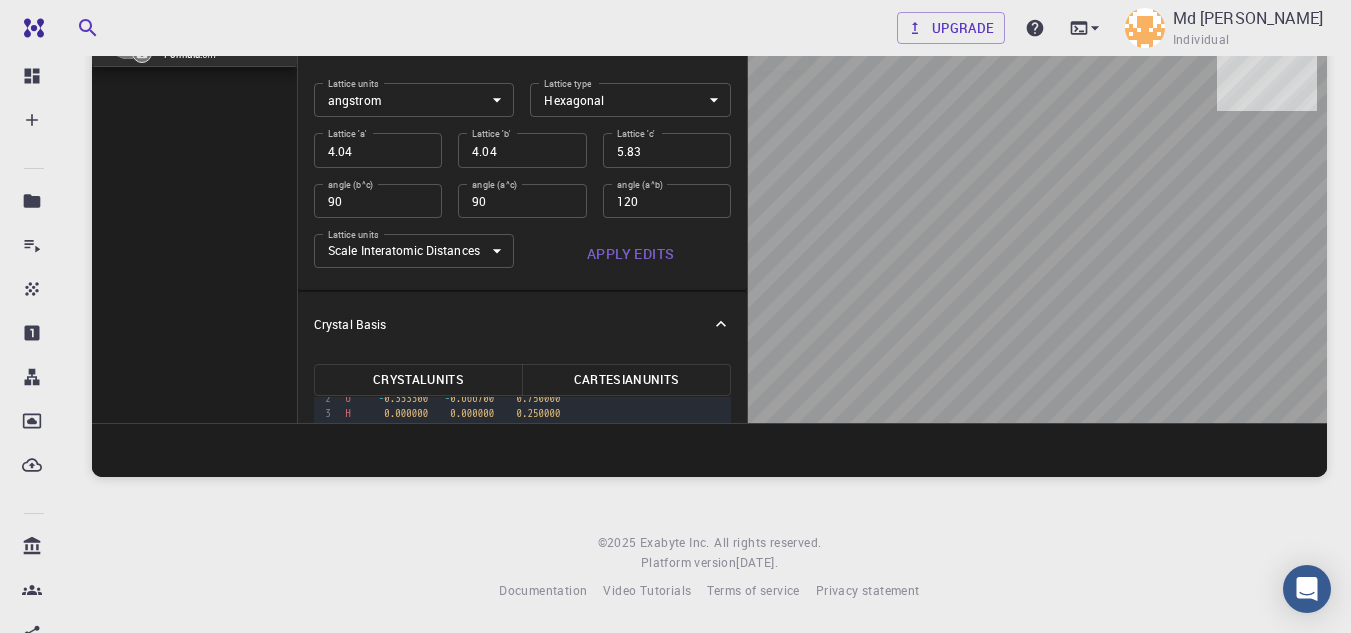 click at bounding box center (1037, 217) 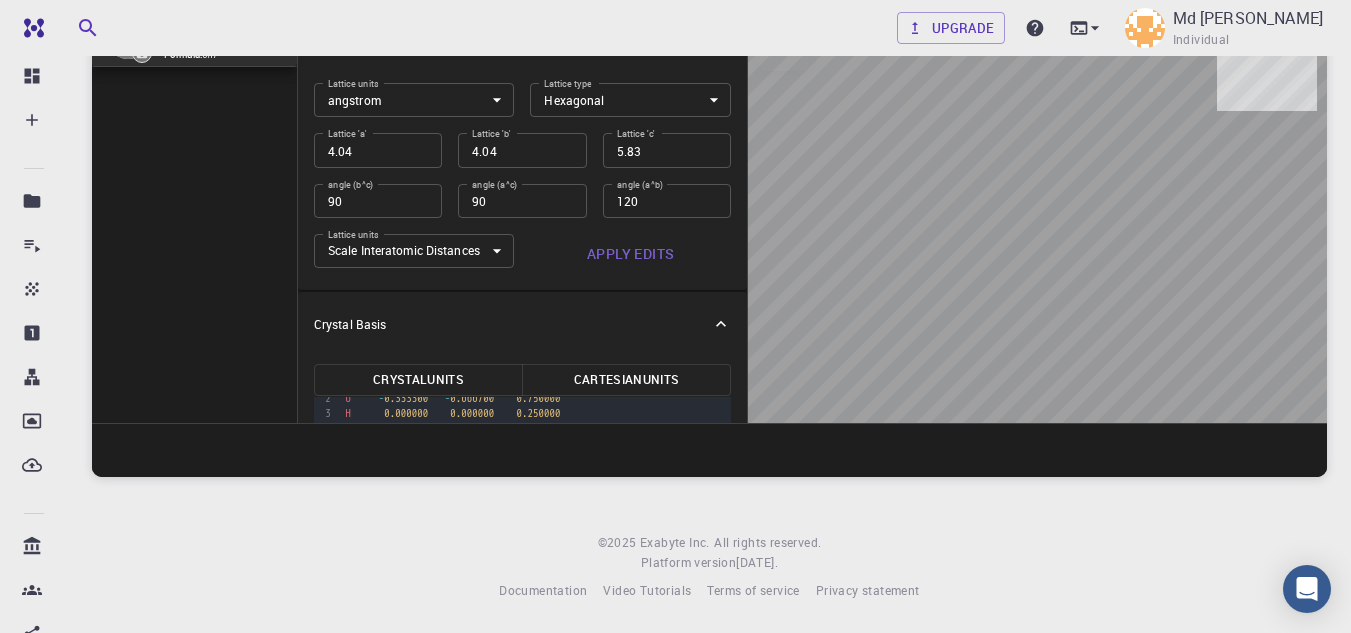 drag, startPoint x: 1004, startPoint y: 194, endPoint x: 1157, endPoint y: 235, distance: 158.39824 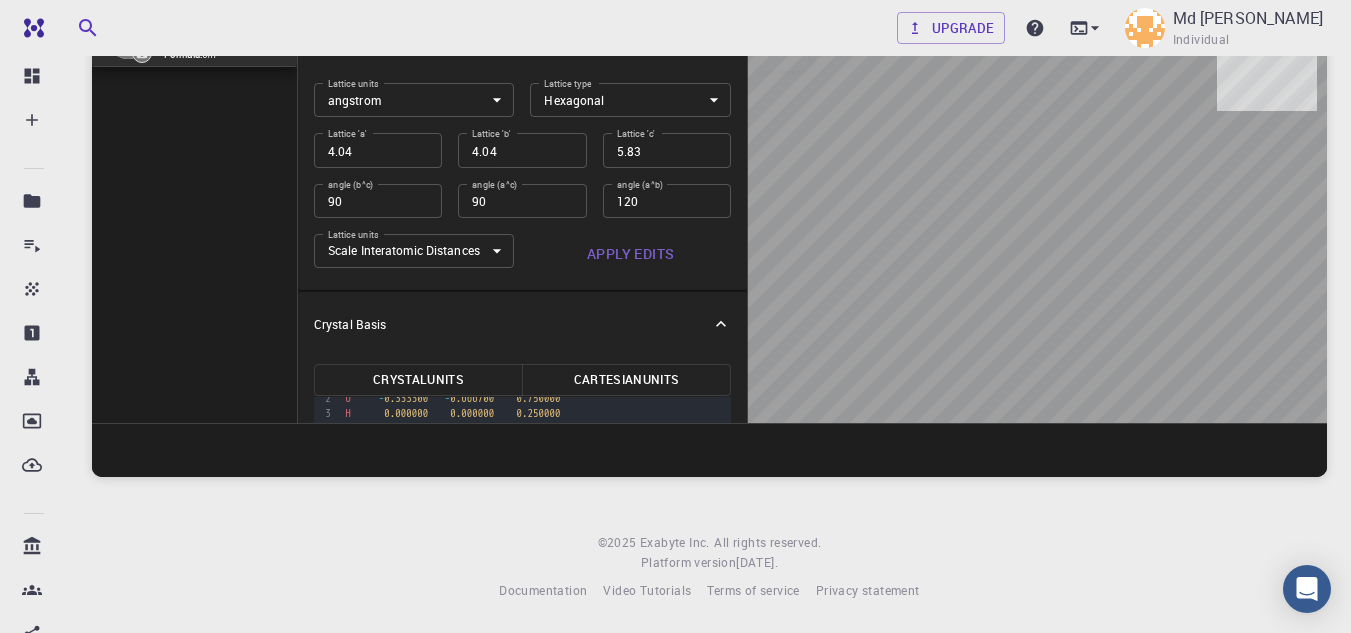 click at bounding box center (1037, 217) 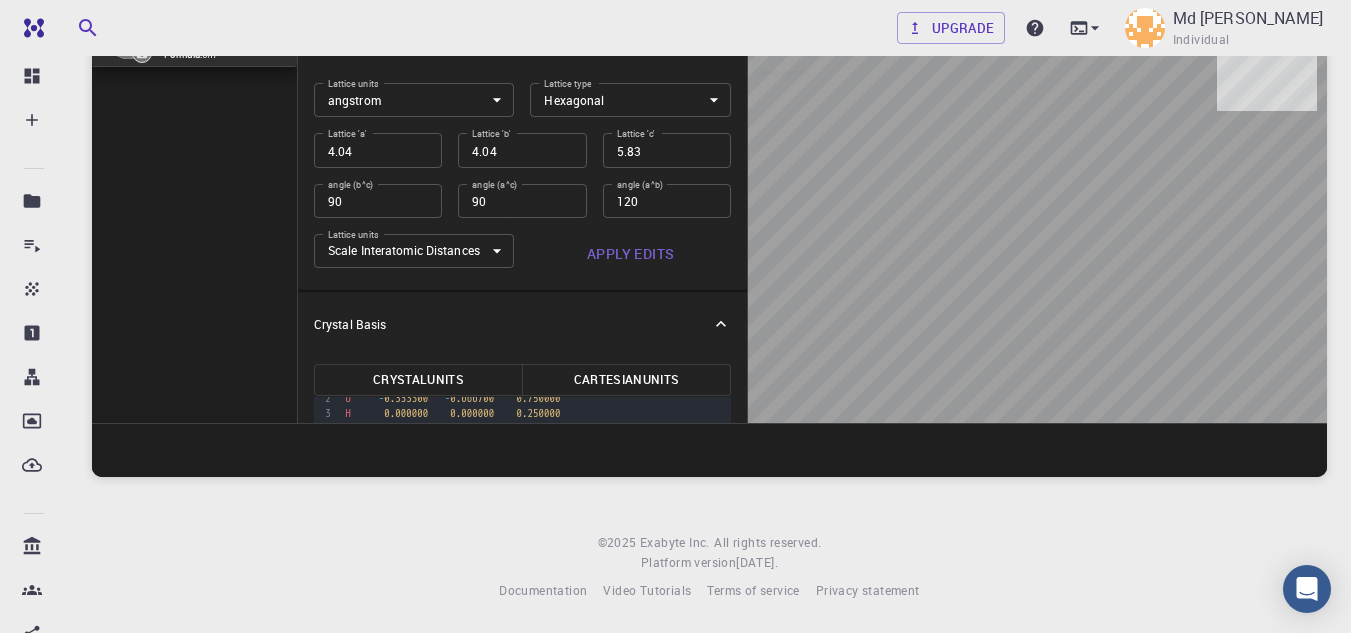 scroll, scrollTop: 0, scrollLeft: 0, axis: both 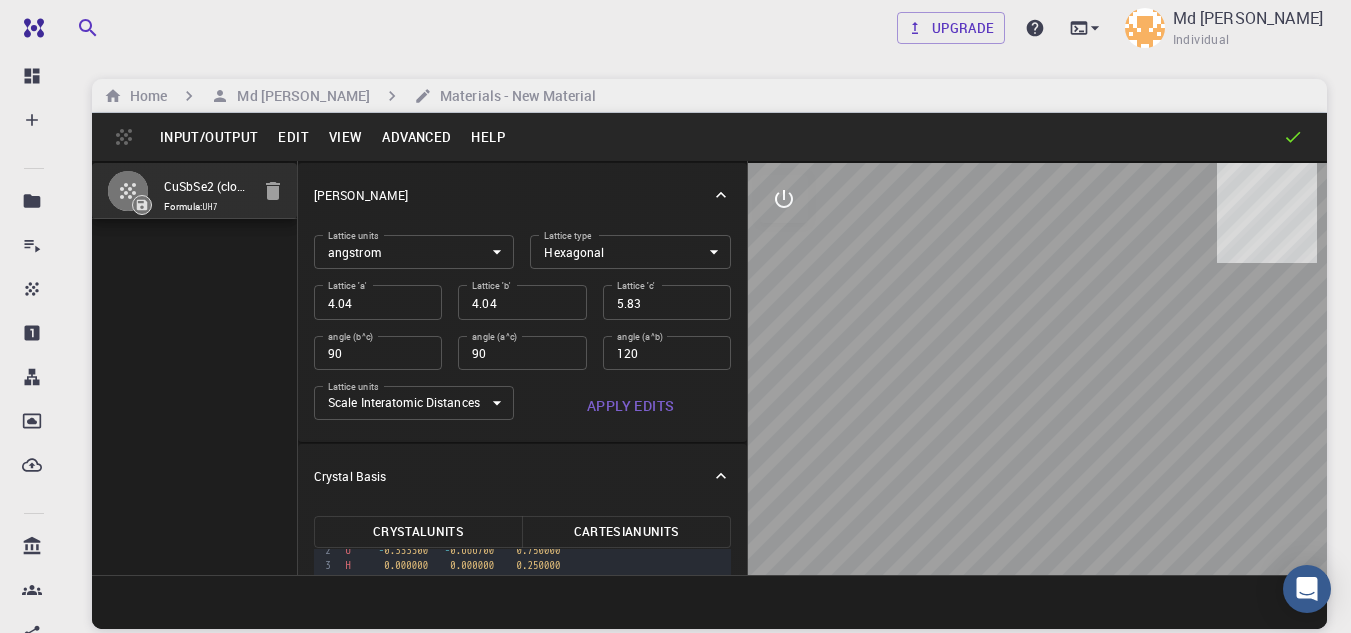 drag, startPoint x: 1041, startPoint y: 207, endPoint x: 1177, endPoint y: 296, distance: 162.53308 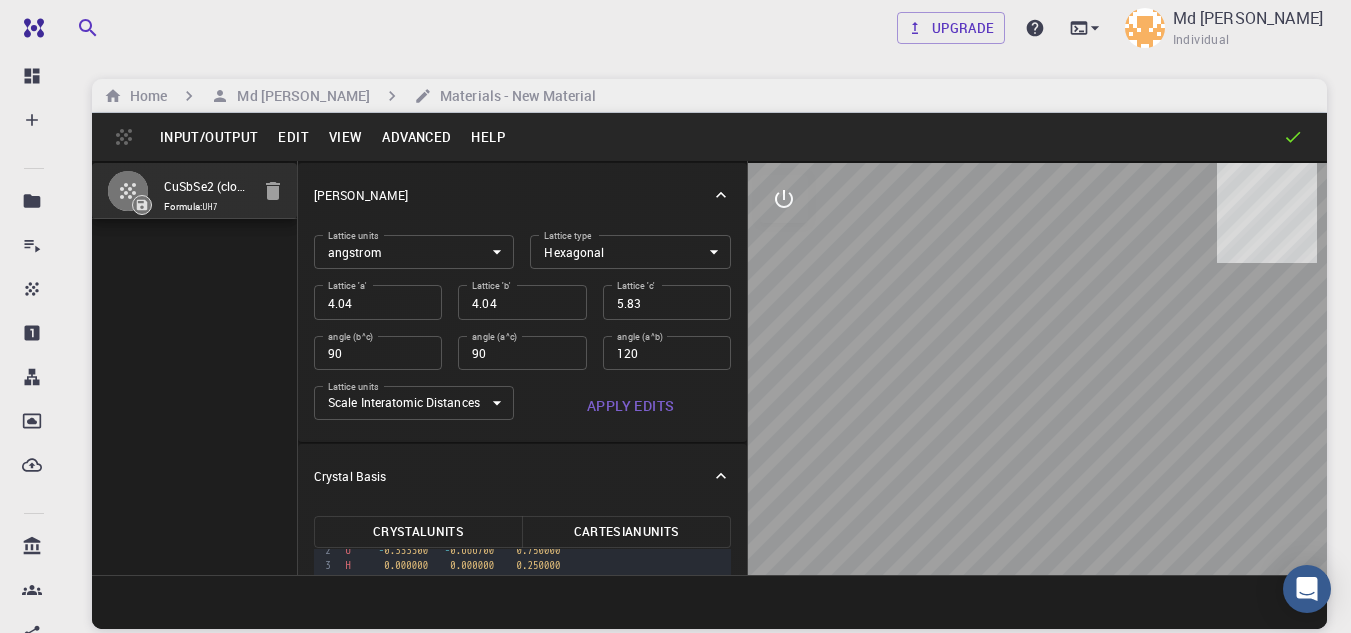 click at bounding box center (1037, 369) 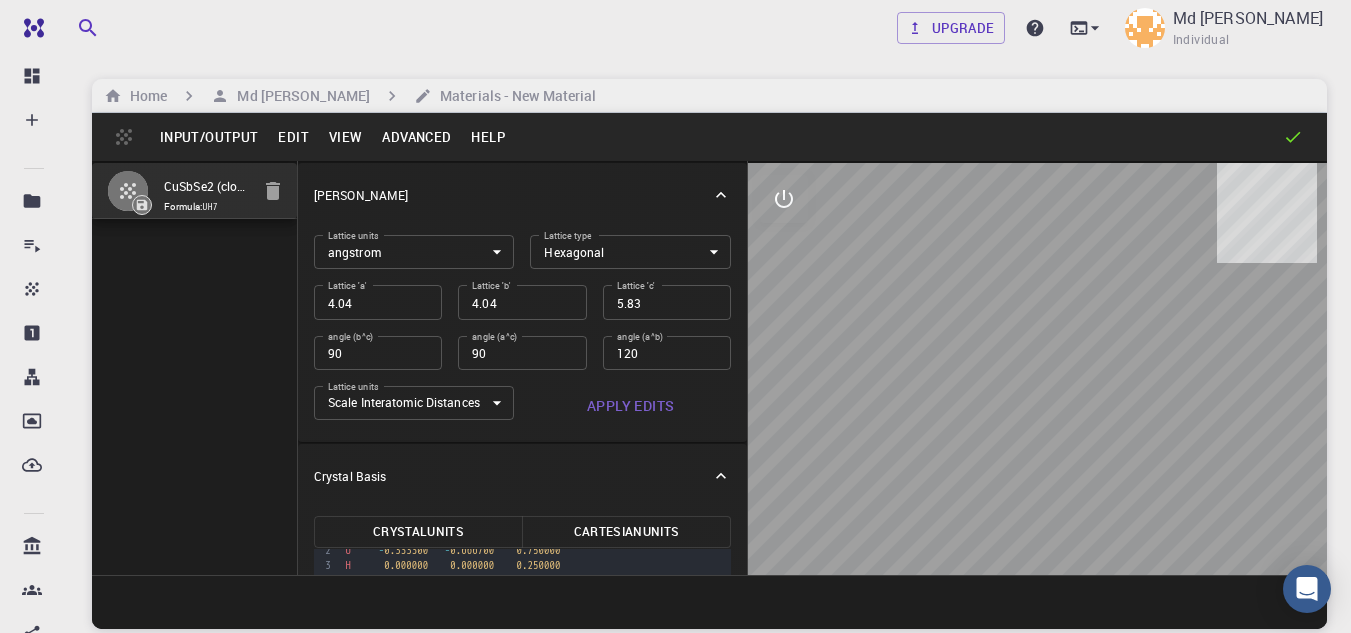 click 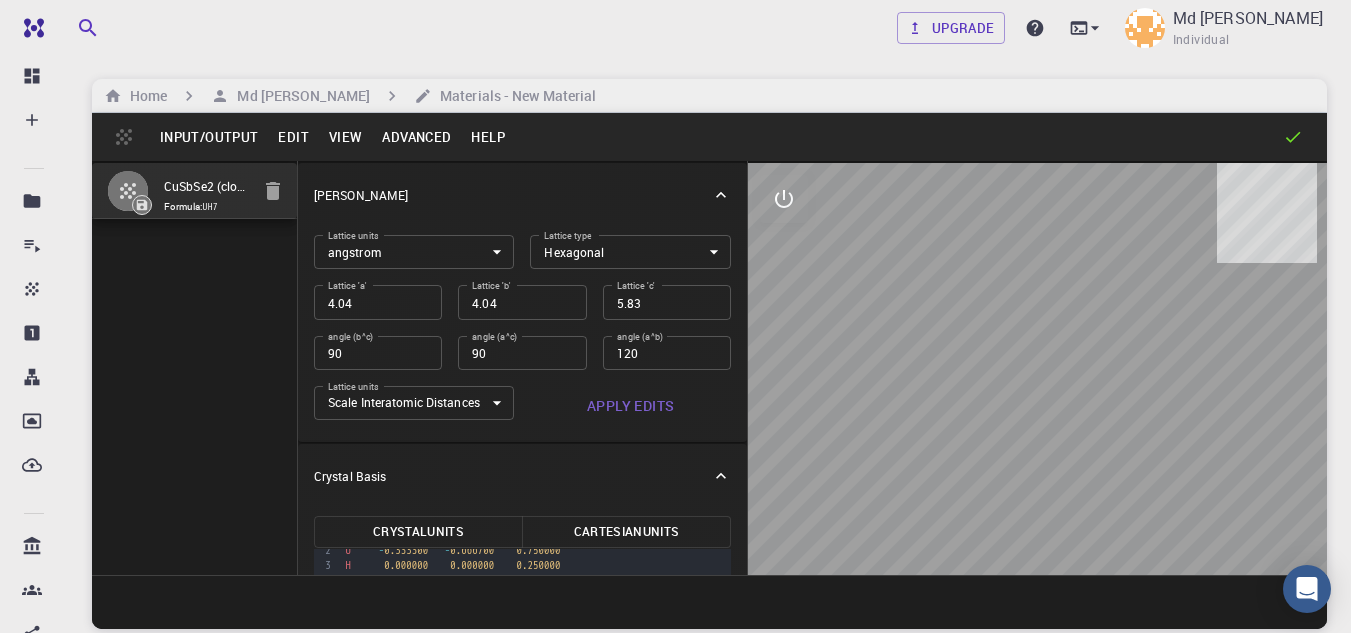 click 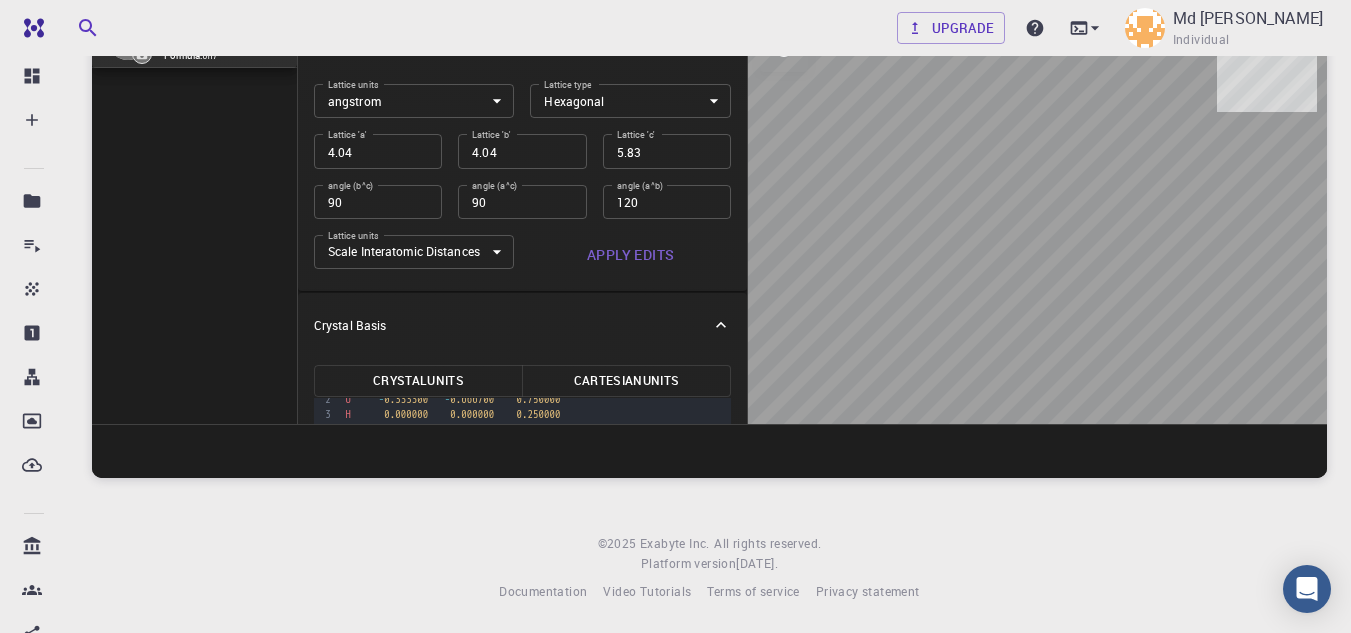 scroll, scrollTop: 152, scrollLeft: 0, axis: vertical 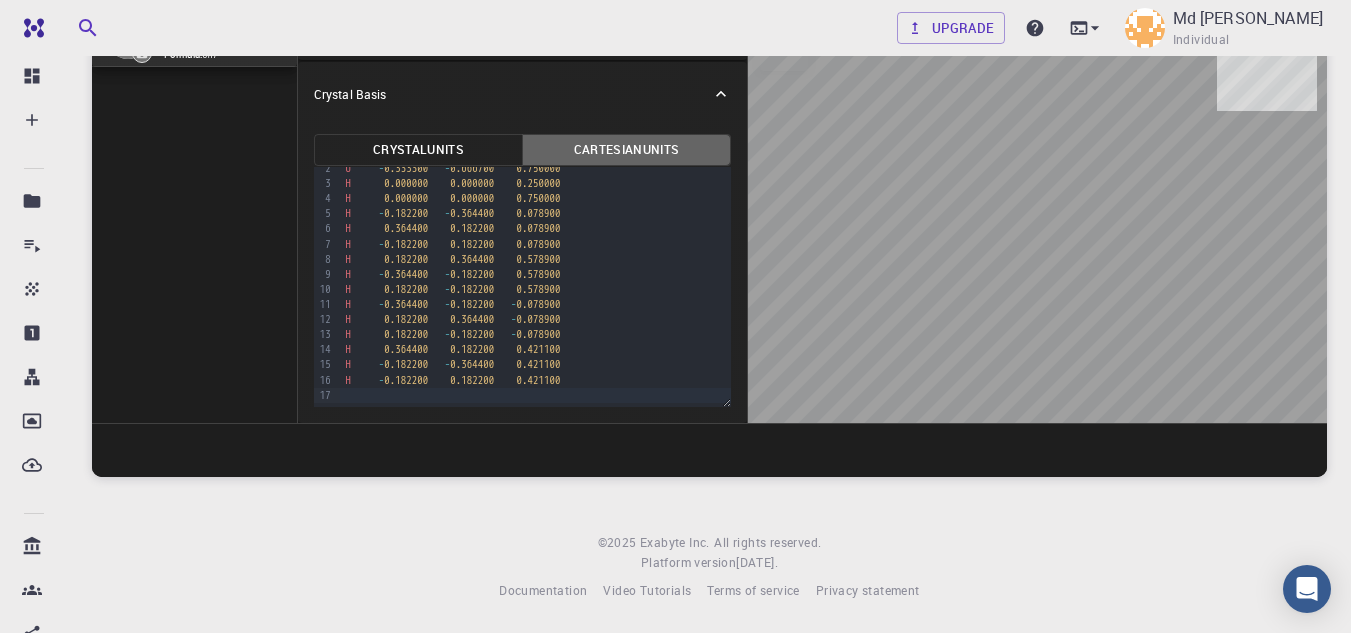 click on "Cartesian  Units" at bounding box center [626, 150] 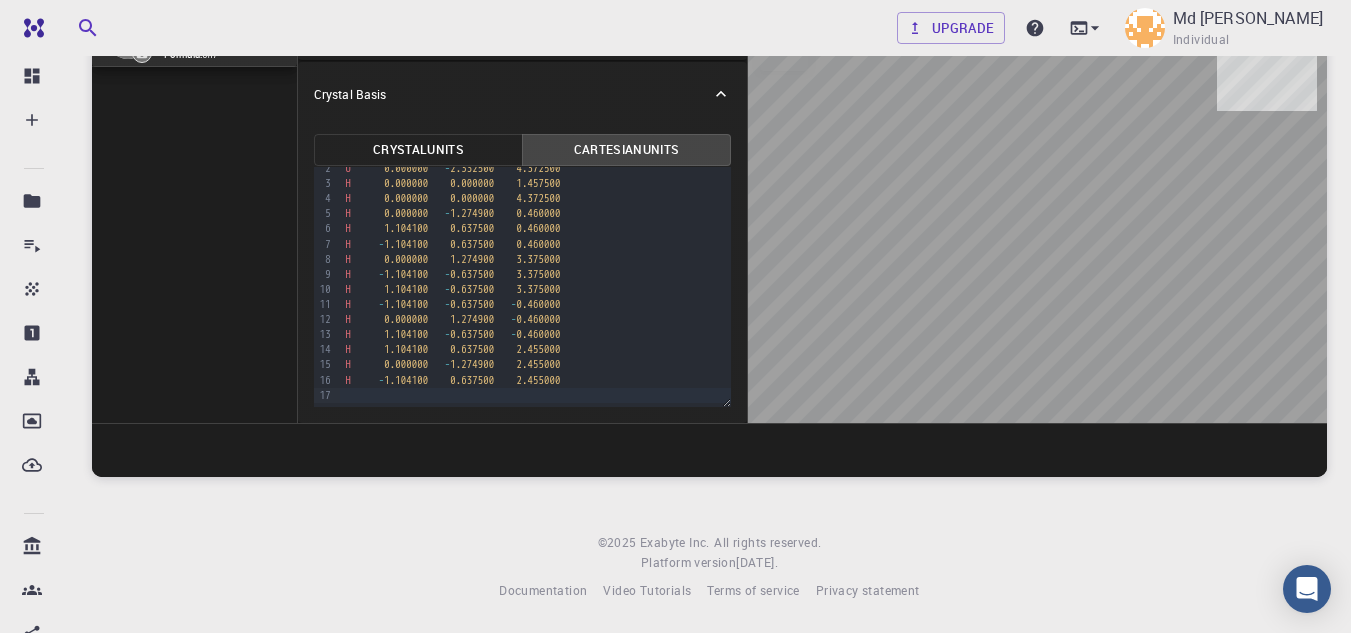 click on "Crystal  Units" at bounding box center [418, 150] 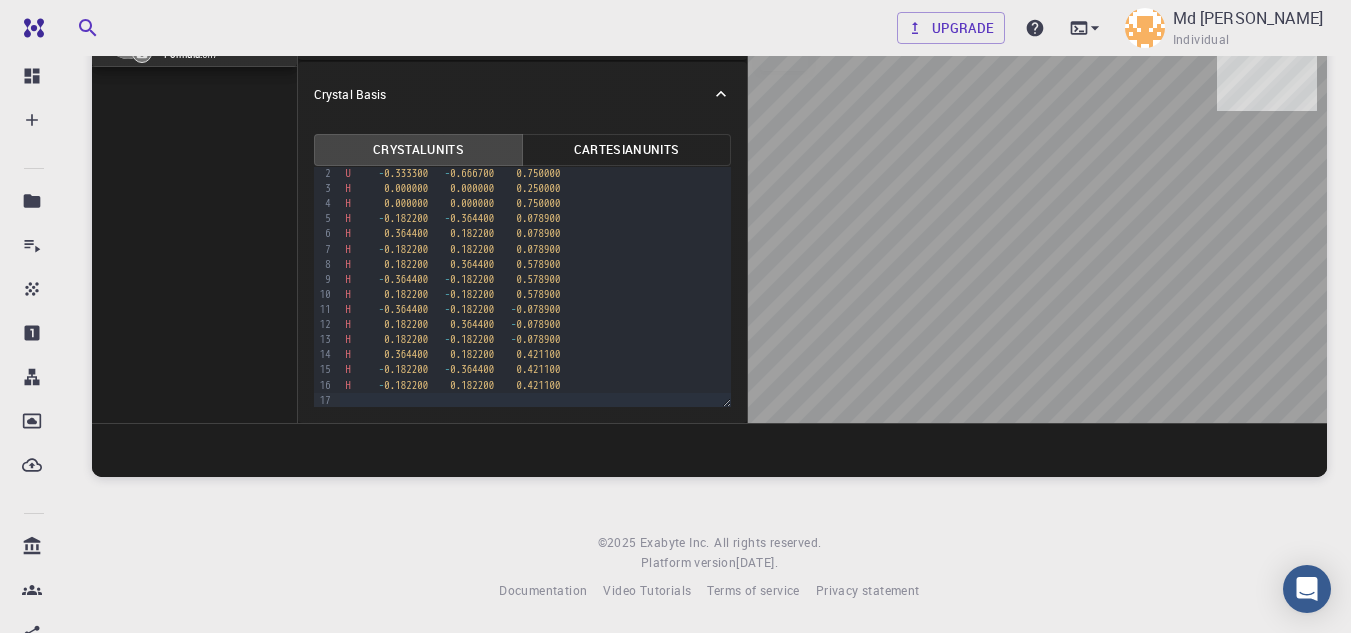 scroll, scrollTop: 25, scrollLeft: 0, axis: vertical 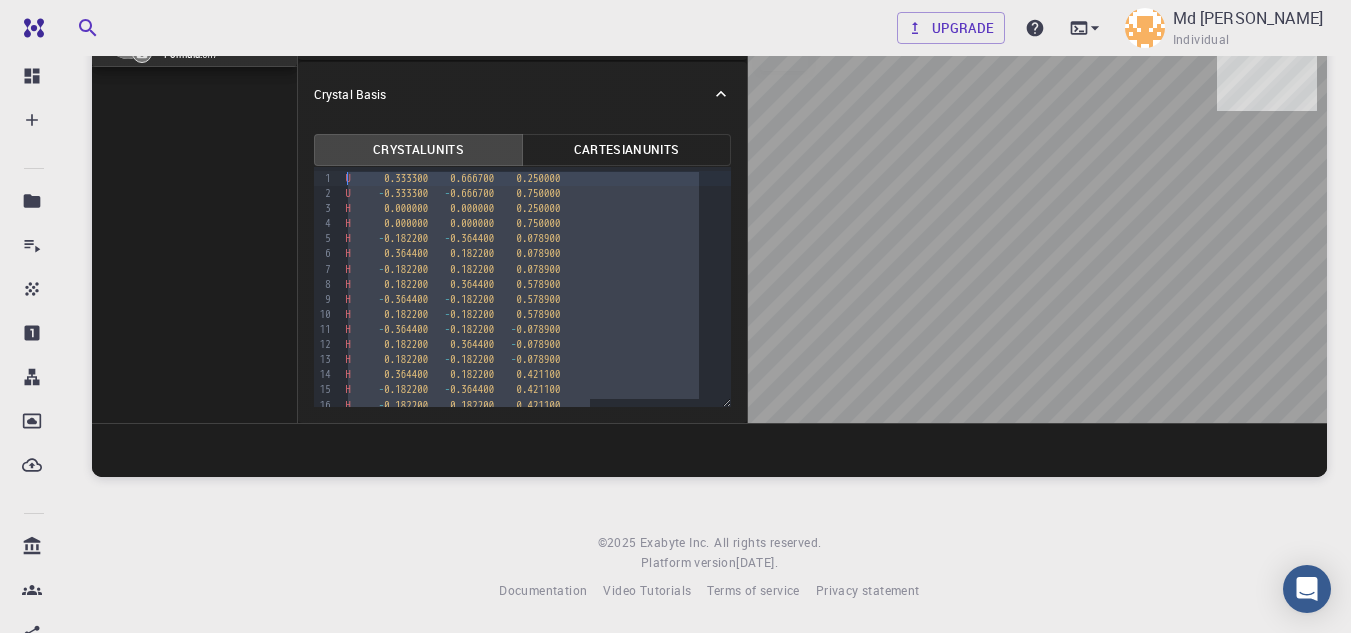 drag, startPoint x: 588, startPoint y: 381, endPoint x: 259, endPoint y: 125, distance: 416.8657 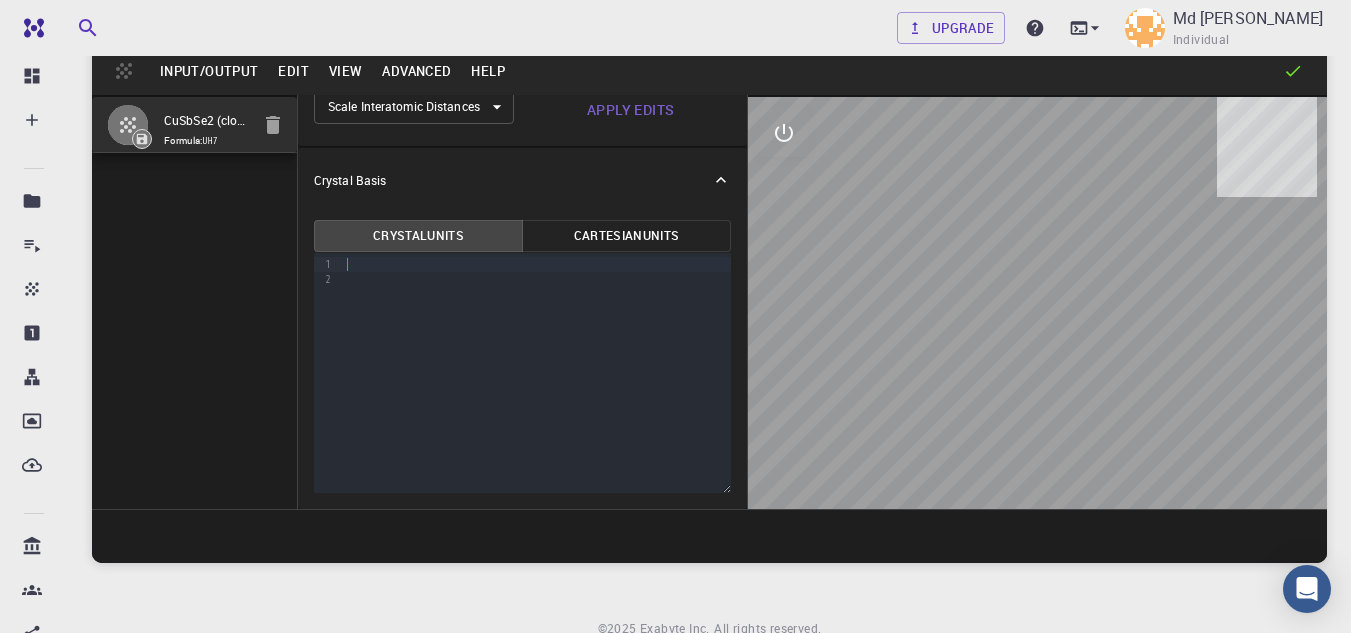 scroll, scrollTop: 0, scrollLeft: 0, axis: both 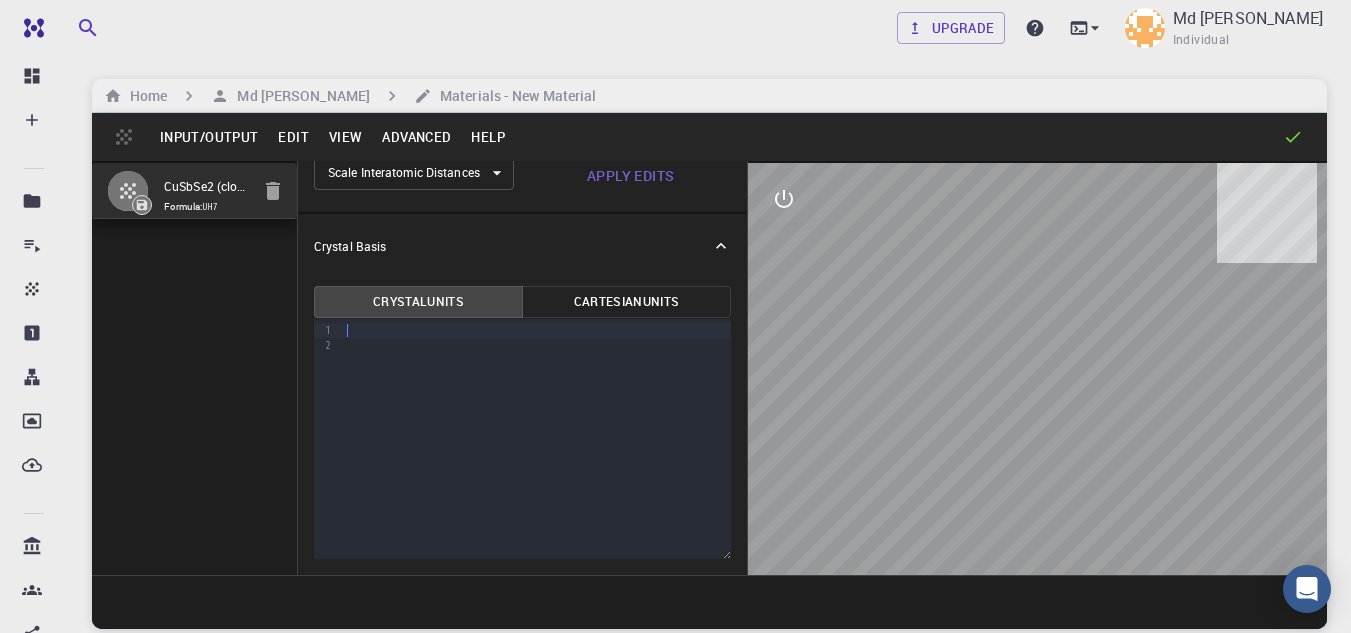 click 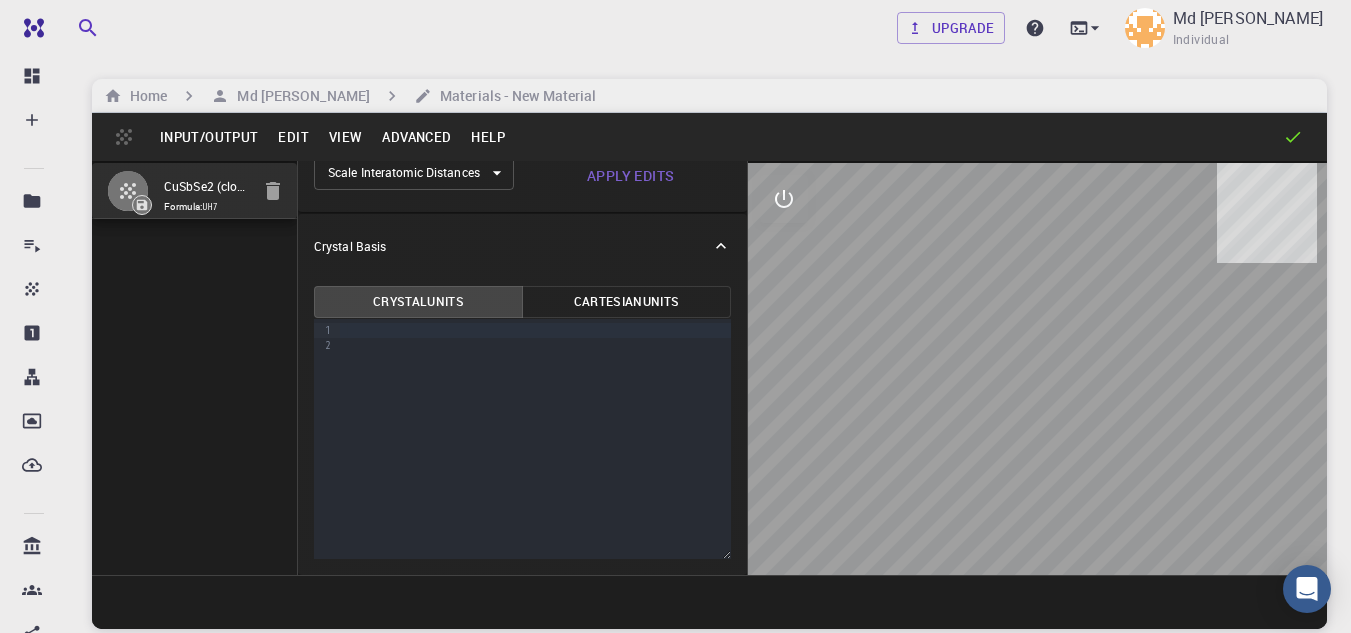 click 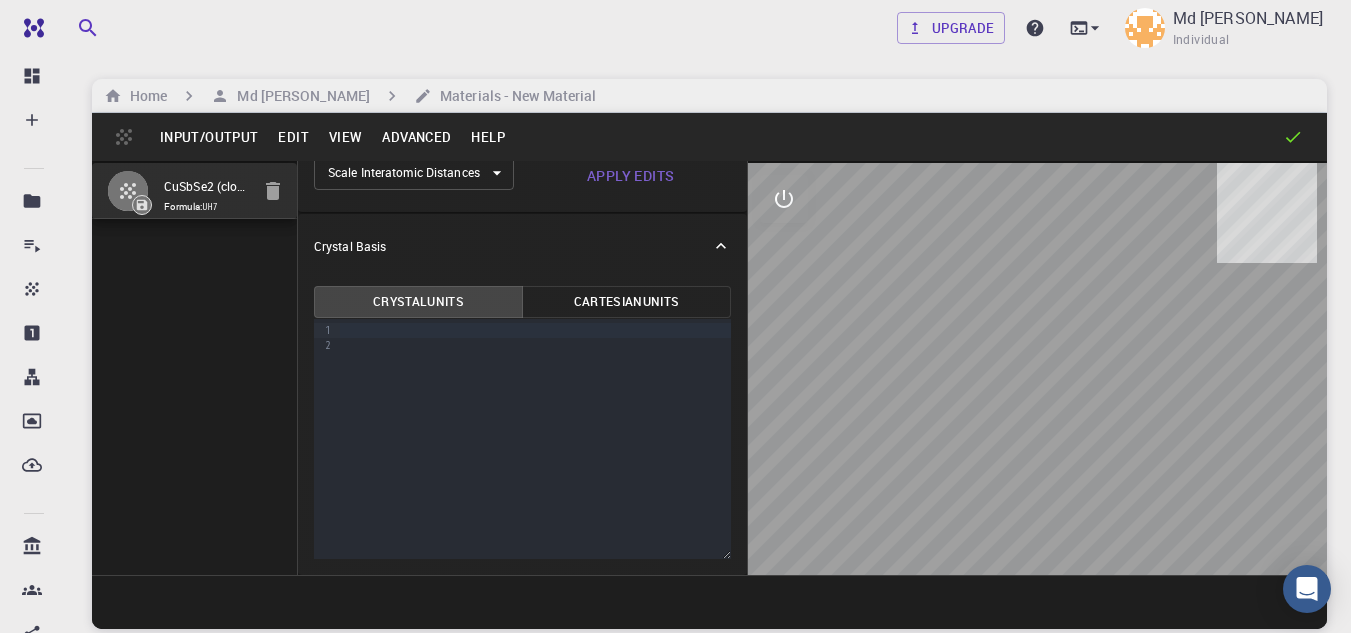 click on "Apply Edits" at bounding box center (630, 176) 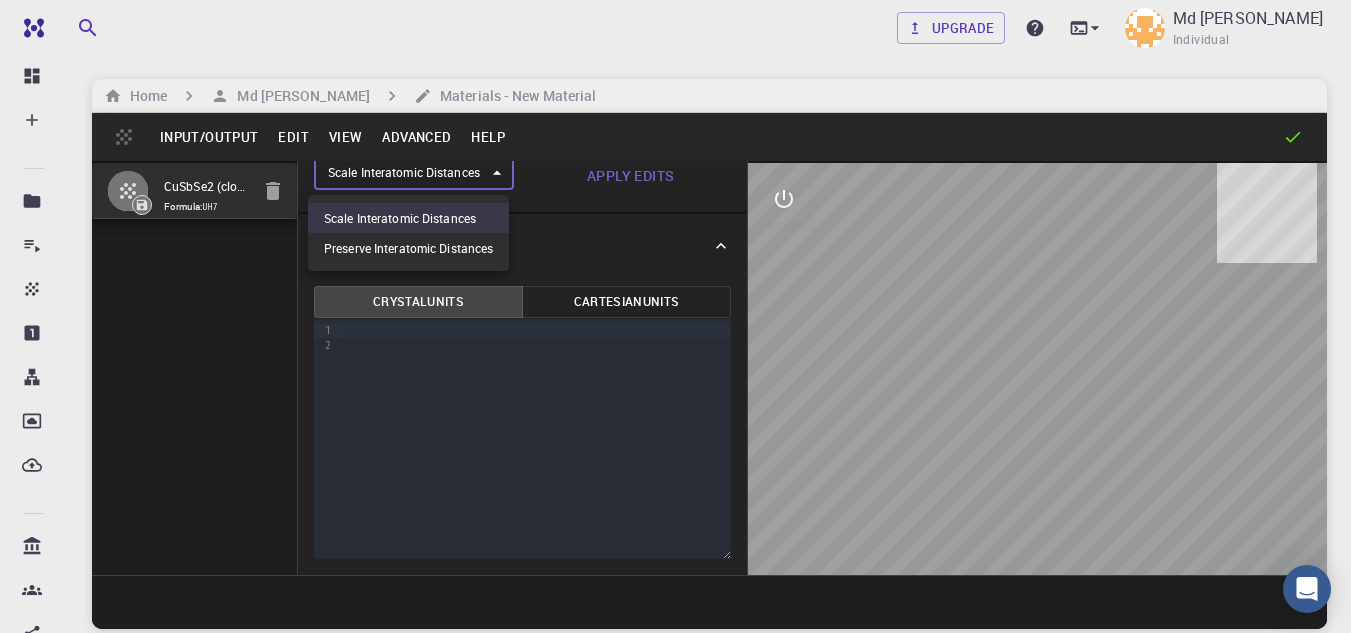 scroll, scrollTop: 225, scrollLeft: 0, axis: vertical 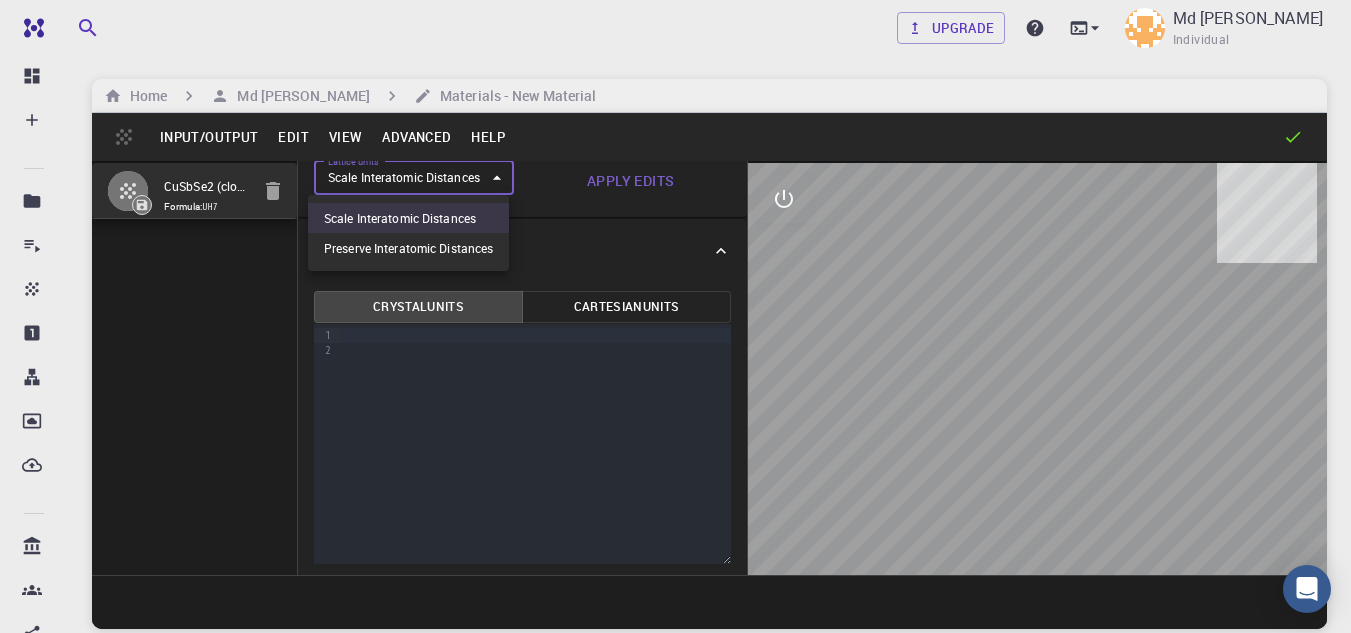 click on "Free Dashboard Create New Job New Material Create Material Upload File Import from Bank Import from 3rd Party New Workflow New Project Projects Jobs Materials Properties Workflows Dropbox External Uploads Bank Materials Workflows Accounts Shared with me Shared publicly Shared externally Documentation Contact Support Compute load: Low Upgrade Md [PERSON_NAME] Individual Home Md [PERSON_NAME] Materials - New Material Input/Output Edit View Advanced Help CuSbSe2 (clone) Formula:  UH7 Crystal Lattice Lattice units angstrom angstrom Lattice units Lattice type Hexagonal HEX Lattice type Lattice 'a' 4.04 Lattice 'a' Lattice 'b' 4.04 Lattice 'b' Lattice 'c' 5.83 Lattice 'c' angle (b^c) 90 angle (b^c) angle (a^c) 90 angle (a^c) angle (a^b) 120 angle (a^b) Lattice units Scale Interatomic Distances 0 Lattice units Apply Edits Crystal Basis Crystal  Units Cartesian  Units Selection deleted 9 1 2 › ©  2025   Exabyte Inc.   All rights reserved. Platform version  [DATE] . Documentation" at bounding box center [675, 392] 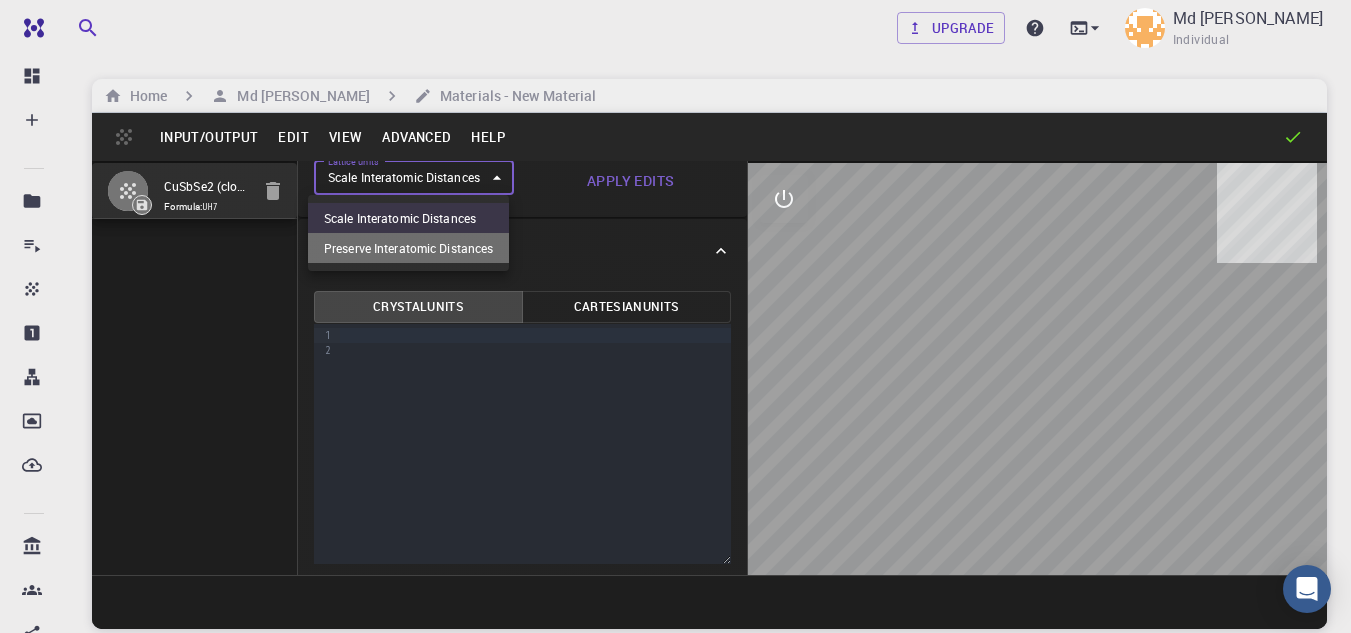 click on "Preserve Interatomic Distances" at bounding box center [408, 248] 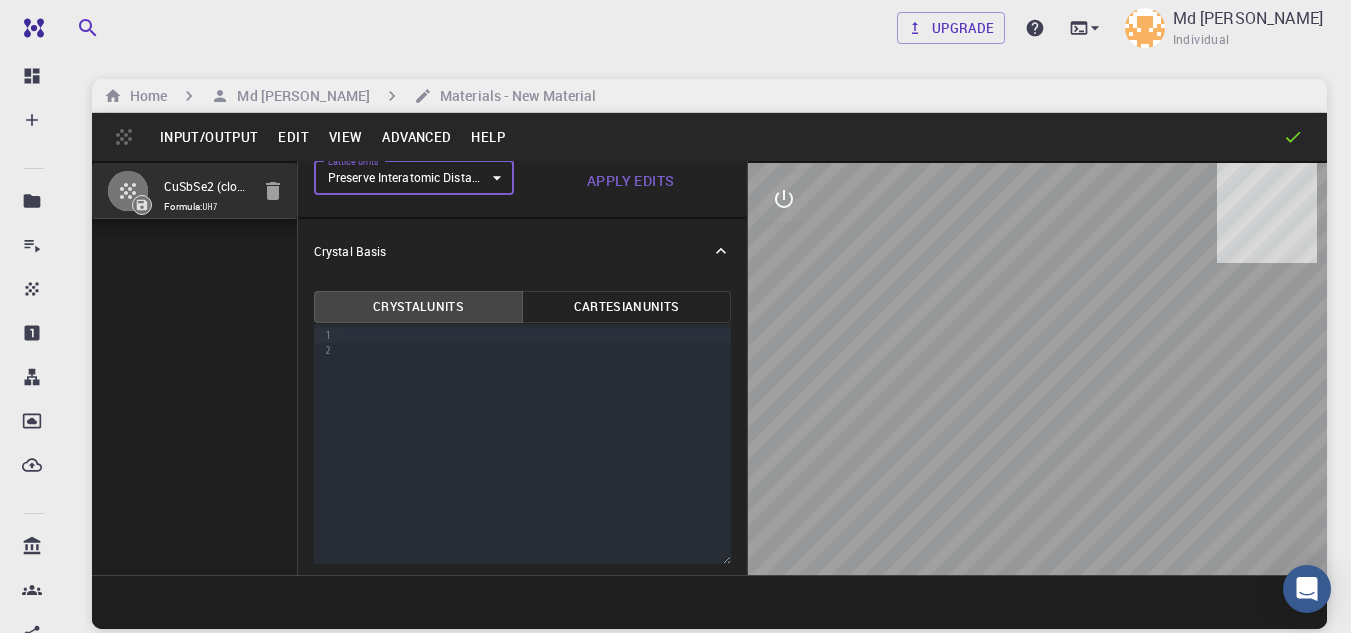 click 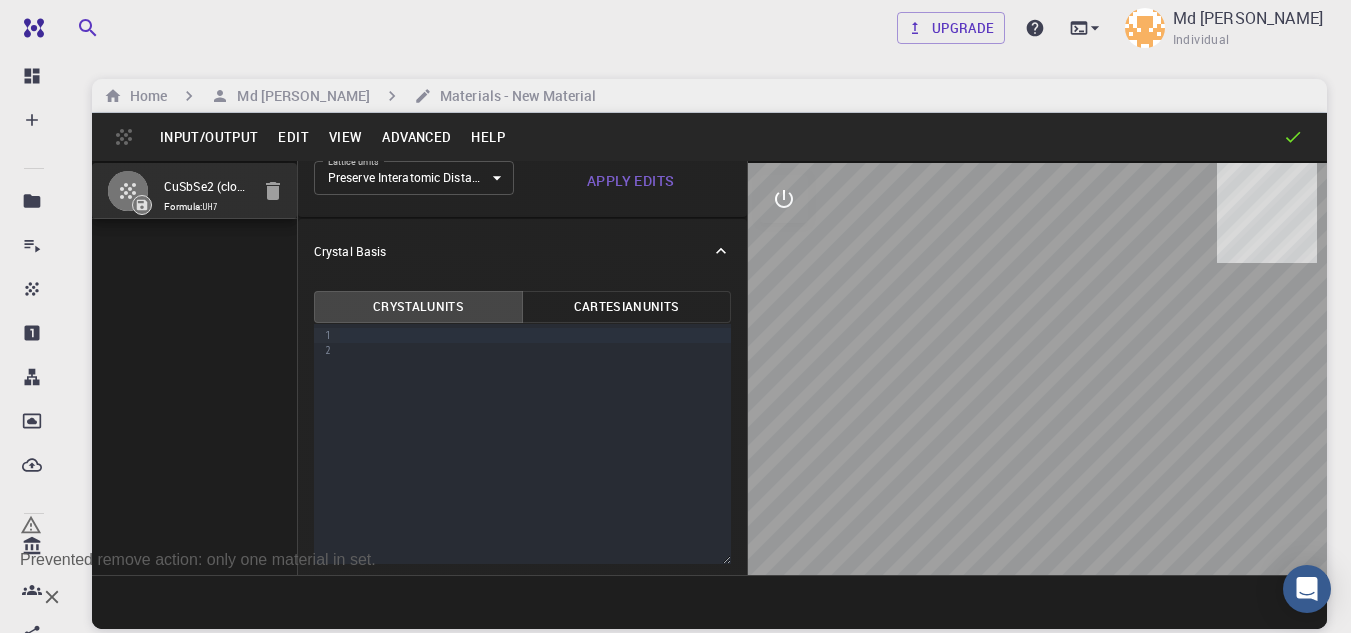 click 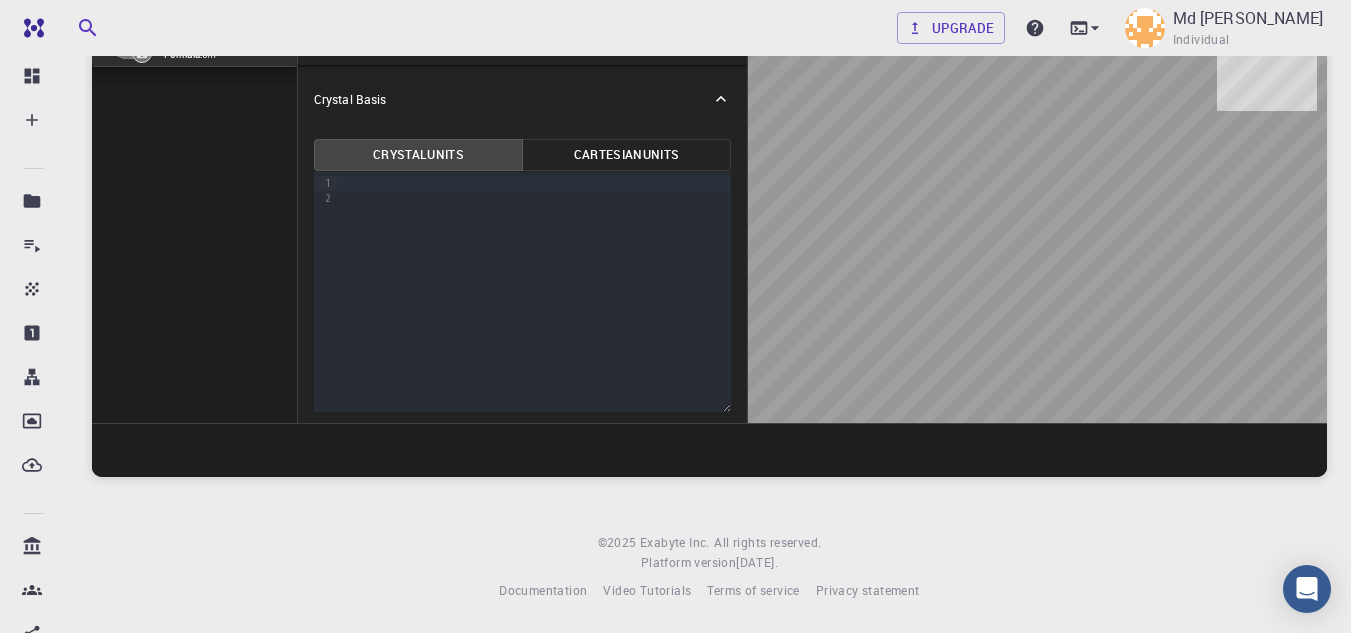 scroll, scrollTop: 0, scrollLeft: 0, axis: both 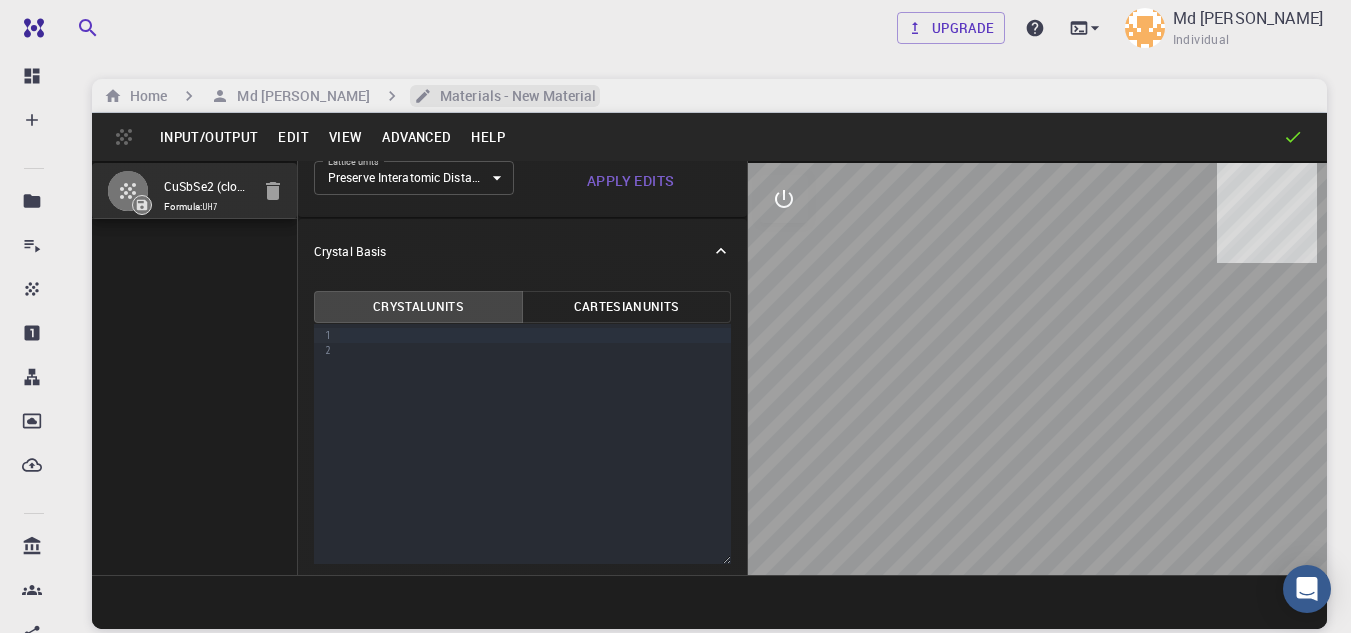 click on "Materials - New Material" at bounding box center (514, 96) 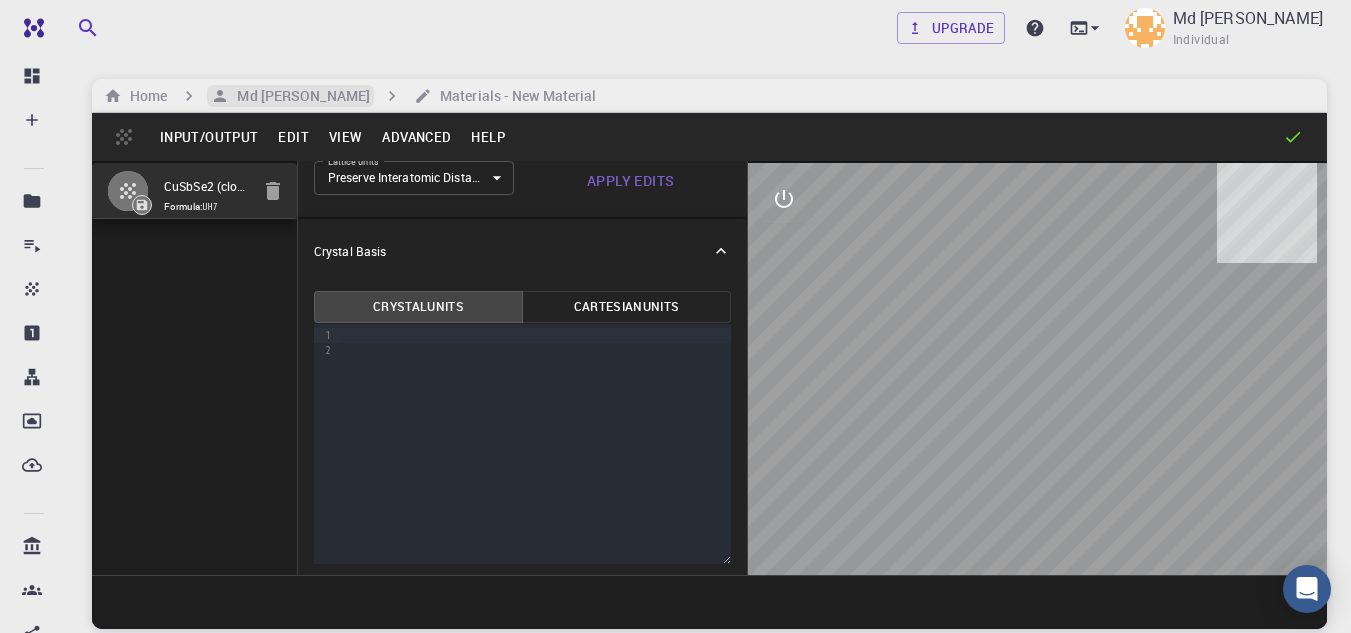 click on "Md [PERSON_NAME]" at bounding box center (299, 96) 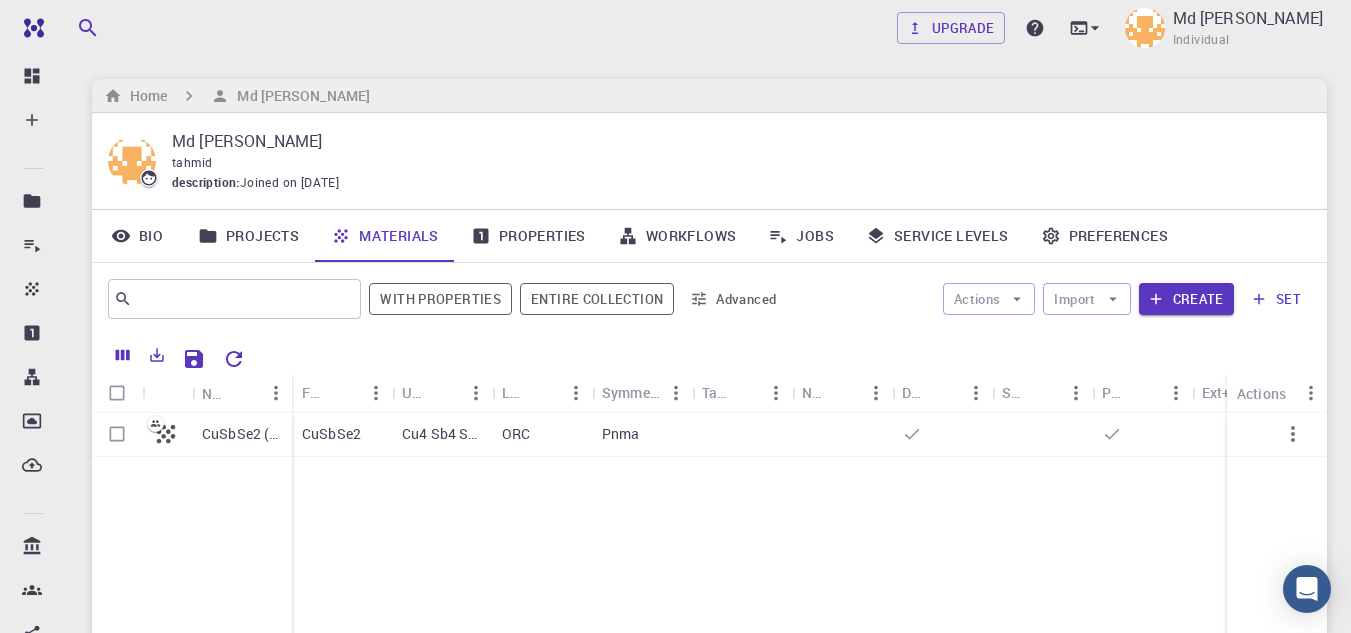 click on "Properties" at bounding box center (528, 236) 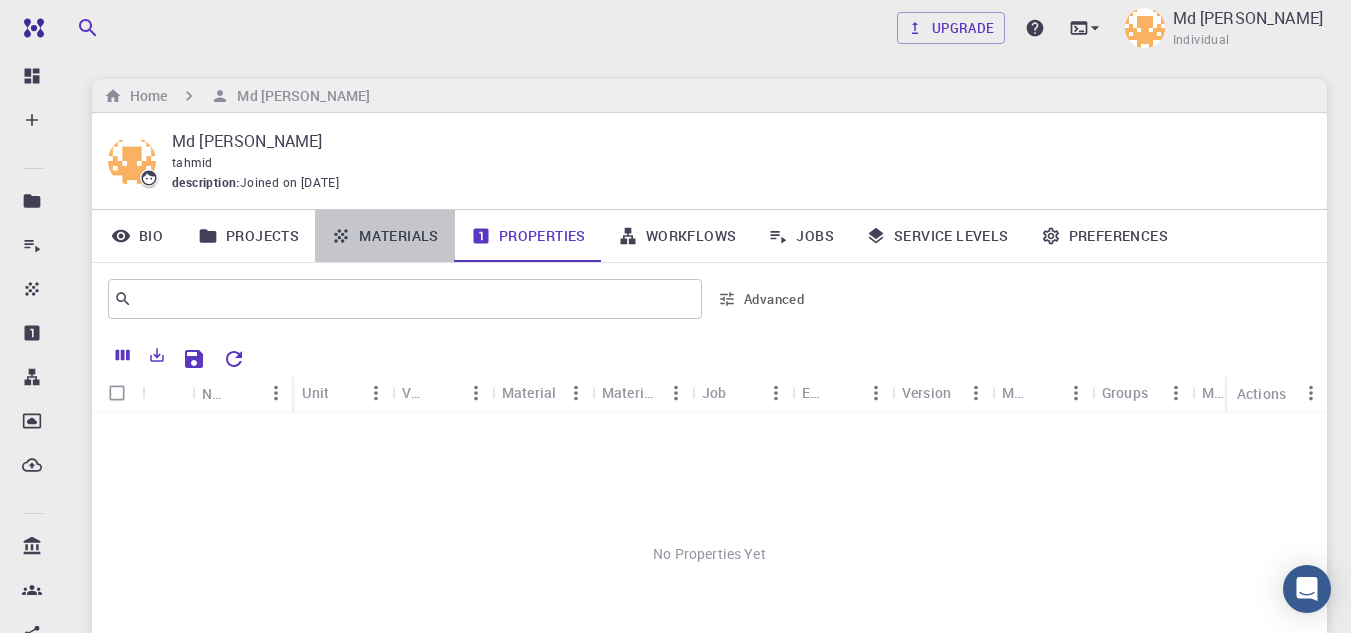 click on "Materials" at bounding box center [385, 236] 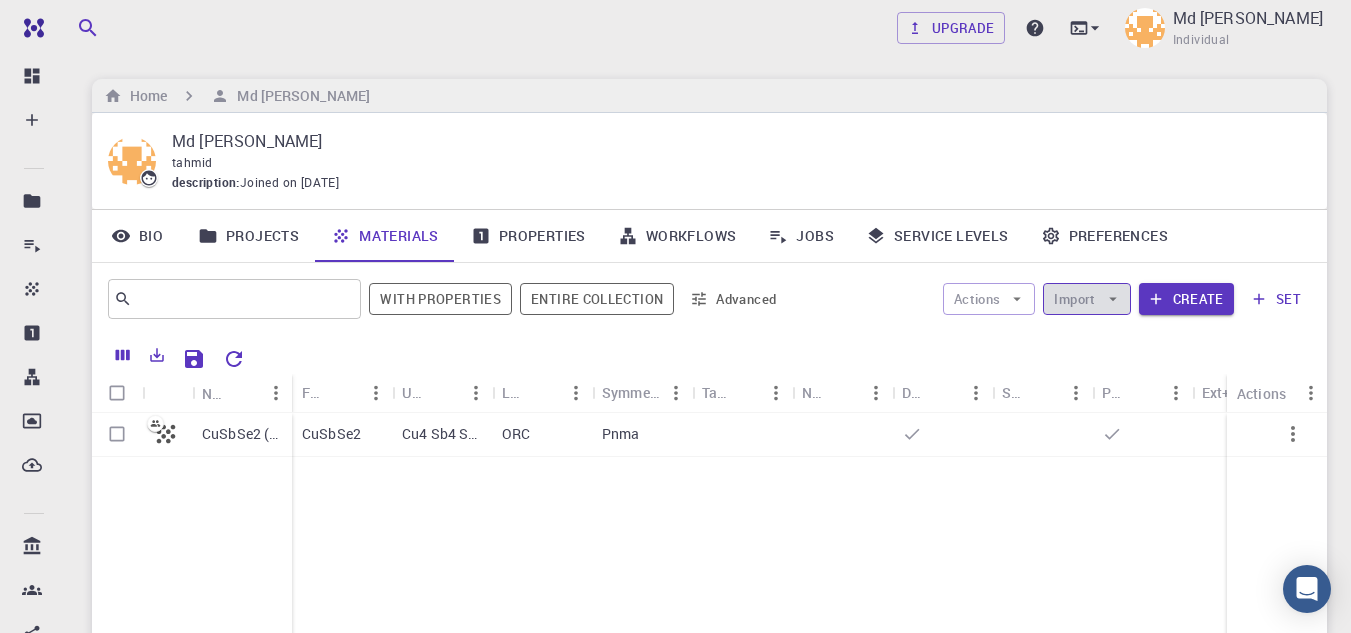 click 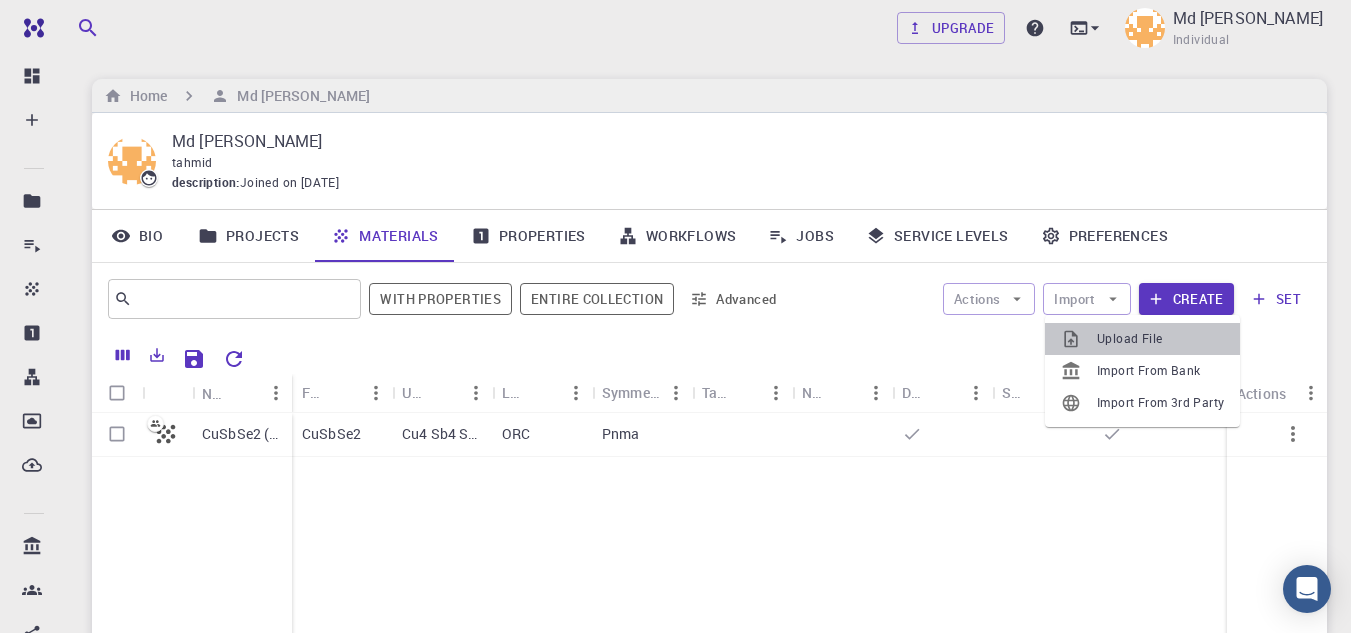 click on "Upload File" at bounding box center (1160, 339) 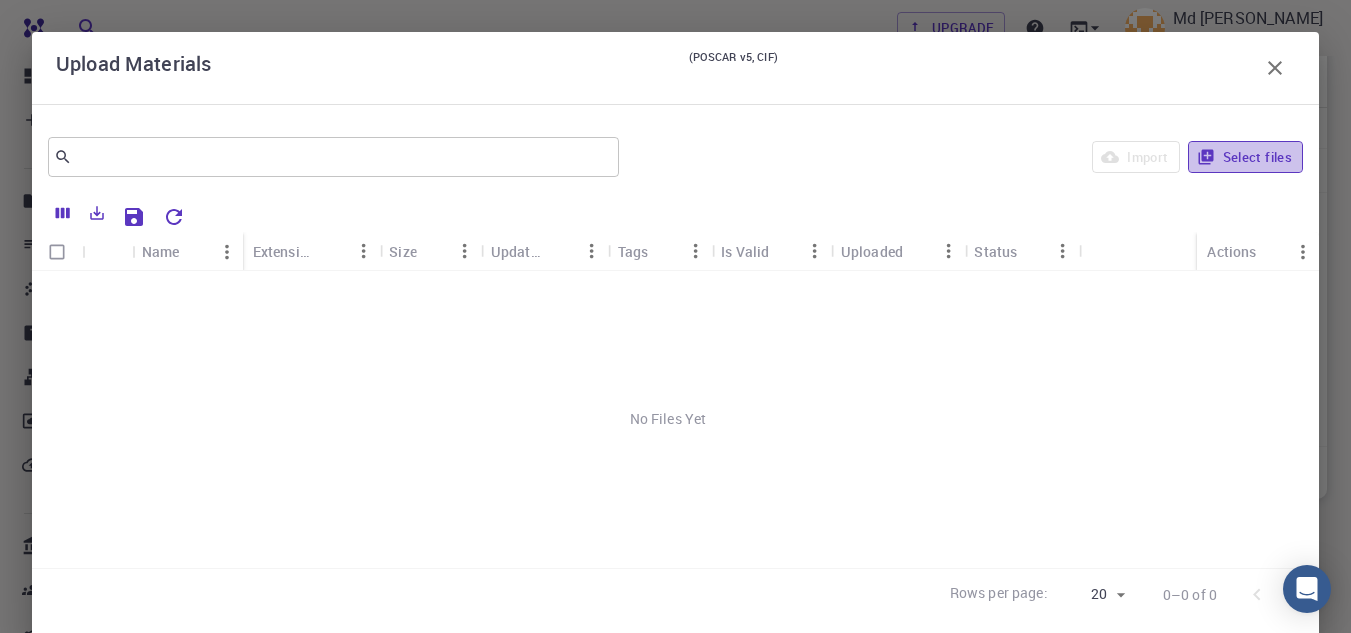 click on "Select files" at bounding box center [1245, 157] 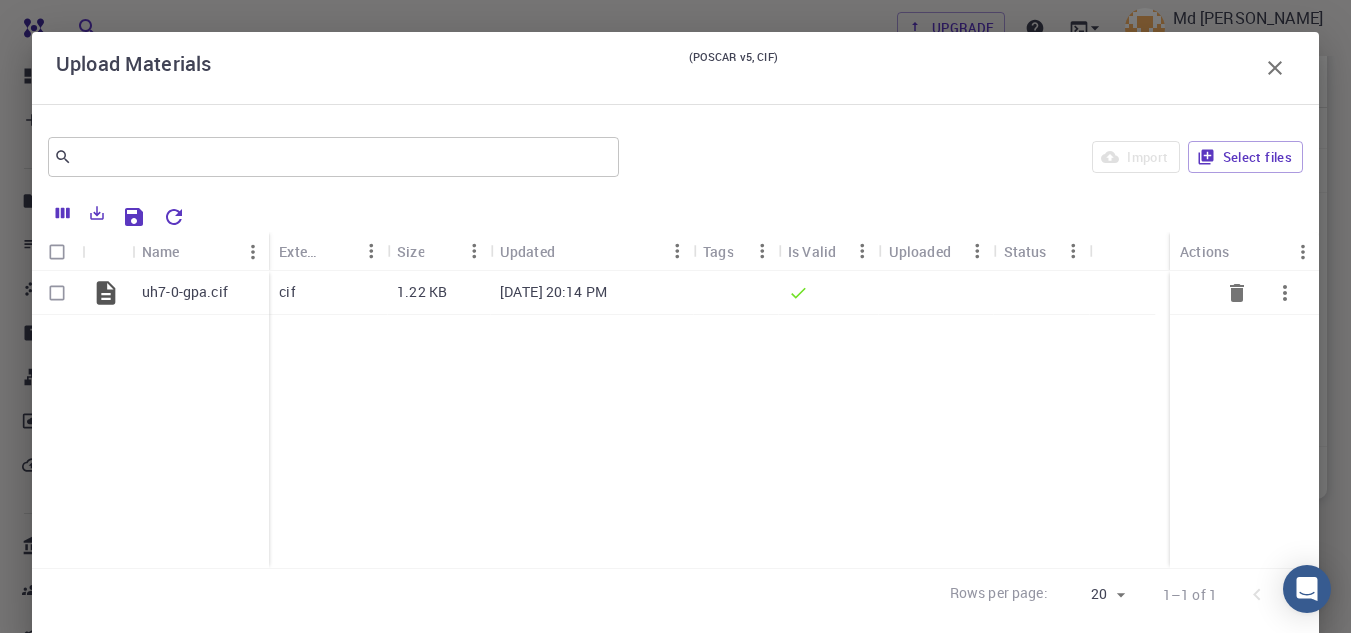 click at bounding box center (57, 293) 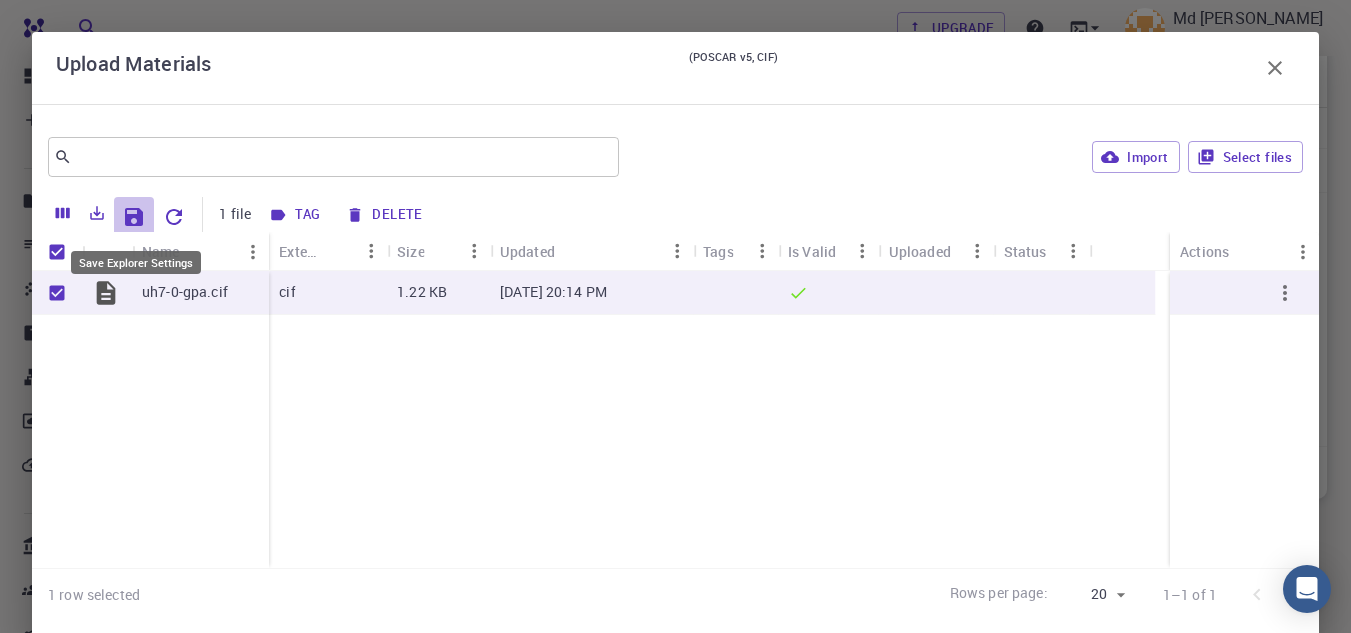 click 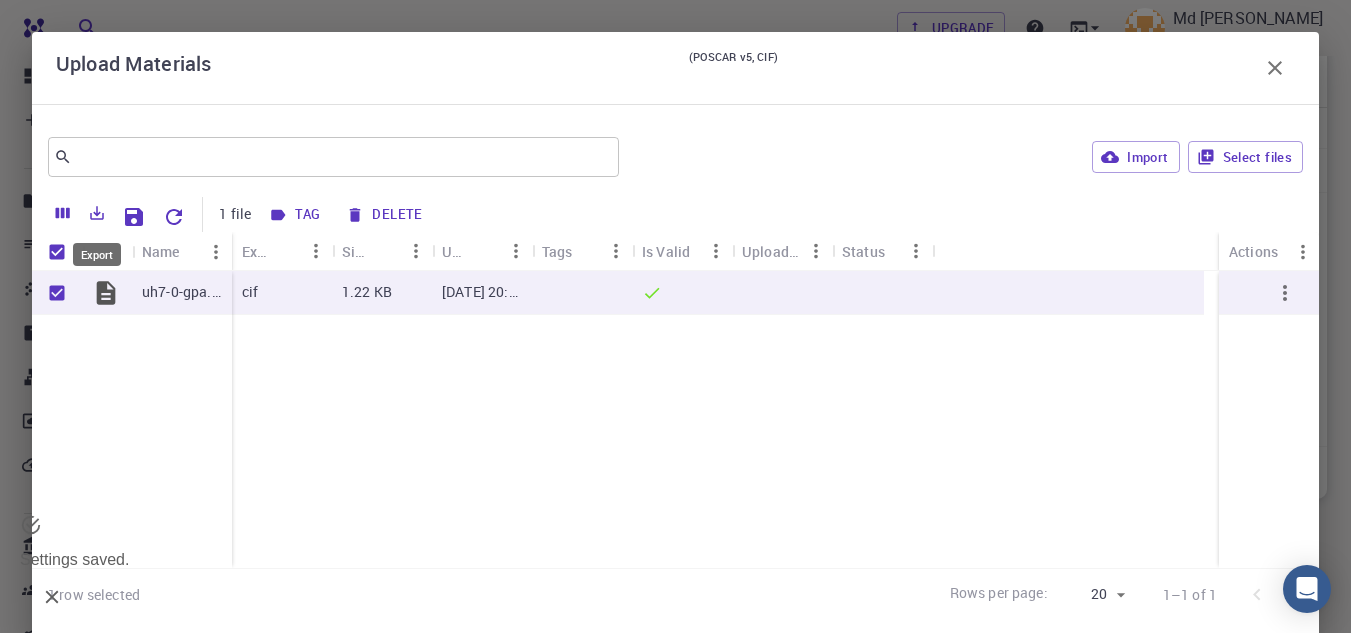 click 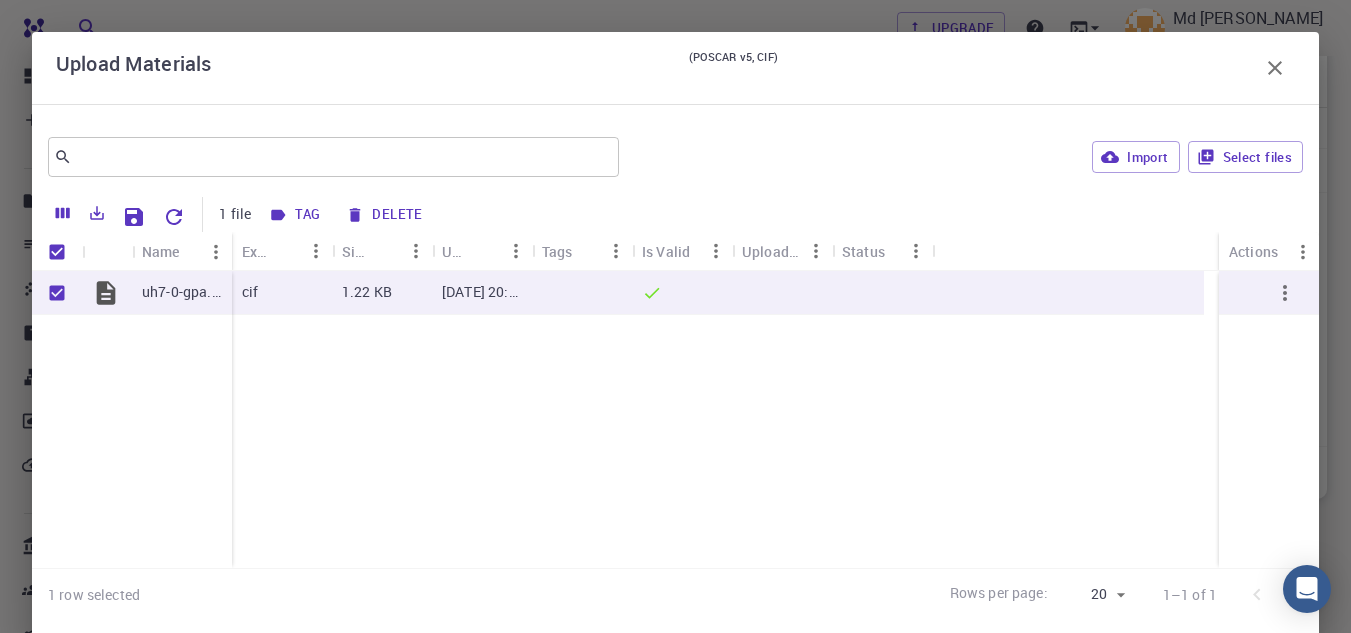 click on "uh7-0-gpa.cif cif 1.22 KB [DATE] 20:14 PM" at bounding box center [675, 419] 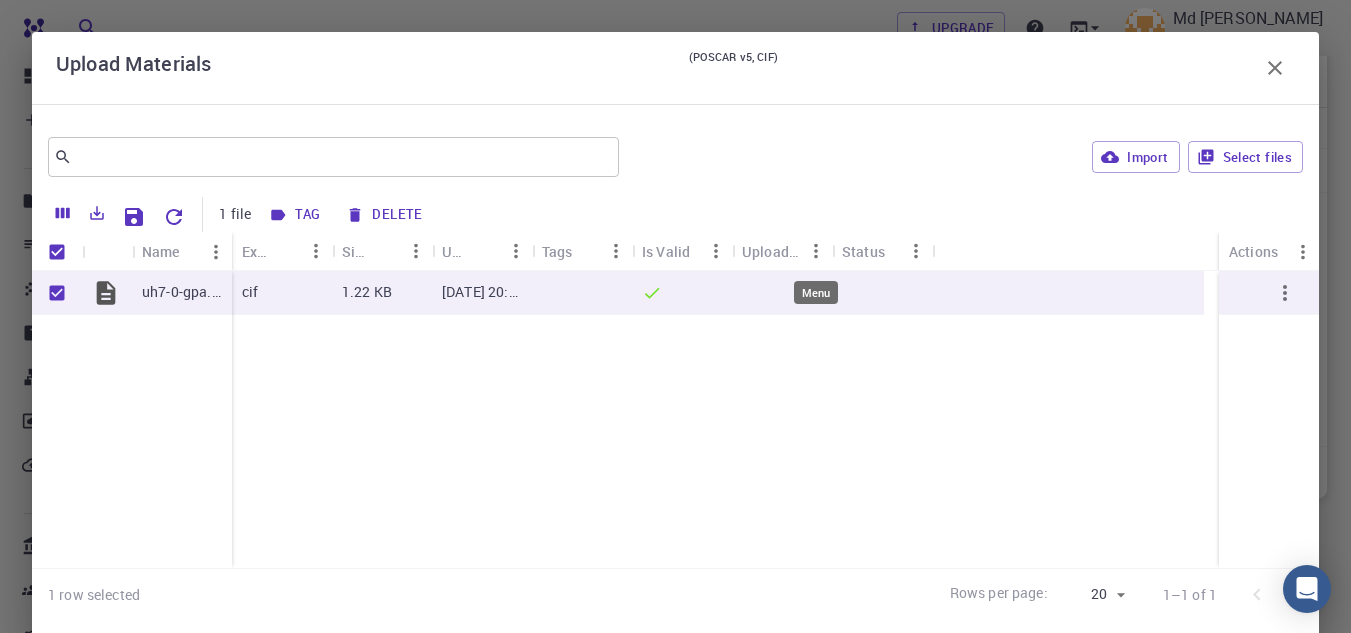click 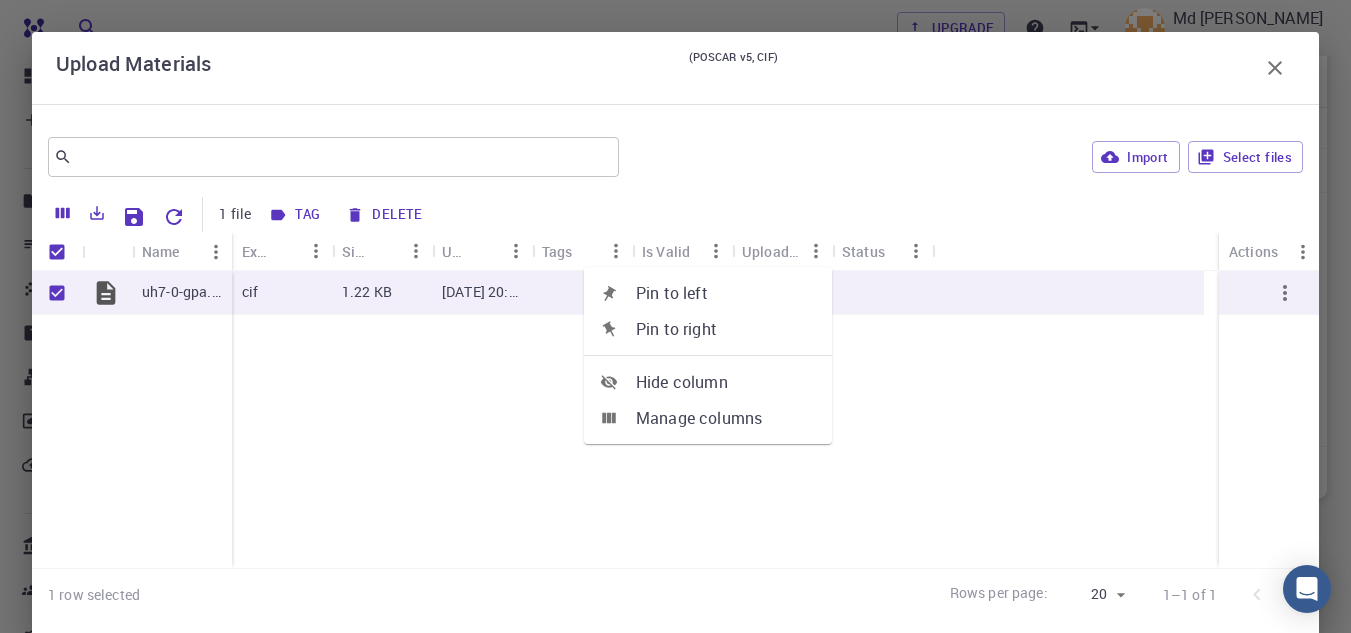 click on "uh7-0-gpa.cif cif 1.22 KB [DATE] 20:14 PM" at bounding box center (675, 419) 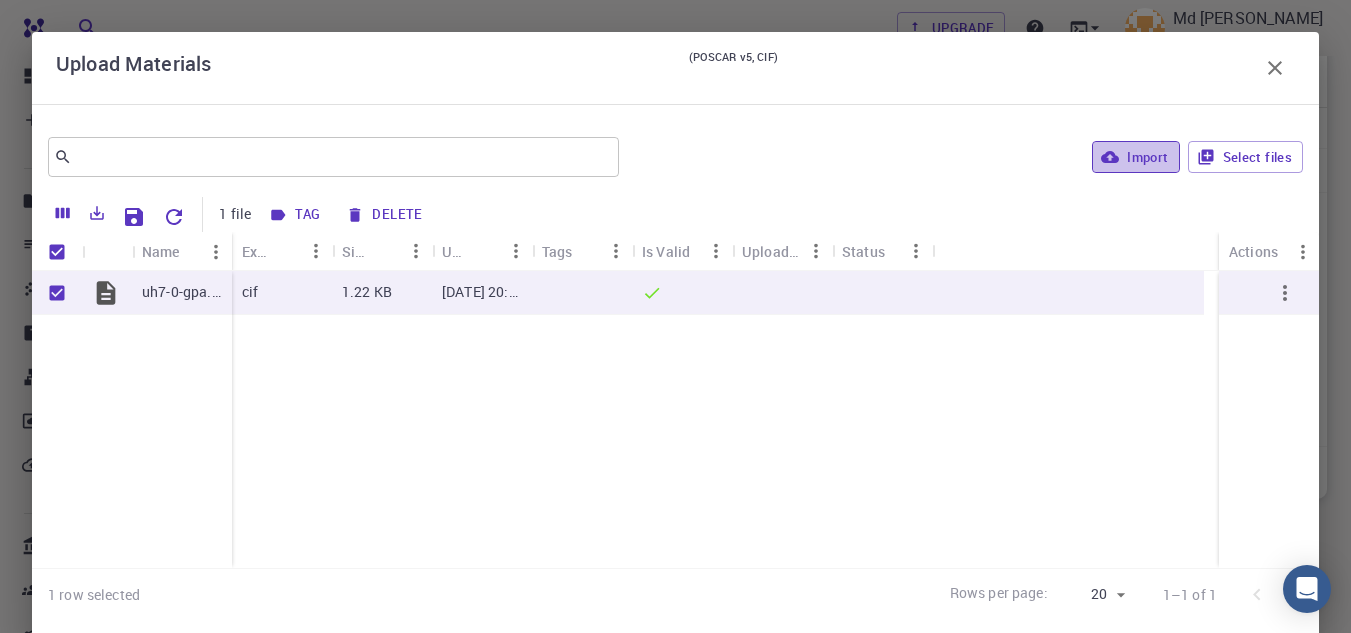 click on "Import" at bounding box center [1135, 157] 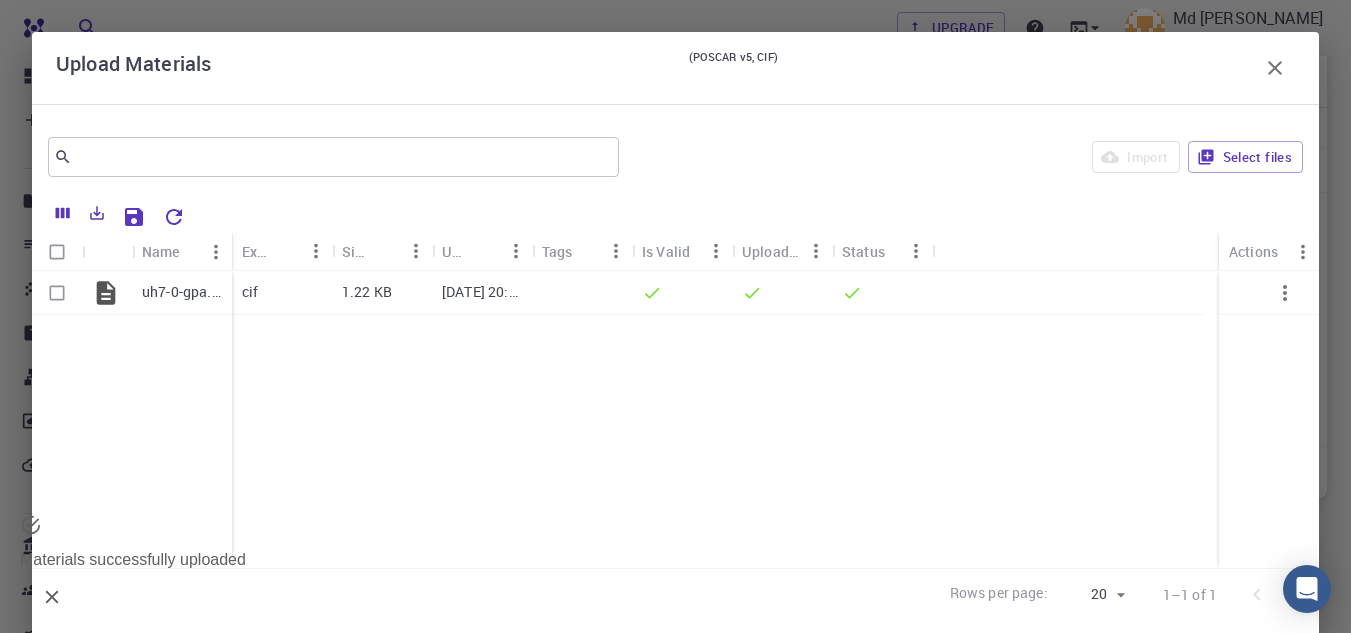 click 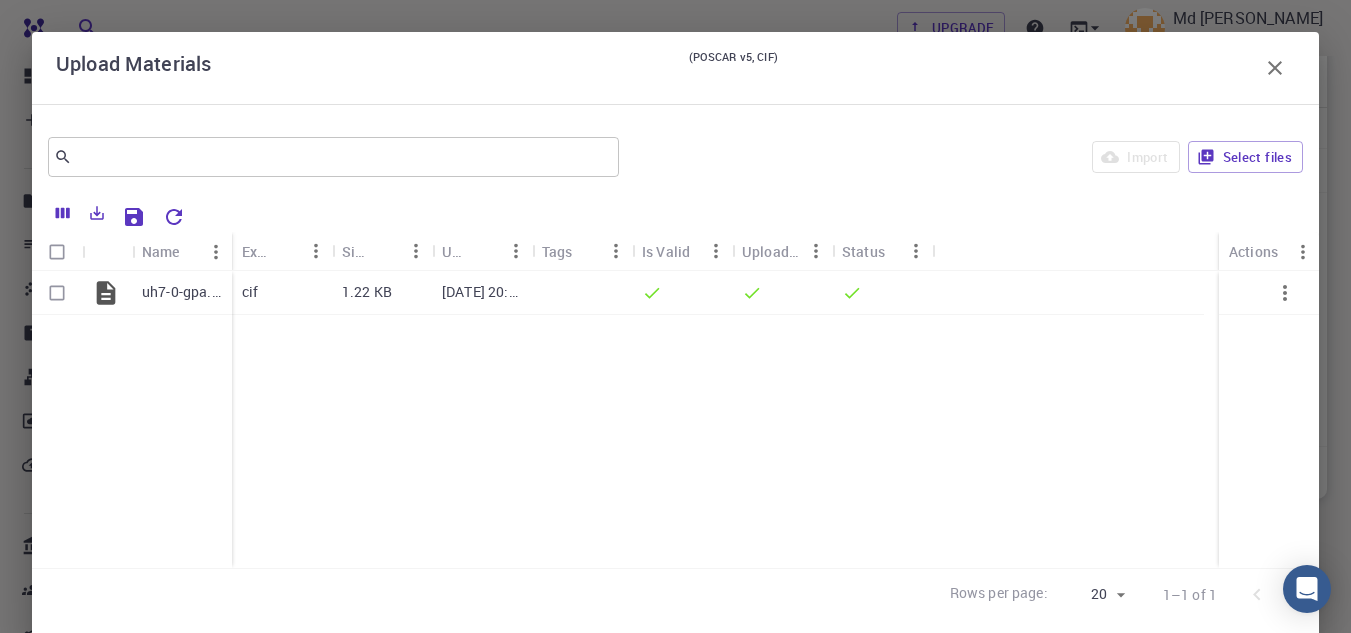 click on "Upload Materials    (POSCAR v5, CIF) ​ Import Select files Name Extension Size Updated Tags Is Valid Uploaded Status Actions uh7-0-gpa.cif cif 1.22 KB [DATE] 20:14 PM Rows per page: 20 20 1–1 of 1" at bounding box center [675, 316] 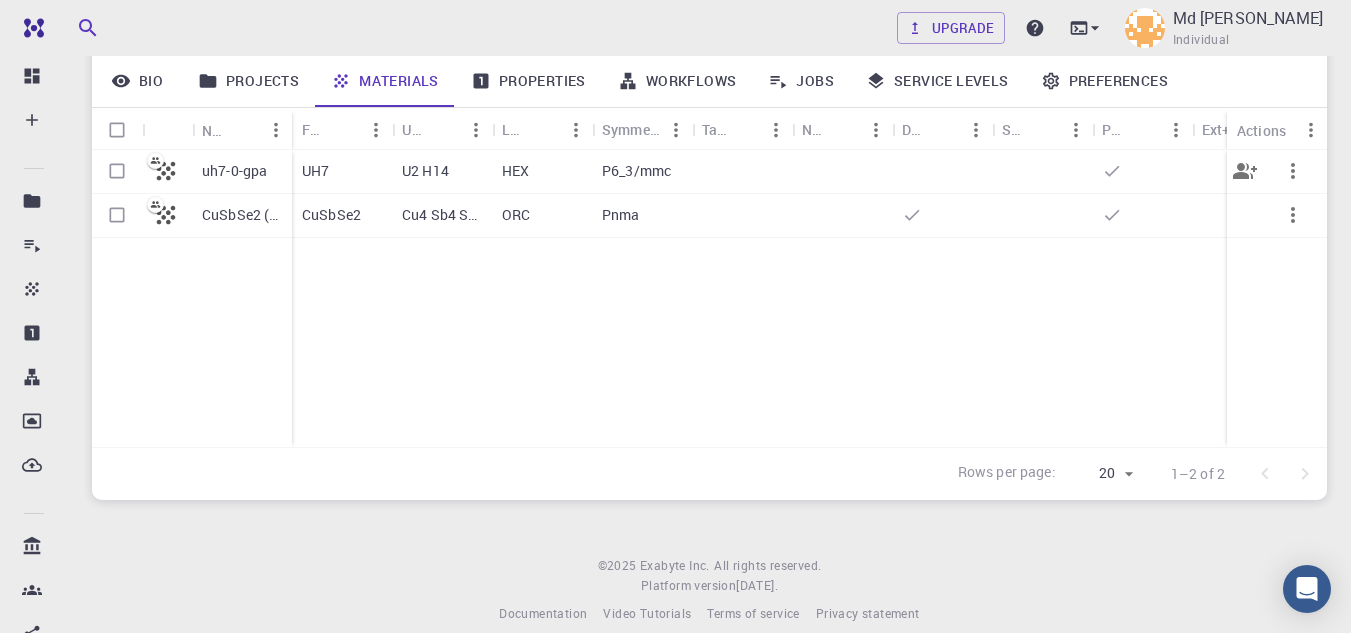 click at bounding box center (117, 171) 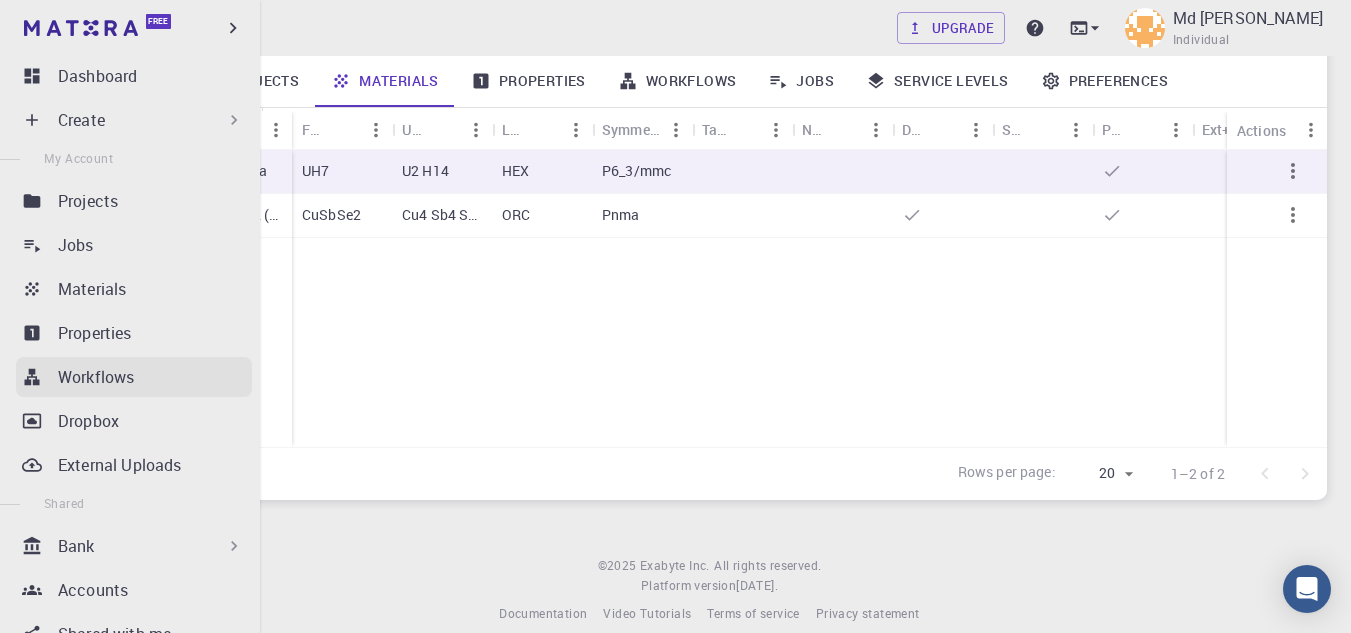 click on "Workflows" at bounding box center (96, 377) 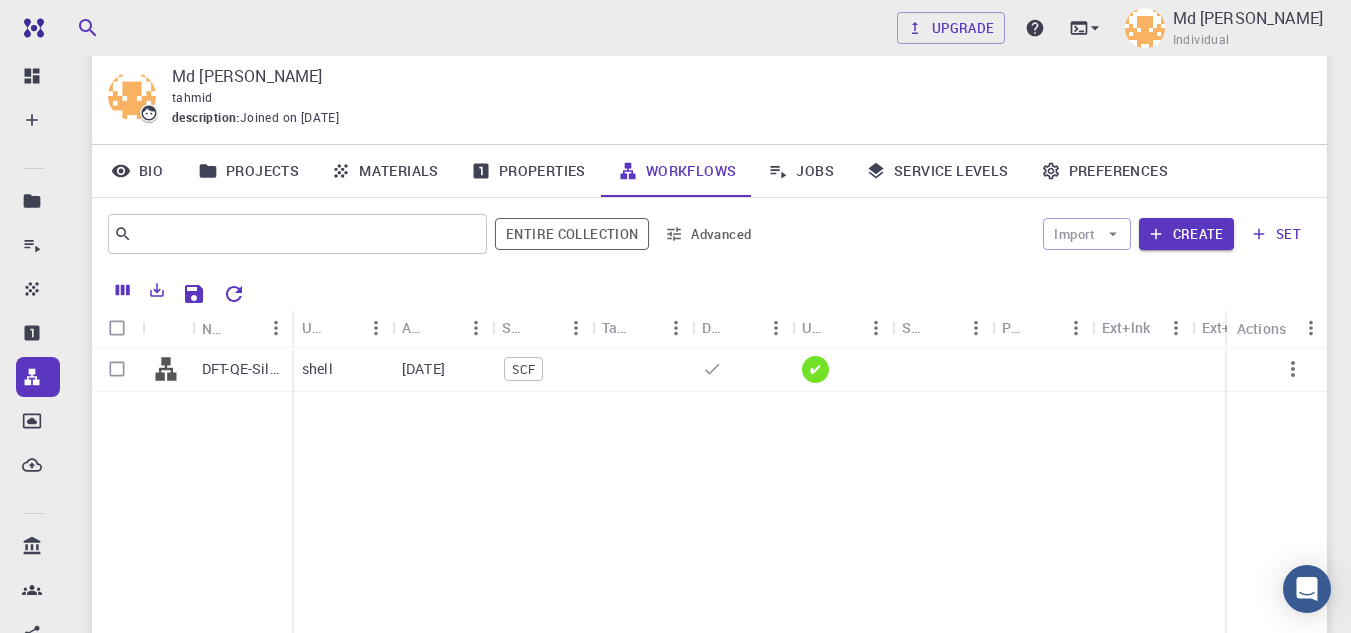 scroll, scrollTop: 100, scrollLeft: 0, axis: vertical 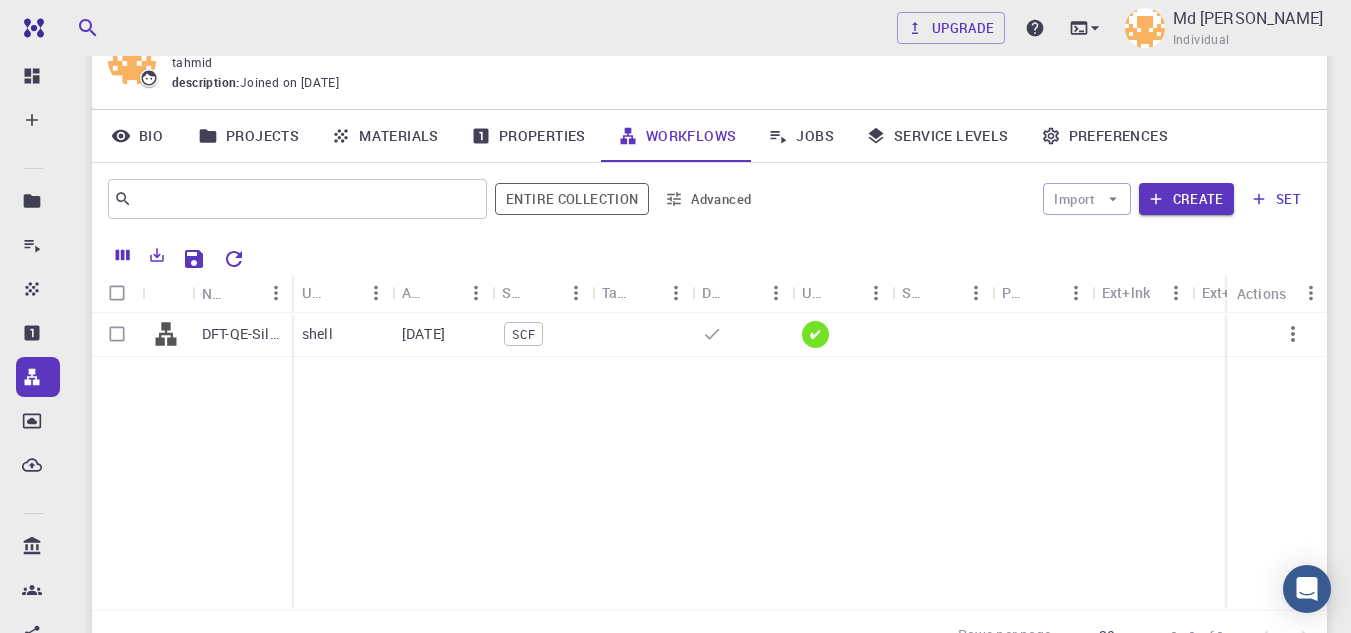 click 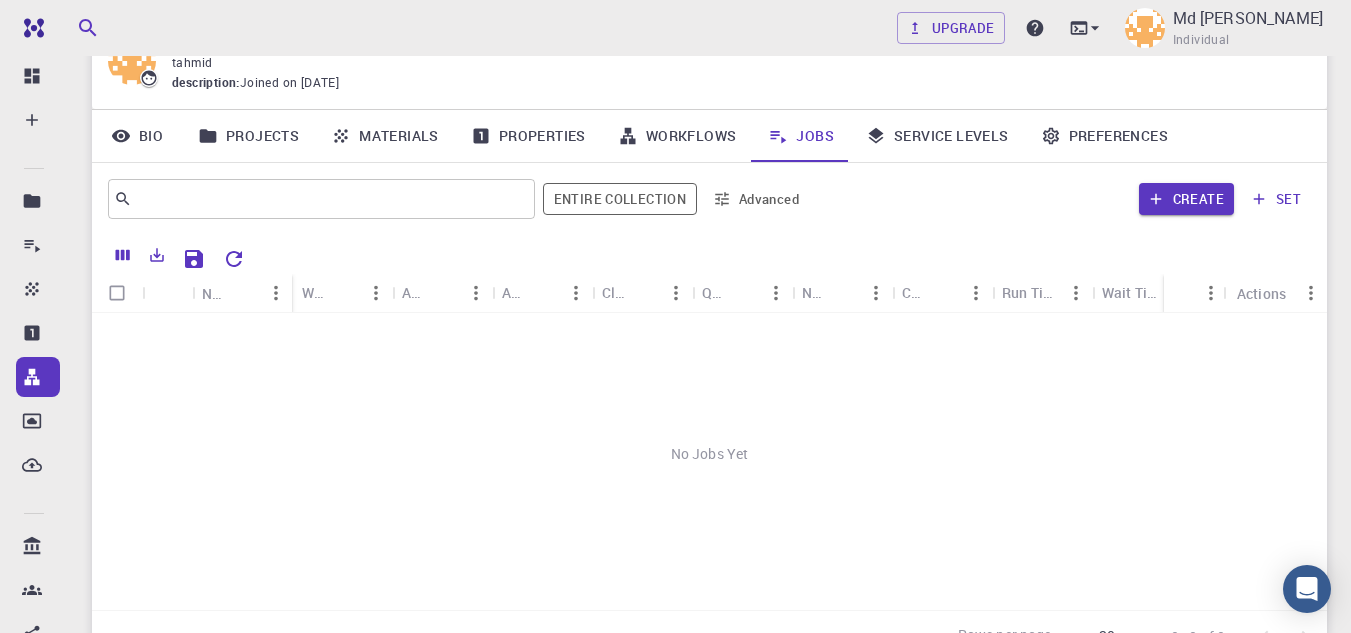 click on "Workflows" at bounding box center (677, 136) 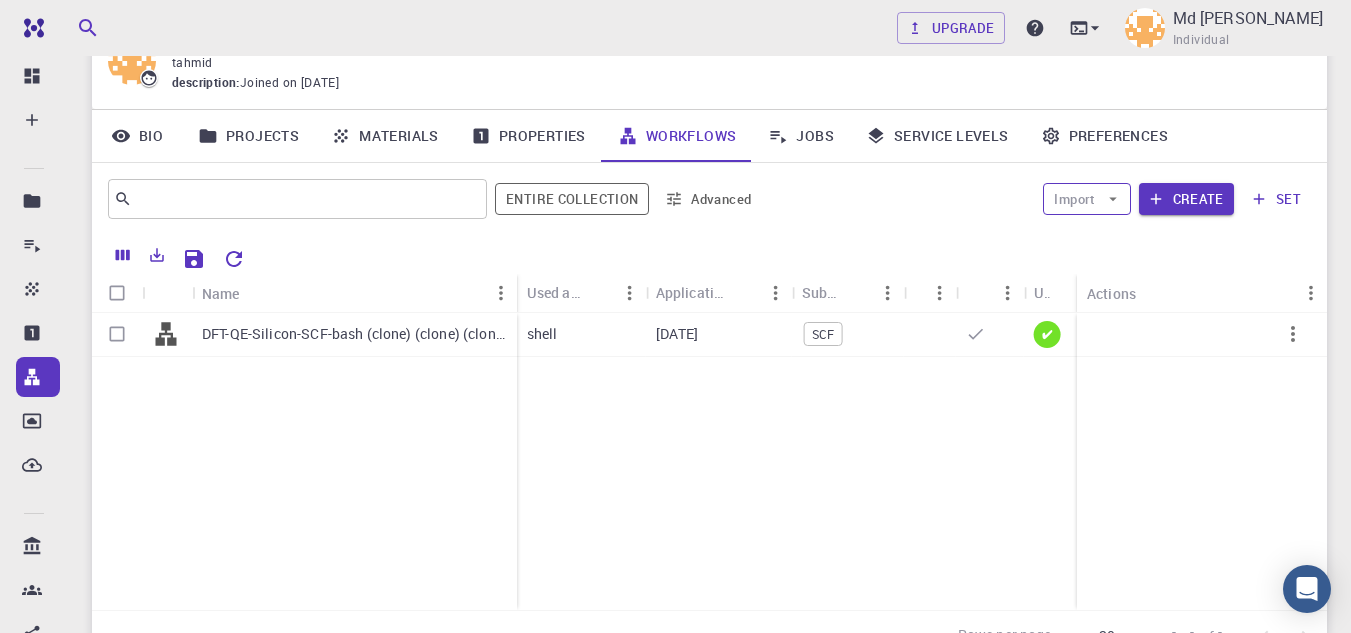 click 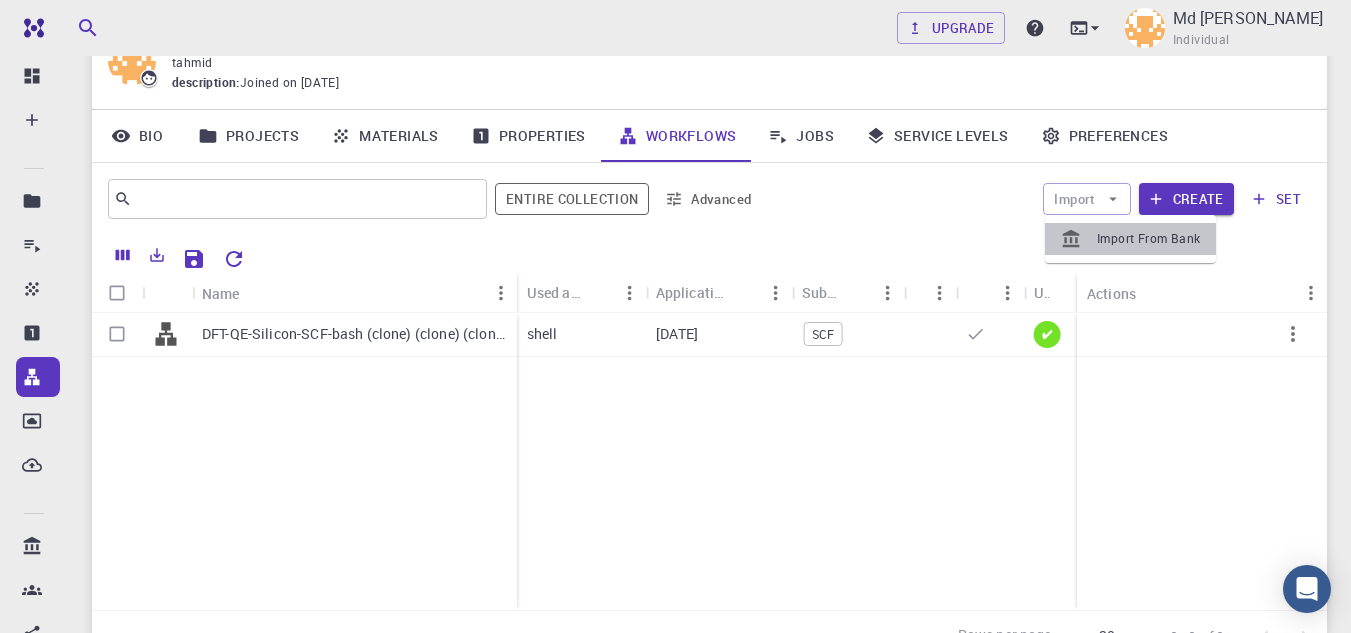click on "Import From Bank" at bounding box center [1148, 239] 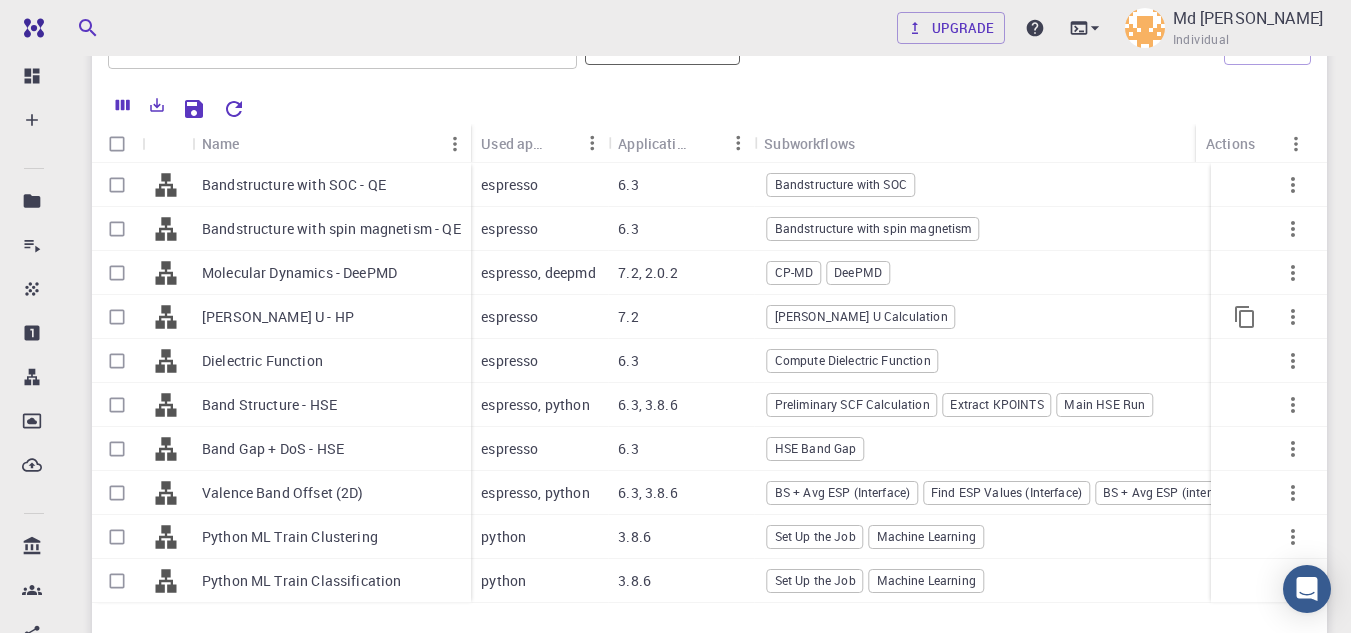 scroll, scrollTop: 0, scrollLeft: 0, axis: both 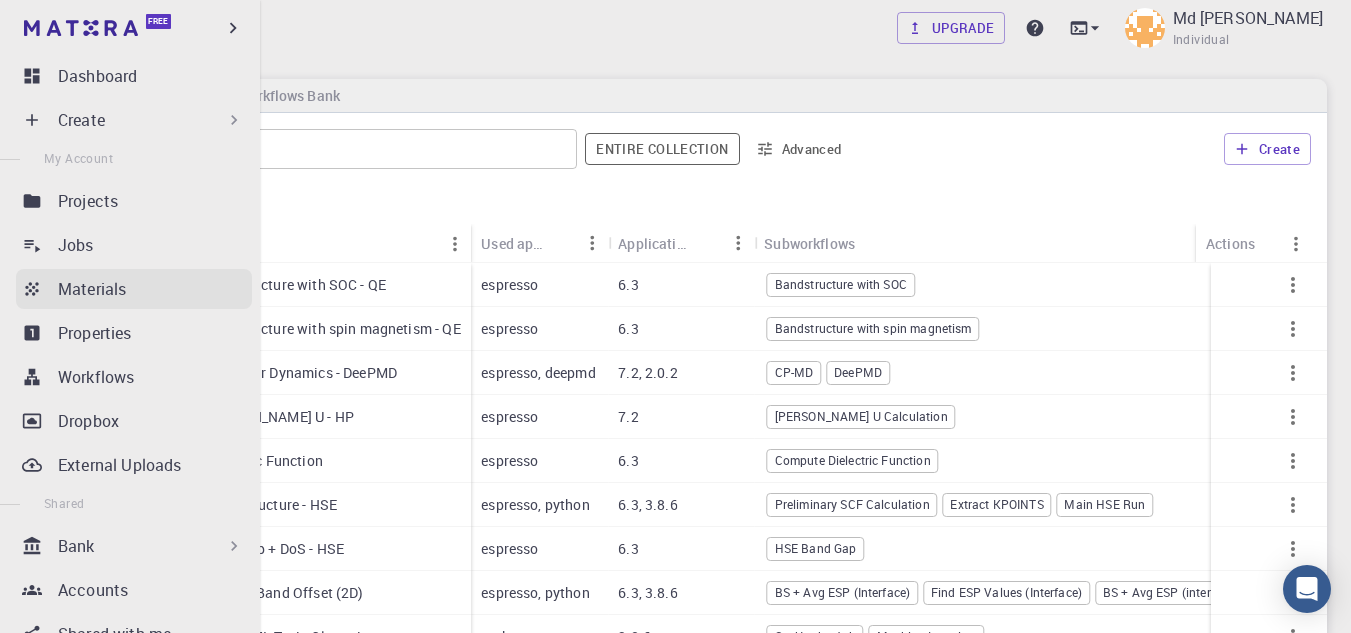 click on "Materials" at bounding box center (92, 289) 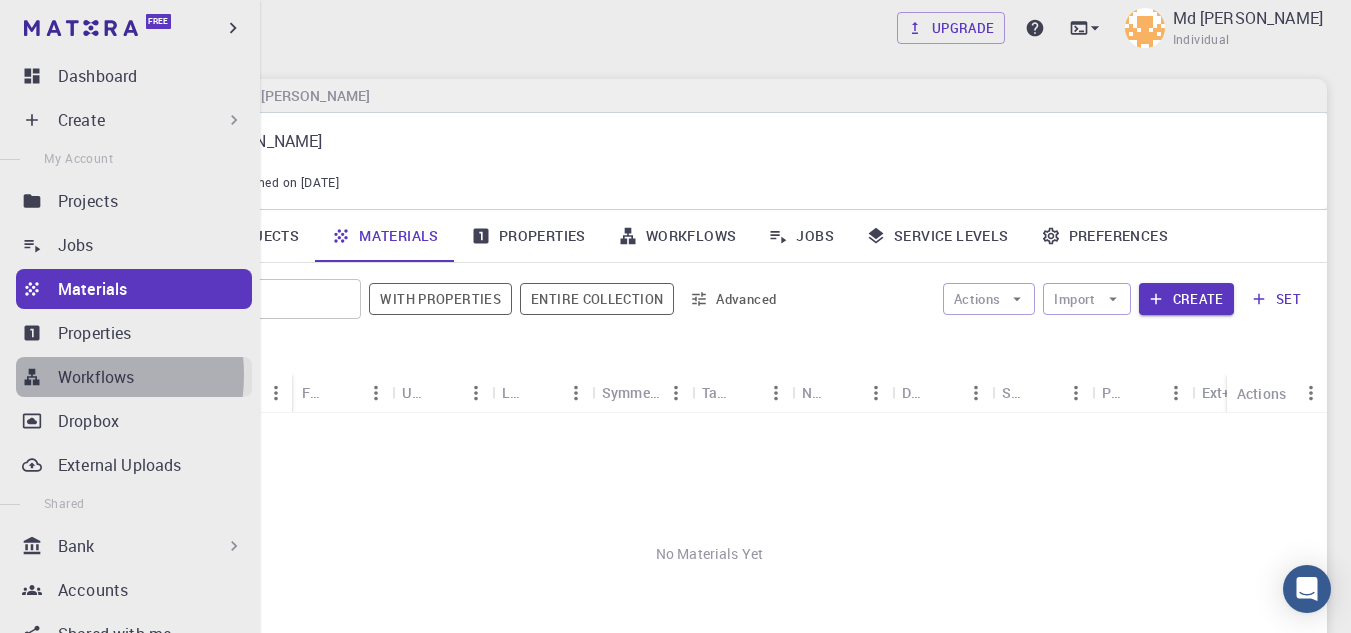 click on "Workflows" at bounding box center [96, 377] 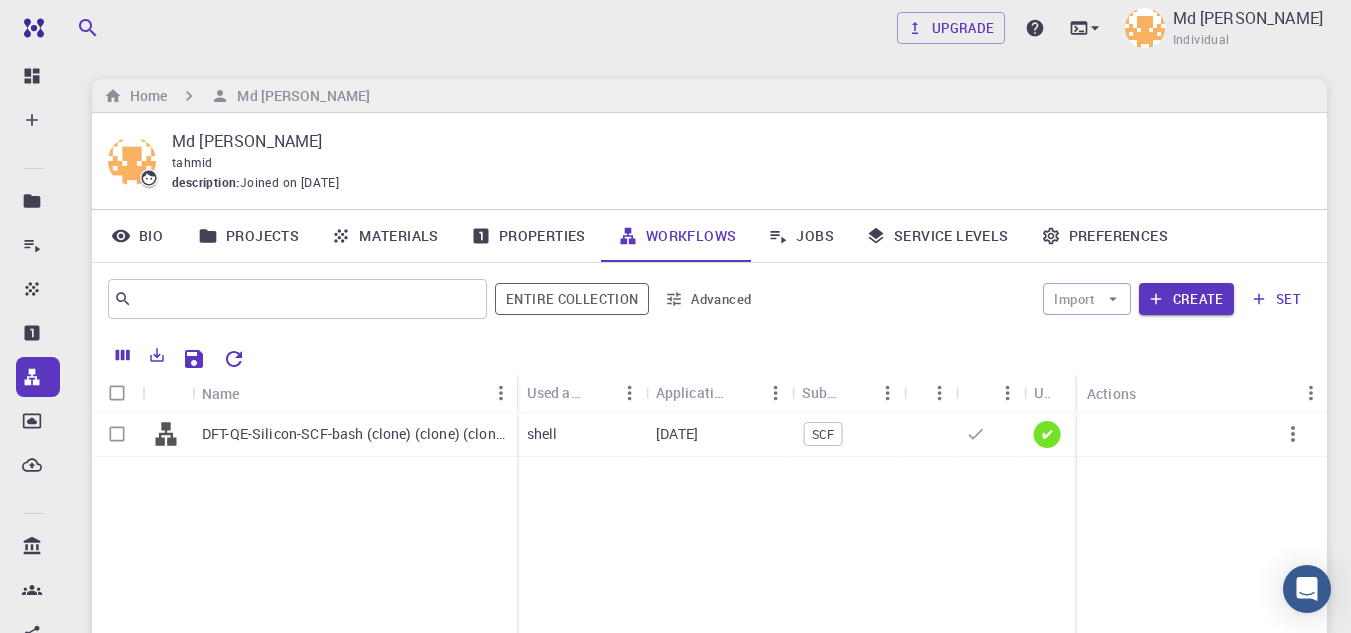 click on "Materials" at bounding box center (385, 236) 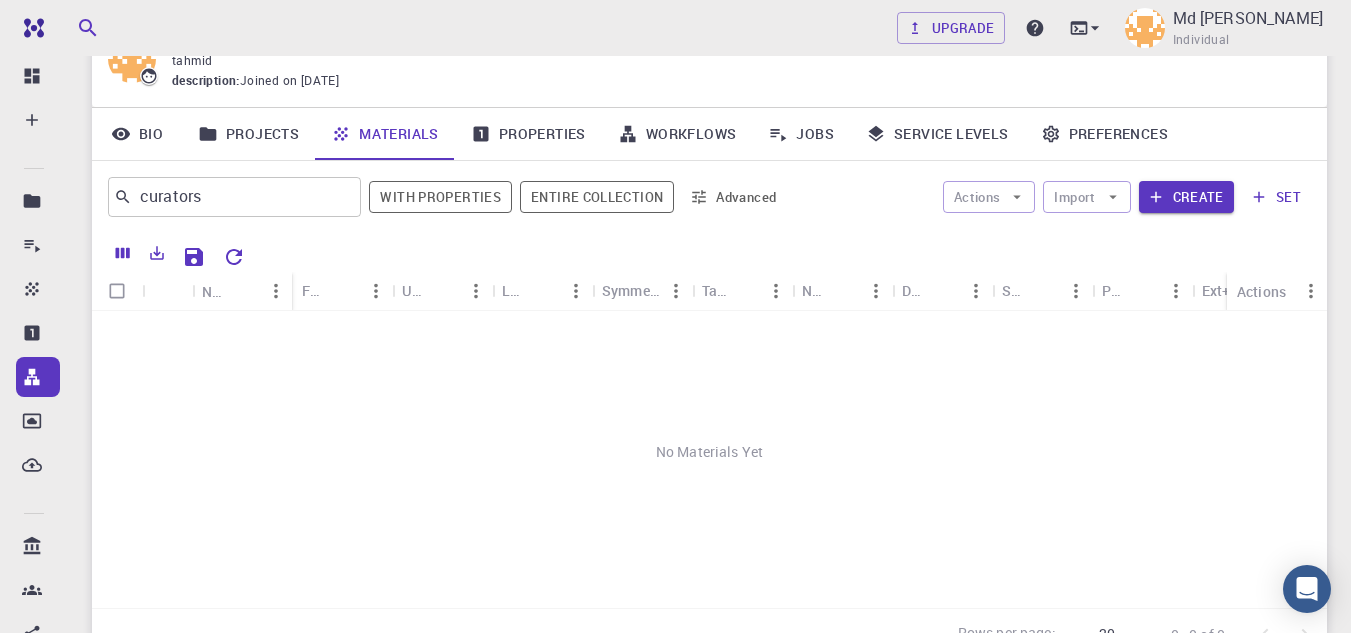 scroll, scrollTop: 0, scrollLeft: 0, axis: both 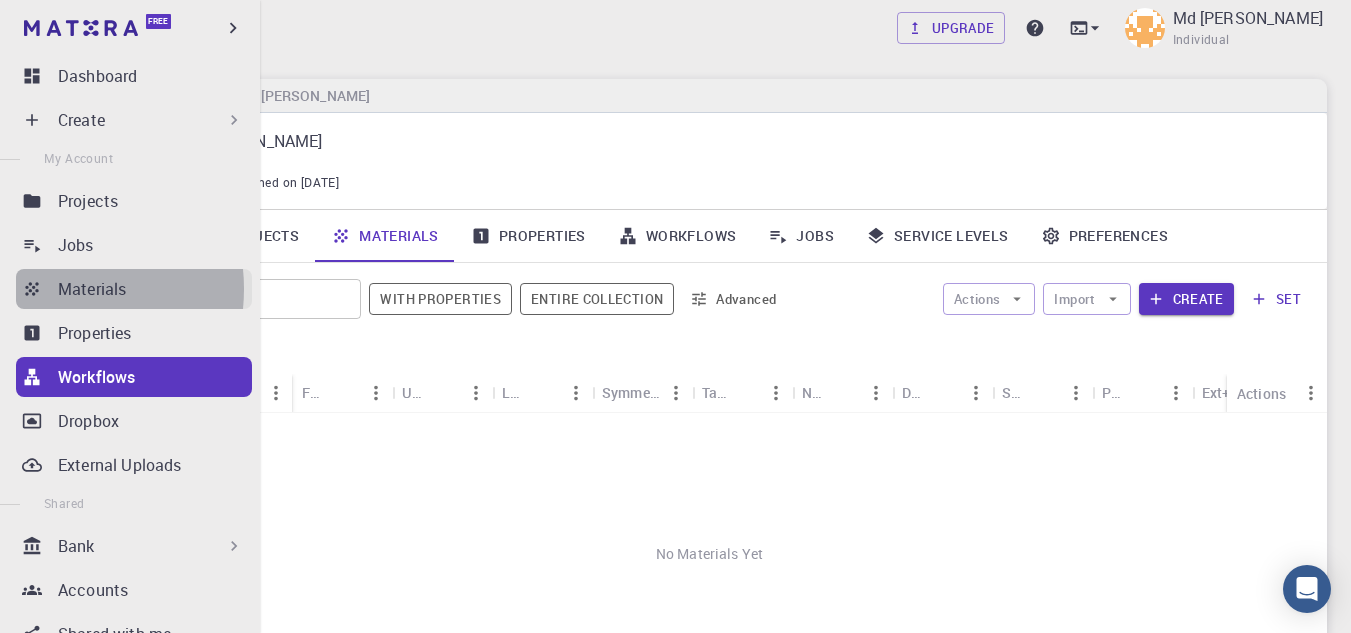 click on "Materials" at bounding box center (134, 289) 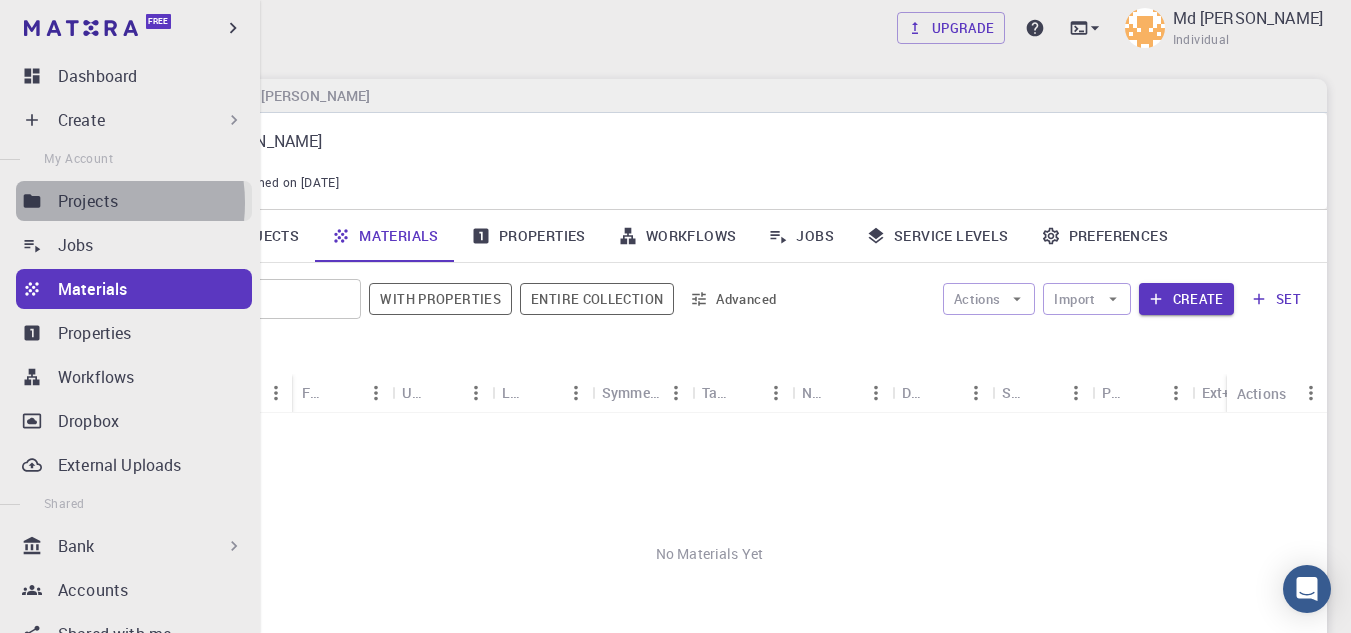 click on "Projects" at bounding box center (88, 201) 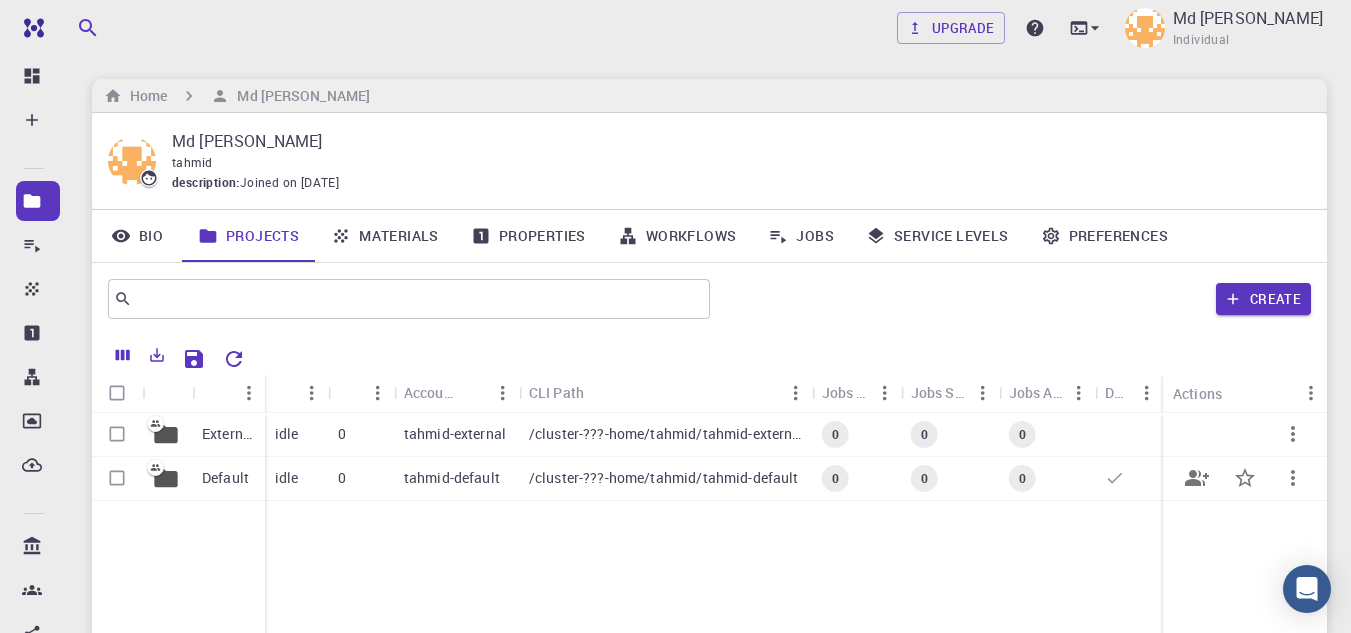 click 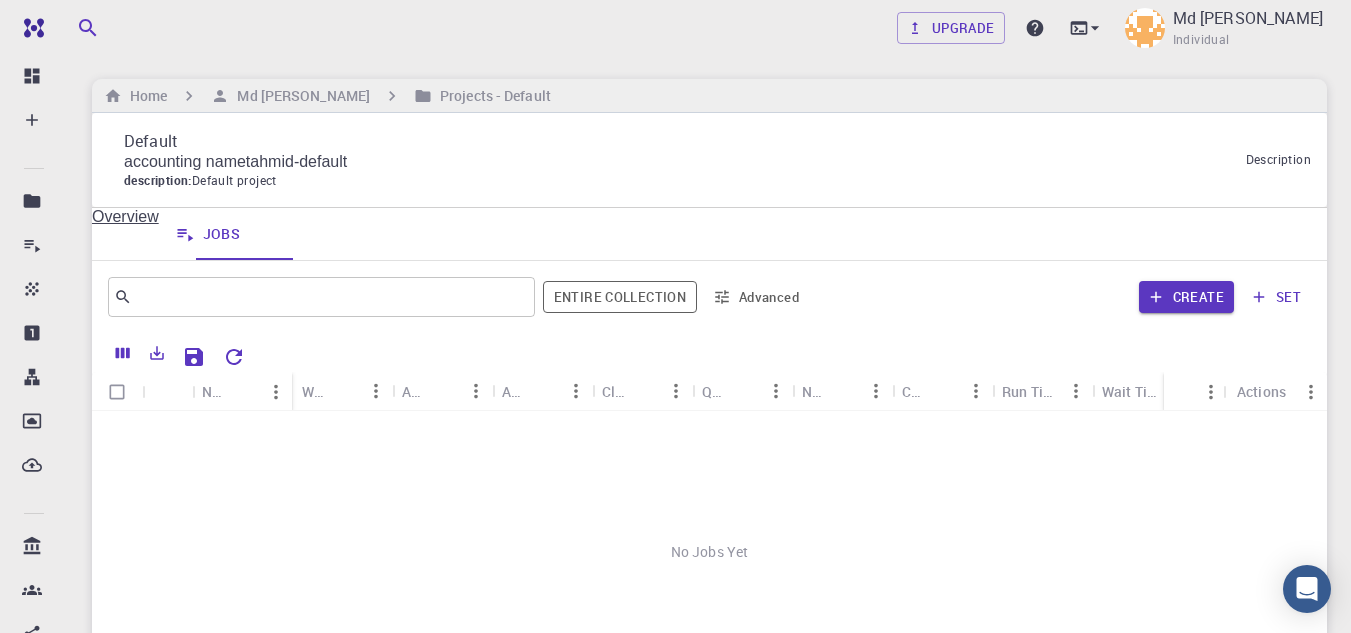 click on "Description" at bounding box center (675, 458) 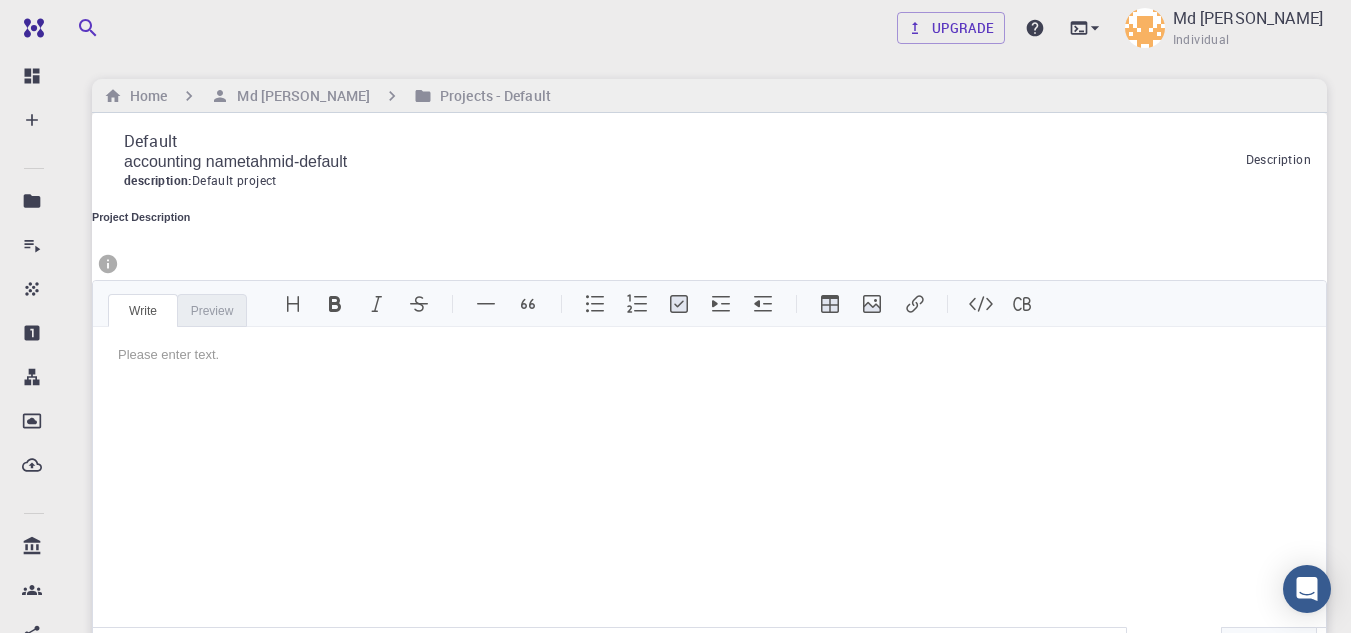 scroll, scrollTop: 0, scrollLeft: 0, axis: both 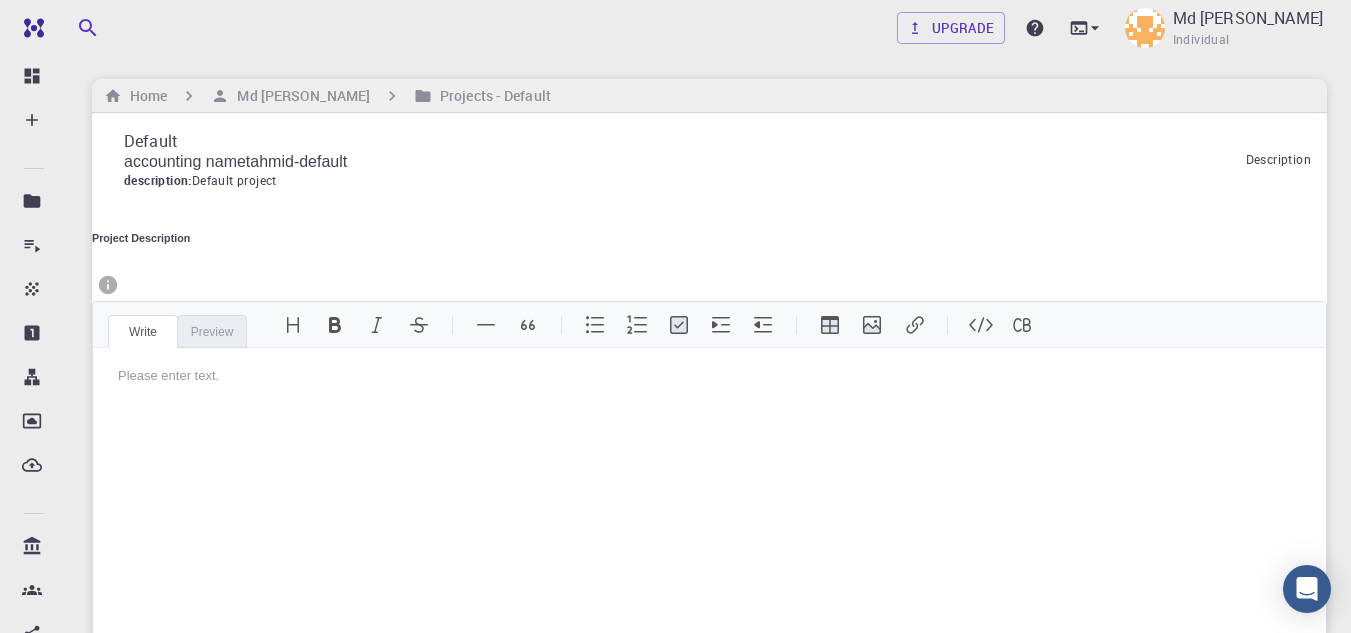click on "Description" at bounding box center (675, 694) 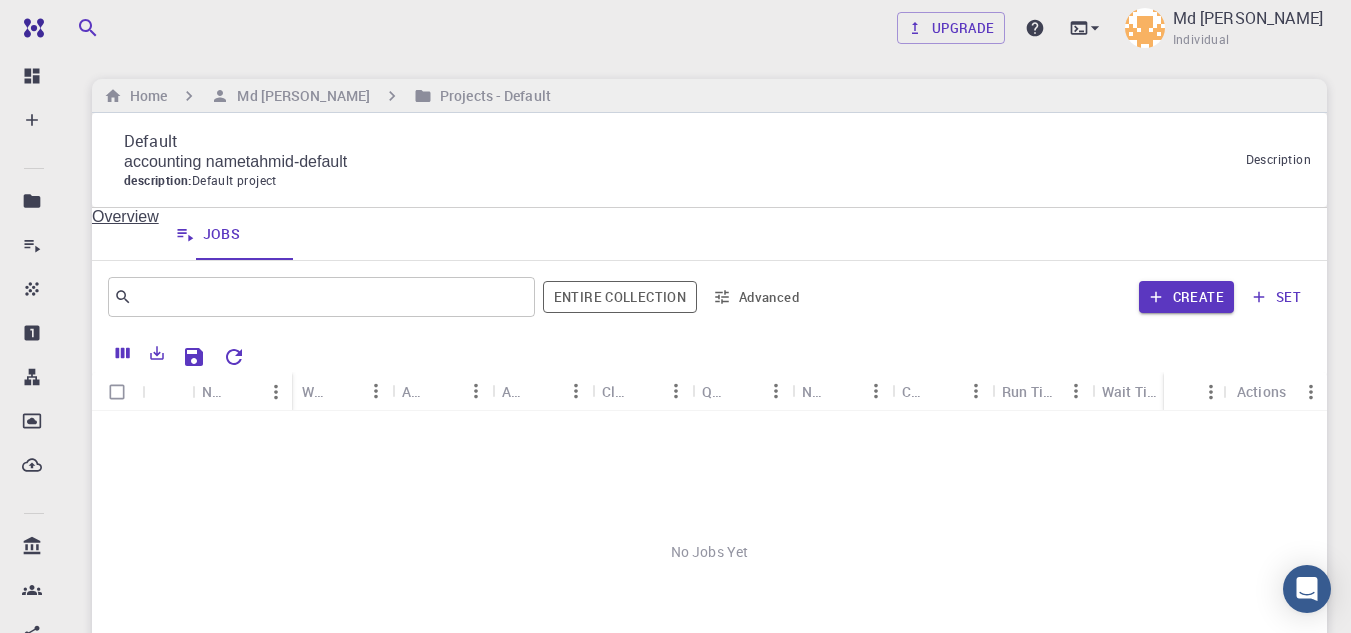 scroll, scrollTop: 0, scrollLeft: 0, axis: both 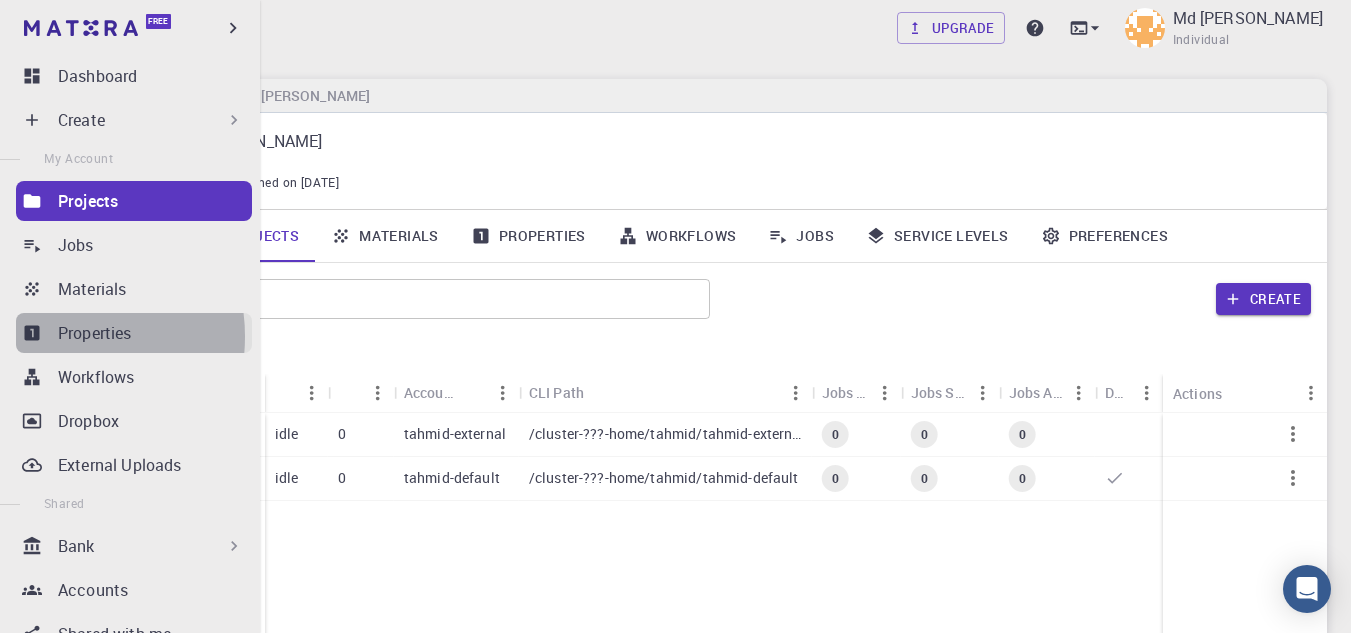 click on "Properties" at bounding box center (134, 333) 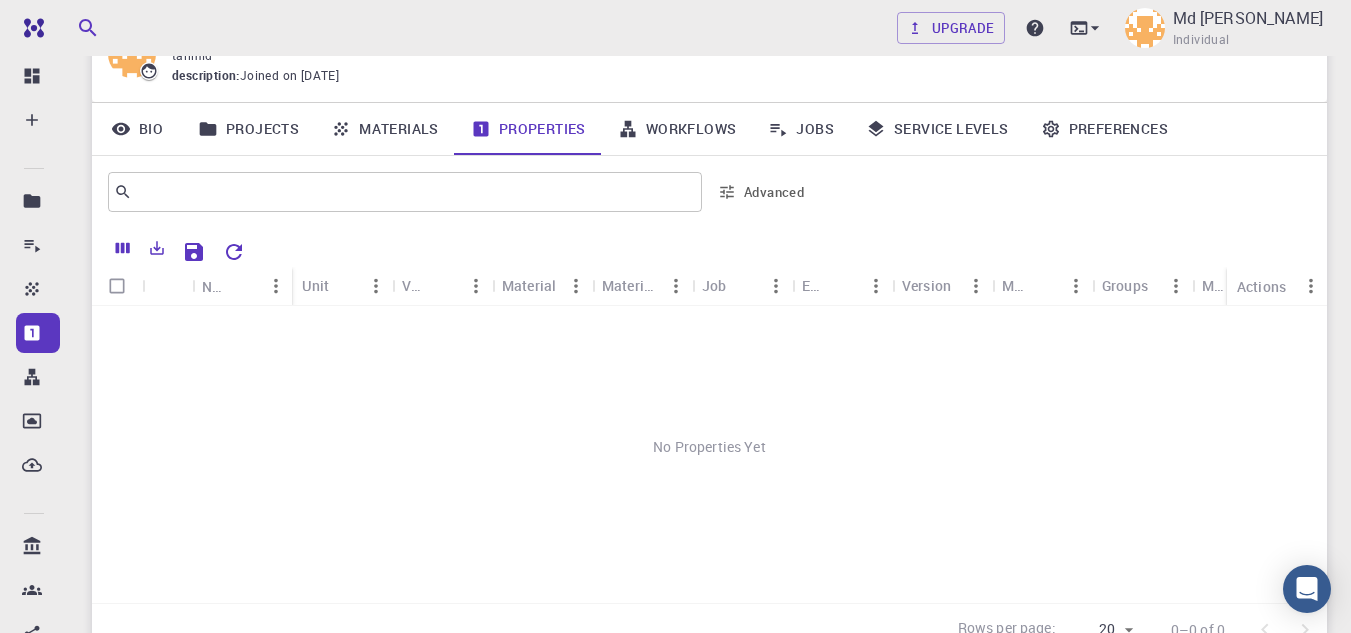 scroll, scrollTop: 0, scrollLeft: 0, axis: both 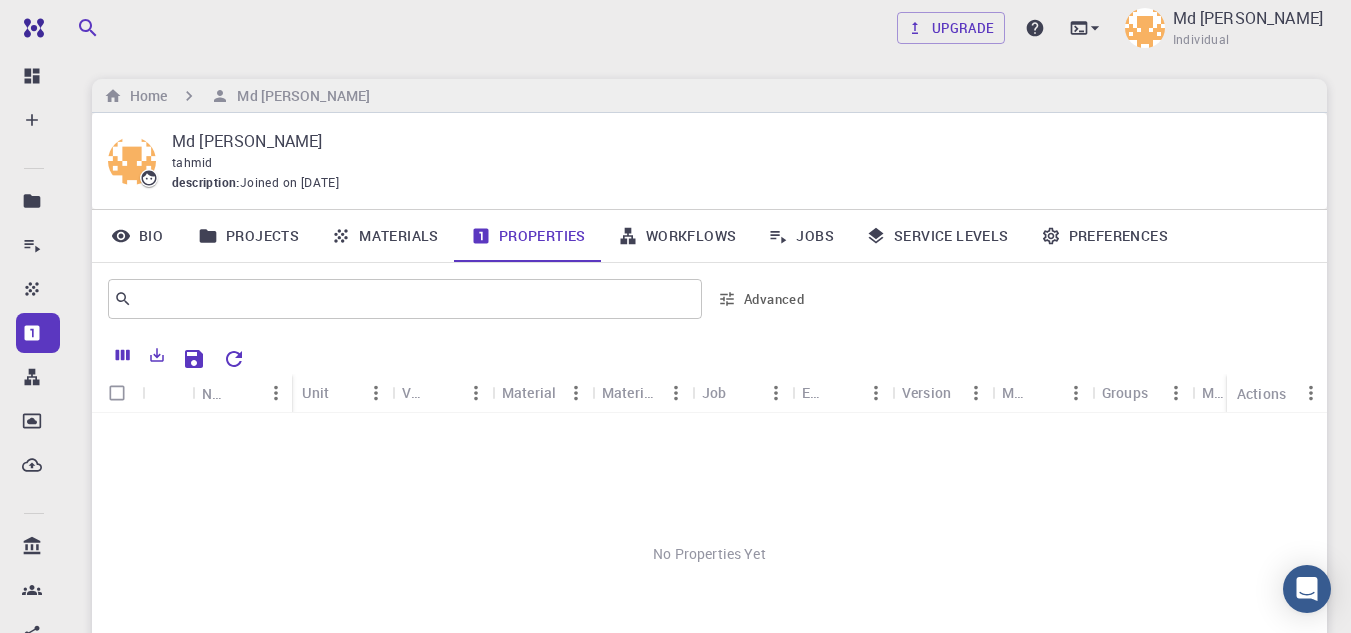 click on "Materials" at bounding box center (385, 236) 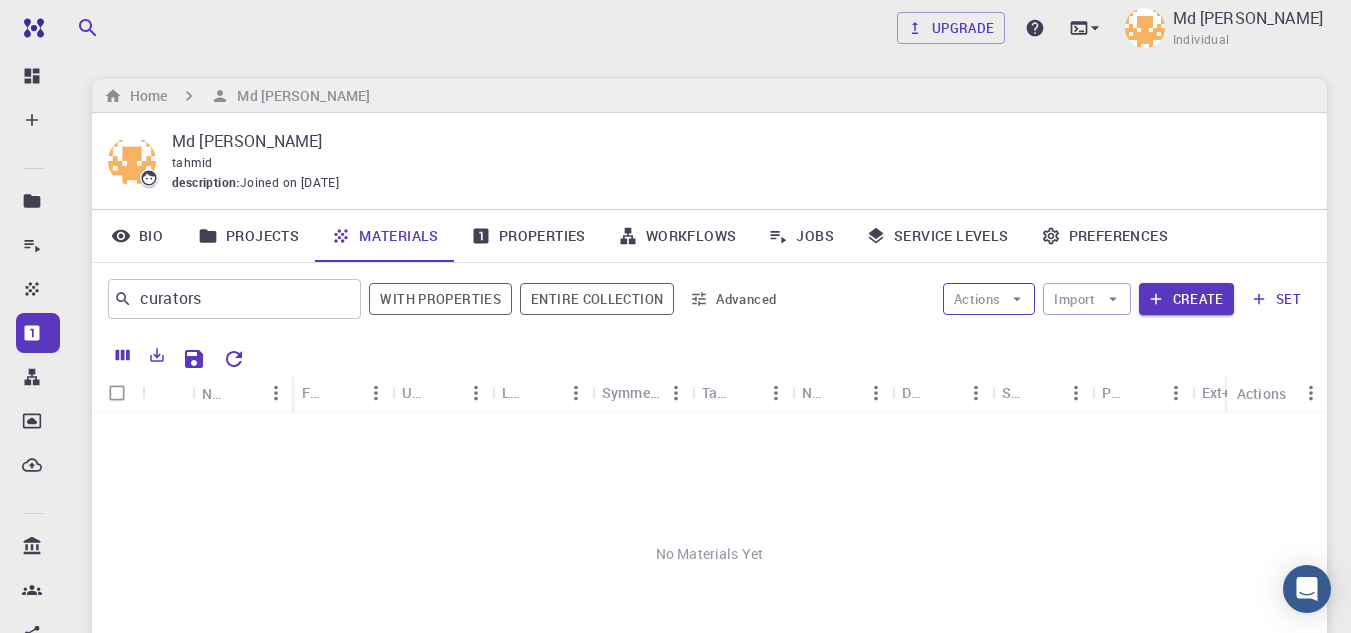 click 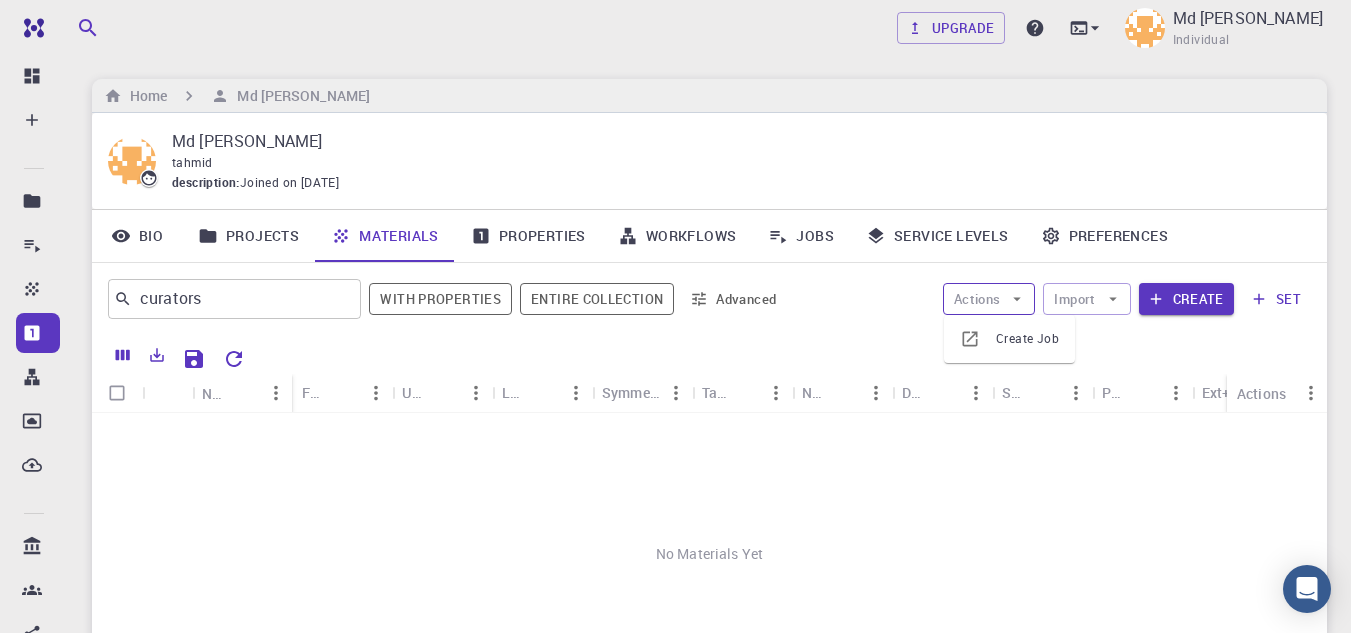 click 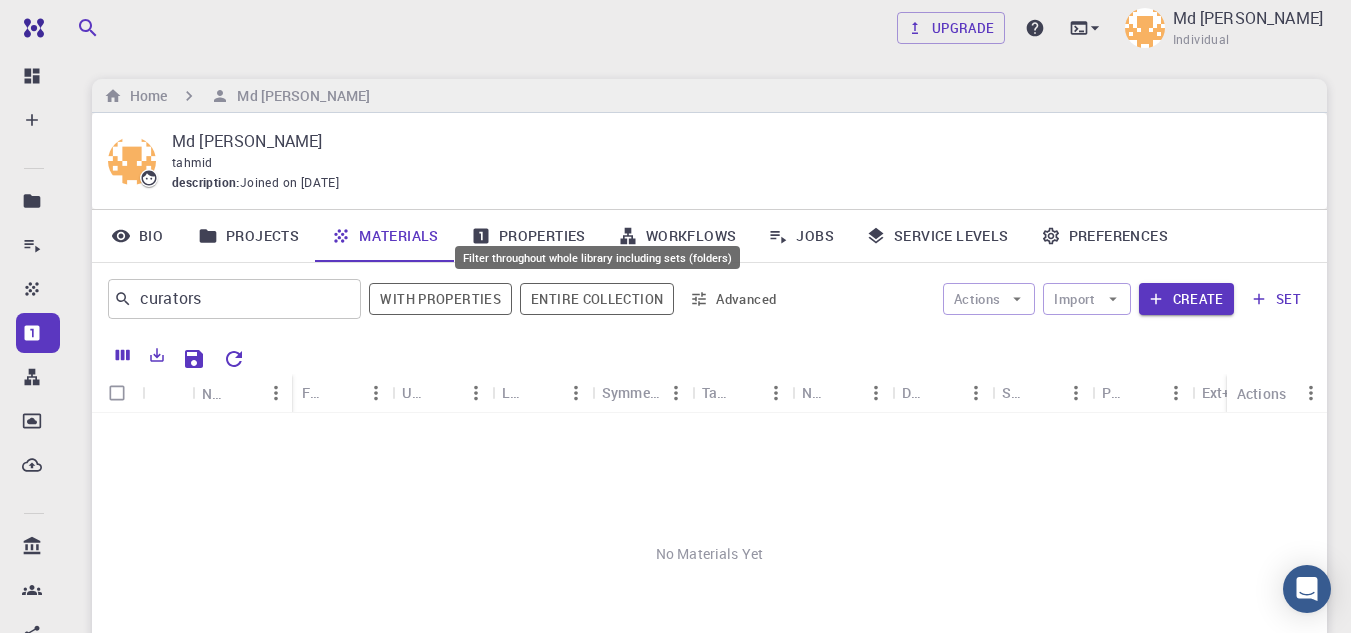click on "Entire collection" at bounding box center [597, 299] 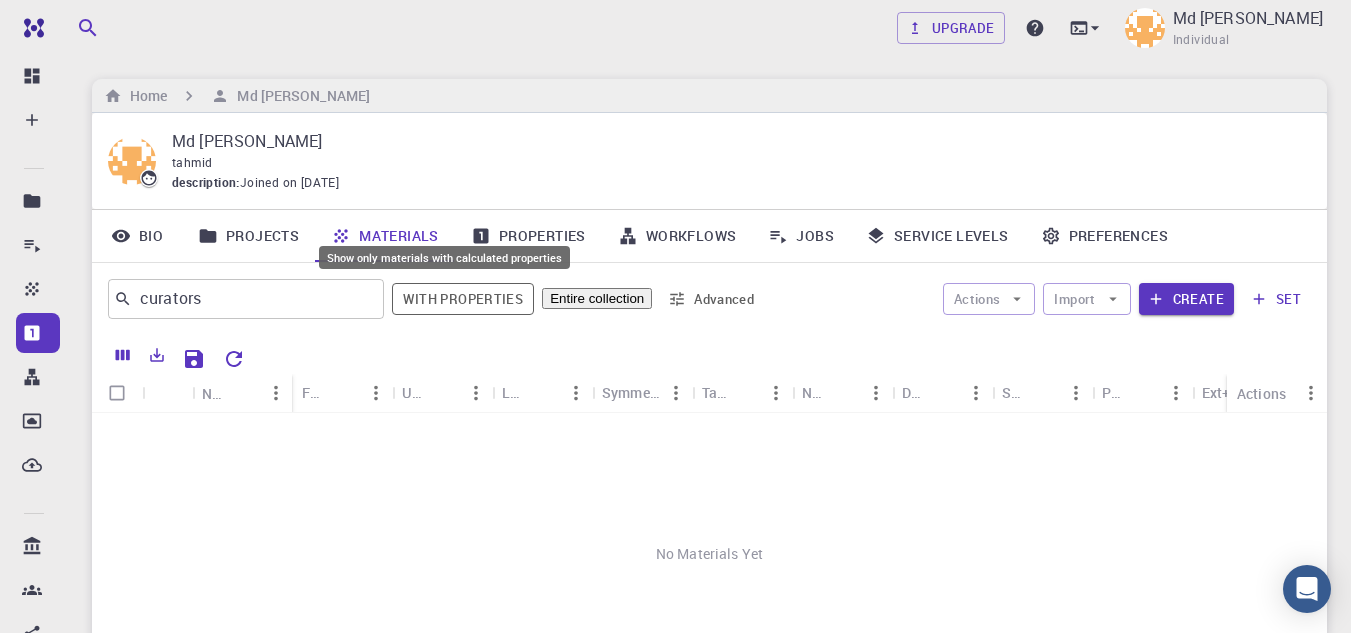 click on "With properties" at bounding box center (463, 299) 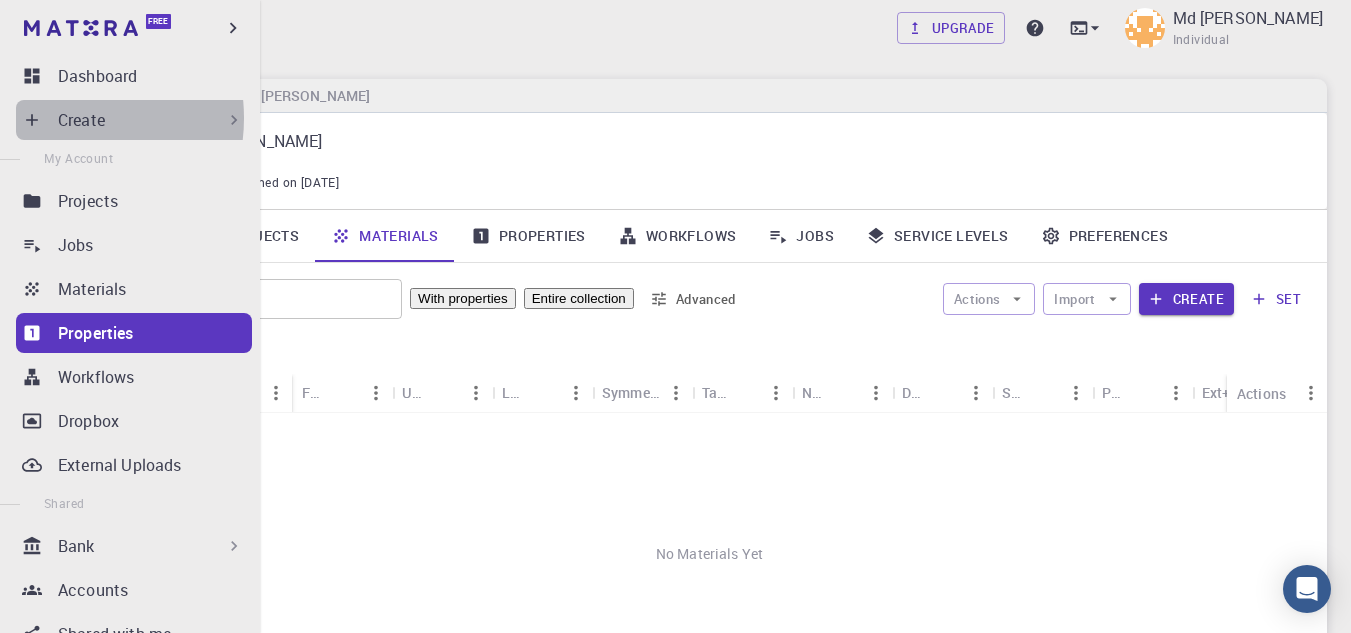 click on "Create" at bounding box center (134, 120) 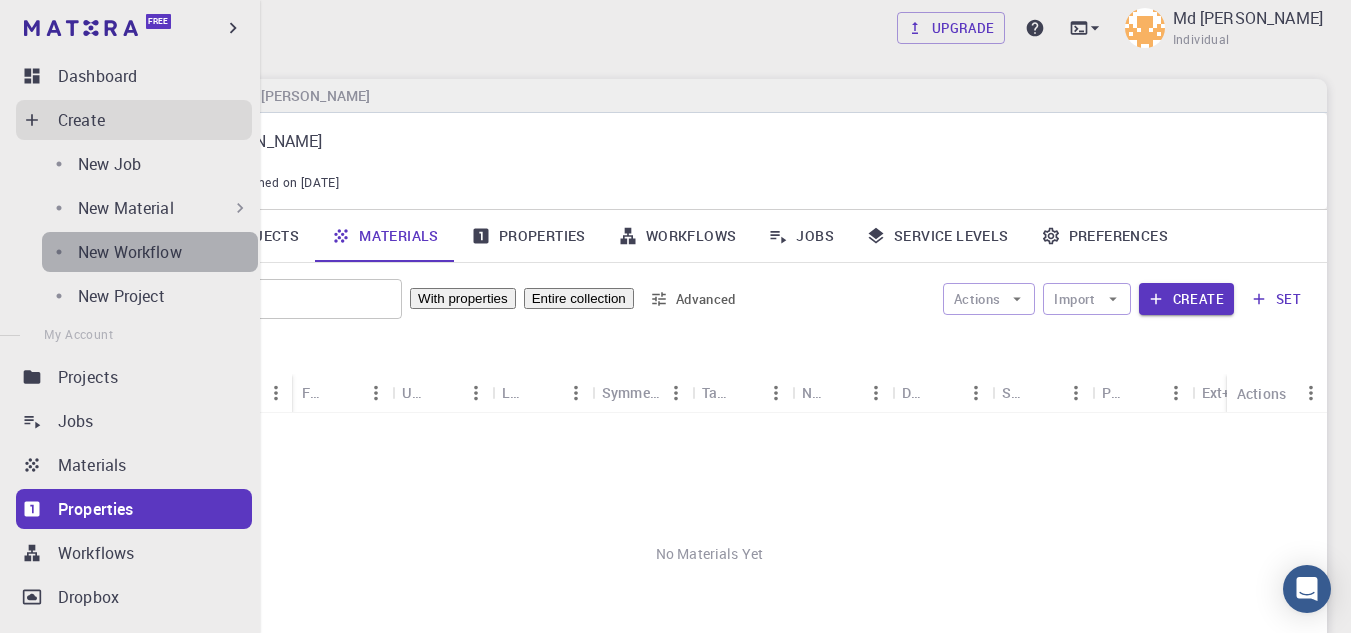 click on "New Workflow" at bounding box center [168, 252] 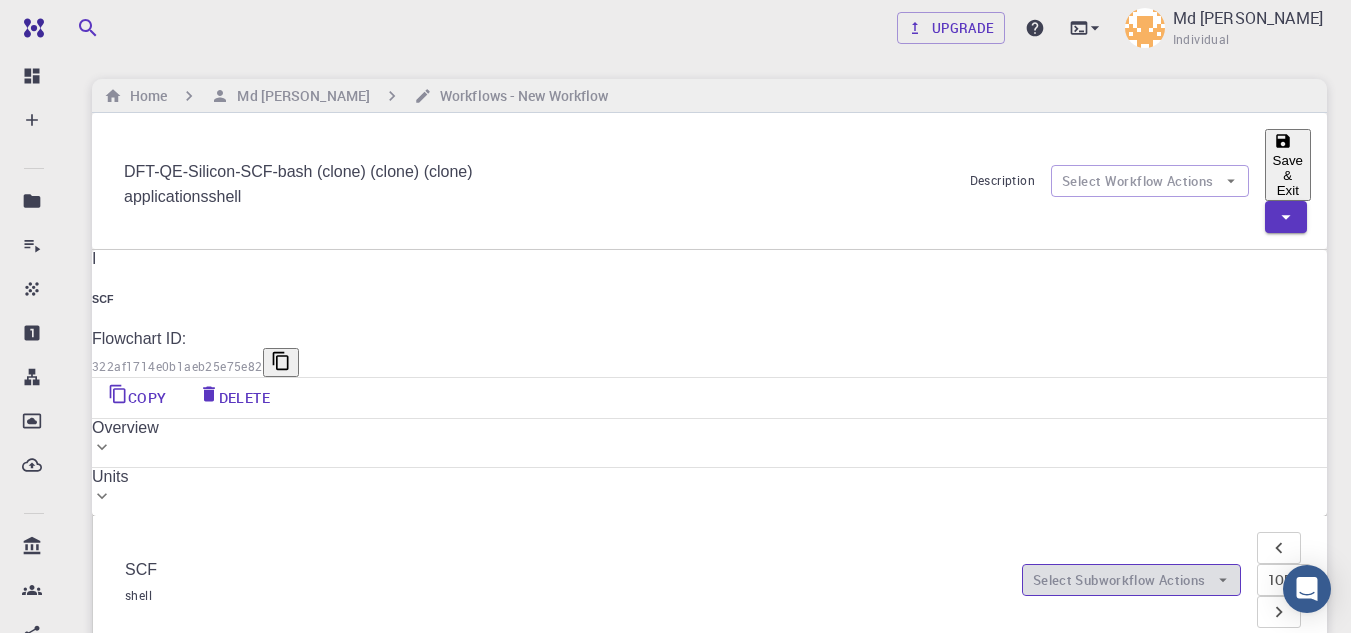 click 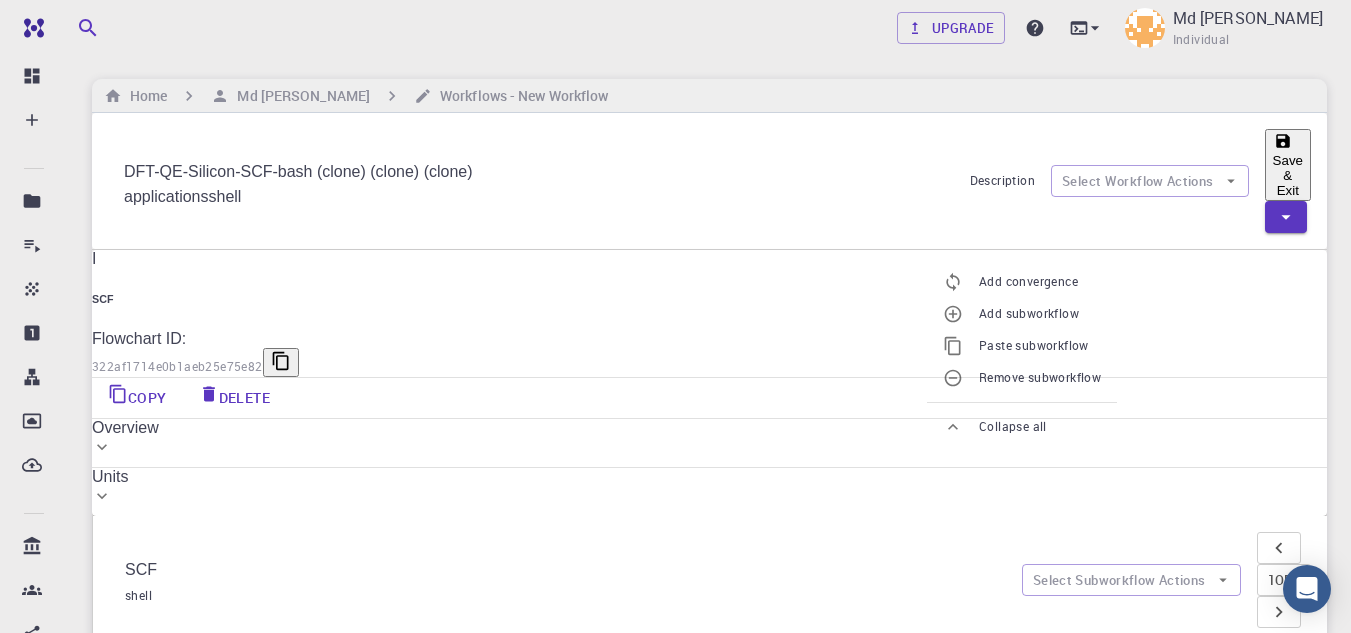 click on "Start 01 I [DOMAIN_NAME] Flowchart ID:  f9993970a3853018866a2a69 Edit Delete Clone End" at bounding box center [710, 815] 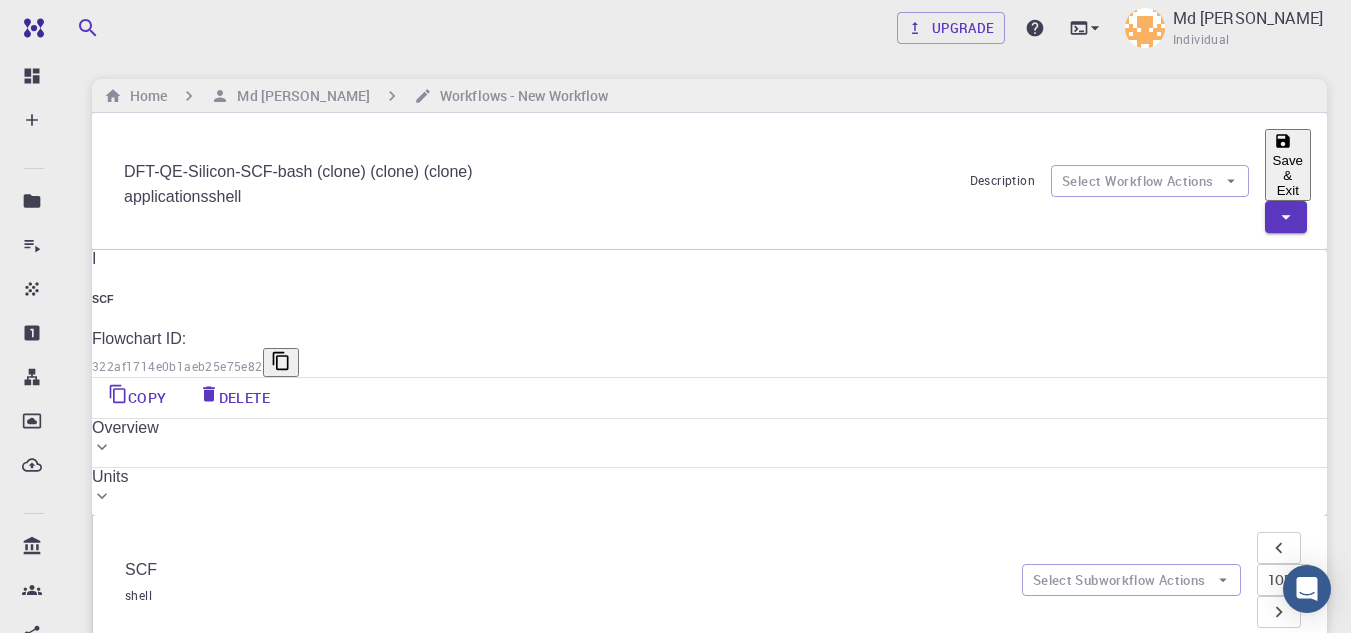 click on "Detailed view" at bounding box center [334, 669] 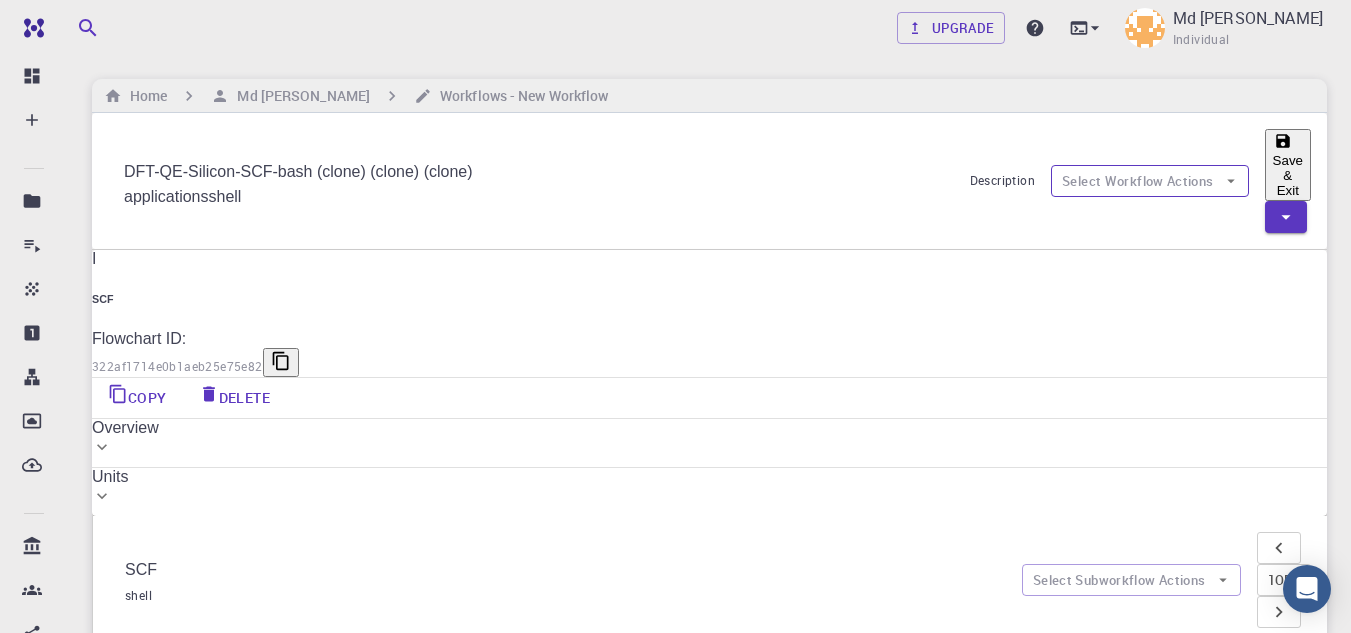 click 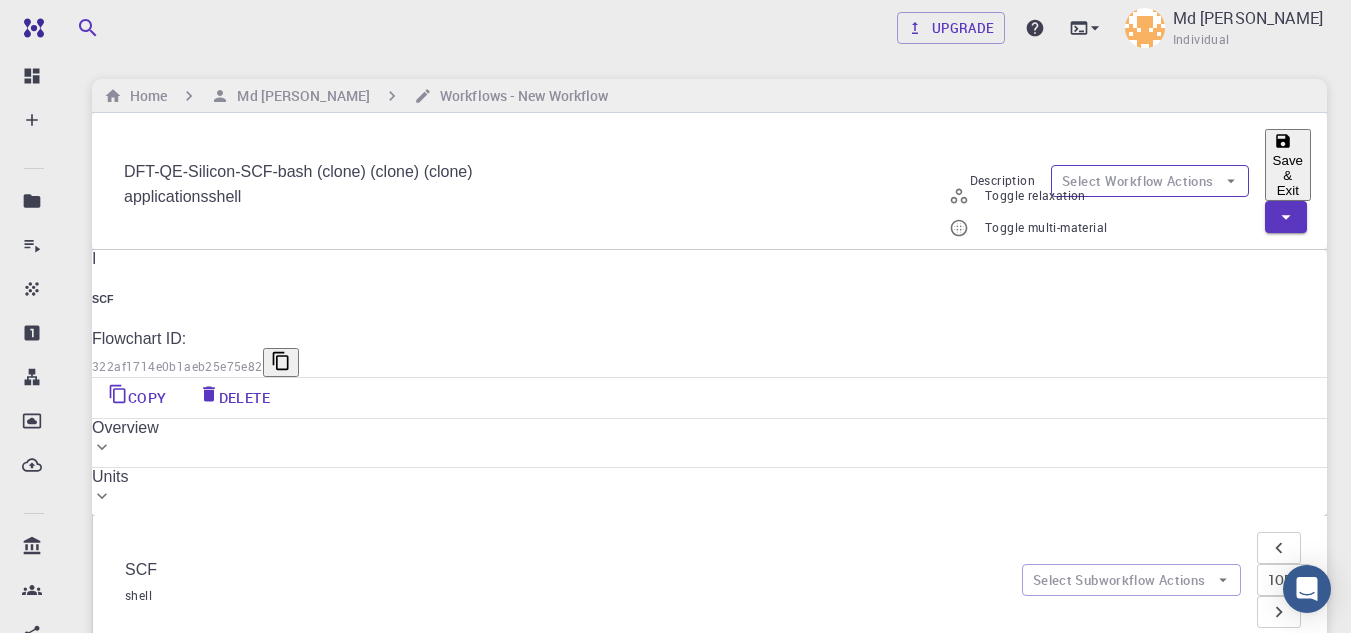 click 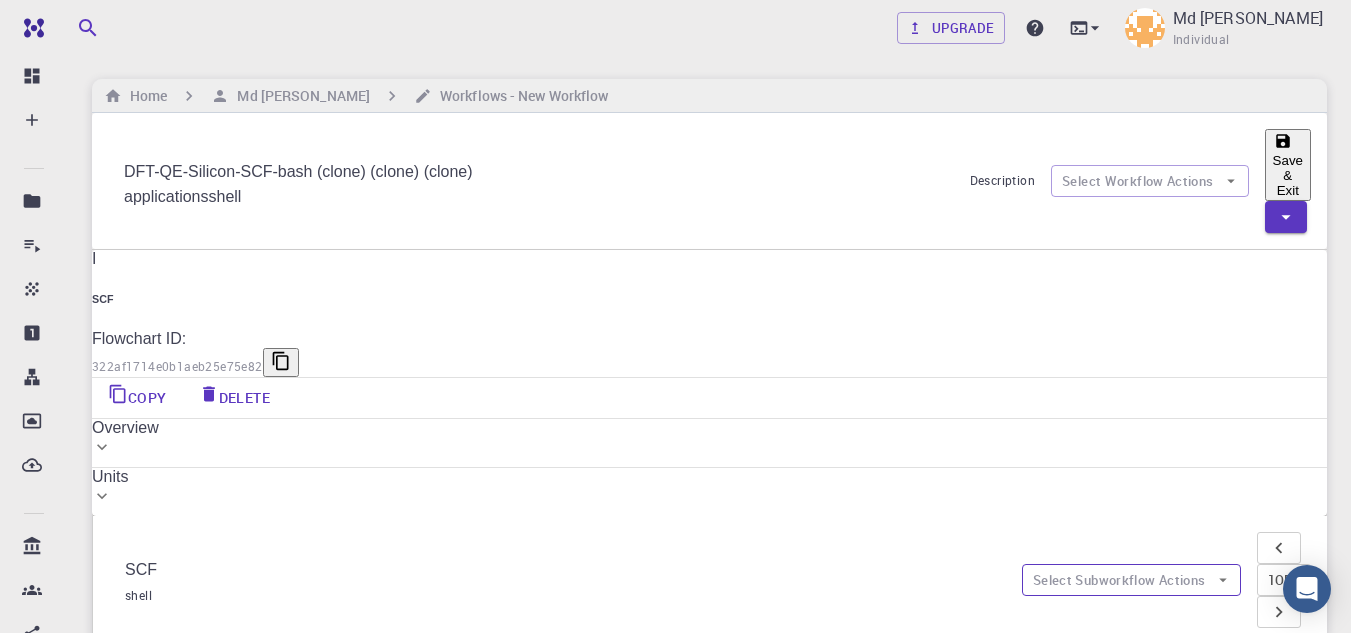click 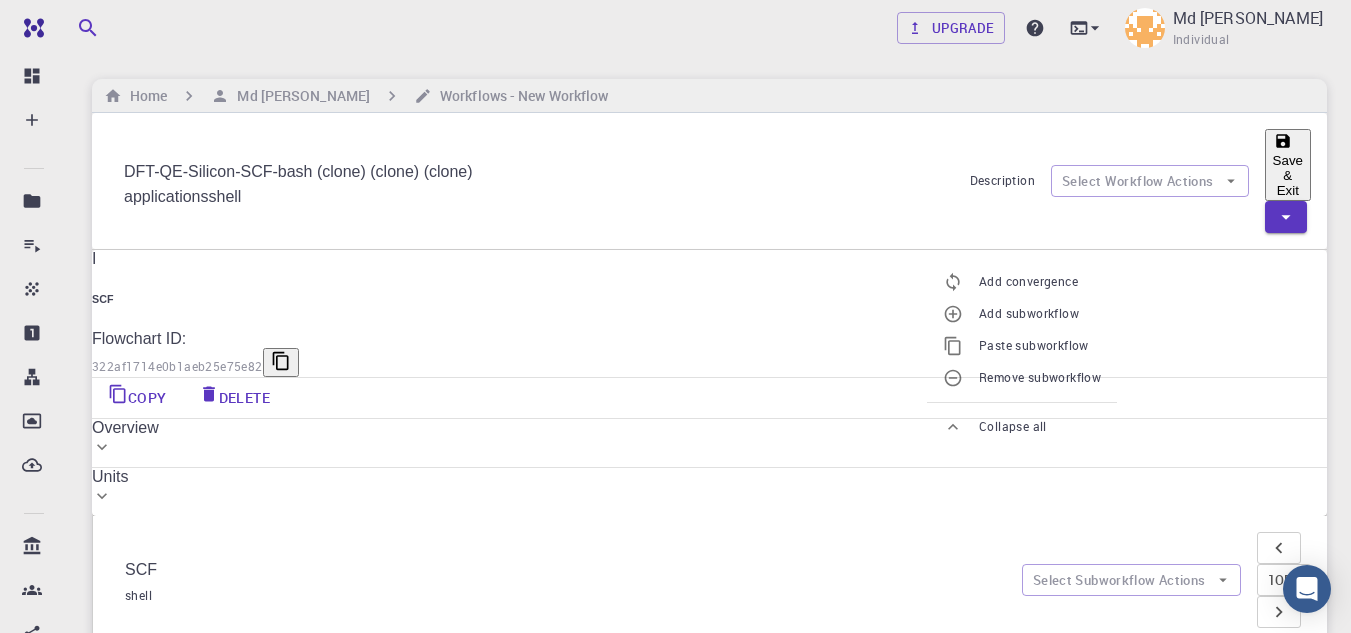 click on "Add convergence" at bounding box center (1040, 282) 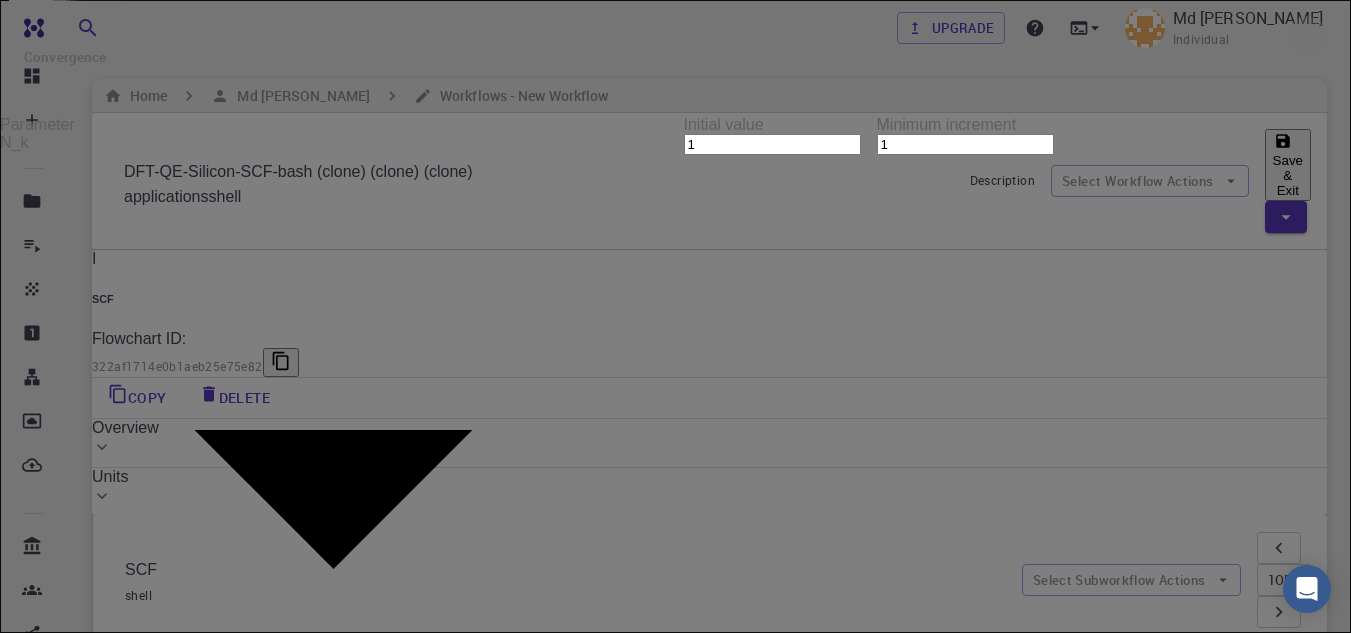 click 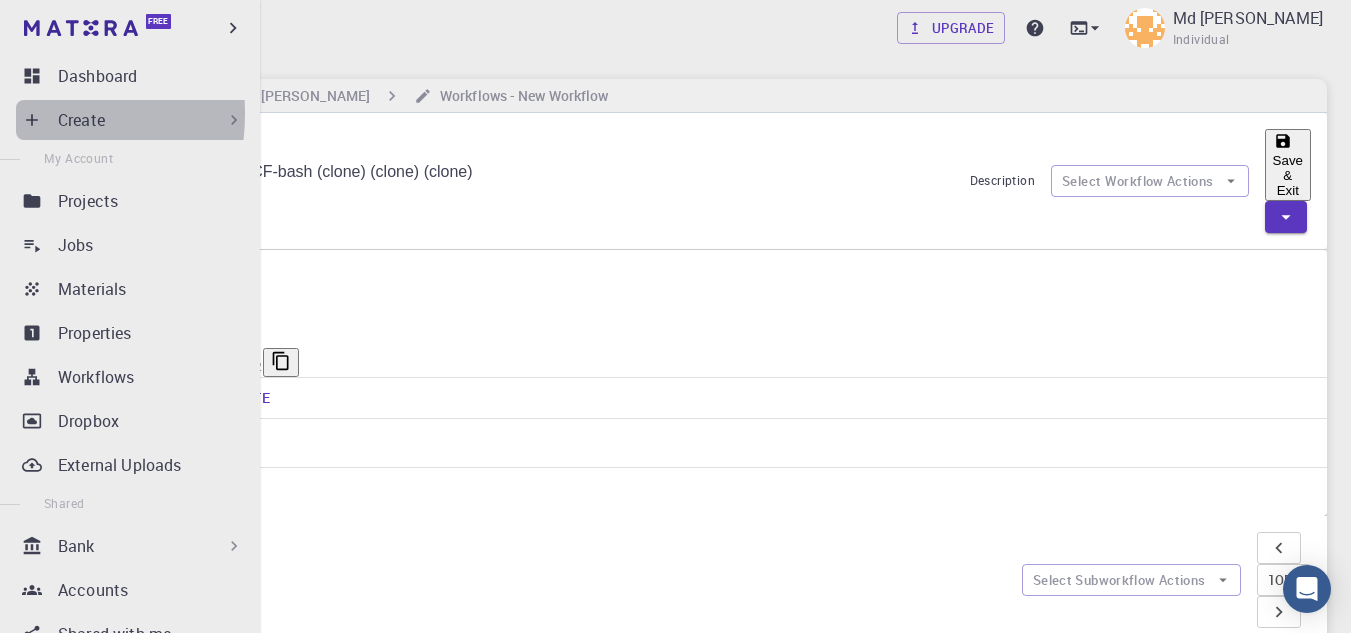 click 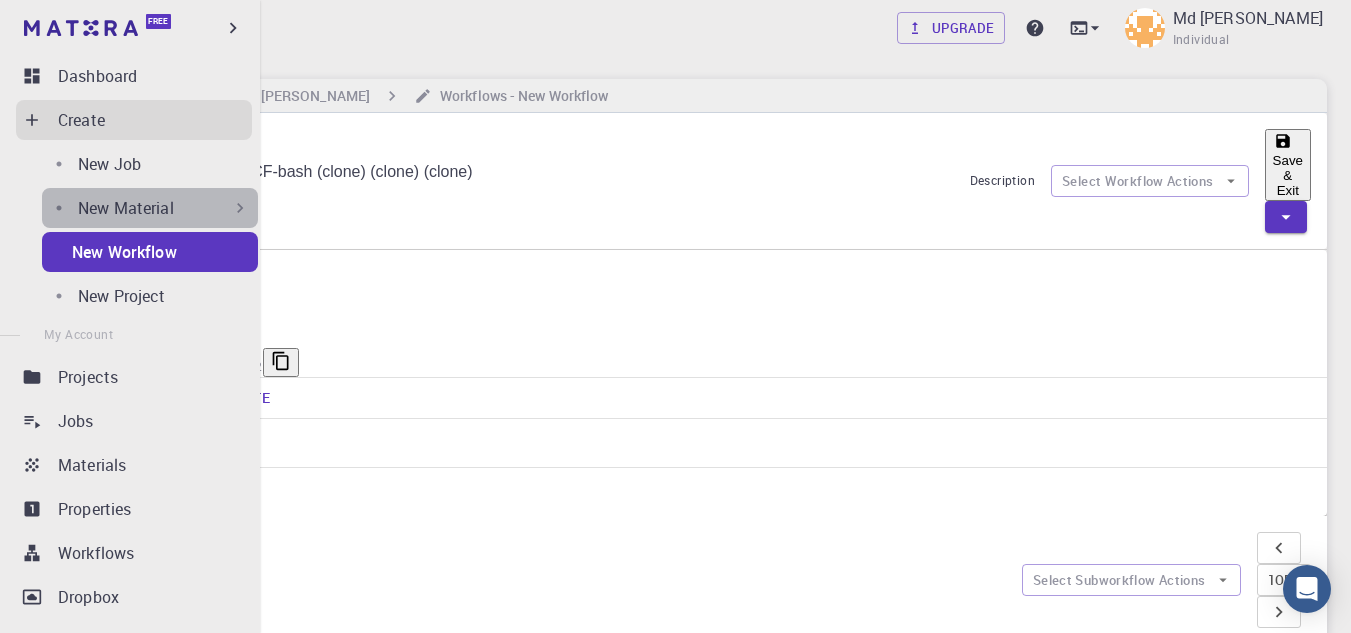 click on "New Material" at bounding box center (126, 208) 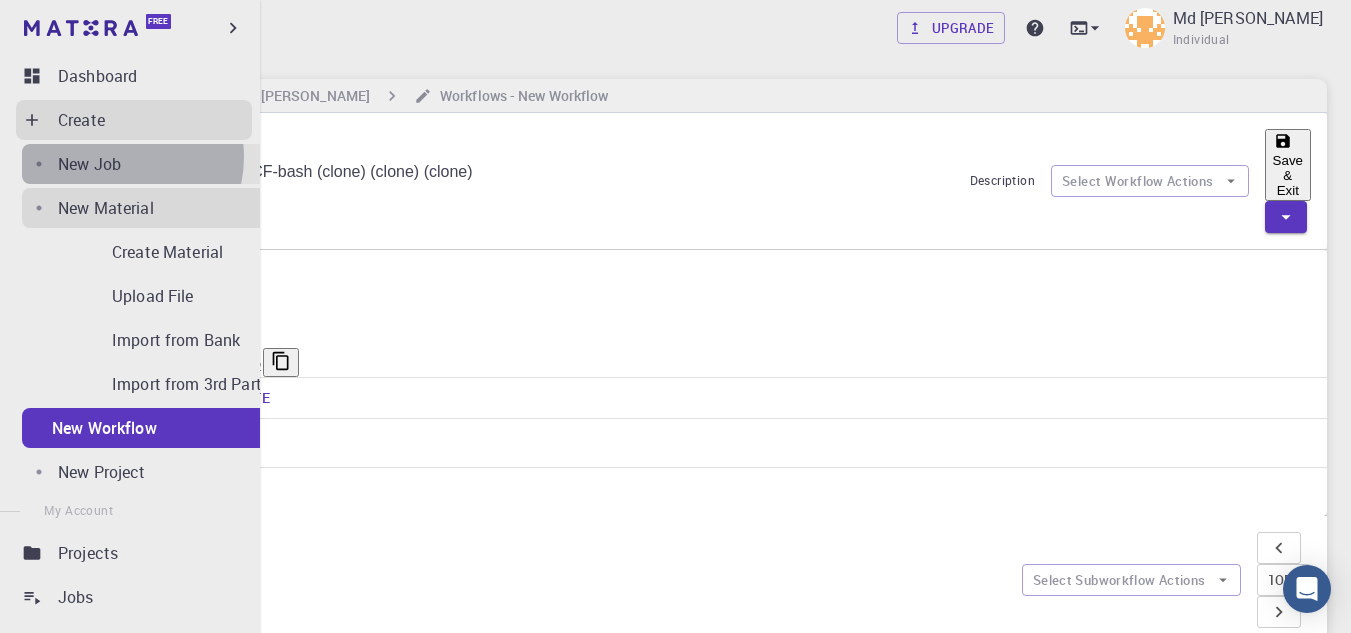 click on "New Job" at bounding box center [89, 164] 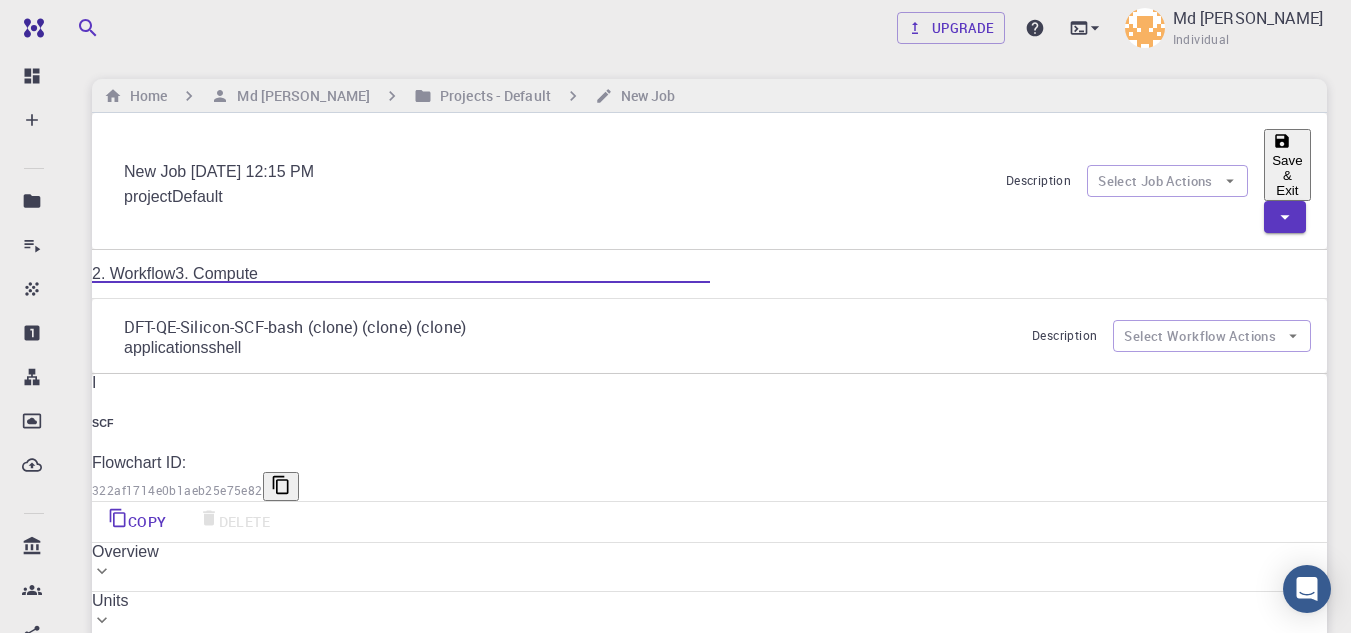 click on "Select Subworkflow Actions" at bounding box center (1131, 704) 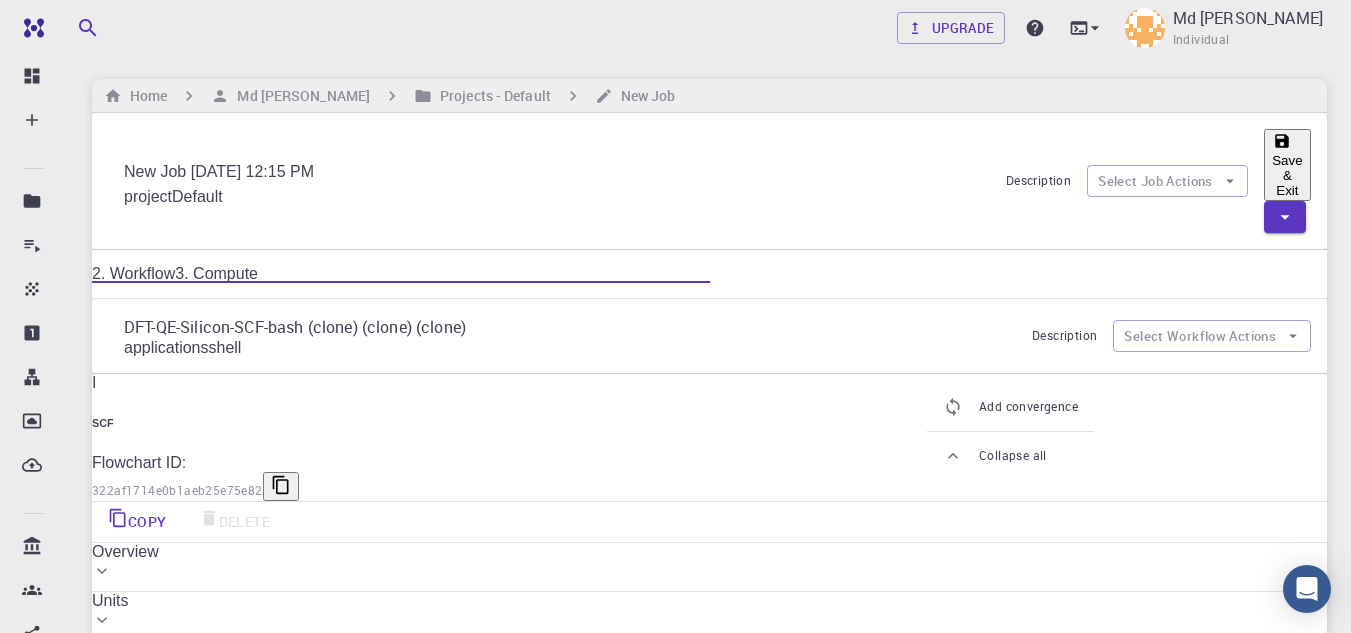 click 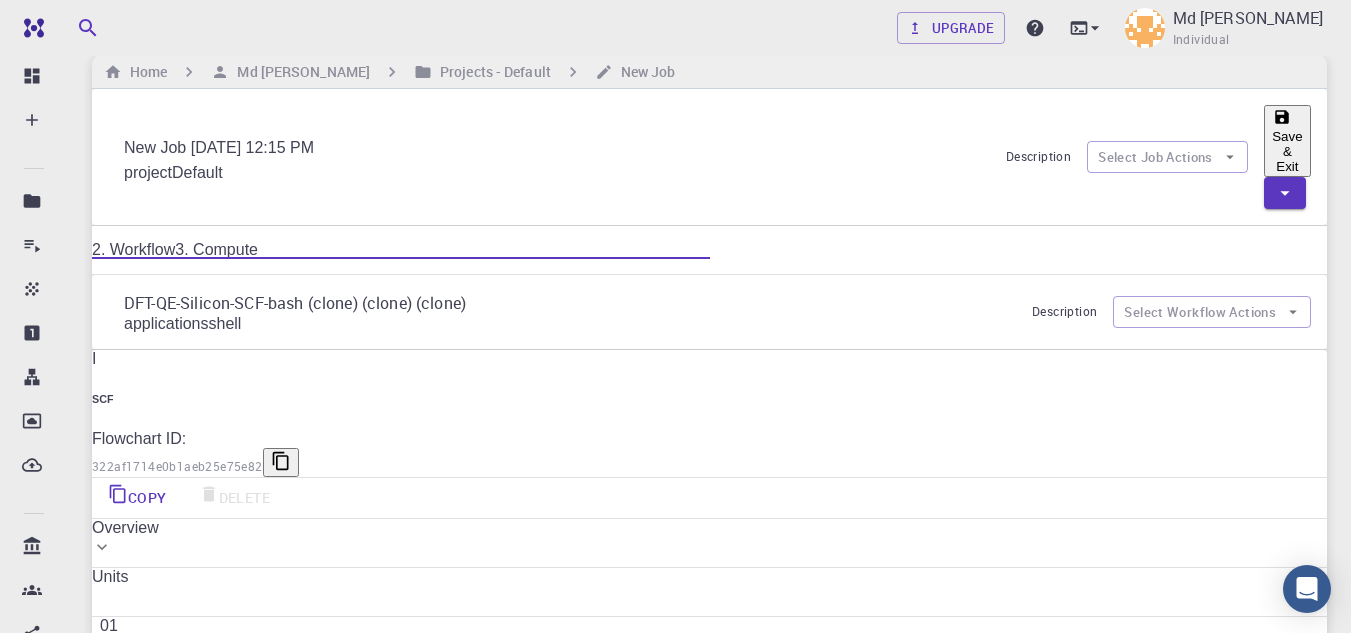 scroll, scrollTop: 200, scrollLeft: 0, axis: vertical 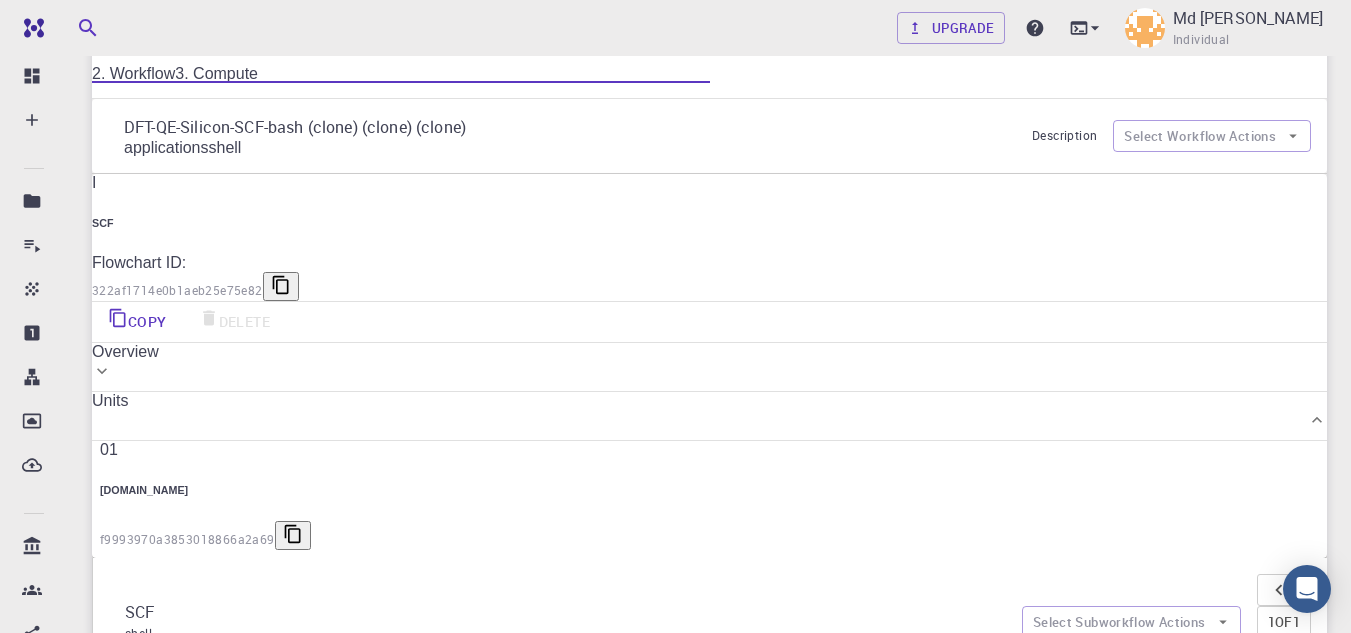 click on "[DOMAIN_NAME]" at bounding box center [205, 490] 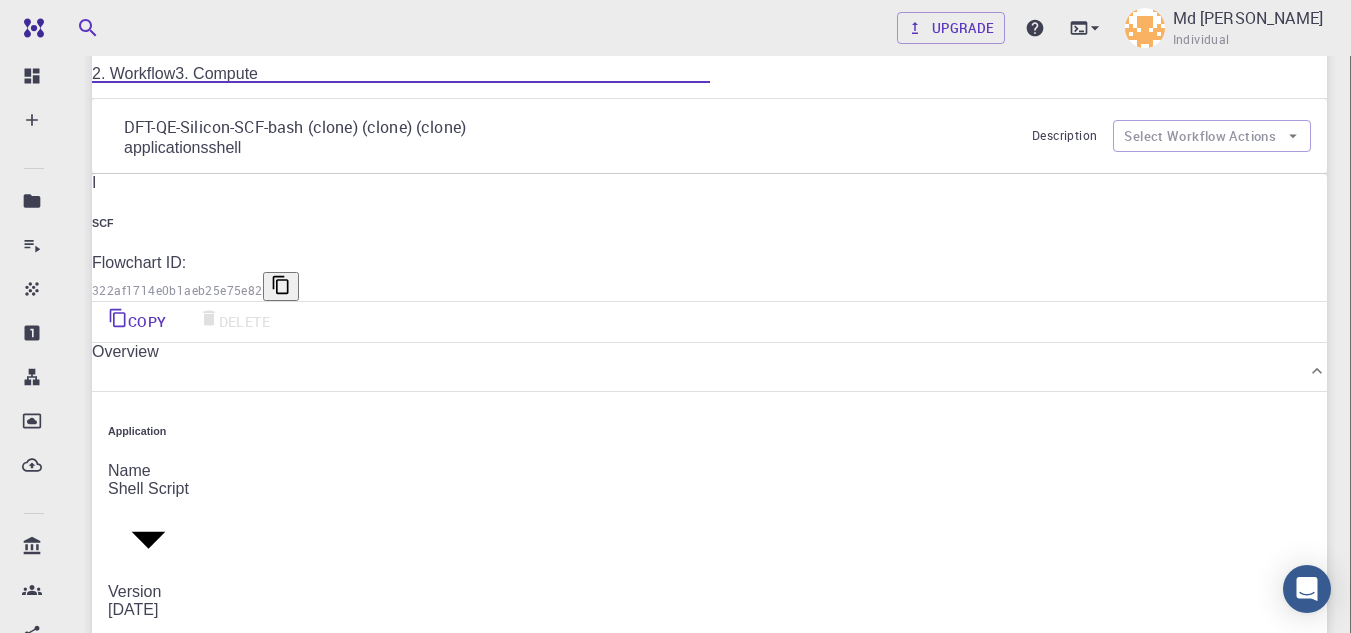 click on "Shell Script" at bounding box center [148, 489] 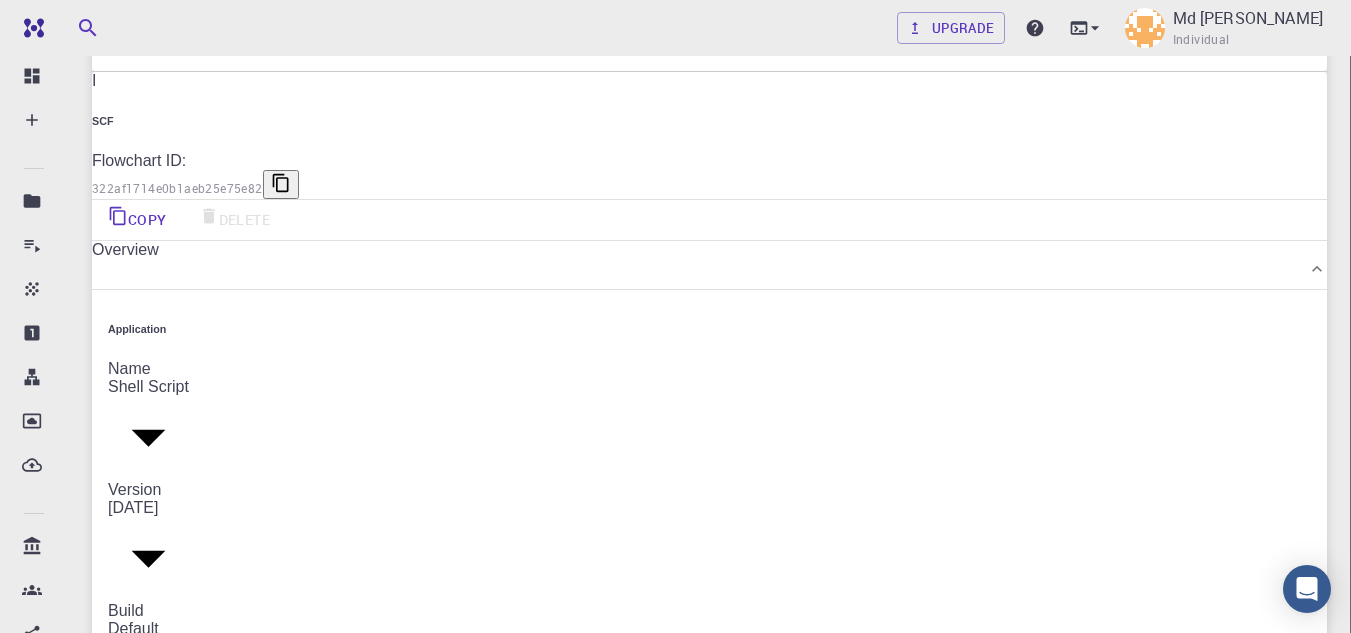 scroll, scrollTop: 400, scrollLeft: 0, axis: vertical 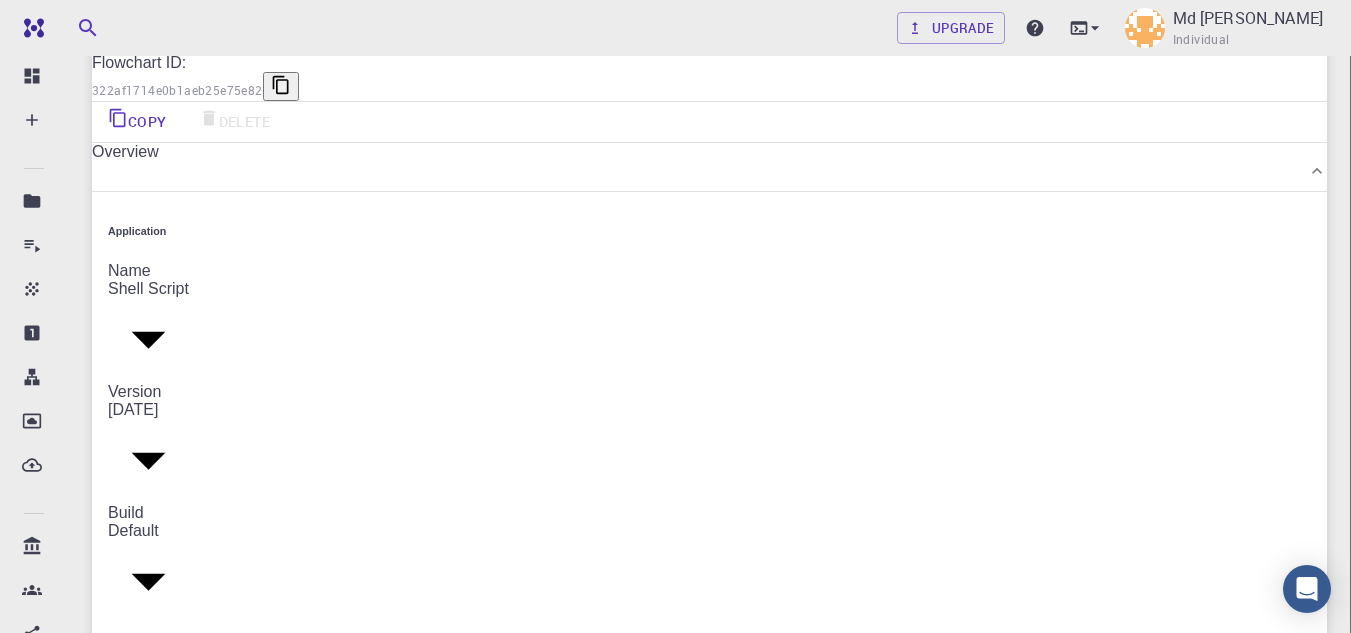 click 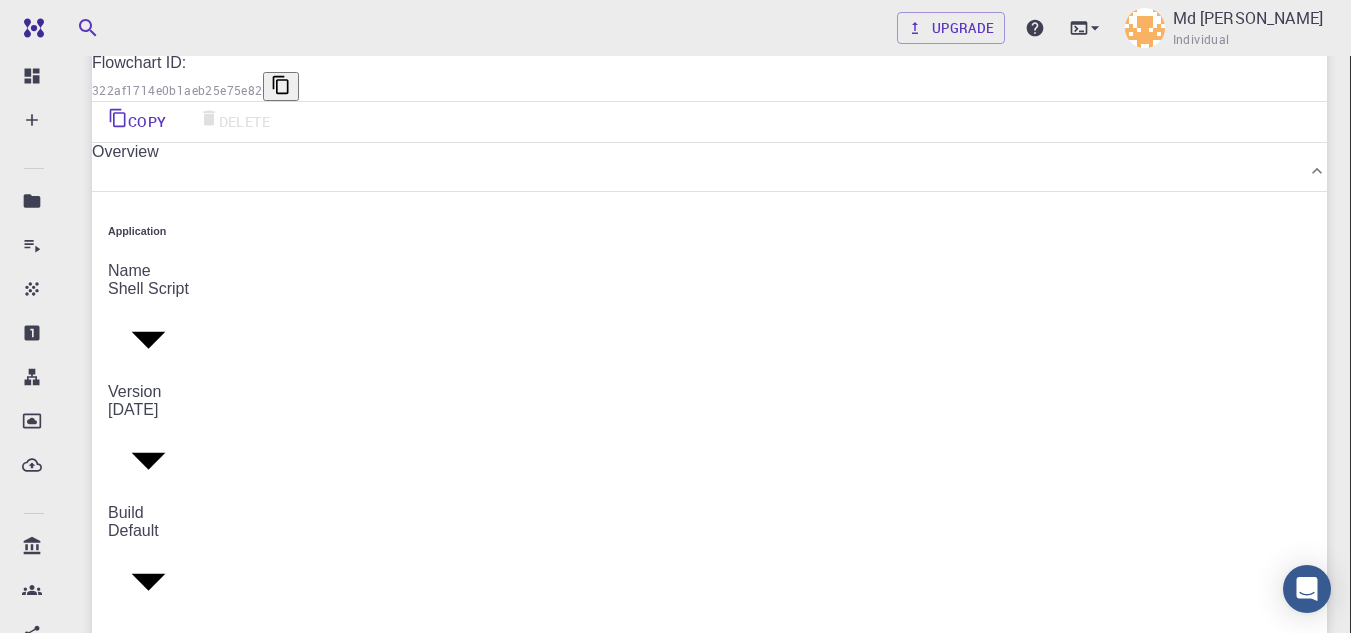 click on "Shell Script" at bounding box center (710, 1132) 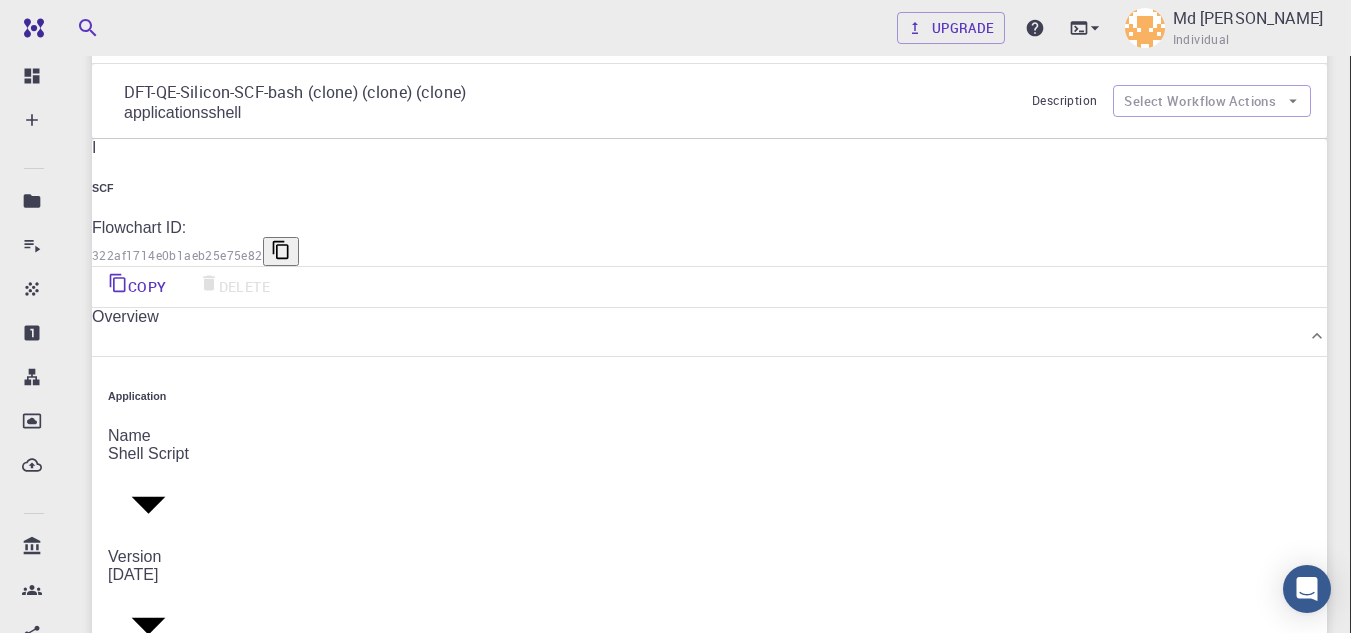 scroll, scrollTop: 200, scrollLeft: 0, axis: vertical 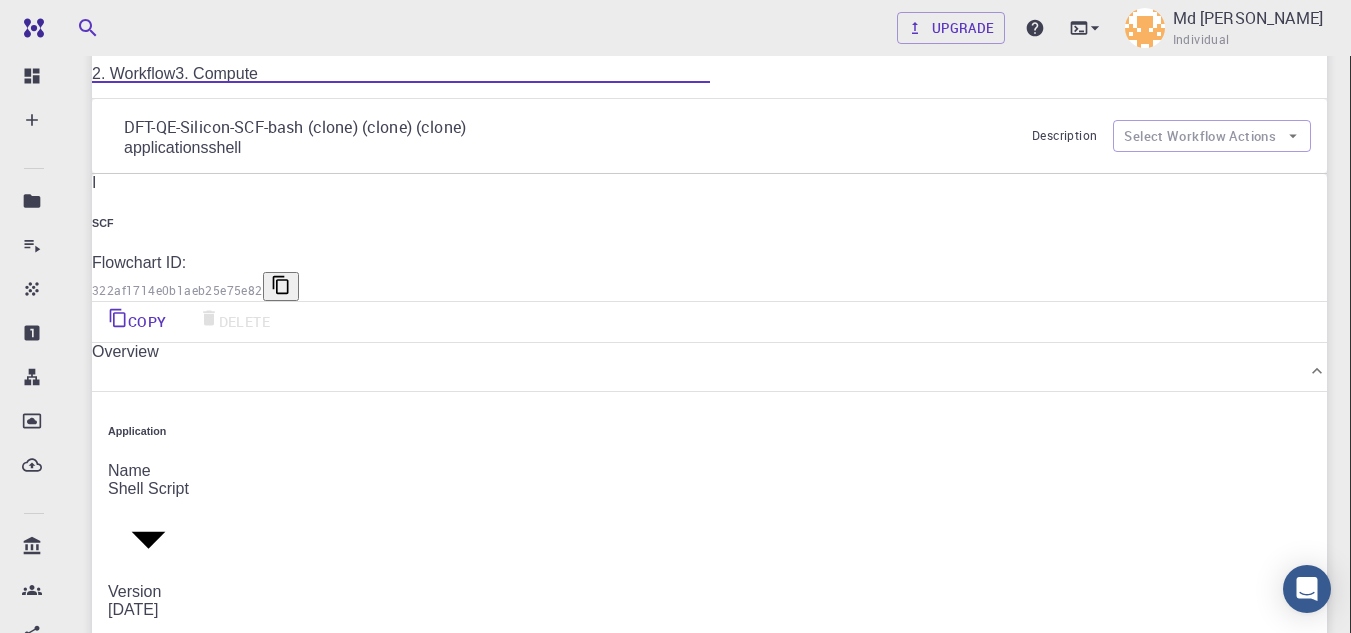 click 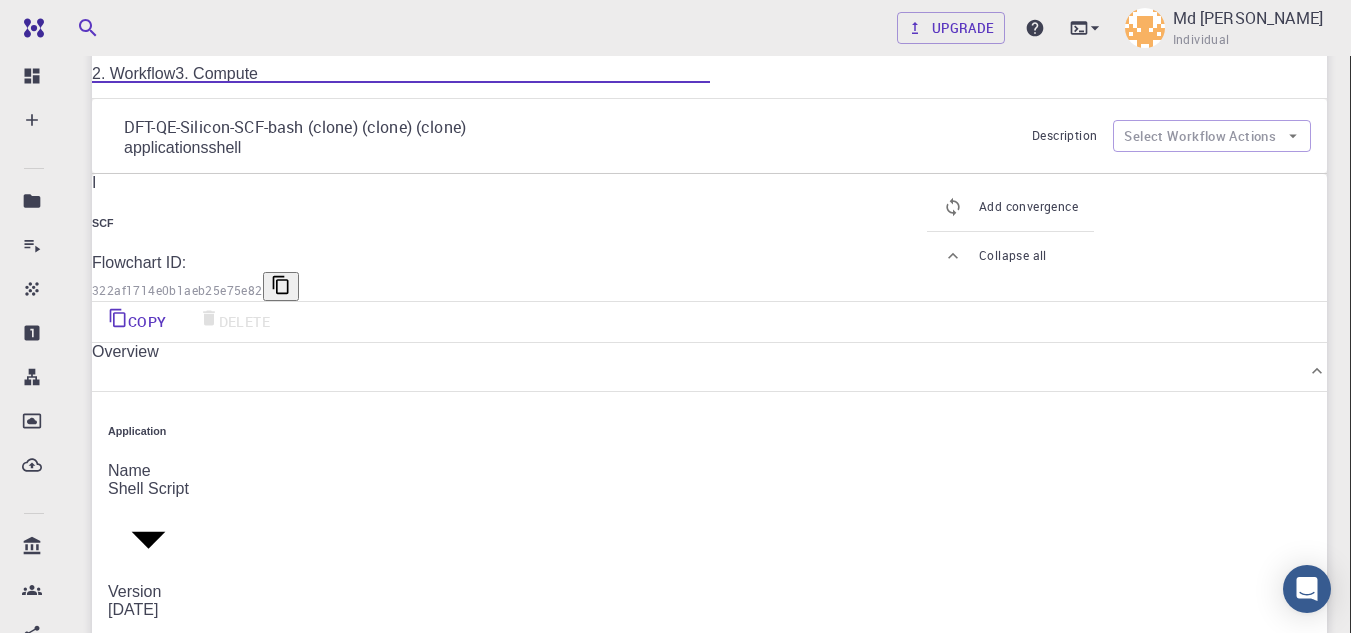 click on "Select Subworkflow Actions" at bounding box center (1131, 1072) 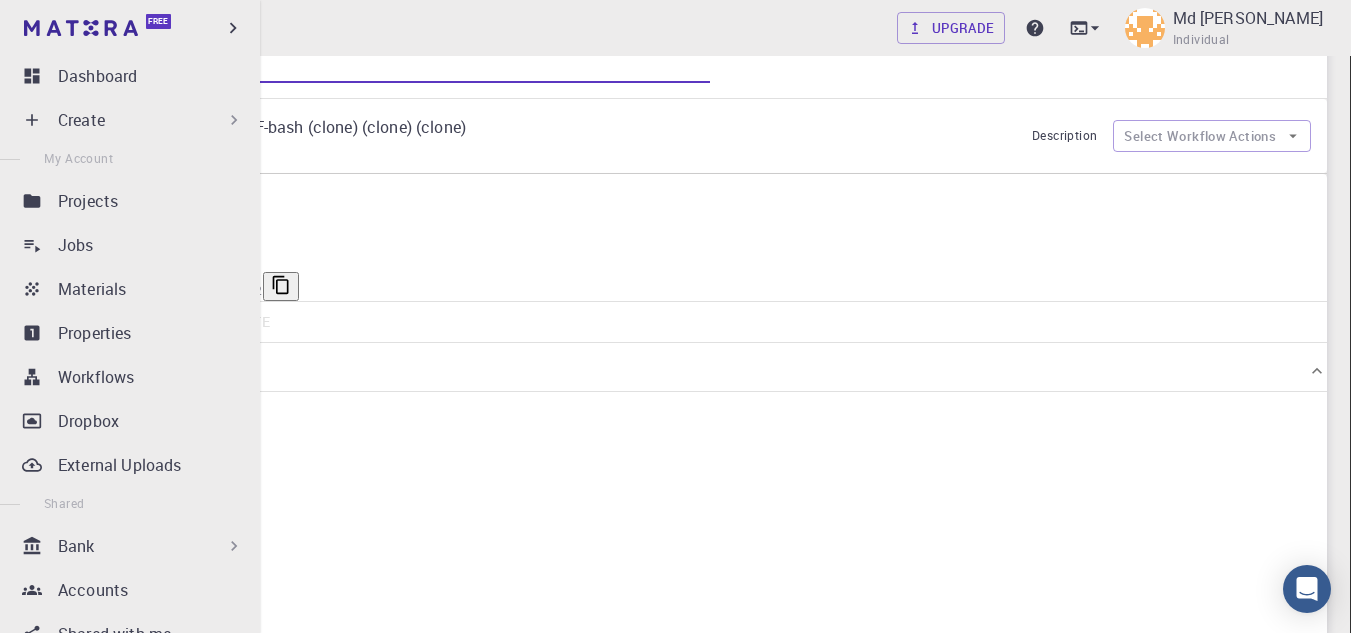 click on "Create" at bounding box center (151, 120) 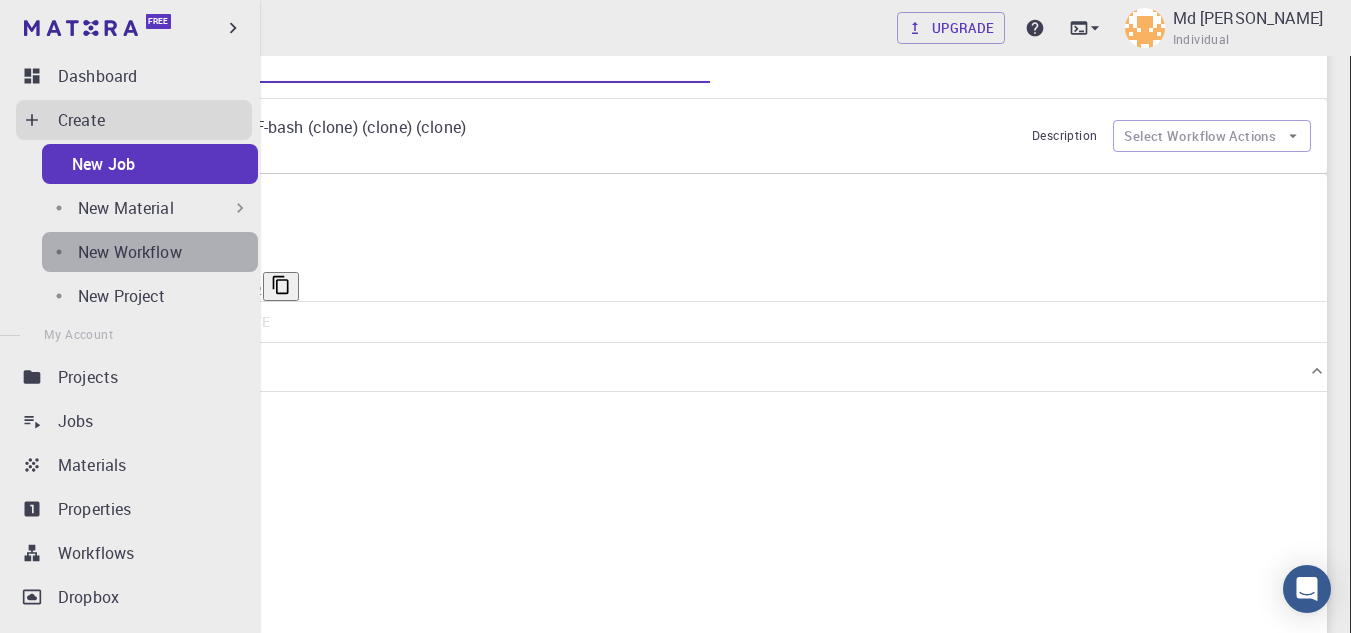 click on "New Workflow" at bounding box center [168, 252] 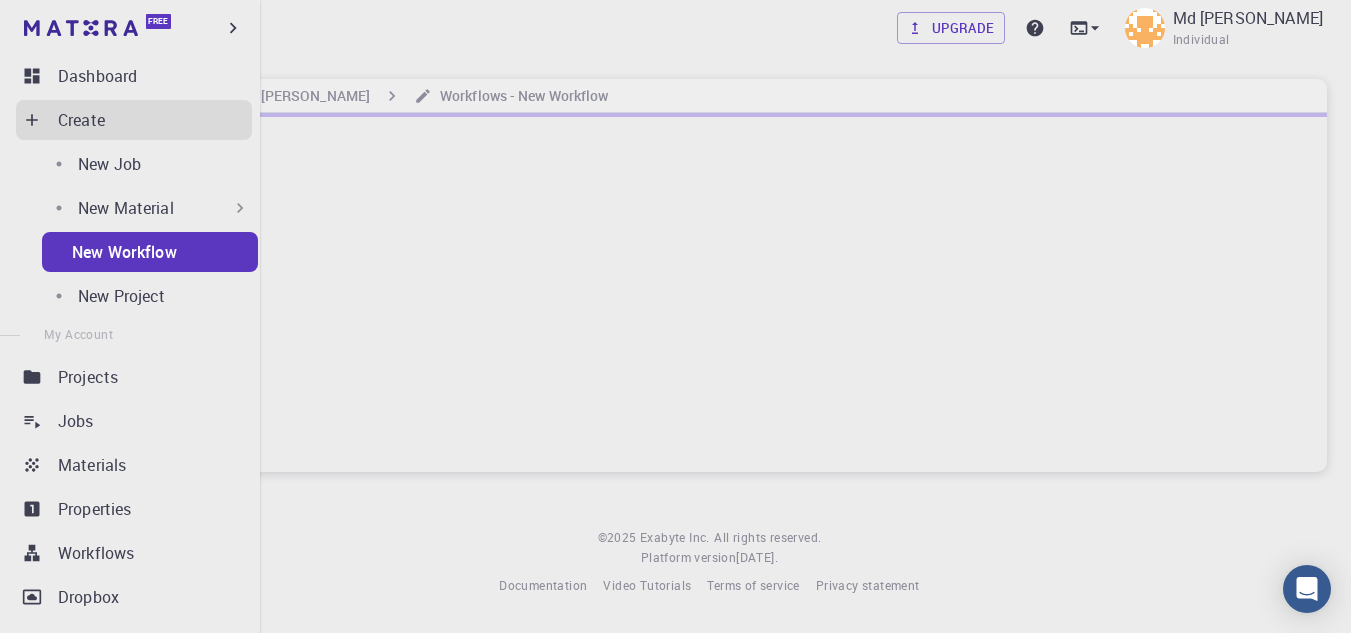 scroll, scrollTop: 0, scrollLeft: 0, axis: both 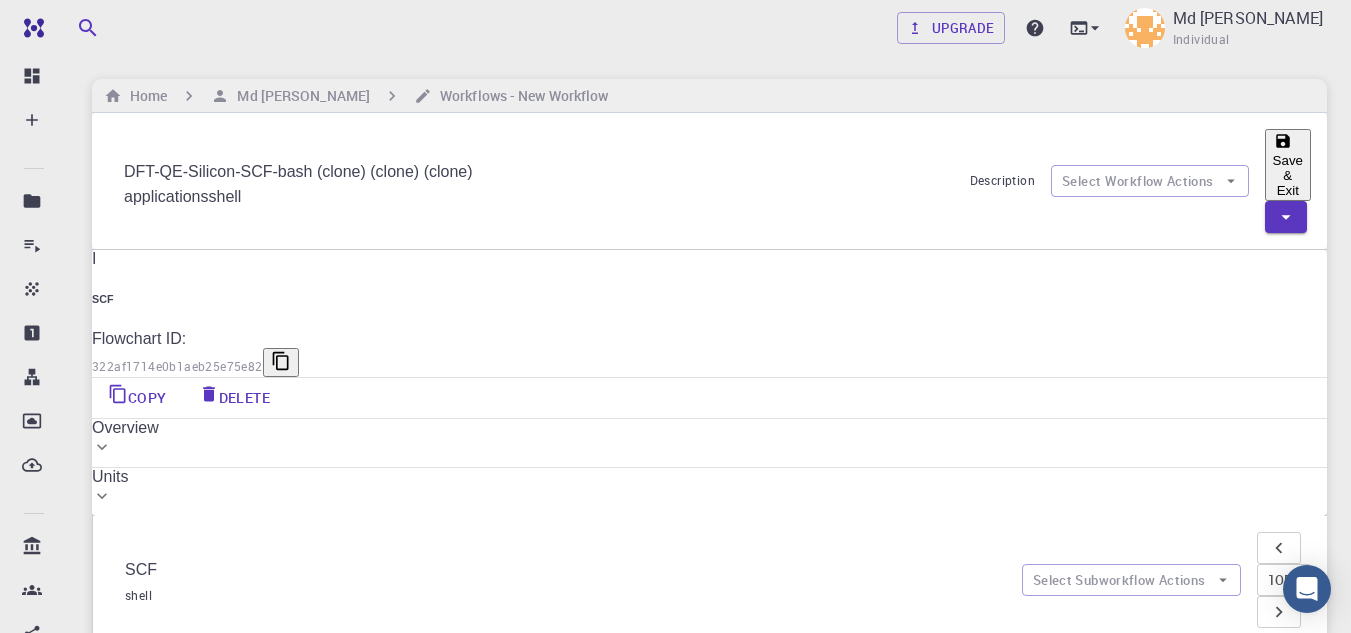 click 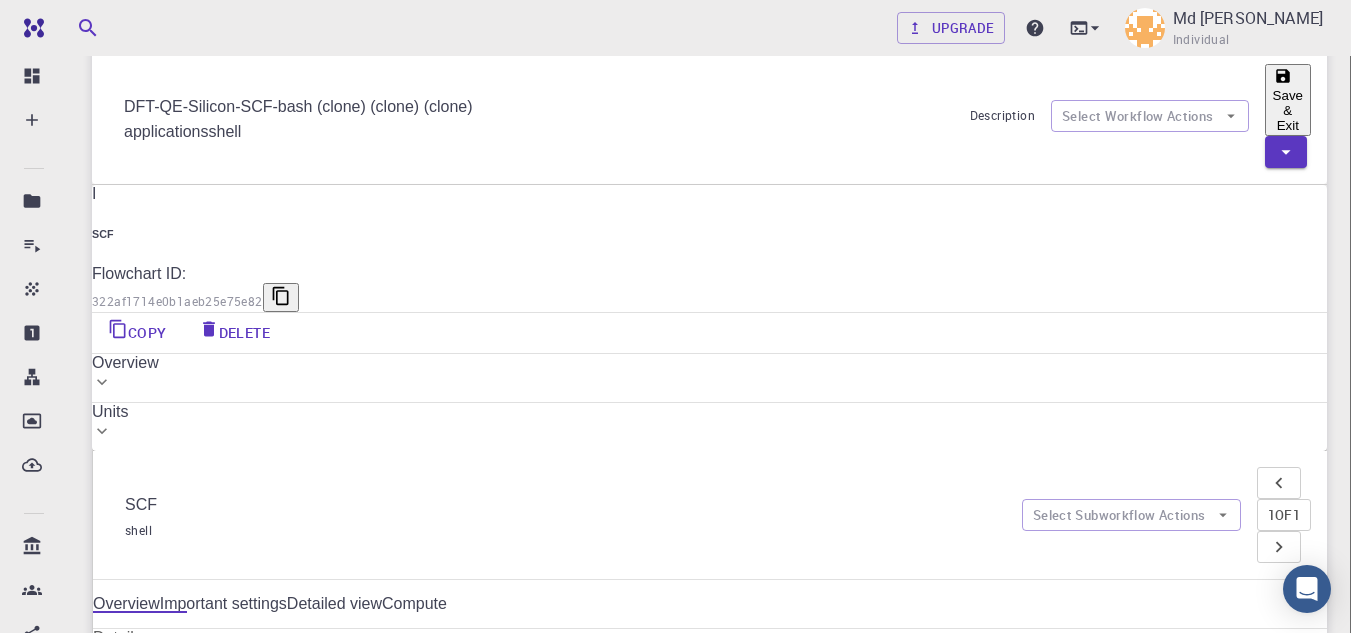 scroll, scrollTop: 100, scrollLeft: 0, axis: vertical 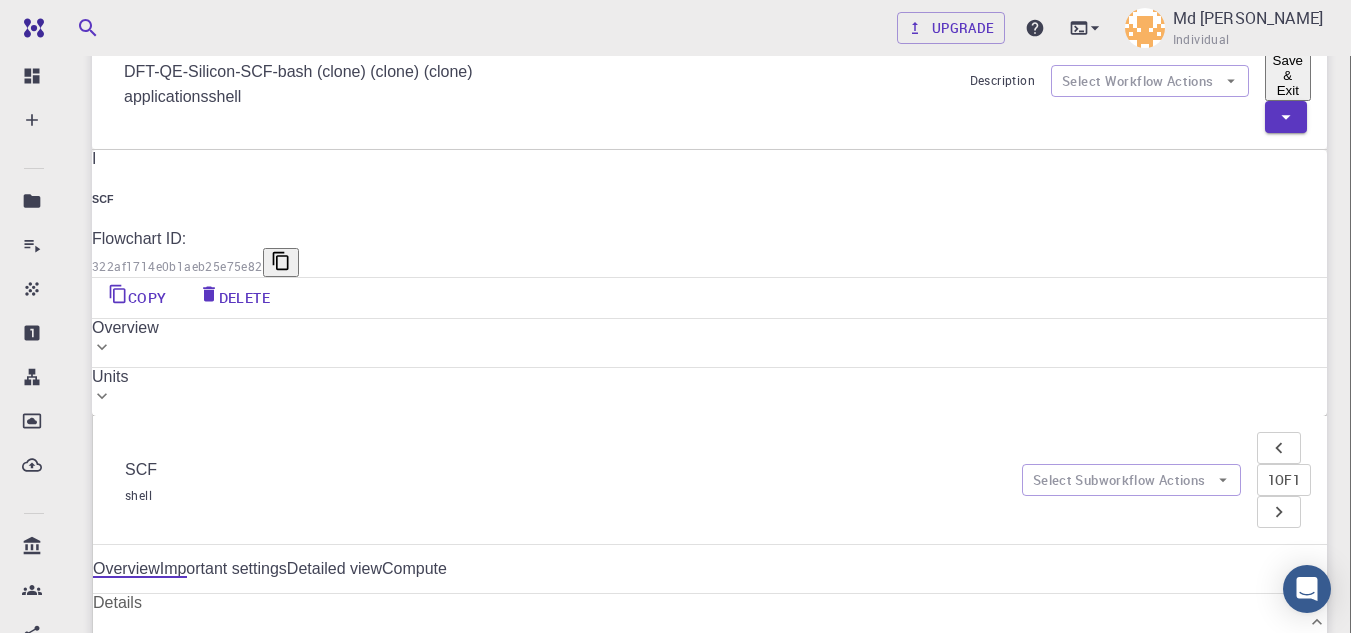 click on "Free Dashboard Create New Job New Material Create Material Upload File Import from Bank Import from 3rd Party New Workflow New Project Projects Jobs Materials Properties Workflows Dropbox External Uploads Bank Materials Workflows Accounts Shared with me Shared publicly Shared externally Documentation Contact Support Compute load: Low Upgrade Md [PERSON_NAME] Individual Home Md [PERSON_NAME] Workflows - New Workflow DFT-QE-Silicon-SCF-bash (clone) (clone) (clone) applications shell Description Select Workflow Actions Save & Exit I SCF Flowchart ID:  322af1714e0b1aeb25e75e82 Copy Delete Overview Application Name Shell Script shell Name Version [DATE] [DATE] Version Build Default Default Build Units 01 I [DOMAIN_NAME] f9993970a3853018866a2a69 SCF shell Select Subworkflow Actions 1  of  1 Overview Important settings Detailed view Compute Details Application Name Shell Script shell Name Version [DATE] [DATE] Version Build Default Default Build UNITS Auto fit Select Unit Actions Start 01 I" at bounding box center [675, 2436] 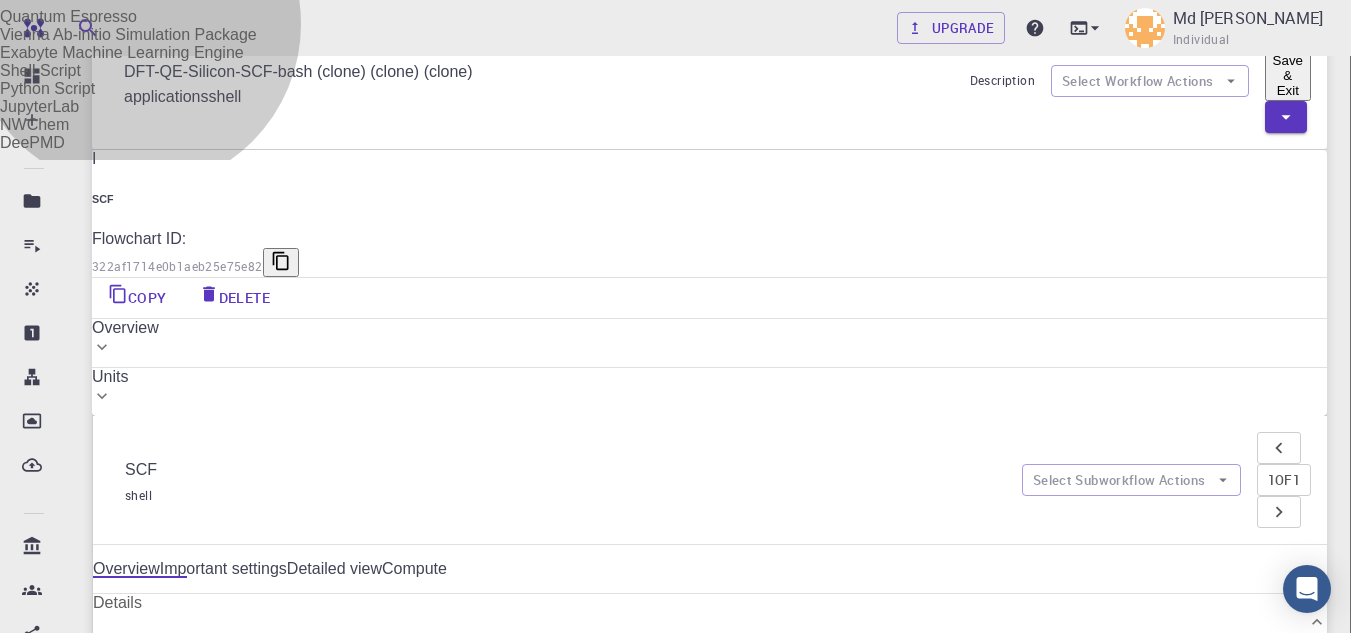 click on "Quantum Espresso" at bounding box center [675, 17] 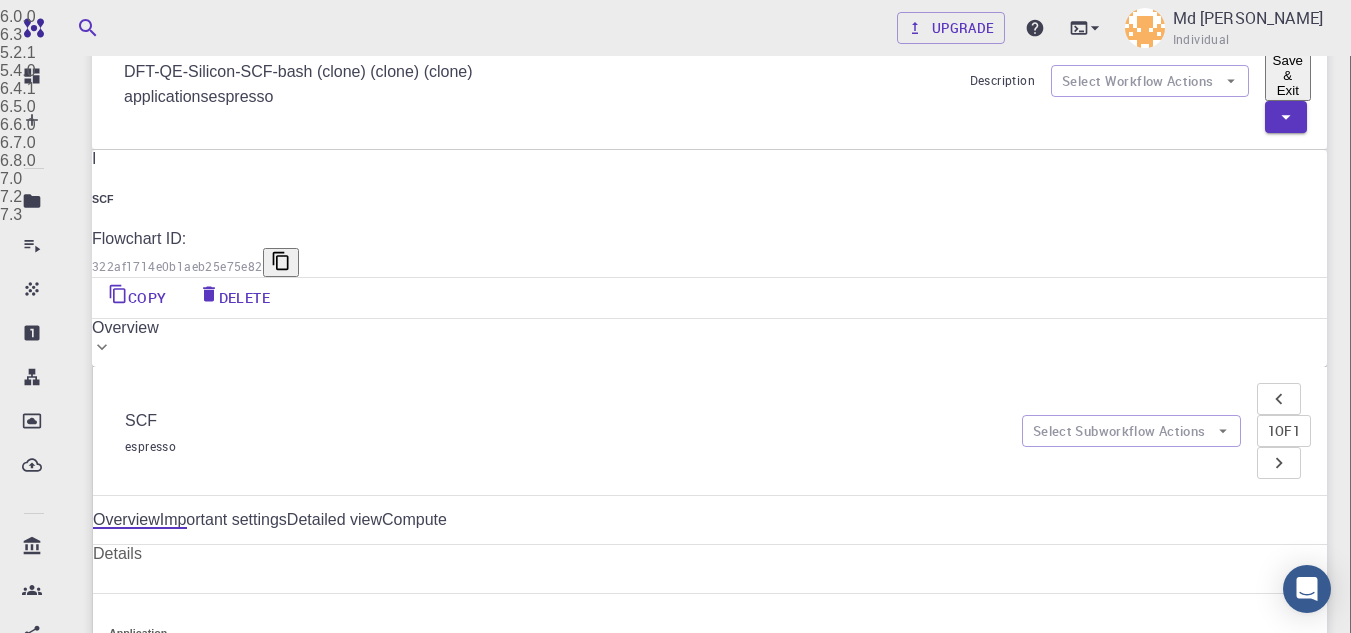 click on "Free Dashboard Create New Job New Material Create Material Upload File Import from Bank Import from 3rd Party New Workflow New Project Projects Jobs Materials Properties Workflows Dropbox External Uploads Bank Materials Workflows Accounts Shared with me Shared publicly Shared externally Documentation Contact Support Compute load: Low Upgrade Md [PERSON_NAME] Individual Home Md [PERSON_NAME] Workflows - New Workflow DFT-QE-Silicon-SCF-bash (clone) (clone) (clone) applications espresso Description Select Workflow Actions Save & Exit I SCF Flowchart ID:  322af1714e0b1aeb25e75e82 Copy Delete Overview Application Name Quantum Espresso espresso Name Version 6.0.0 6.0.0 Version Build Default Default Build SCF espresso Select Subworkflow Actions 1  of  1 Overview Important settings Detailed view Compute Details Application Name Quantum Espresso espresso Name Version 6.0.0 6.0.0 Version Build Default Default Build Model Add Filter Selected Model DFT GGA PBE Method Add Filter Selected Method Cu Sb" at bounding box center (675, 2740) 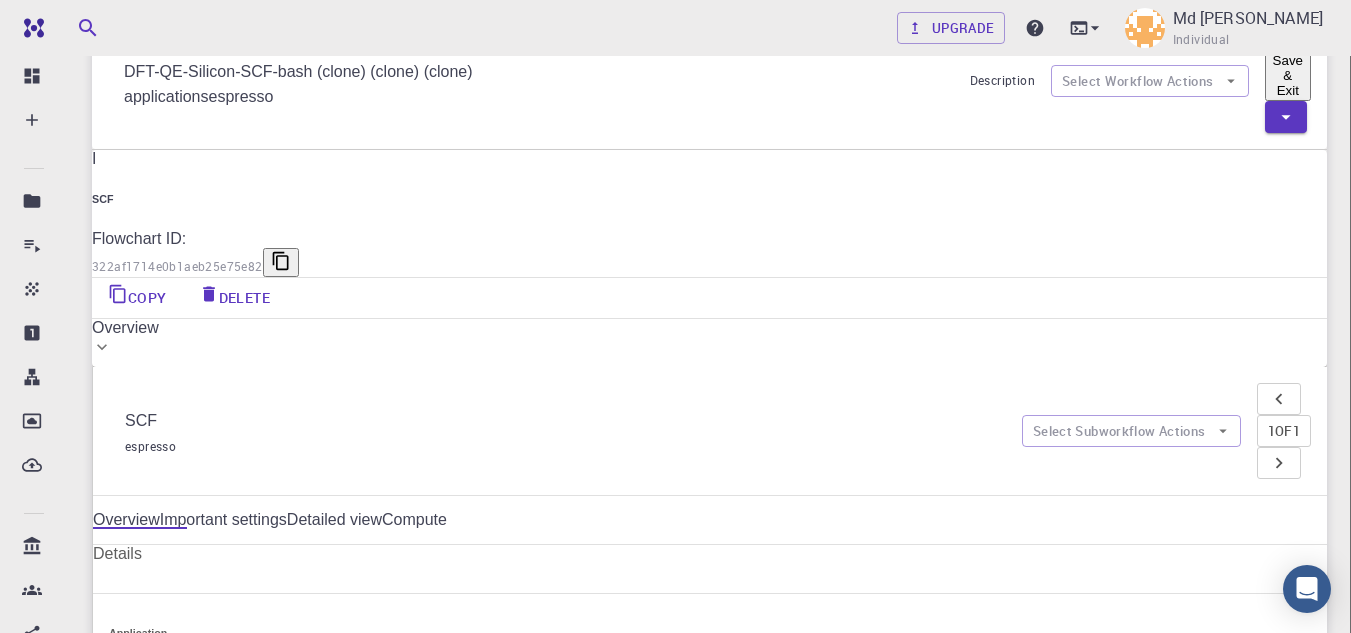 click on "Free Dashboard Create New Job New Material Create Material Upload File Import from Bank Import from 3rd Party New Workflow New Project Projects Jobs Materials Properties Workflows Dropbox External Uploads Bank Materials Workflows Accounts Shared with me Shared publicly Shared externally Documentation Contact Support Compute load: Low Upgrade Md [PERSON_NAME] Individual Home Md [PERSON_NAME] Workflows - New Workflow DFT-QE-Silicon-SCF-bash (clone) (clone) (clone) applications espresso Description Select Workflow Actions Save & Exit I SCF Flowchart ID:  322af1714e0b1aeb25e75e82 Copy Delete Overview Application Name Quantum Espresso espresso Name Version 7.2 7.2 Version Build Default Default Build SCF espresso Select Subworkflow Actions 1  of  1 Overview Important settings Detailed view Compute Details Application Name Quantum Espresso espresso Name Version 7.2 7.2 Version Build Default Default Build Model Add Filter Selected Model DFT GGA PBE Method Add Filter Selected Method Cu Upload Sb" at bounding box center [675, 2740] 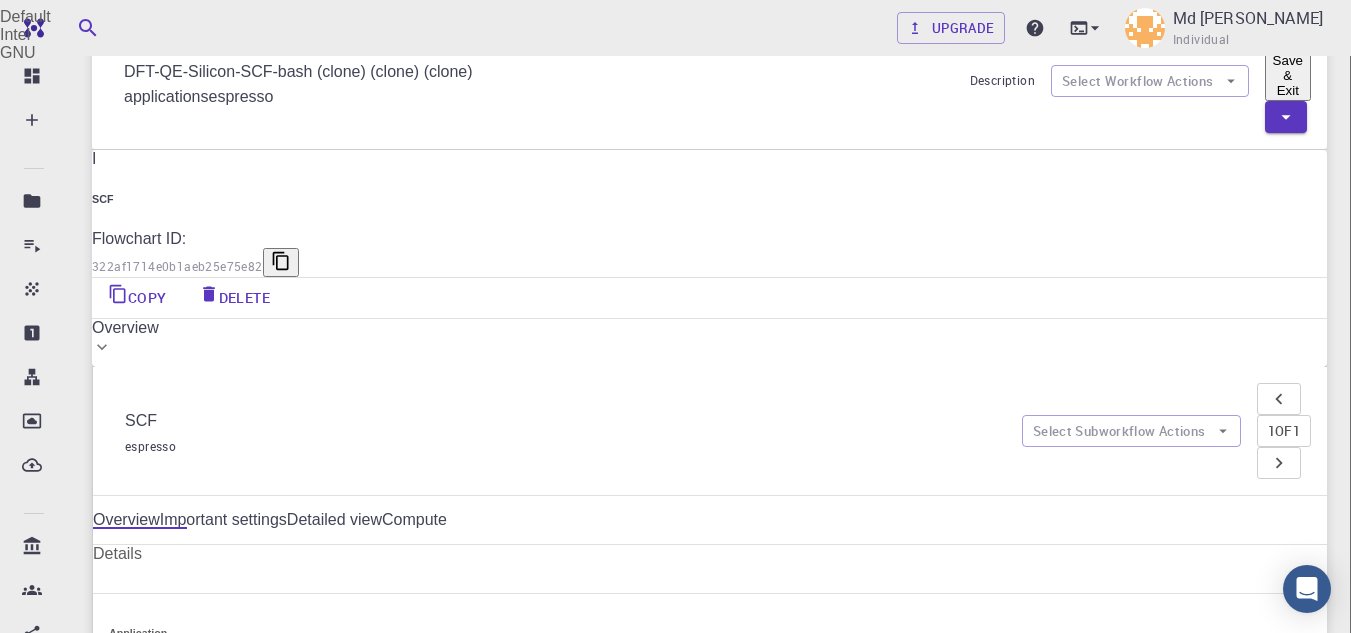 click at bounding box center (675, 316) 